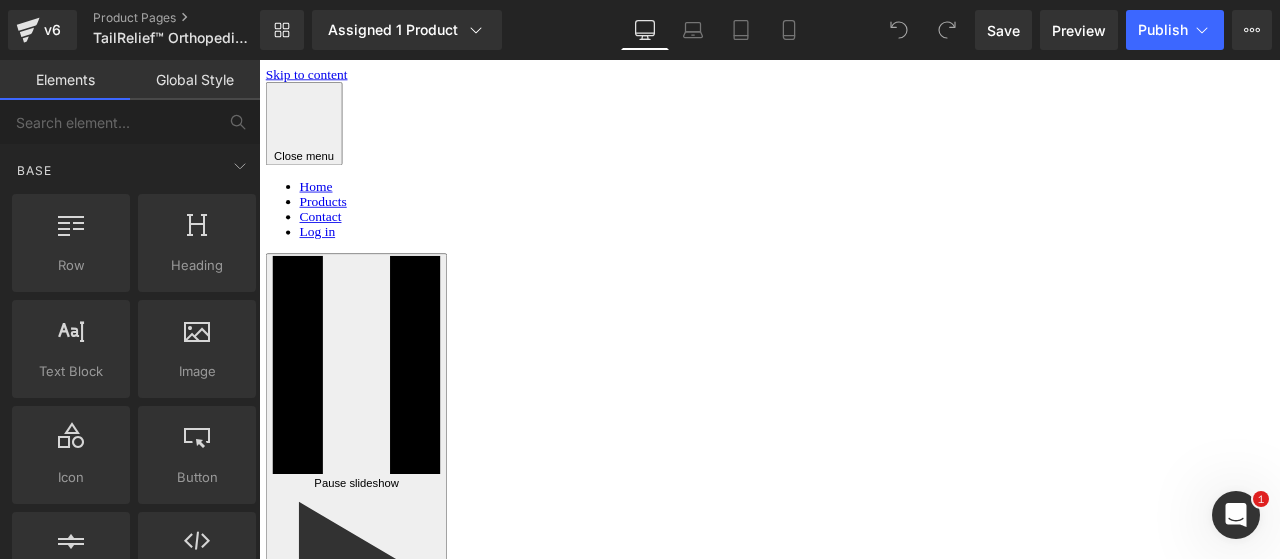 scroll, scrollTop: 0, scrollLeft: 0, axis: both 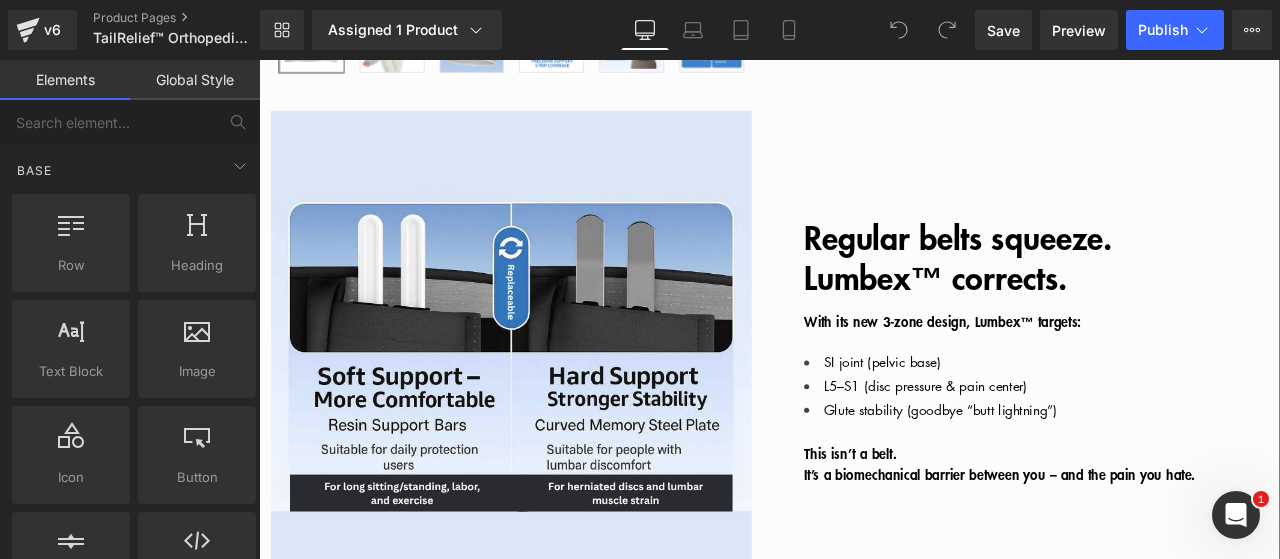 click on "Regular belts squeeze. Lumbex™ corrects." at bounding box center (1087, 293) 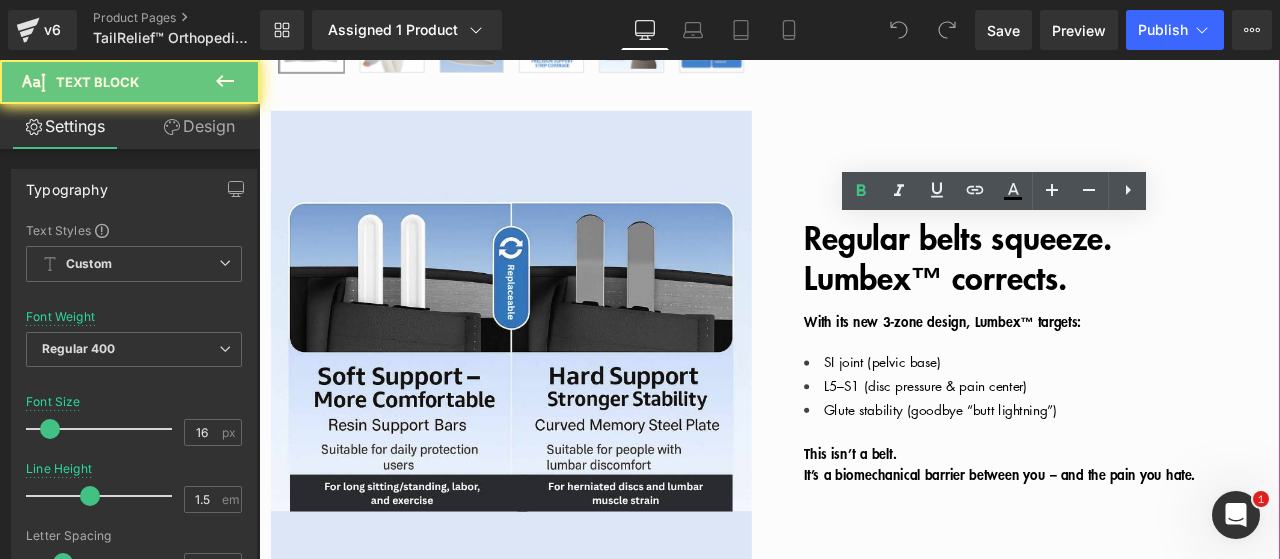 click at bounding box center [1174, 394] 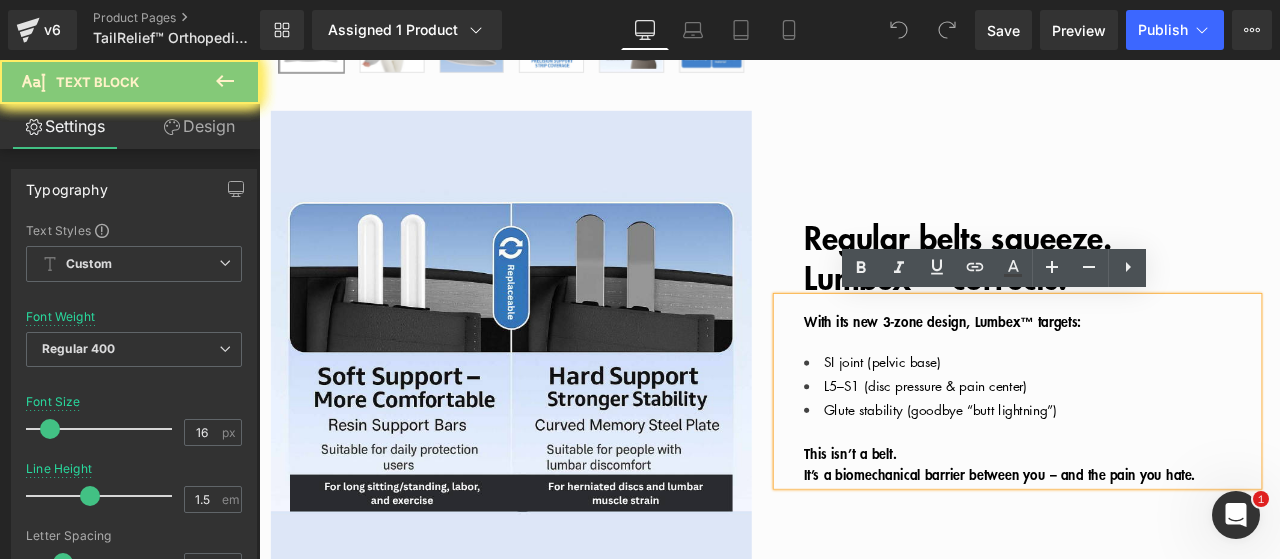 click on "SI joint (pelvic base) L5–S1 (disc pressure & pain center) Glute stability (goodbye “butt lightning”)" at bounding box center [1174, 446] 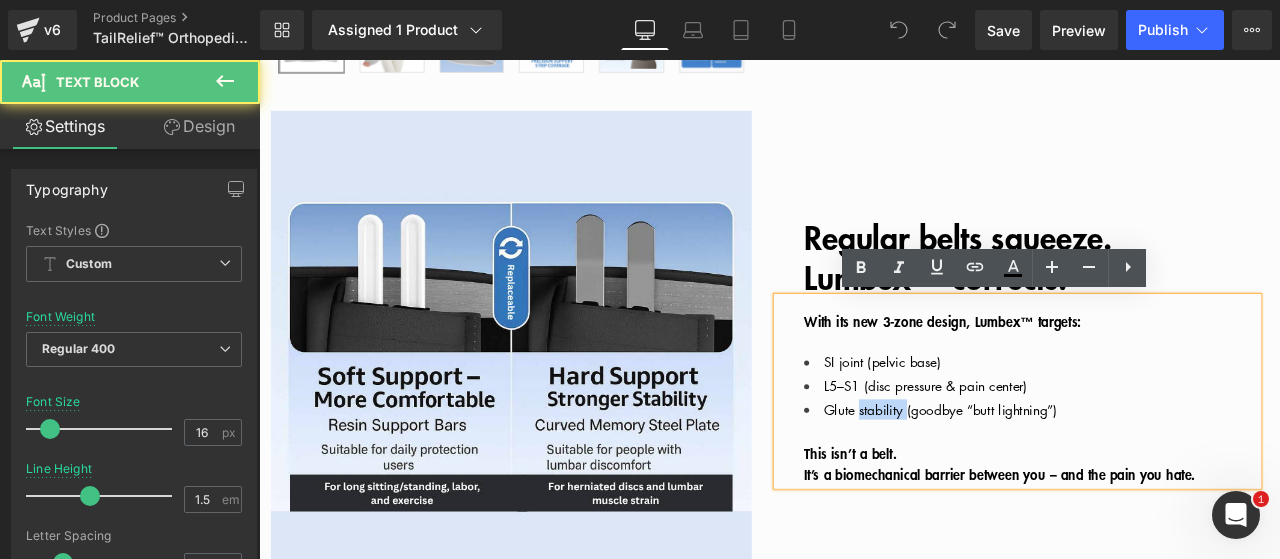 click on "SI joint (pelvic base) L5–S1 (disc pressure & pain center) Glute stability (goodbye “butt lightning”)" at bounding box center [1174, 446] 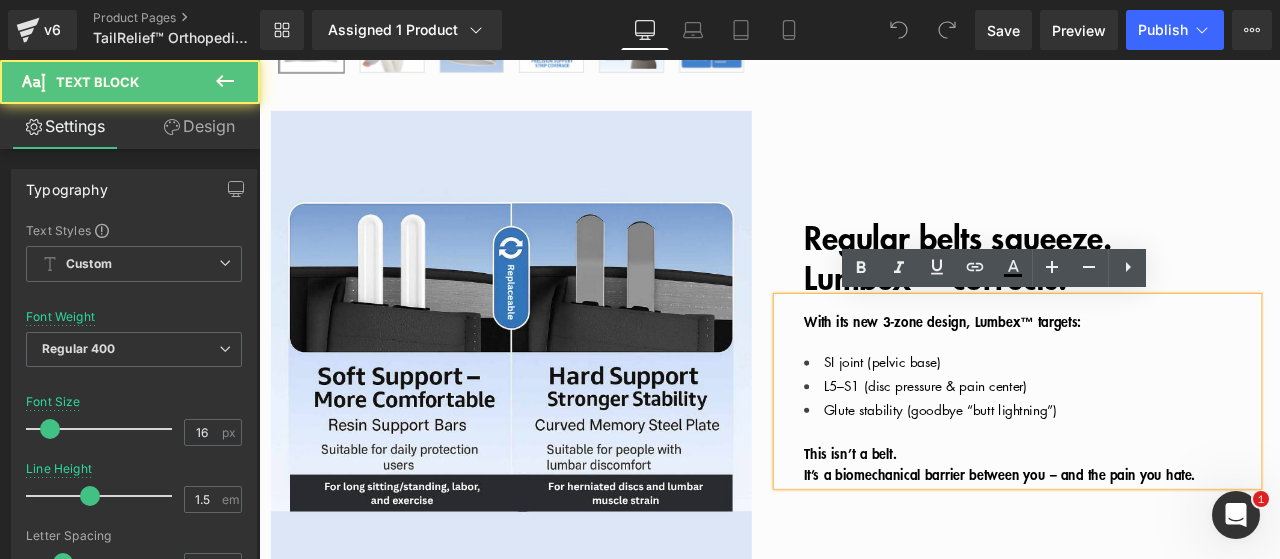 click on "It’s a biomechanical barrier between you – and the pain you hate." at bounding box center (1174, 551) 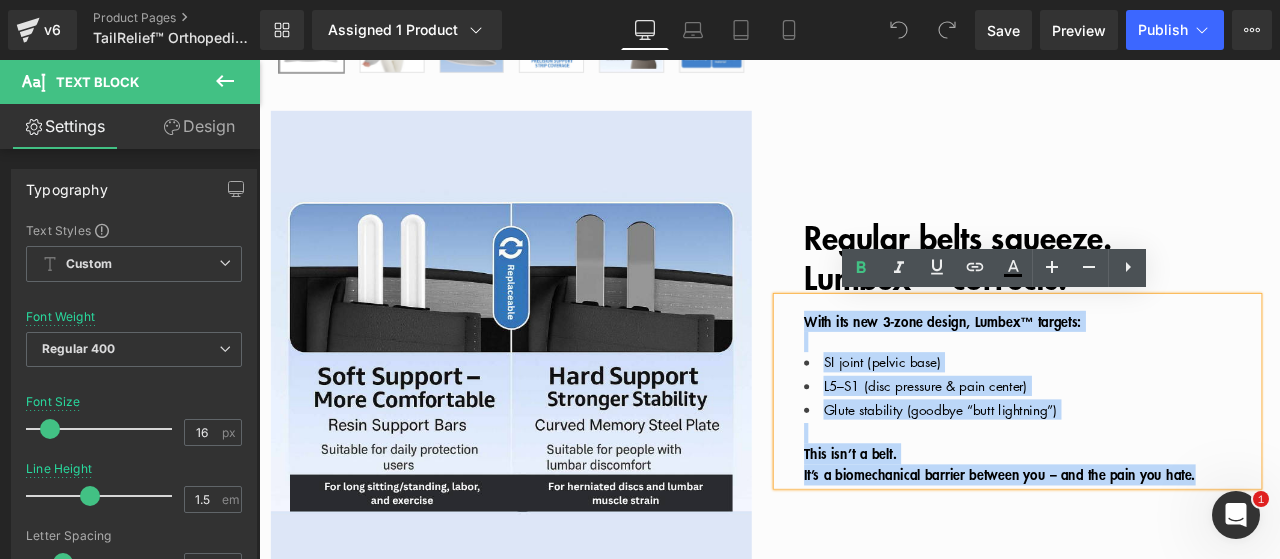 drag, startPoint x: 1408, startPoint y: 551, endPoint x: 891, endPoint y: 366, distance: 549.1029 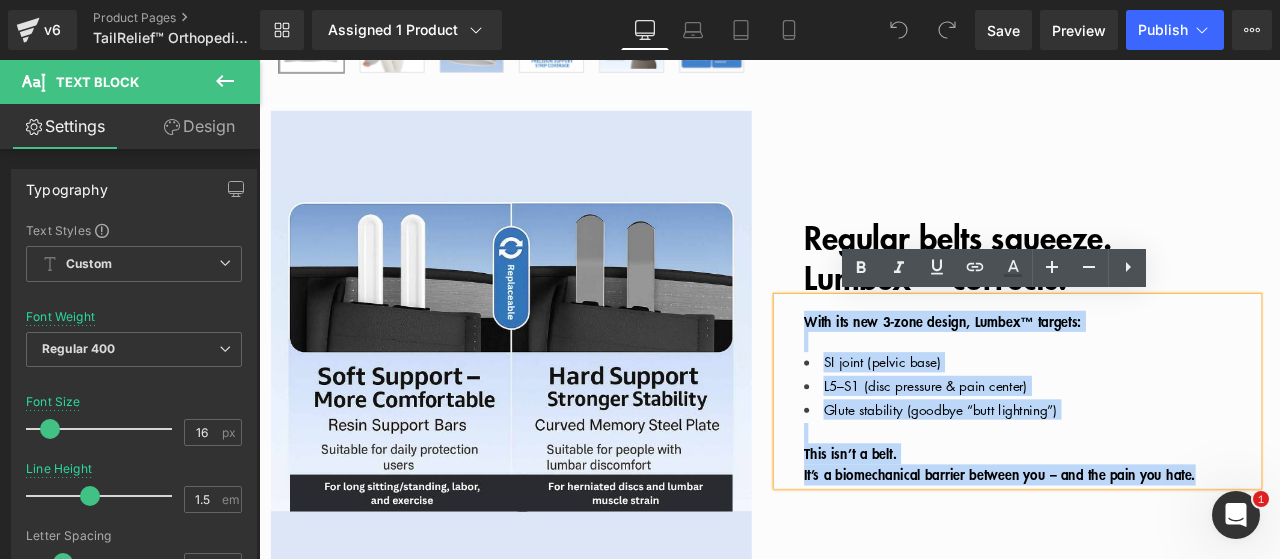 type 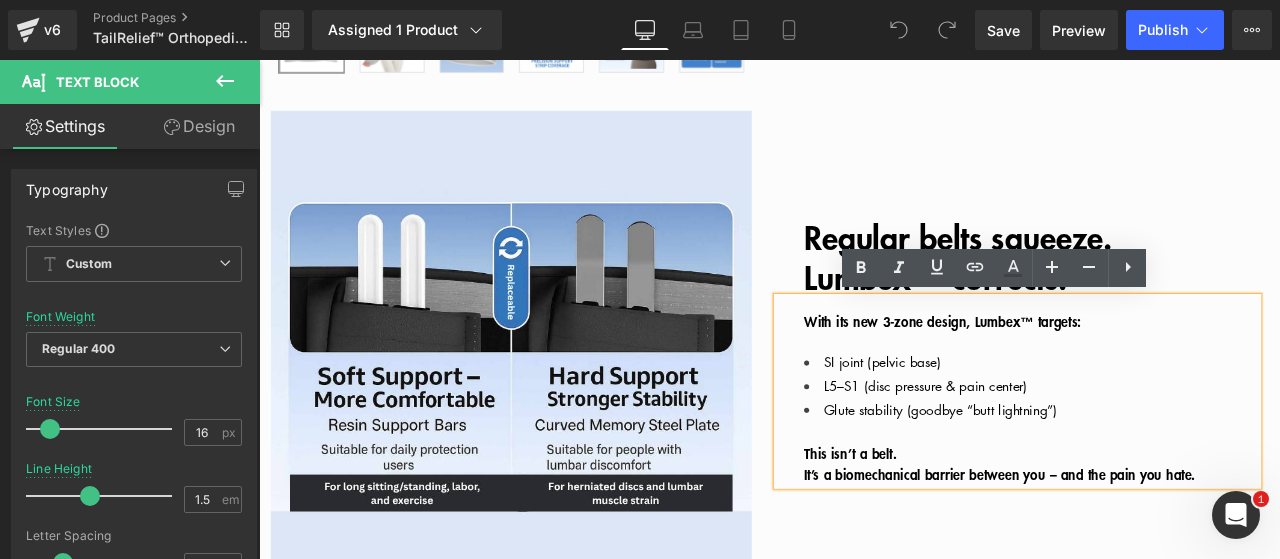 scroll, scrollTop: 1190, scrollLeft: 0, axis: vertical 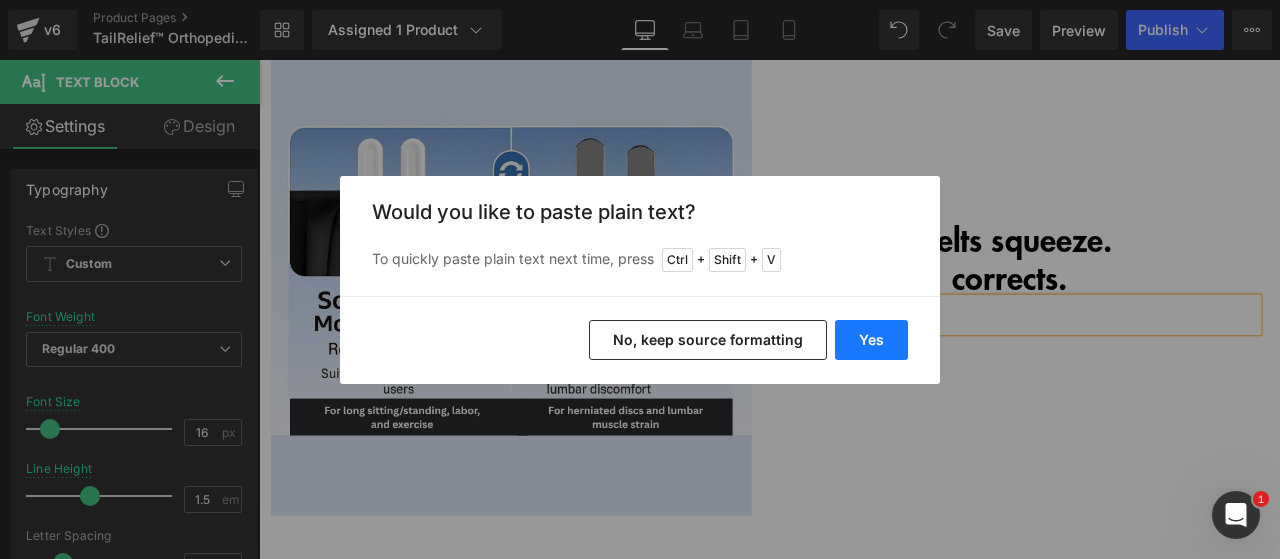click on "Yes" at bounding box center [871, 340] 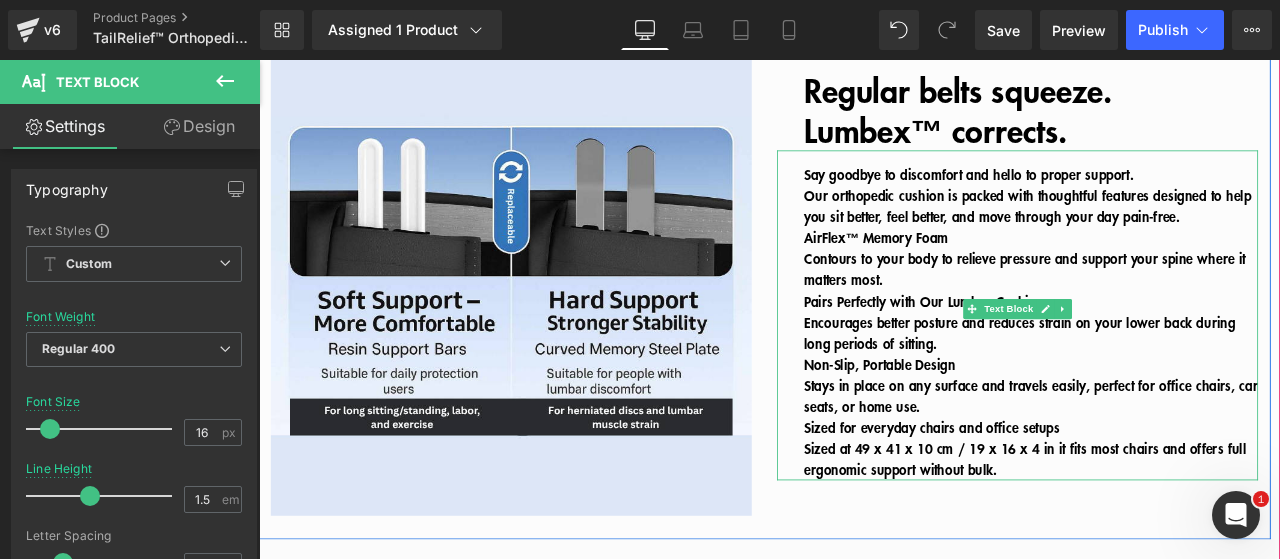 click on "Say goodbye to discomfort and hello to proper support." at bounding box center [1100, 195] 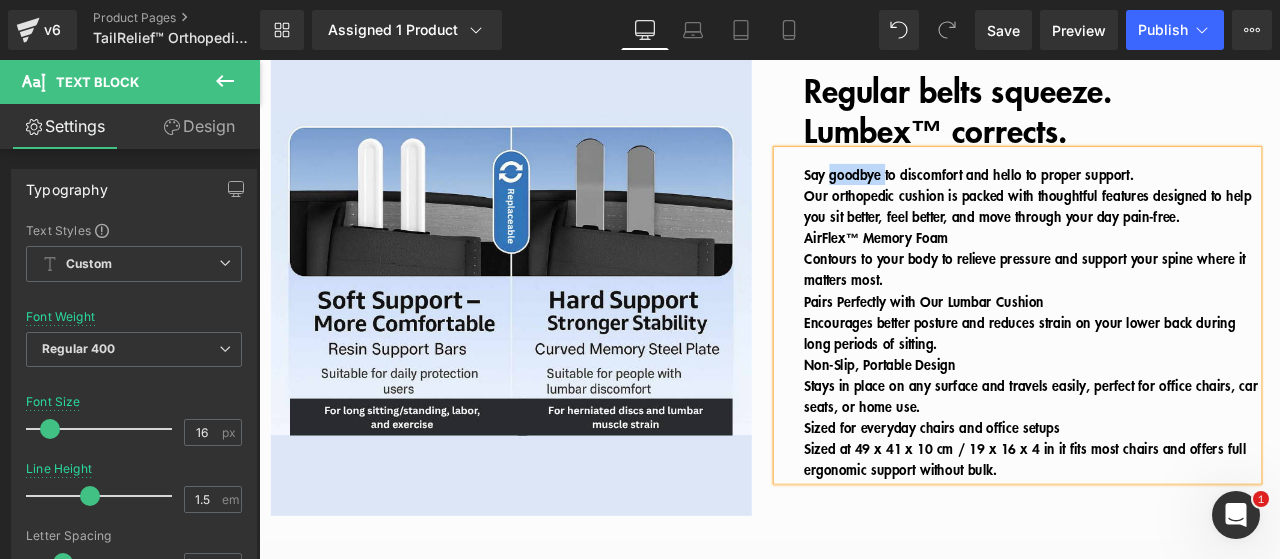 click on "Say goodbye to discomfort and hello to proper support." at bounding box center [1100, 195] 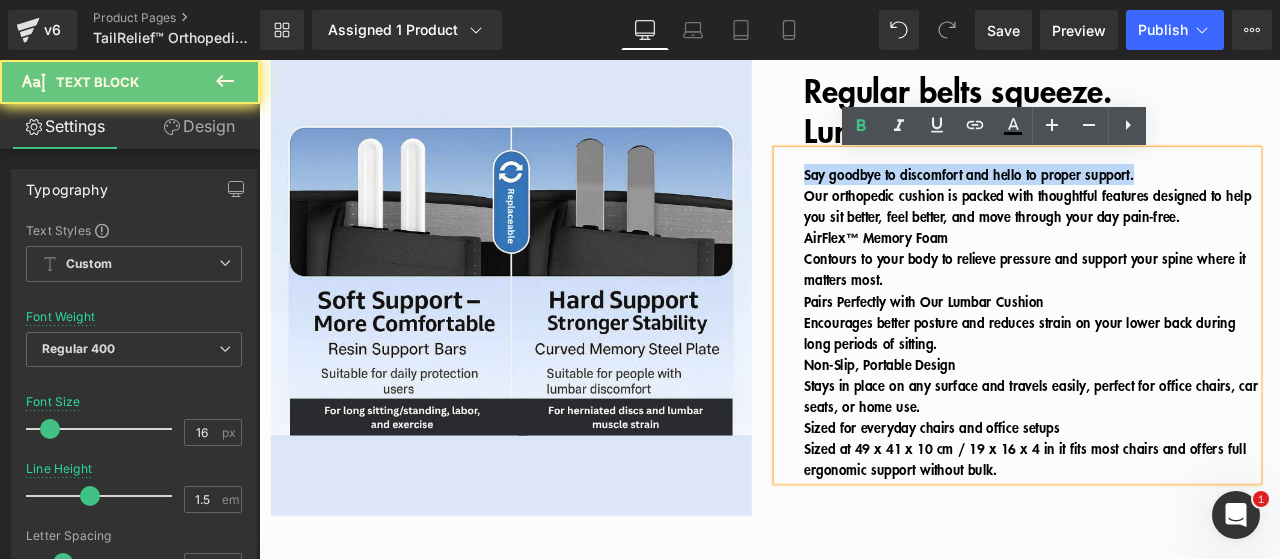 click on "Say goodbye to discomfort and hello to proper support." at bounding box center [1100, 195] 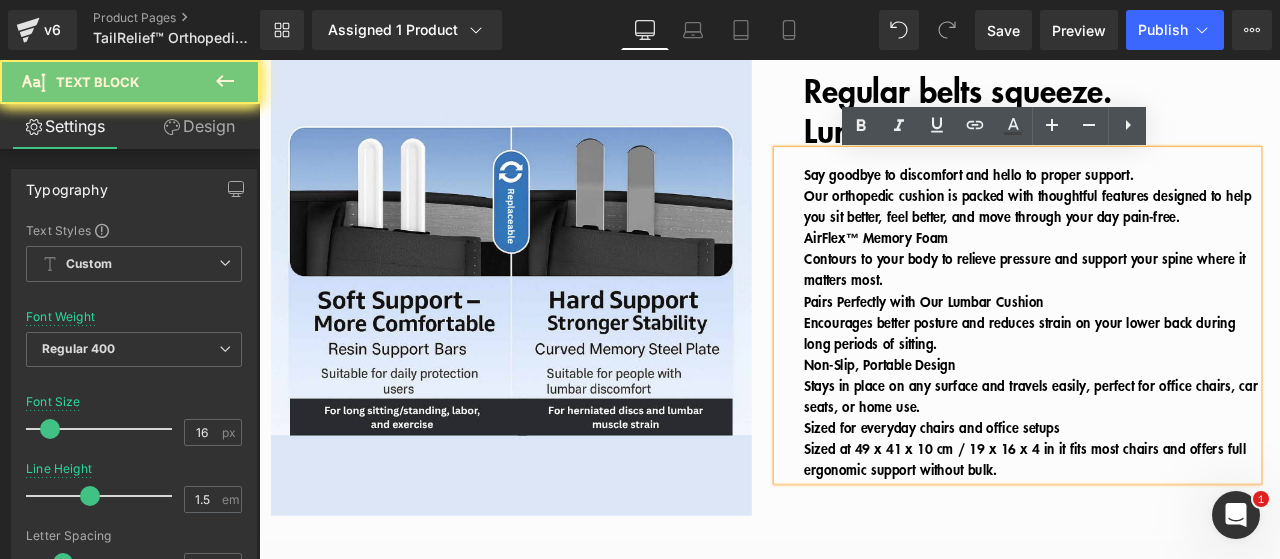 click on "Our orthopedic cushion is packed with thoughtful features designed to help you sit better, feel better, and move through your day pain-free." at bounding box center (1170, 232) 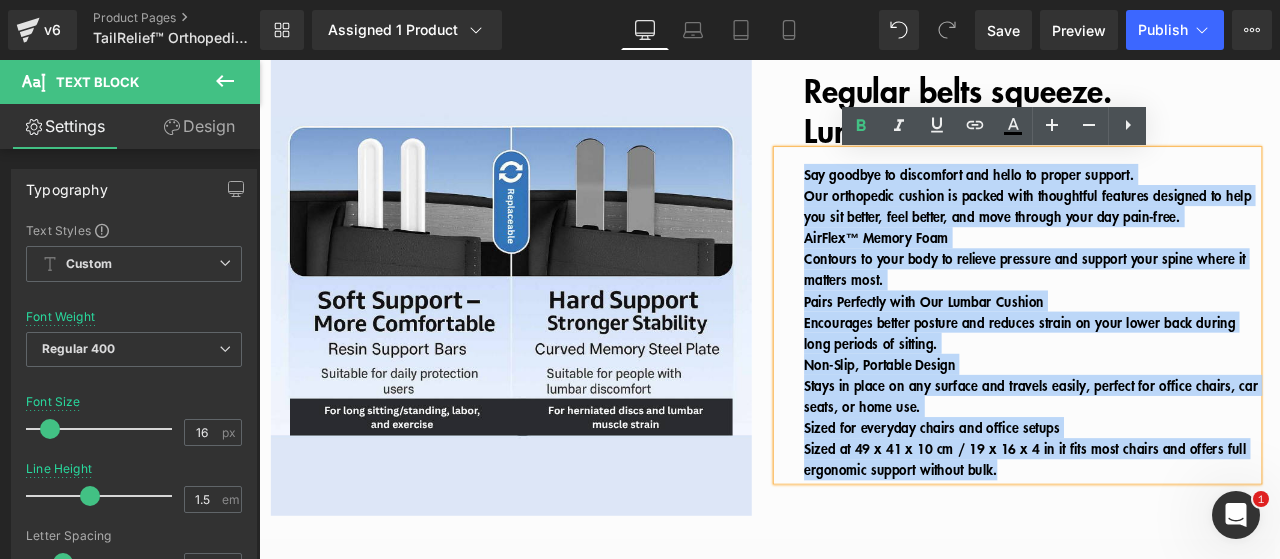 drag, startPoint x: 1202, startPoint y: 530, endPoint x: 934, endPoint y: 177, distance: 443.2076 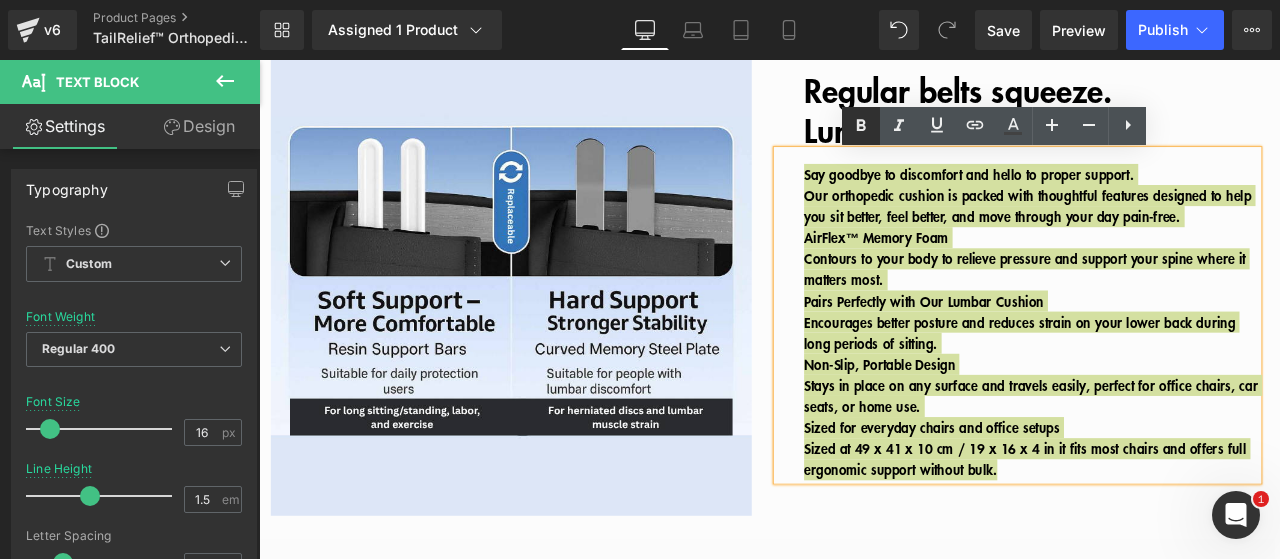 click 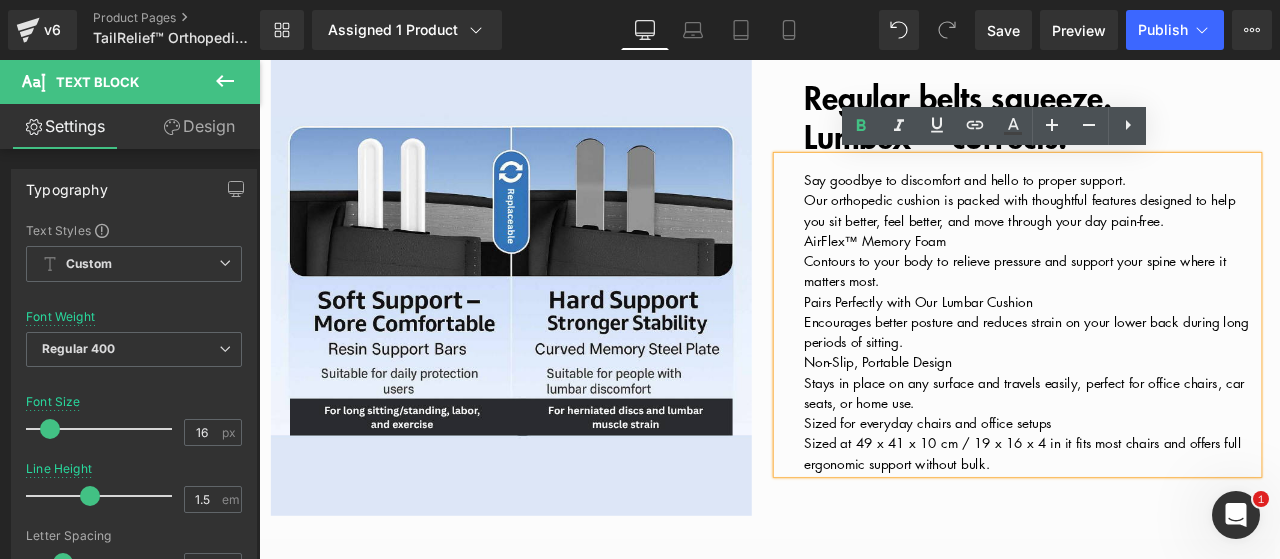 click on "Our orthopedic cushion is packed with thoughtful features designed to help you sit better, feel better, and move through your day pain-free." at bounding box center [1174, 238] 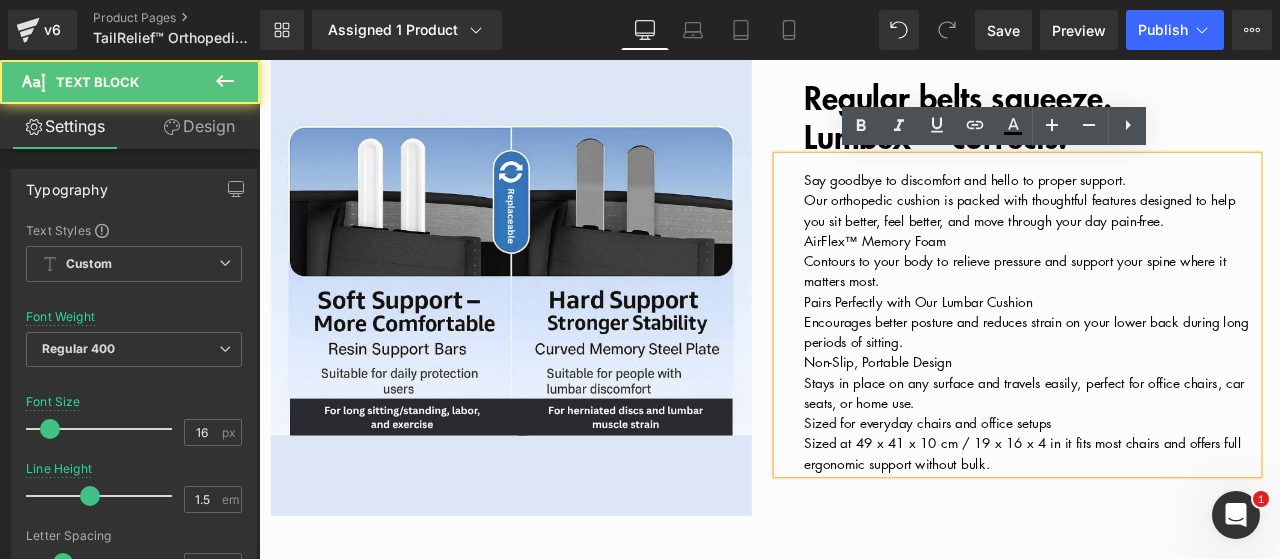 type 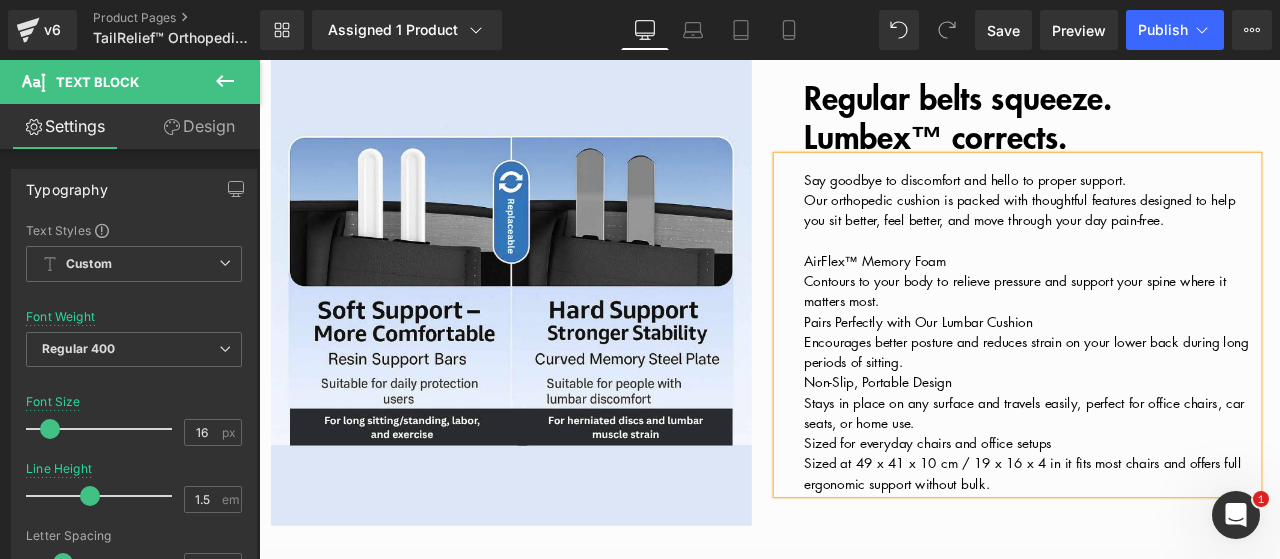 click on "AirFlex™ Memory Foam" at bounding box center [989, 298] 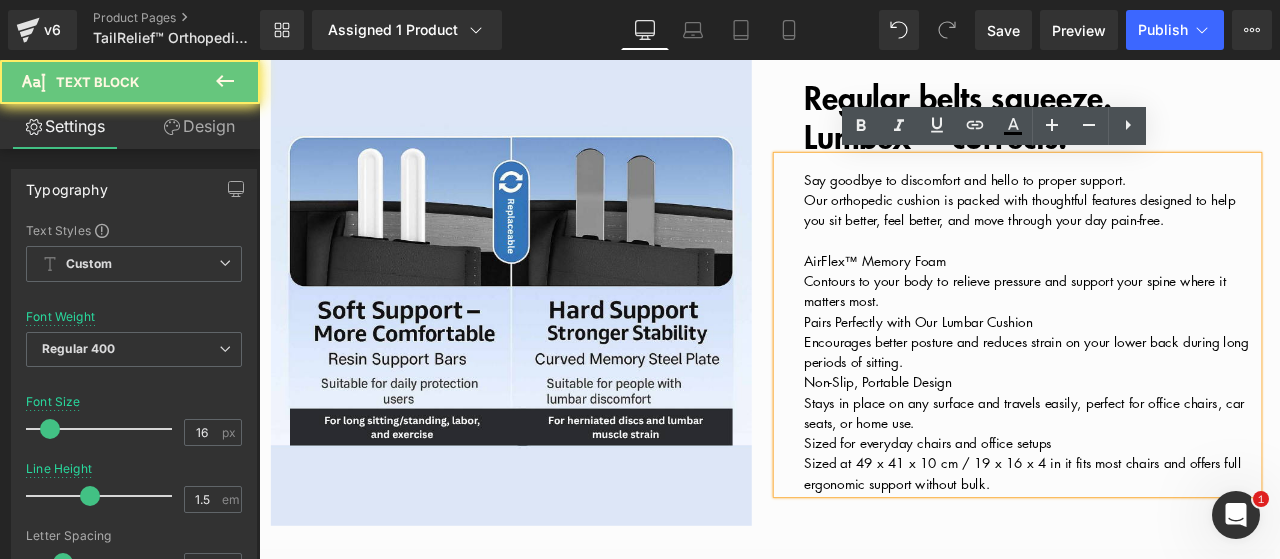 click on "AirFlex™ Memory Foam" at bounding box center [989, 298] 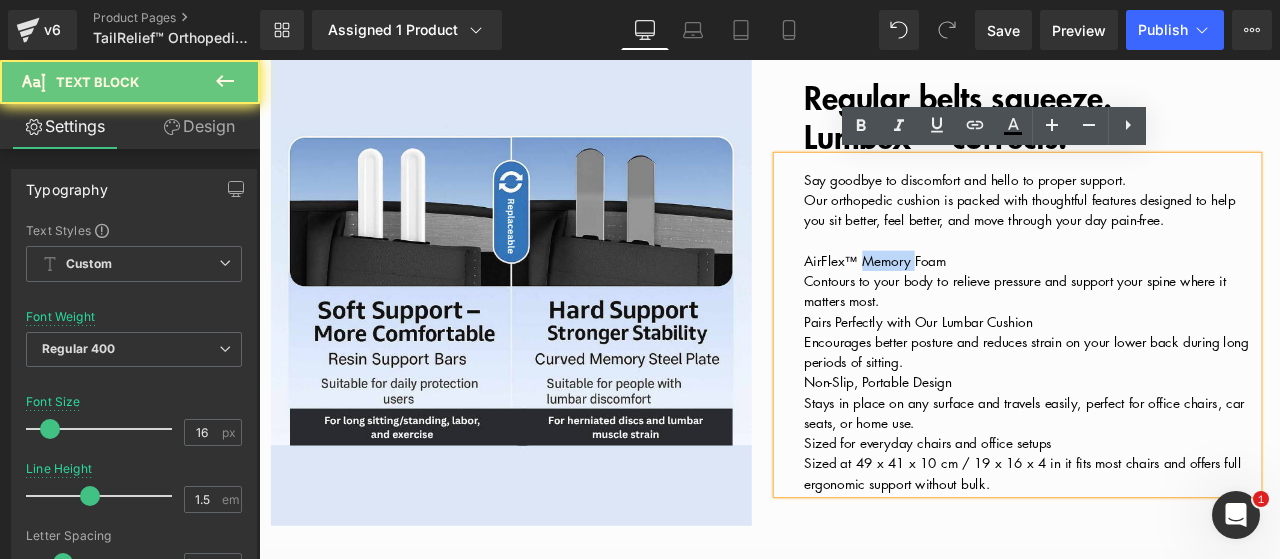 click on "AirFlex™ Memory Foam" at bounding box center [989, 298] 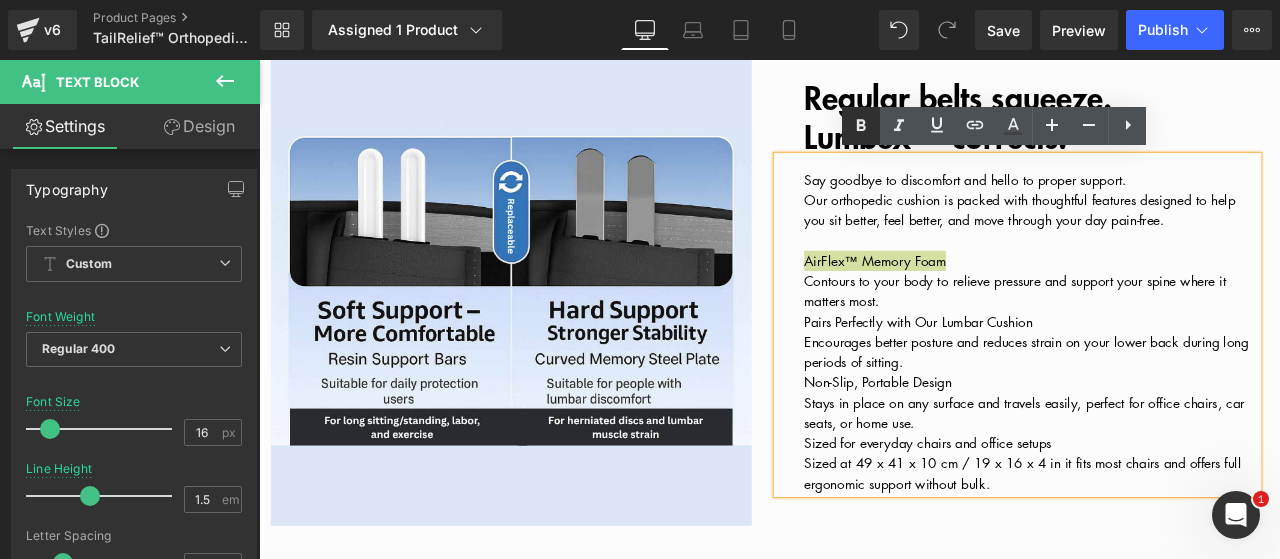 click 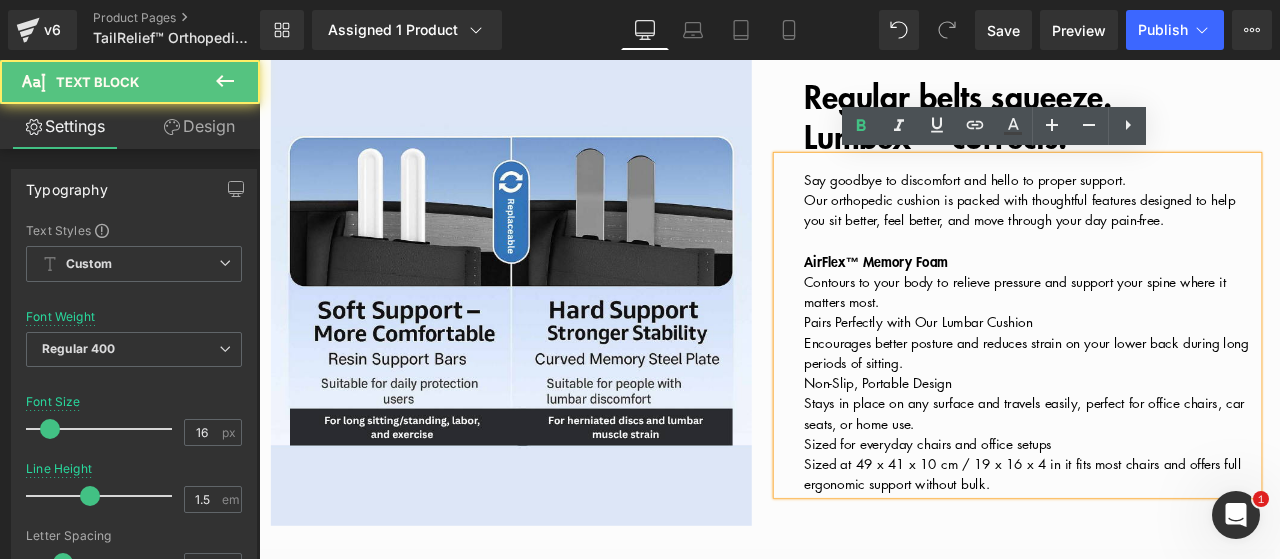 click on "Contours to your body to relieve pressure and support your spine where it matters most." at bounding box center (1174, 335) 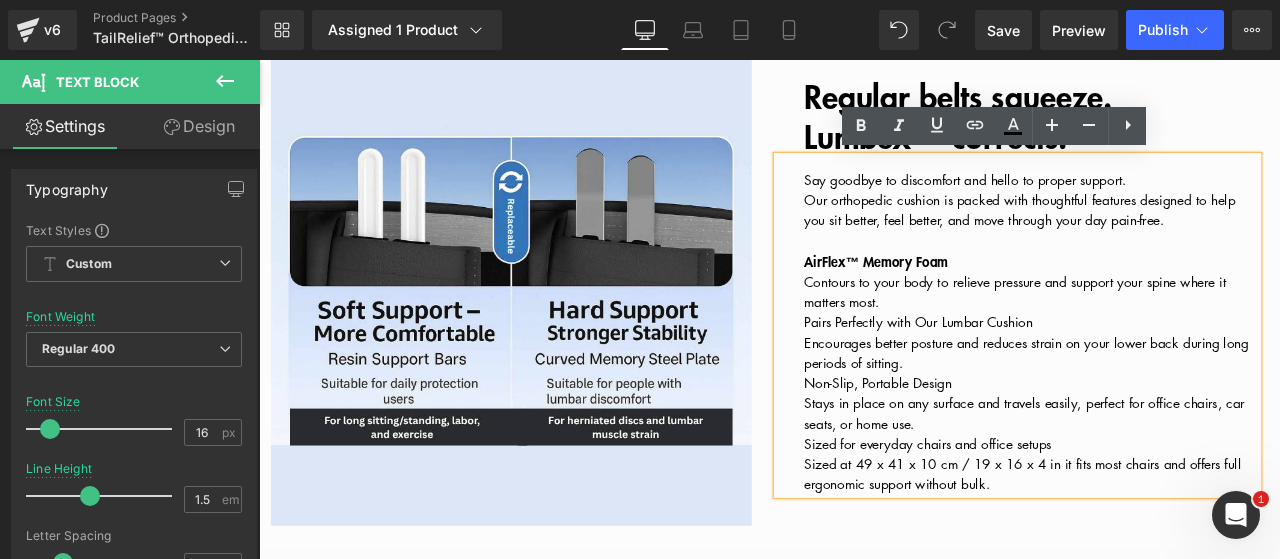click on "Say goodbye to discomfort and hello to proper support.
Our orthopedic cushion is packed with thoughtful features designed to help you sit better, feel better, and move through your day pain-free.
AirFlex™ Memory Foam
Contours to your body to relieve pressure and support your spine where it matters most.
Pairs Perfectly with Our Lumbar Cushion
Encourages better posture and reduces strain on your lower back during long periods of sitting.
Non-Slip, Portable Design
Stays in place on any surface and travels easily, perfect for office chairs, car seats, or home use.
Sized for everyday chairs and office setups
Sized at 49 x 41 x 10 cm / 19 x 16 x 4 in it fits most chairs and offers full ergonomic support without bulk." at bounding box center [1158, 374] 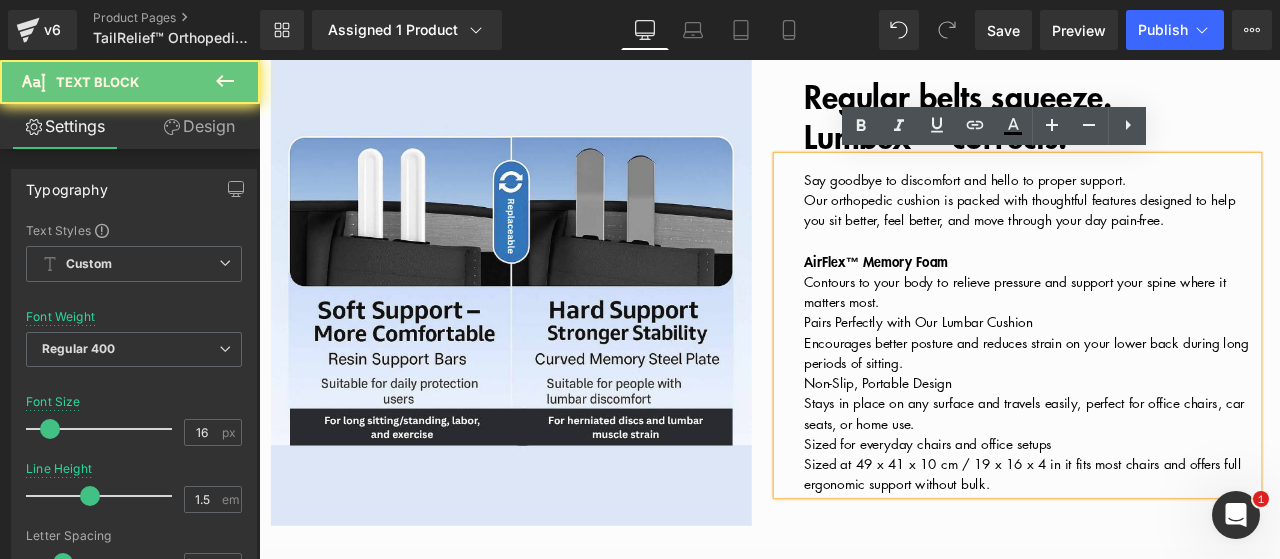 click on "Say goodbye to discomfort and hello to proper support." at bounding box center (1096, 202) 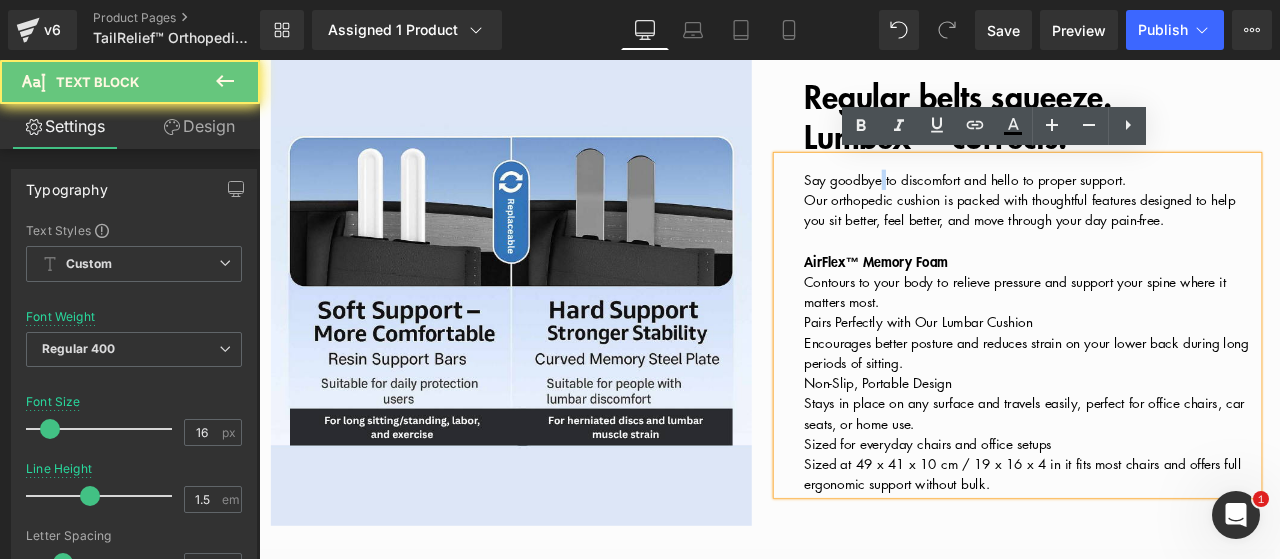 click on "Say goodbye to discomfort and hello to proper support." at bounding box center [1096, 202] 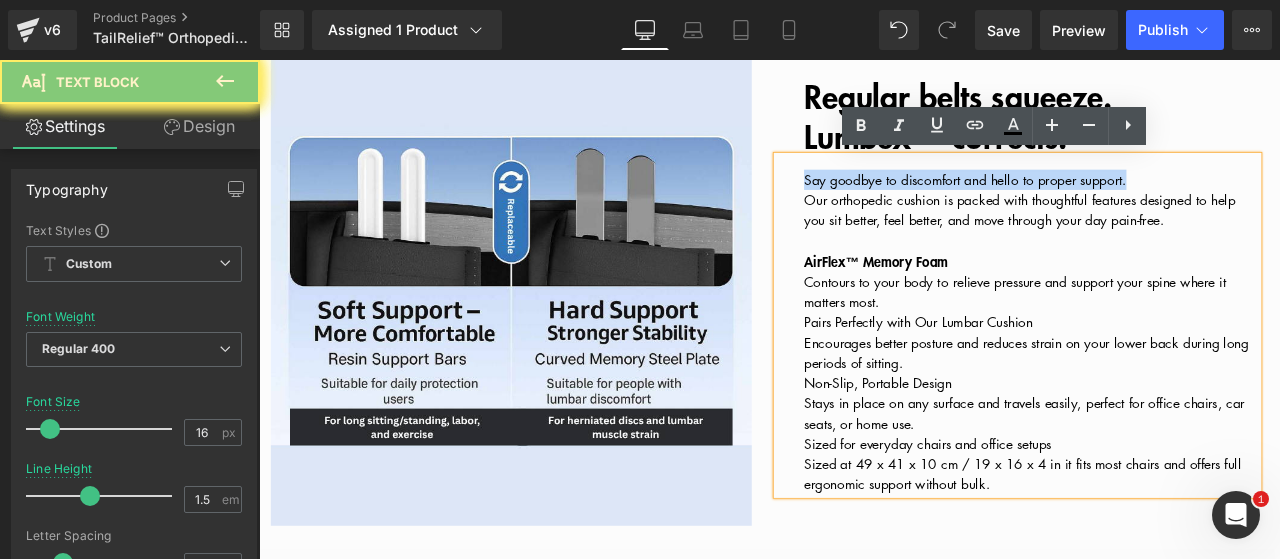 click on "Say goodbye to discomfort and hello to proper support." at bounding box center [1096, 202] 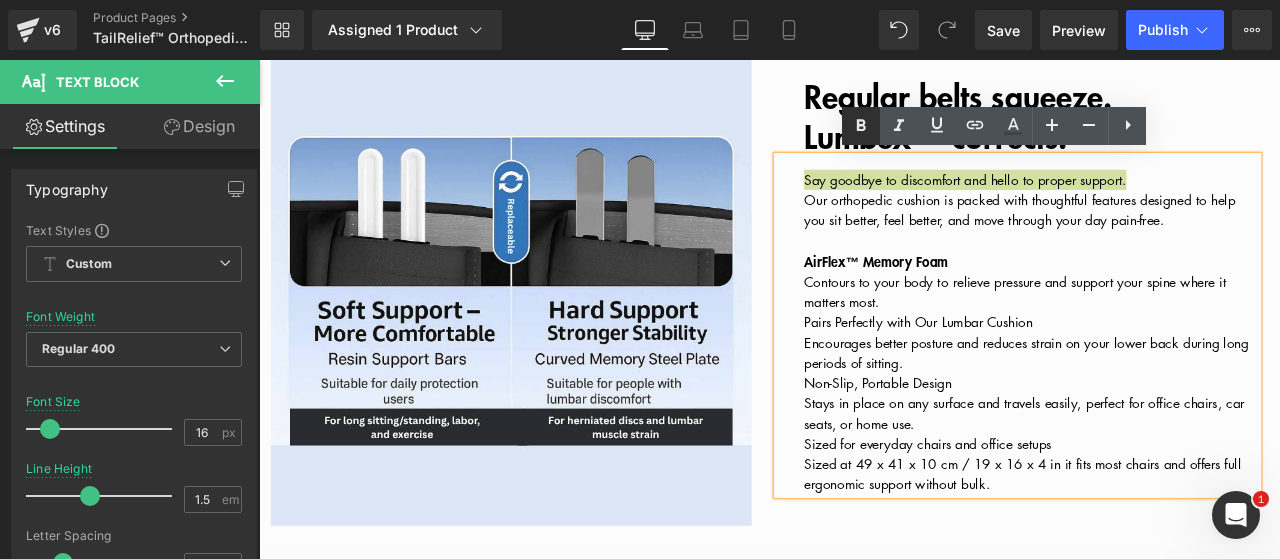 click 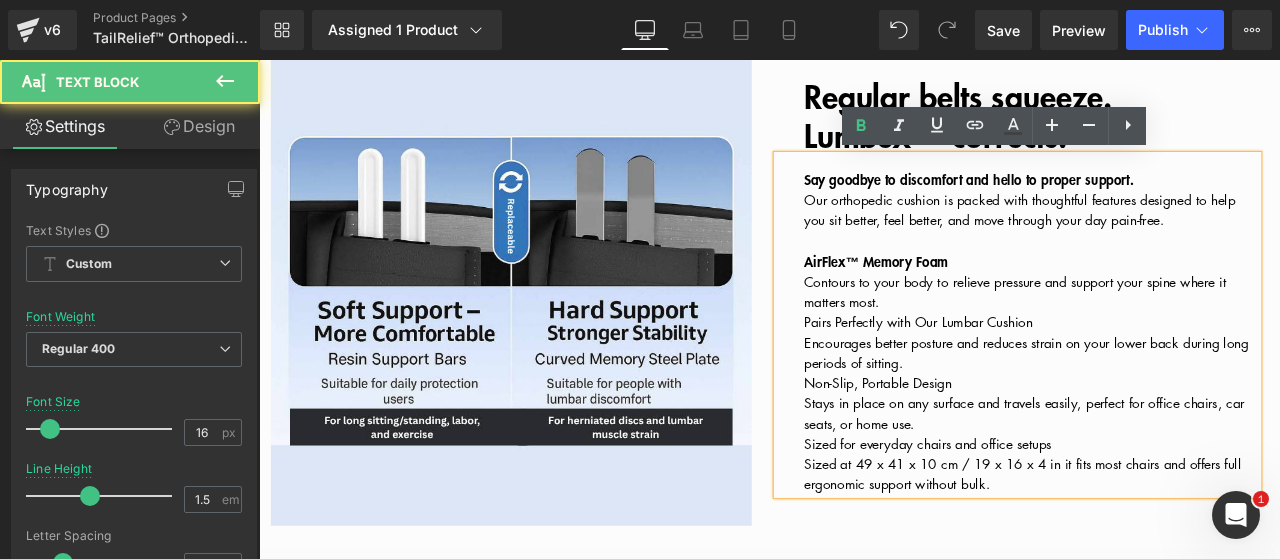 click on "Contours to your body to relieve pressure and support your spine where it matters most." at bounding box center (1174, 335) 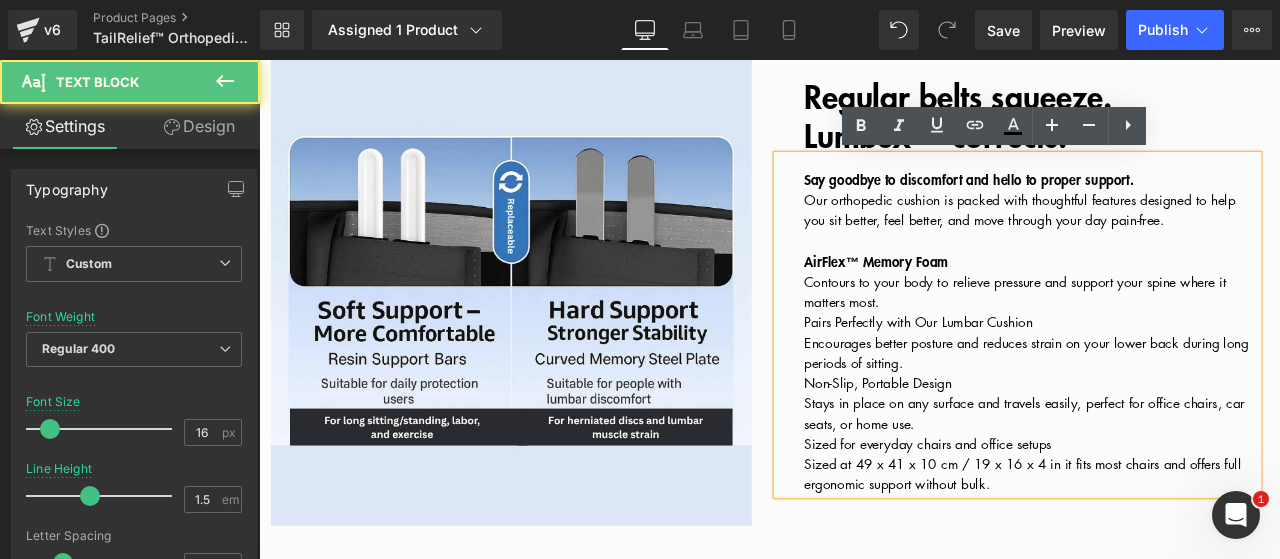click on "Contours to your body to relieve pressure and support your spine where it matters most." at bounding box center [1174, 335] 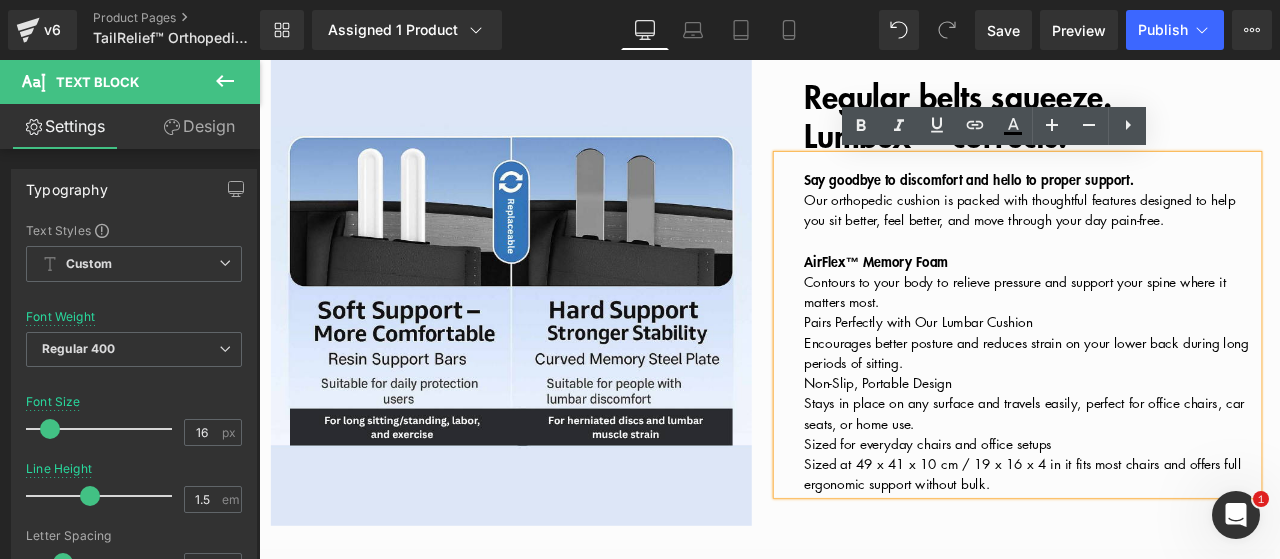 type 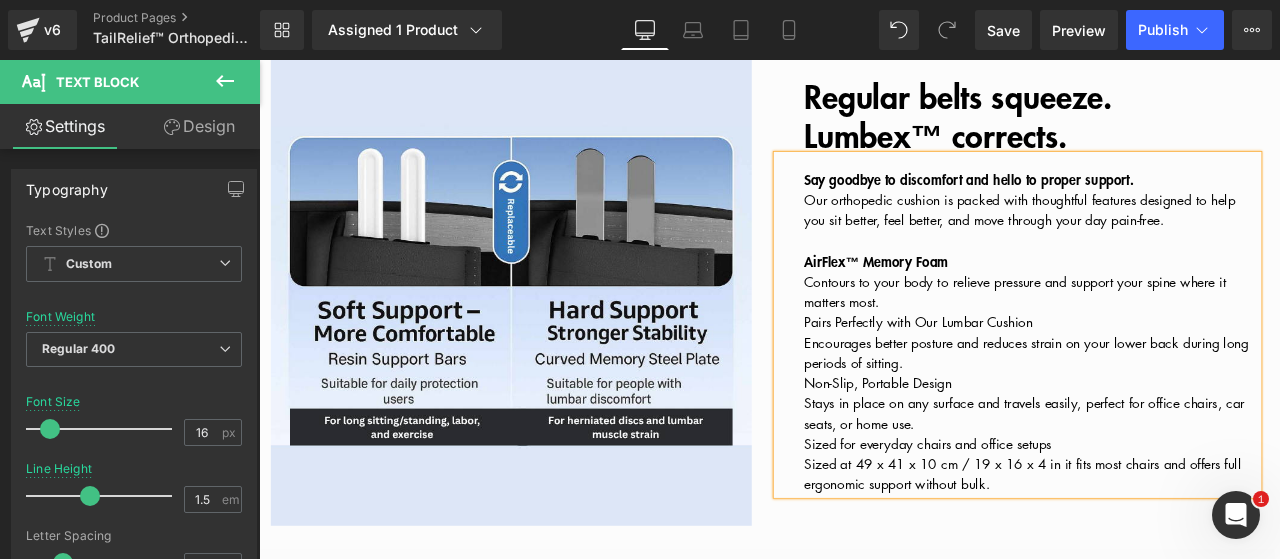 scroll, scrollTop: 1166, scrollLeft: 0, axis: vertical 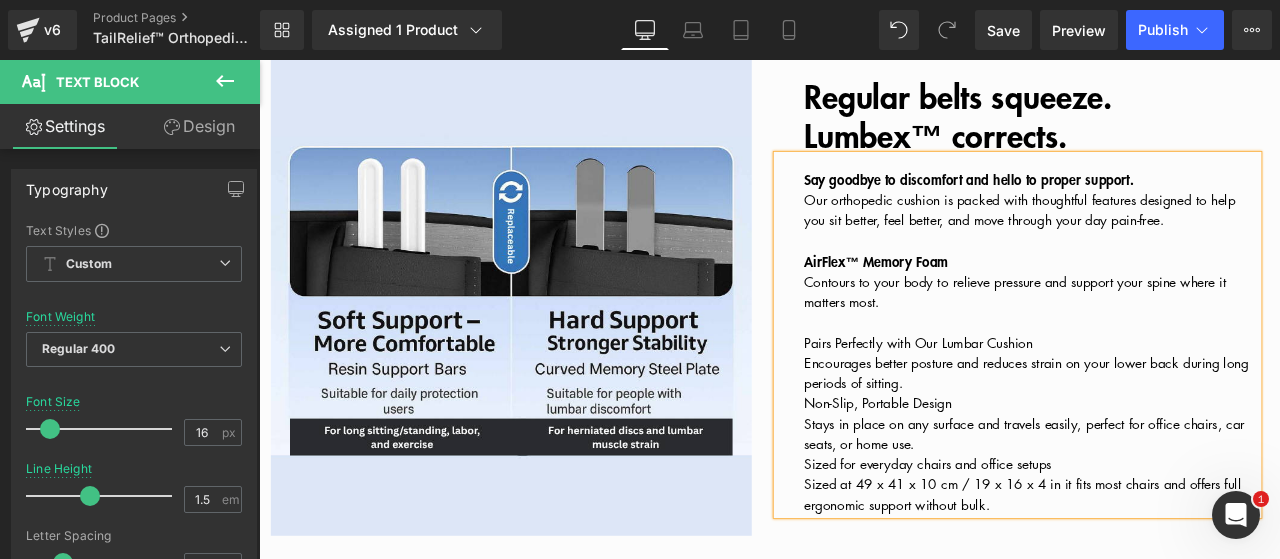 click on "Pairs Perfectly with Our Lumbar Cushion" at bounding box center (1040, 395) 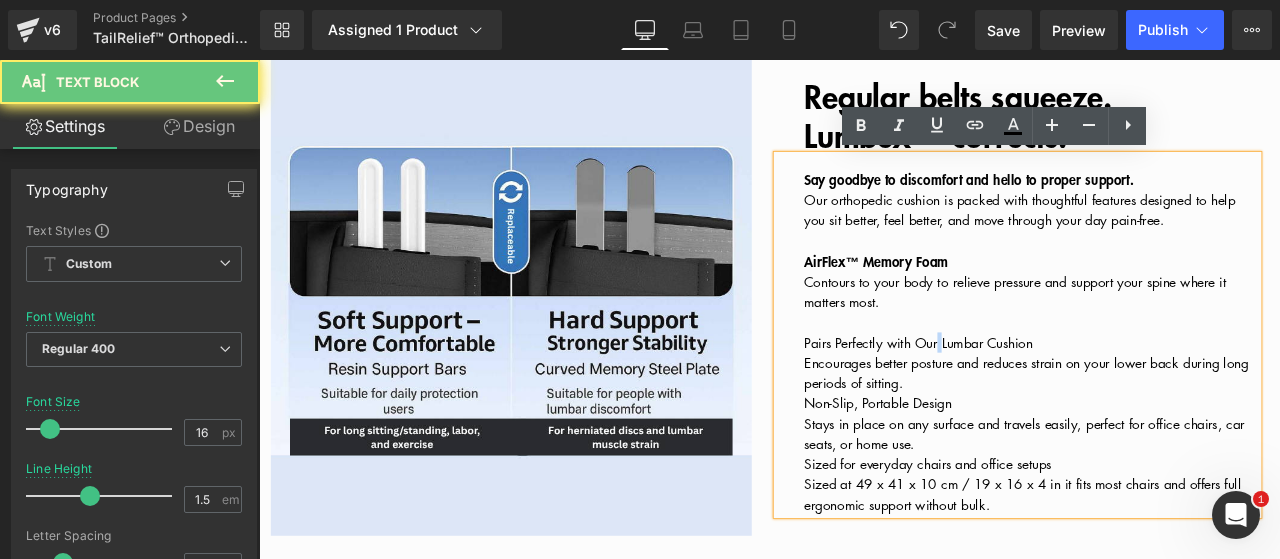 click on "Pairs Perfectly with Our Lumbar Cushion" at bounding box center (1040, 395) 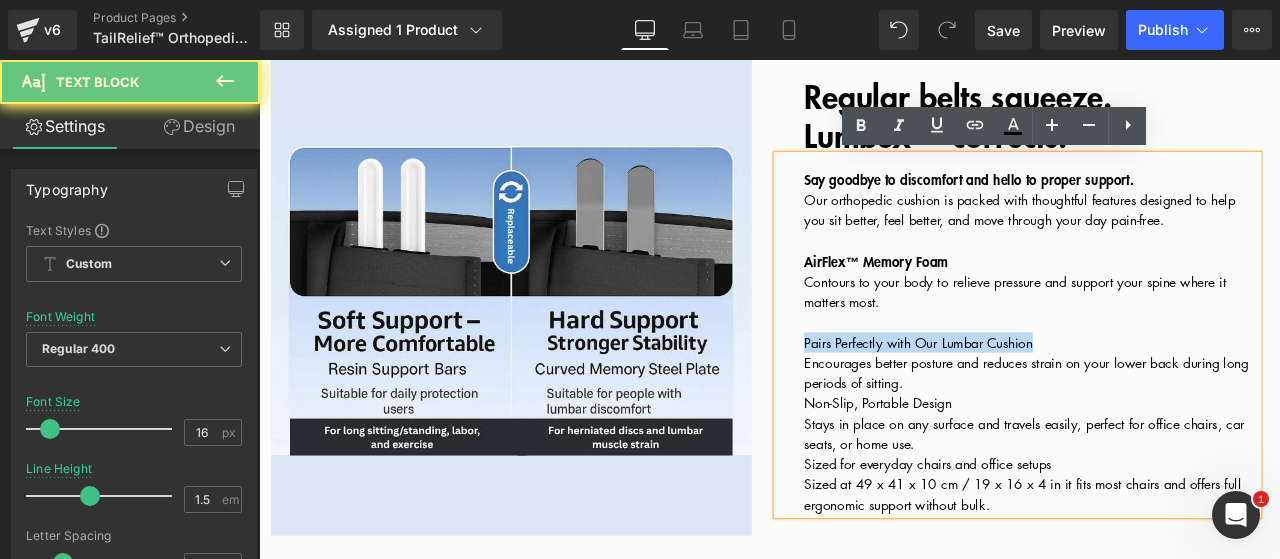 click on "Pairs Perfectly with Our Lumbar Cushion" at bounding box center [1040, 395] 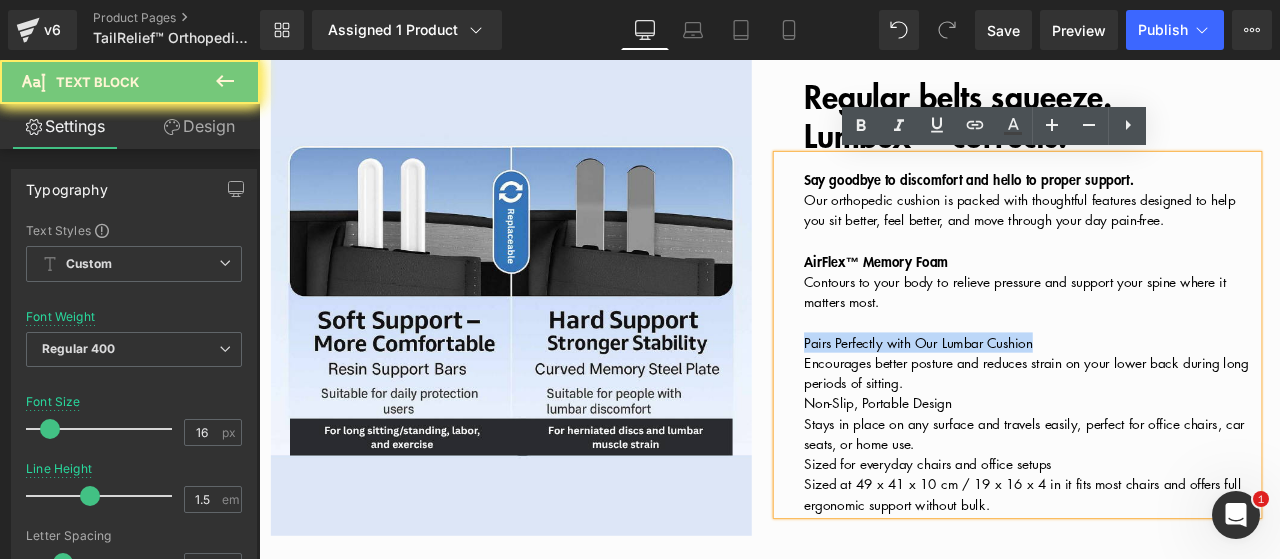 click on "Pairs Perfectly with Our Lumbar Cushion" at bounding box center [1040, 395] 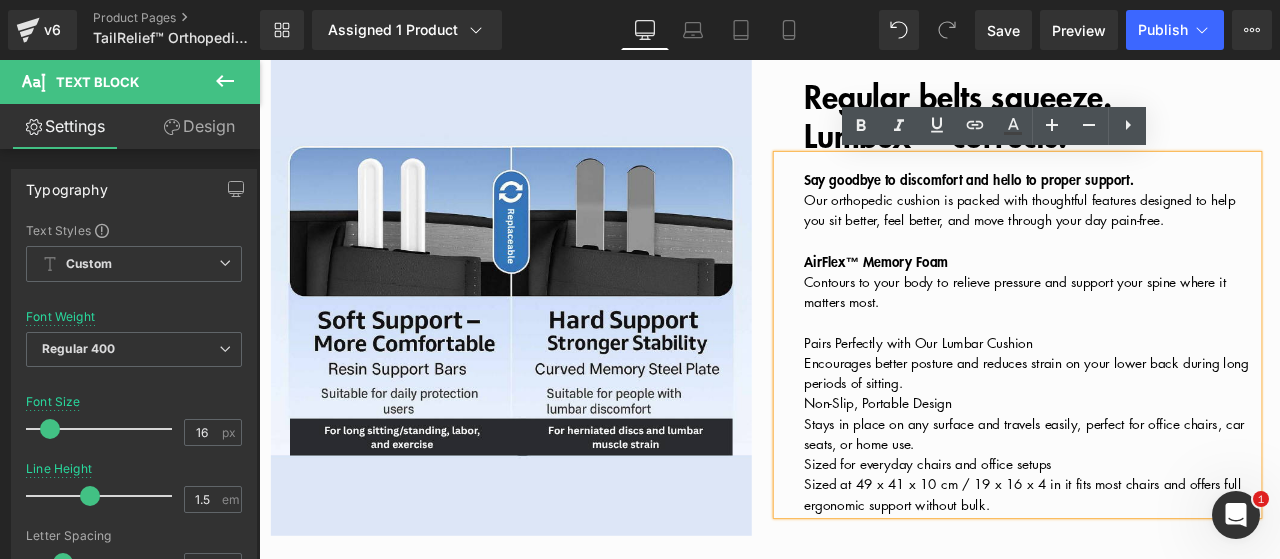 click on "Encourages better posture and reduces strain on your lower back during long periods of sitting." at bounding box center (1168, 431) 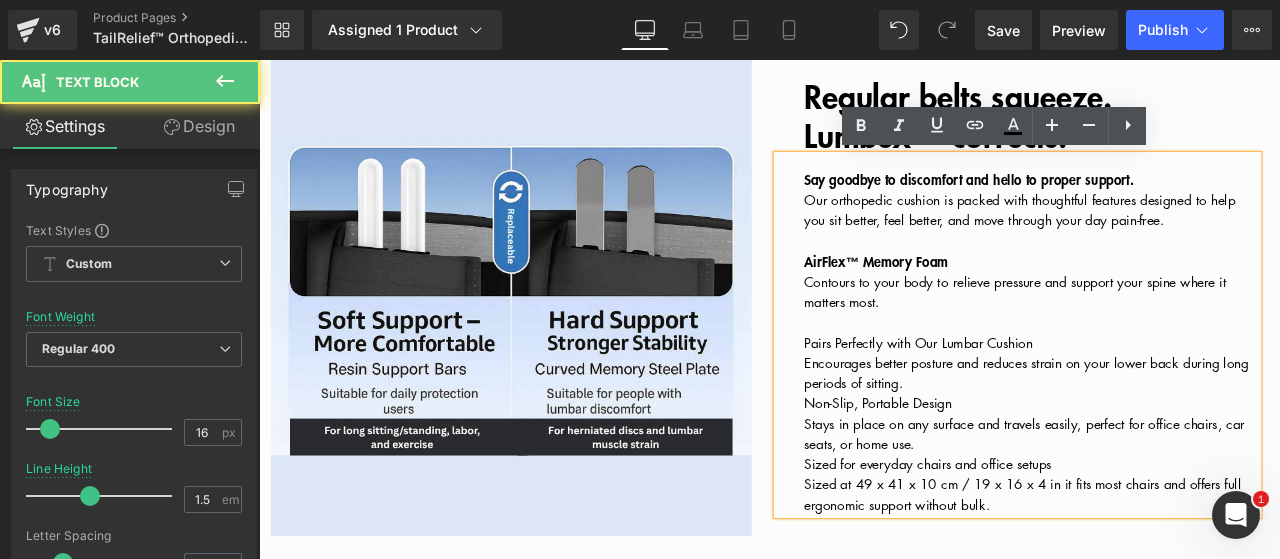 click on "Encourages better posture and reduces strain on your lower back during long periods of sitting." at bounding box center (1174, 431) 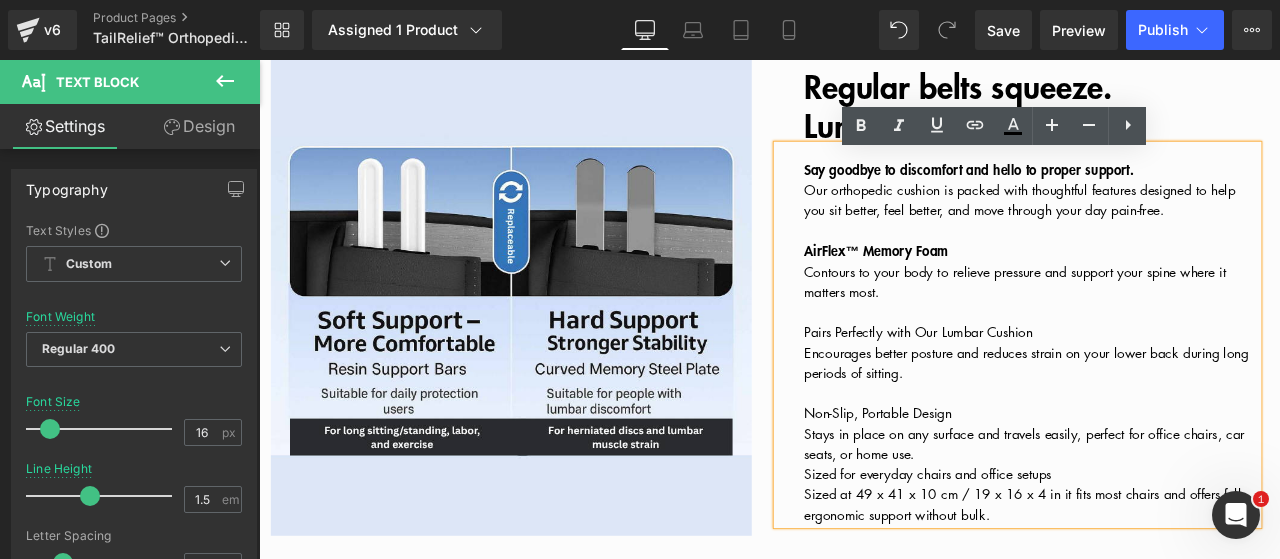 scroll, scrollTop: 1154, scrollLeft: 0, axis: vertical 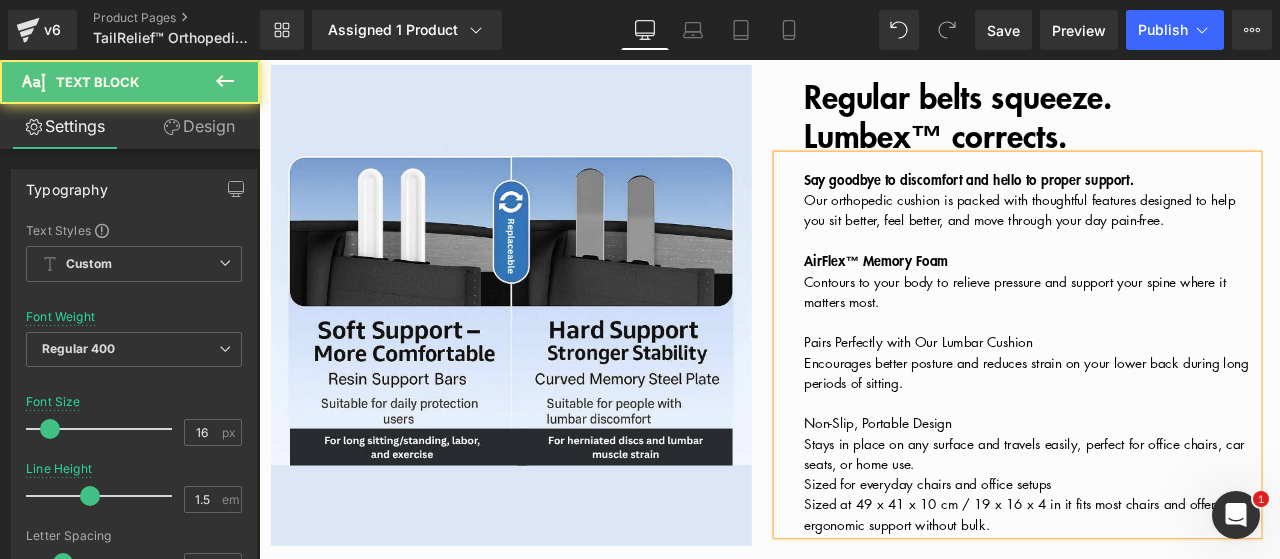 drag, startPoint x: 1075, startPoint y: 438, endPoint x: 859, endPoint y: 394, distance: 220.43593 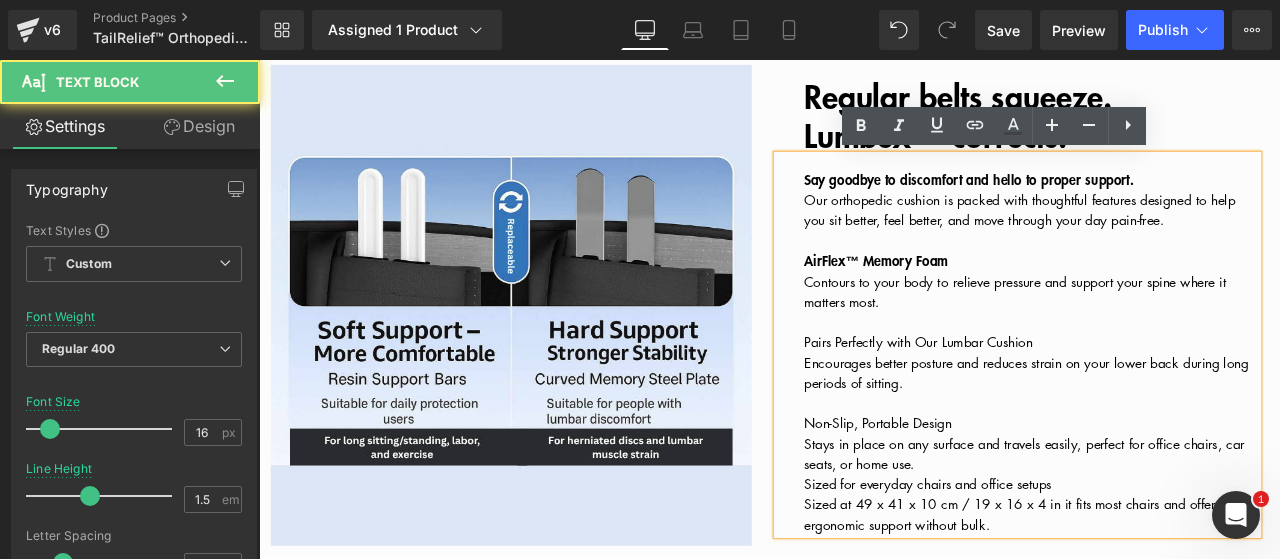 click on "Pairs Perfectly with Our Lumbar Cushion" at bounding box center (1040, 395) 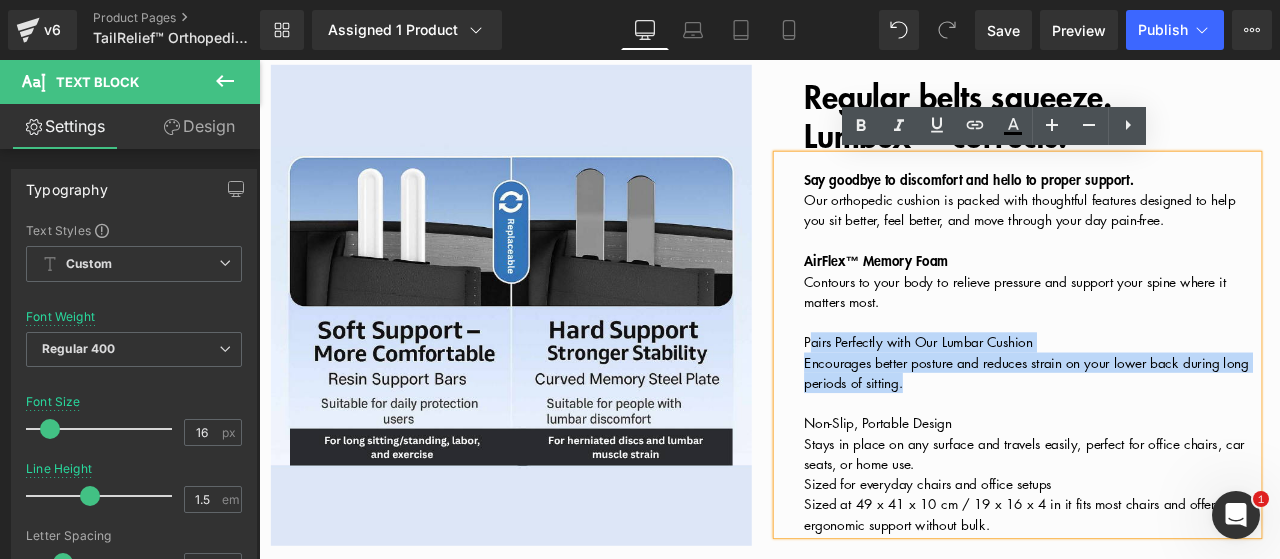 drag, startPoint x: 1059, startPoint y: 437, endPoint x: 908, endPoint y: 398, distance: 155.95512 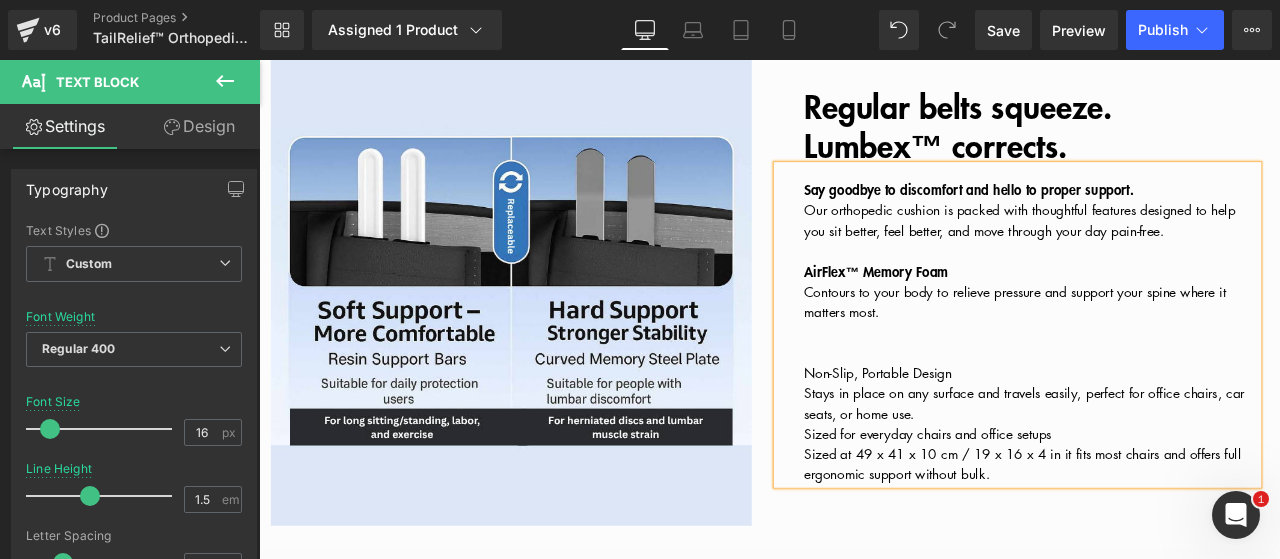 scroll, scrollTop: 1190, scrollLeft: 0, axis: vertical 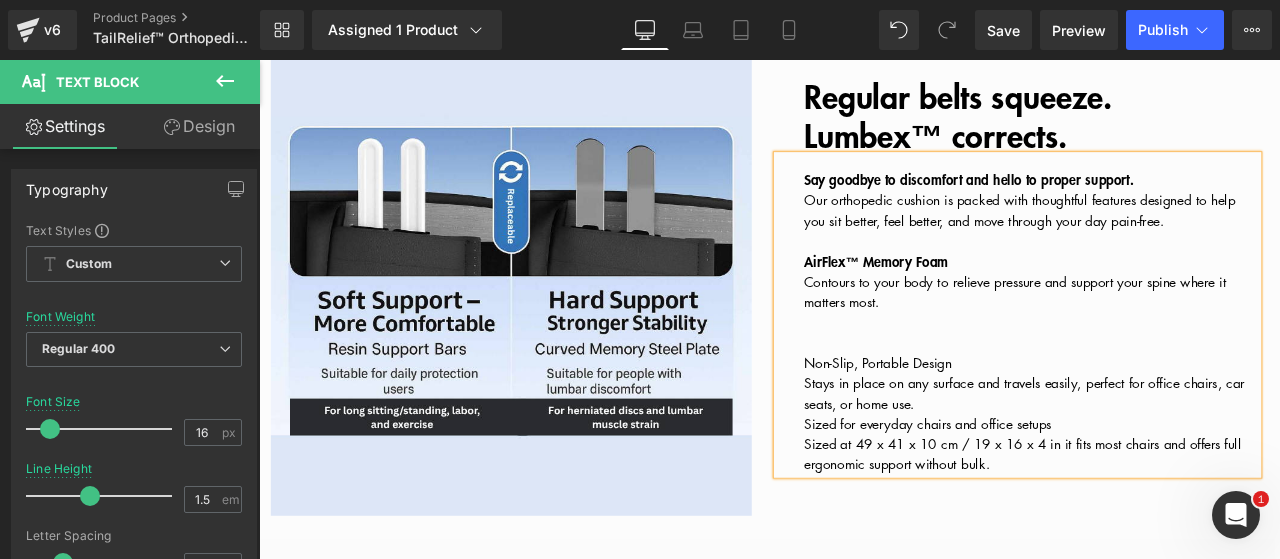 click on "Non-Slip, Portable Design" at bounding box center [992, 419] 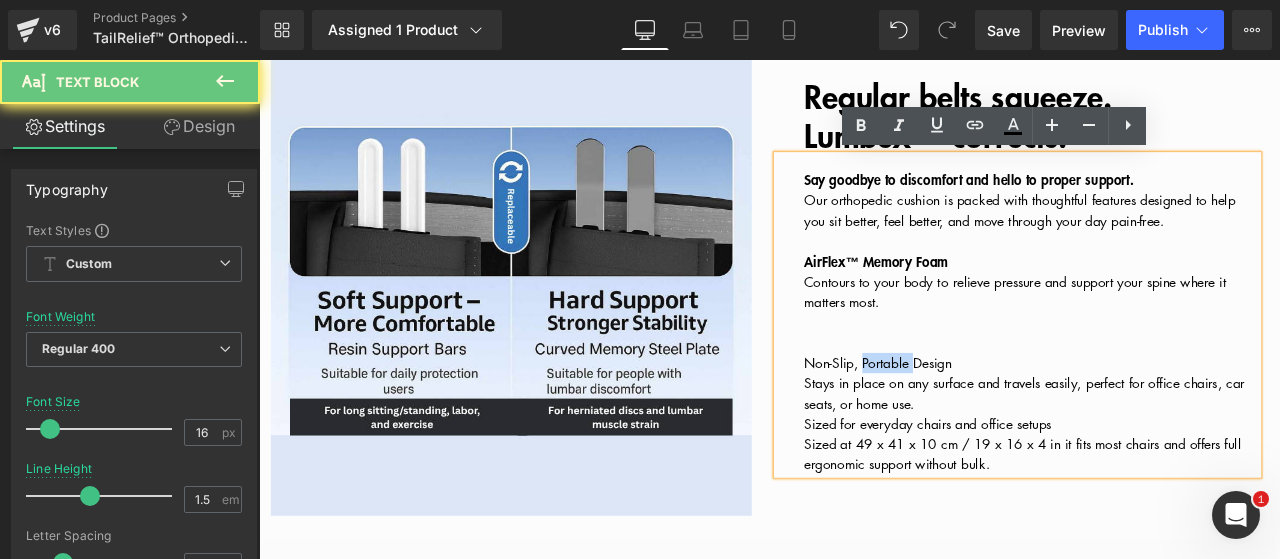 click on "Non-Slip, Portable Design" at bounding box center [992, 419] 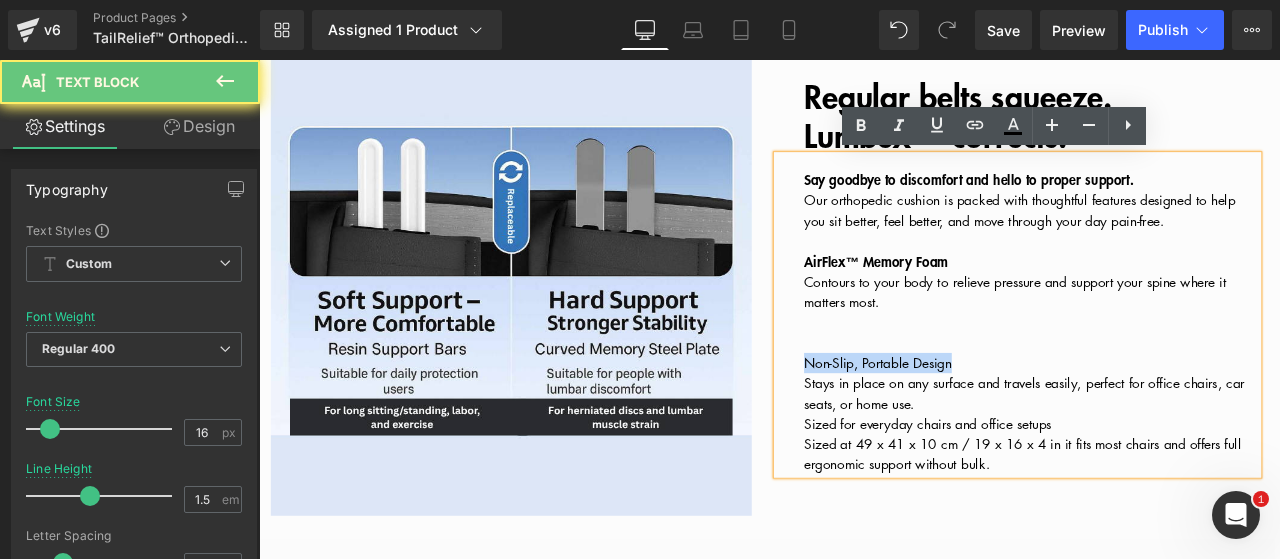 click on "Non-Slip, Portable Design" at bounding box center [992, 419] 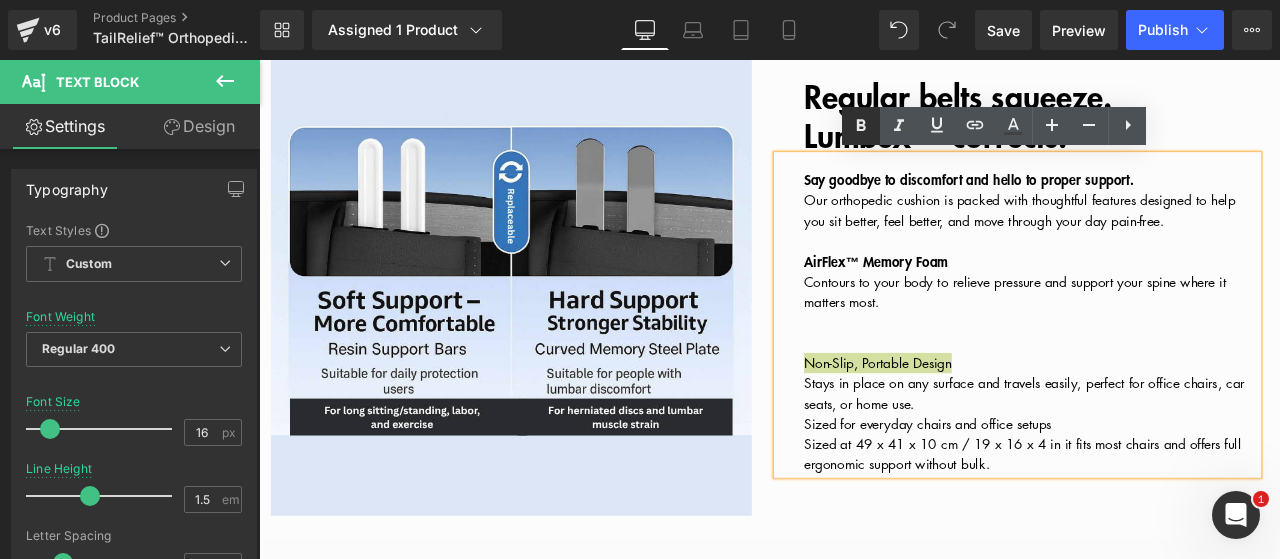 click 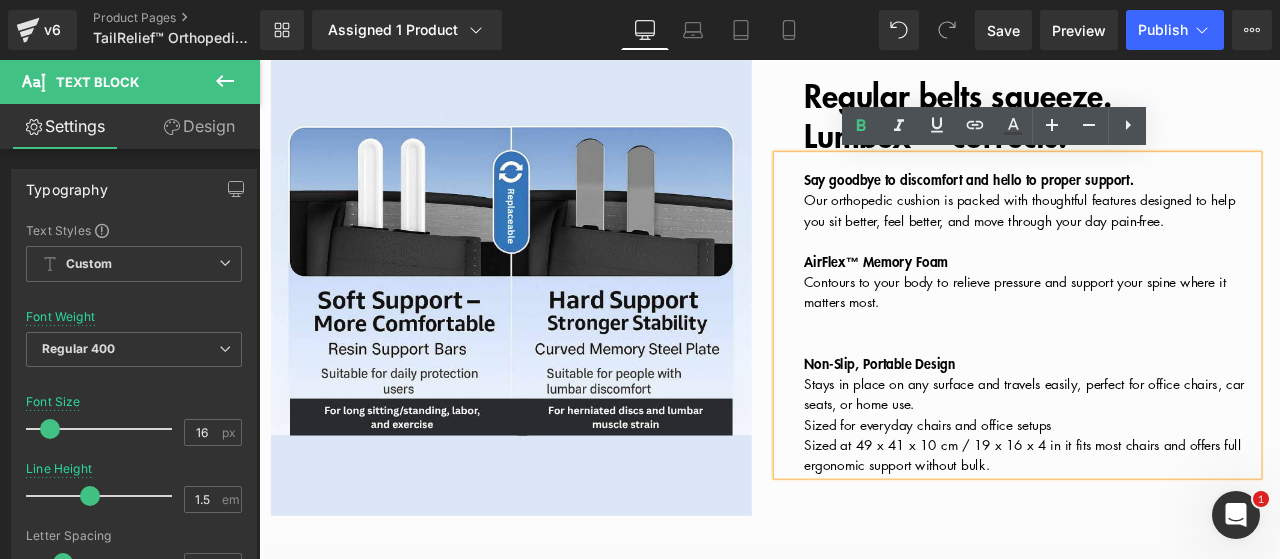 click at bounding box center (1174, 371) 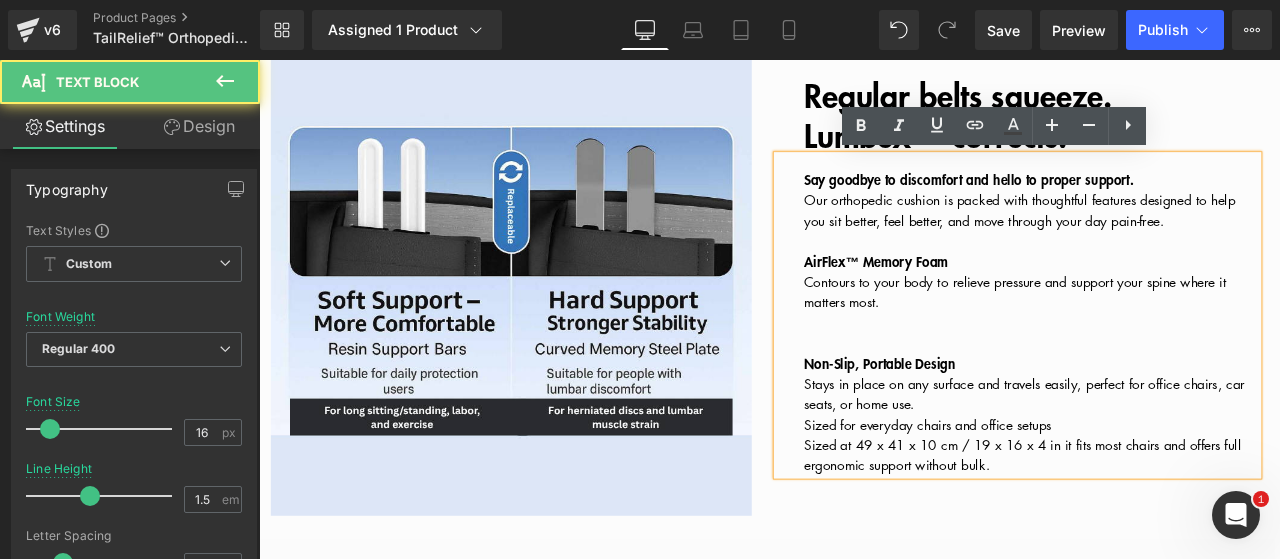 type 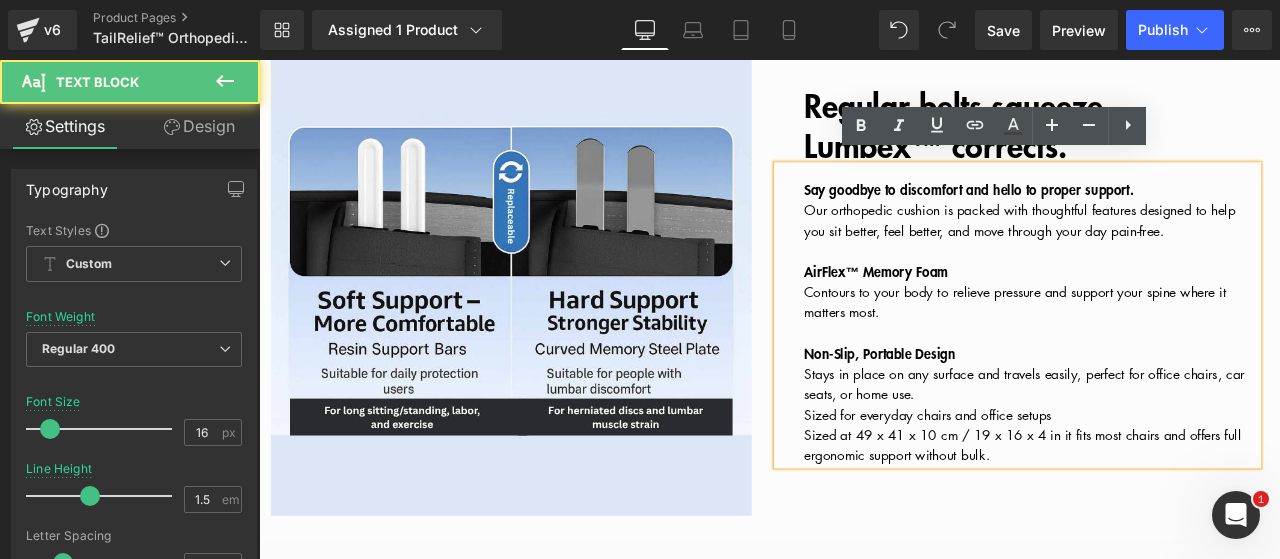scroll, scrollTop: 1202, scrollLeft: 0, axis: vertical 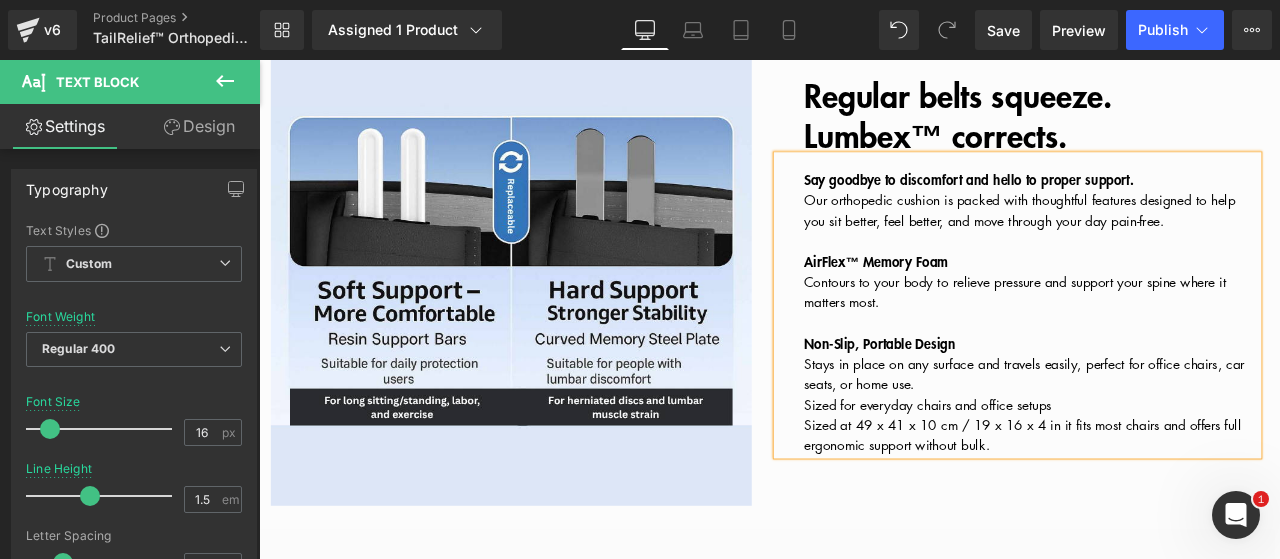 click on "Stays in place on any surface and travels easily, perfect for office chairs, car seats, or home use." at bounding box center (1174, 432) 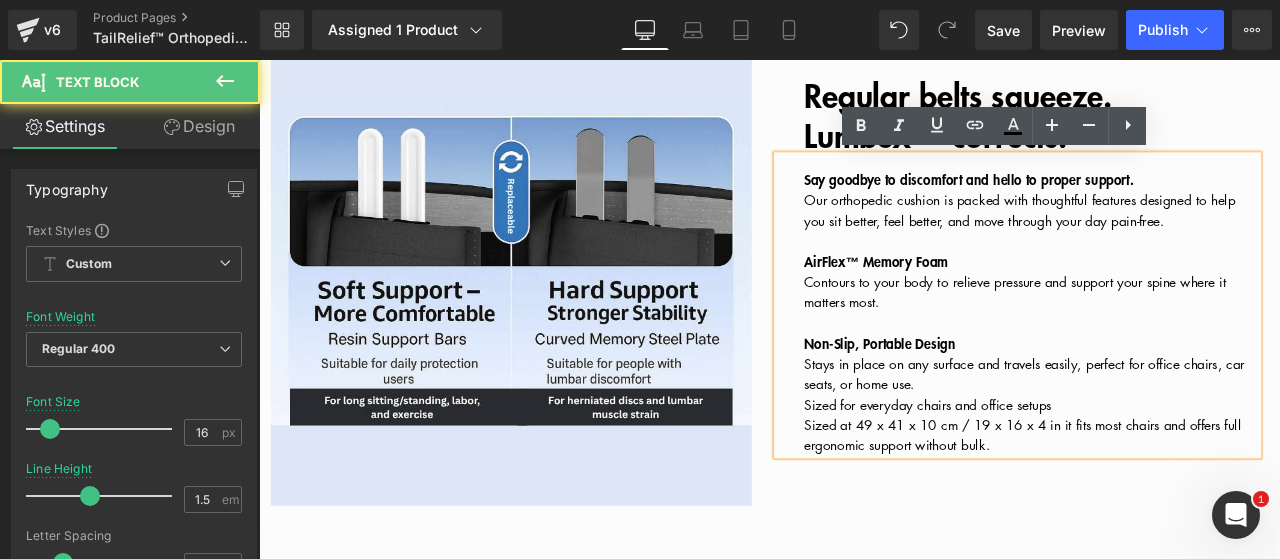 scroll, scrollTop: 1190, scrollLeft: 0, axis: vertical 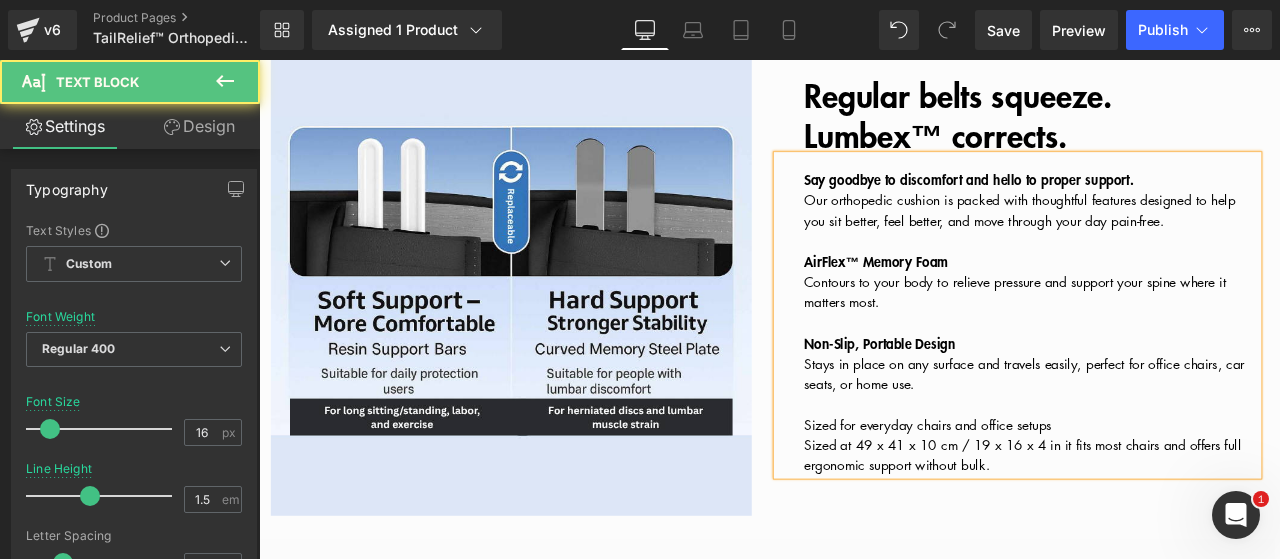 click on "Sized for everyday chairs and office setups" at bounding box center (1051, 492) 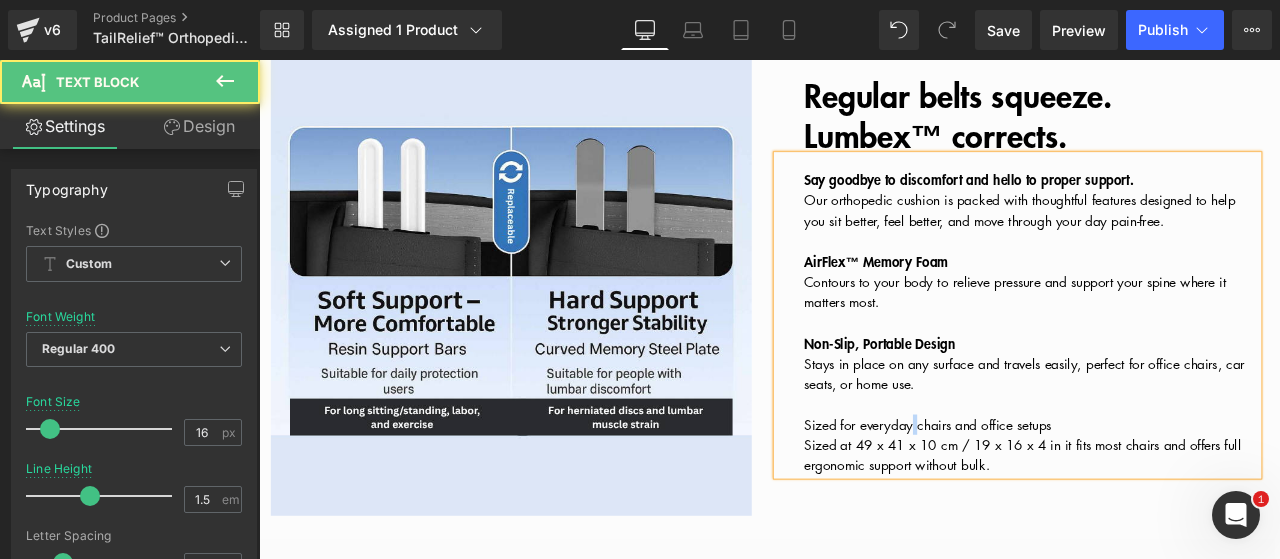 click on "Sized for everyday chairs and office setups" at bounding box center [1051, 492] 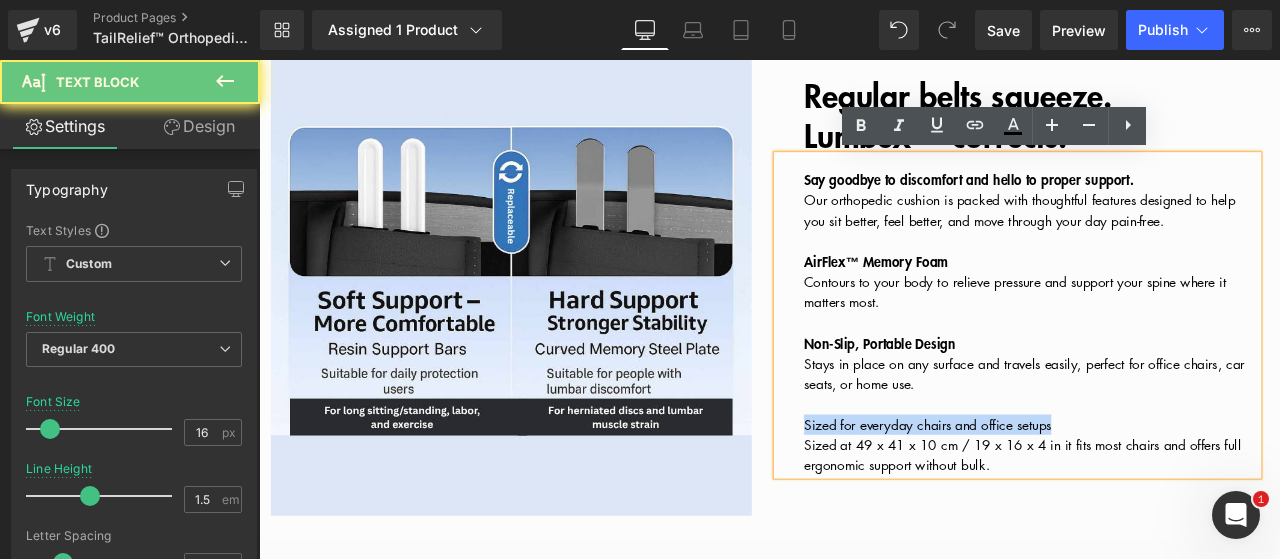 click on "Sized for everyday chairs and office setups" at bounding box center (1051, 492) 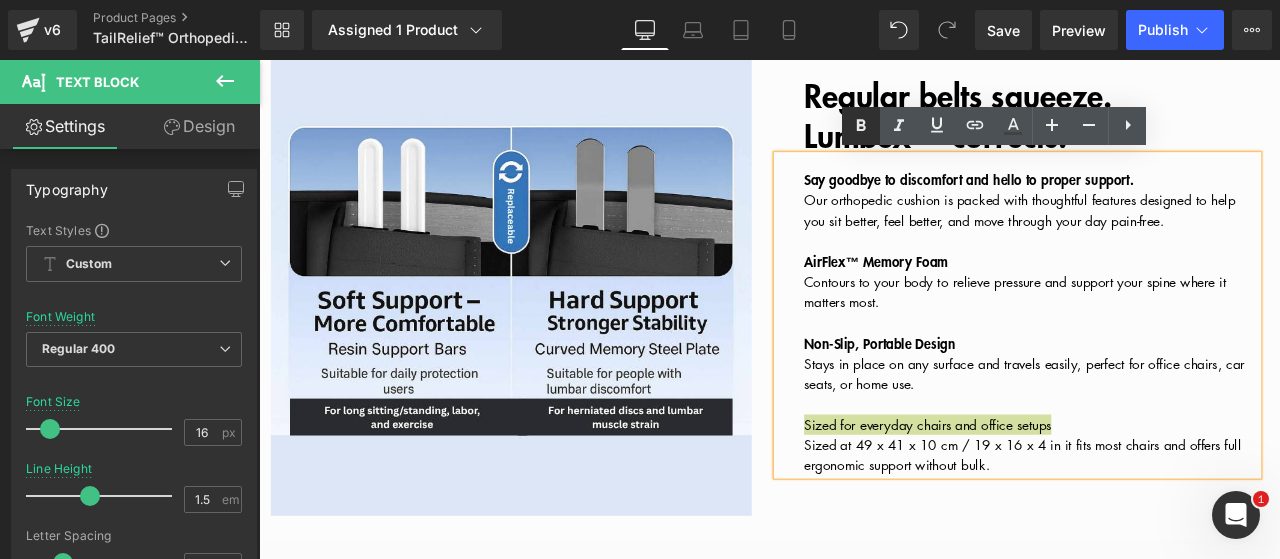 click 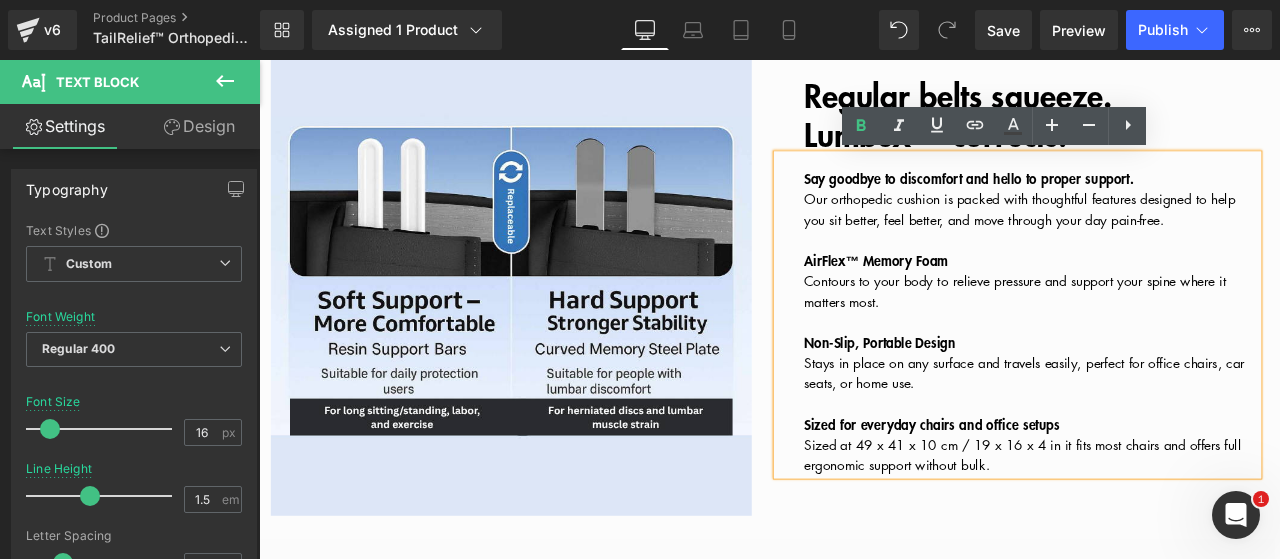 click on "Stays in place on any surface and travels easily, perfect for office chairs, car seats, or home use." at bounding box center (1166, 431) 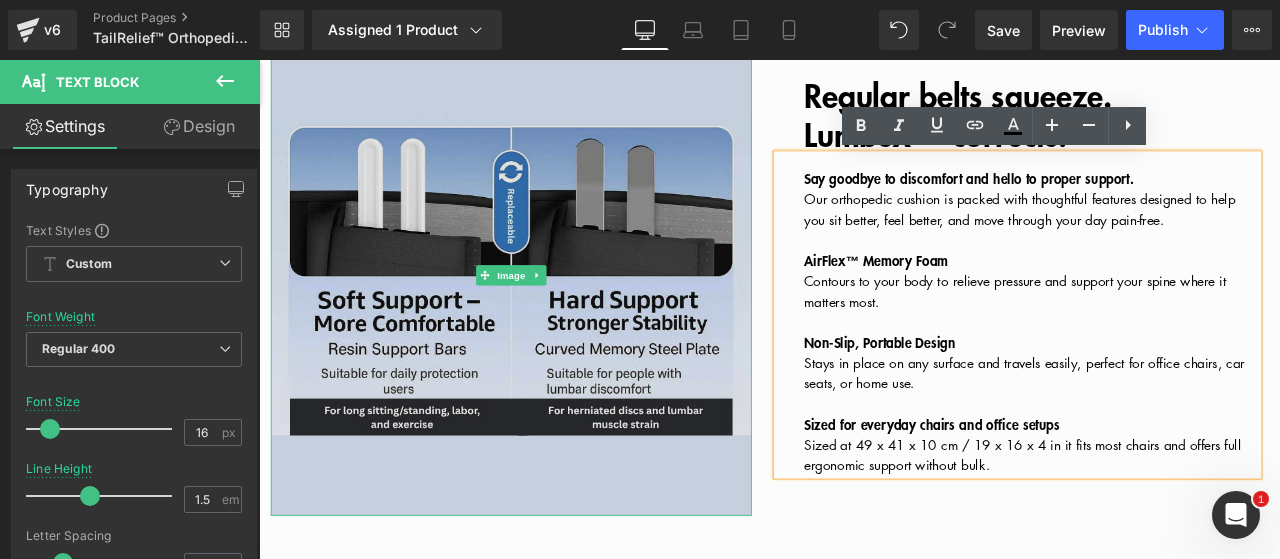click at bounding box center (558, 315) 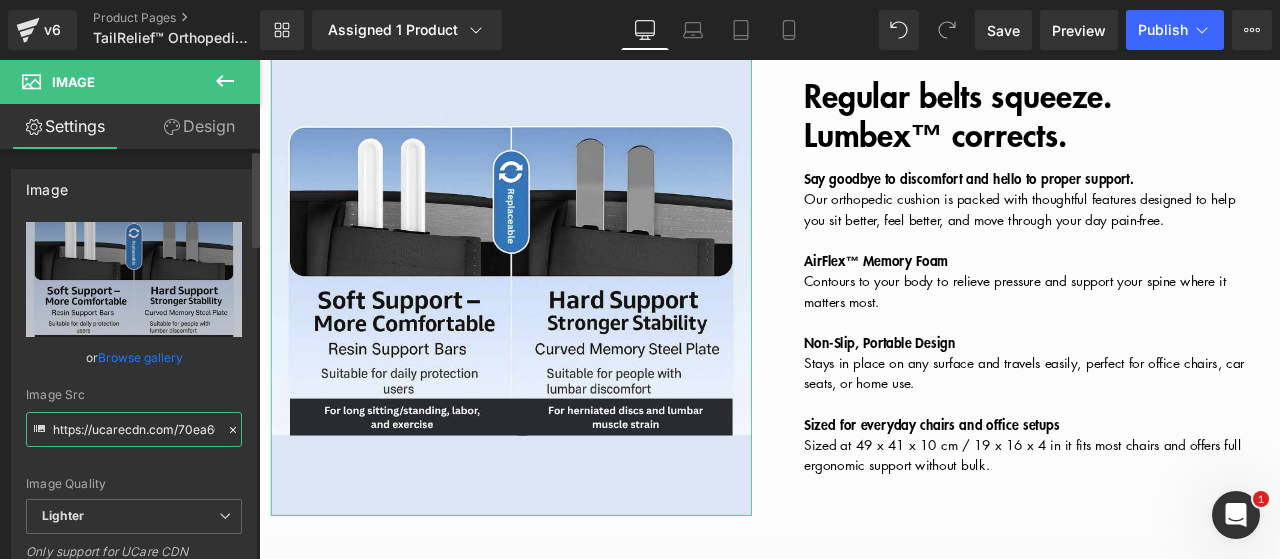 click on "https://ucarecdn.com/70ea6068-d489-4ff6-b8ba-23fda9bf9228/-/format/auto/-/preview/3000x3000/-/quality/lighter/32.png" at bounding box center [134, 429] 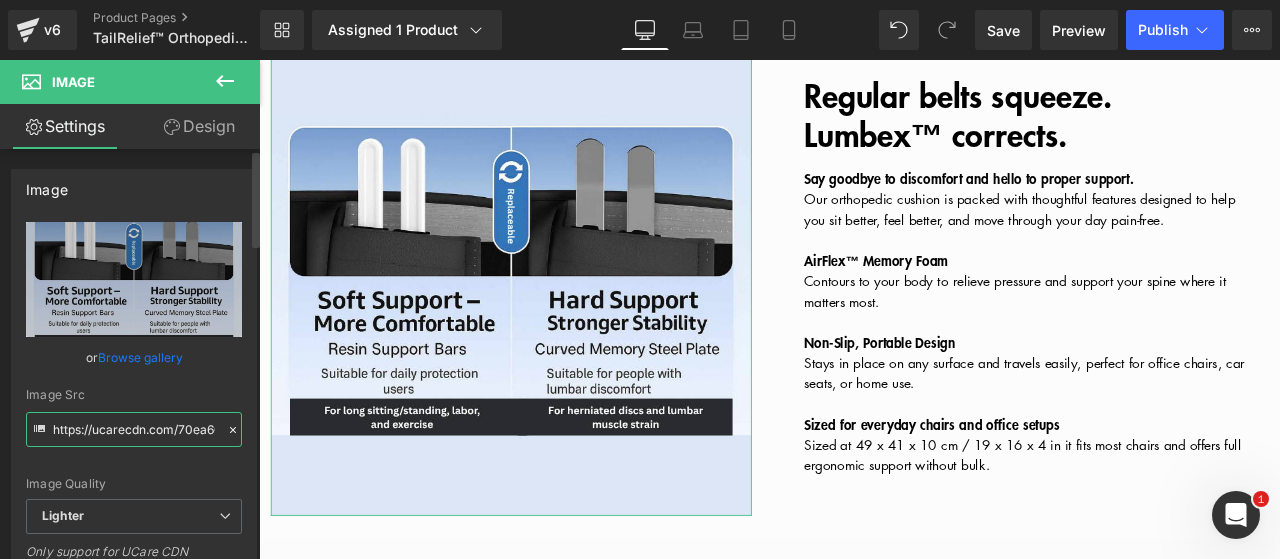 click on "https://ucarecdn.com/70ea6068-d489-4ff6-b8ba-23fda9bf9228/-/format/auto/-/preview/3000x3000/-/quality/lighter/32.png" at bounding box center (134, 429) 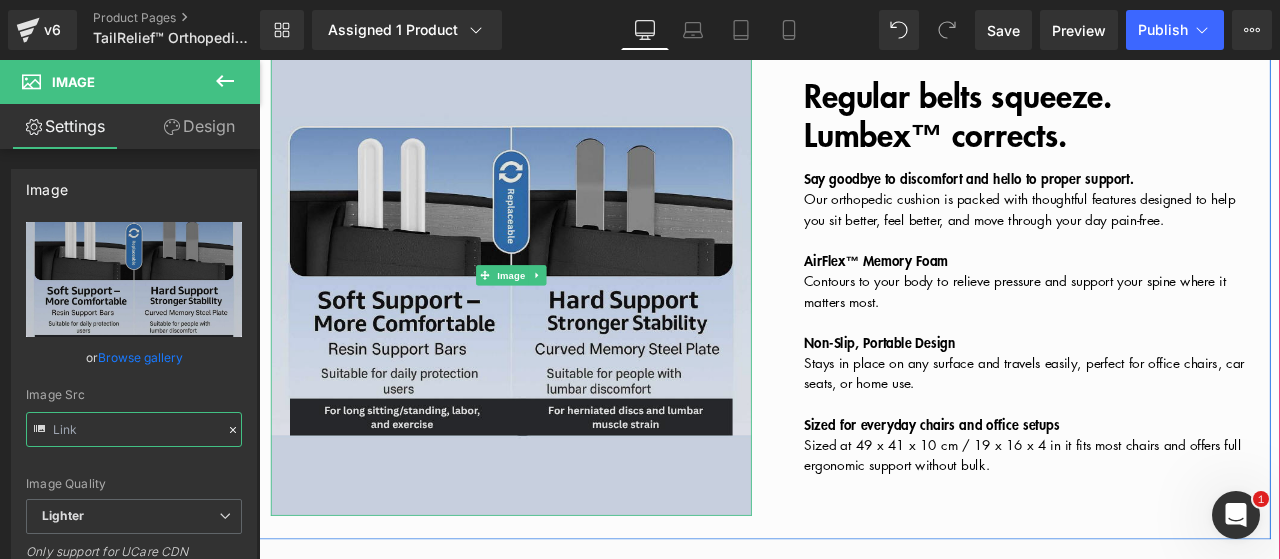 scroll, scrollTop: 1290, scrollLeft: 0, axis: vertical 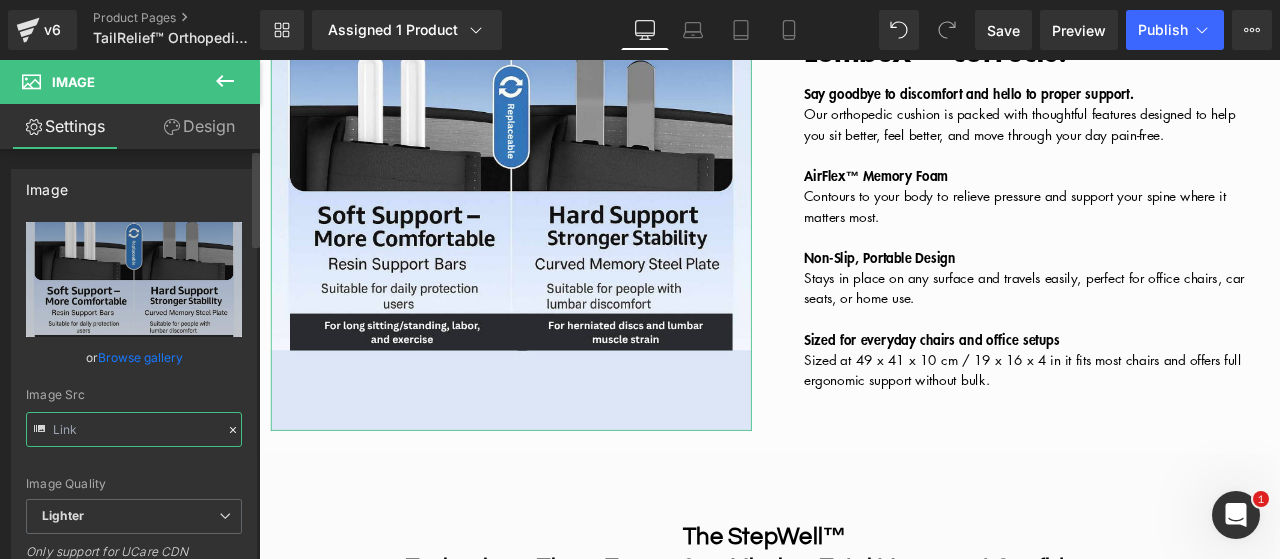 click at bounding box center [134, 429] 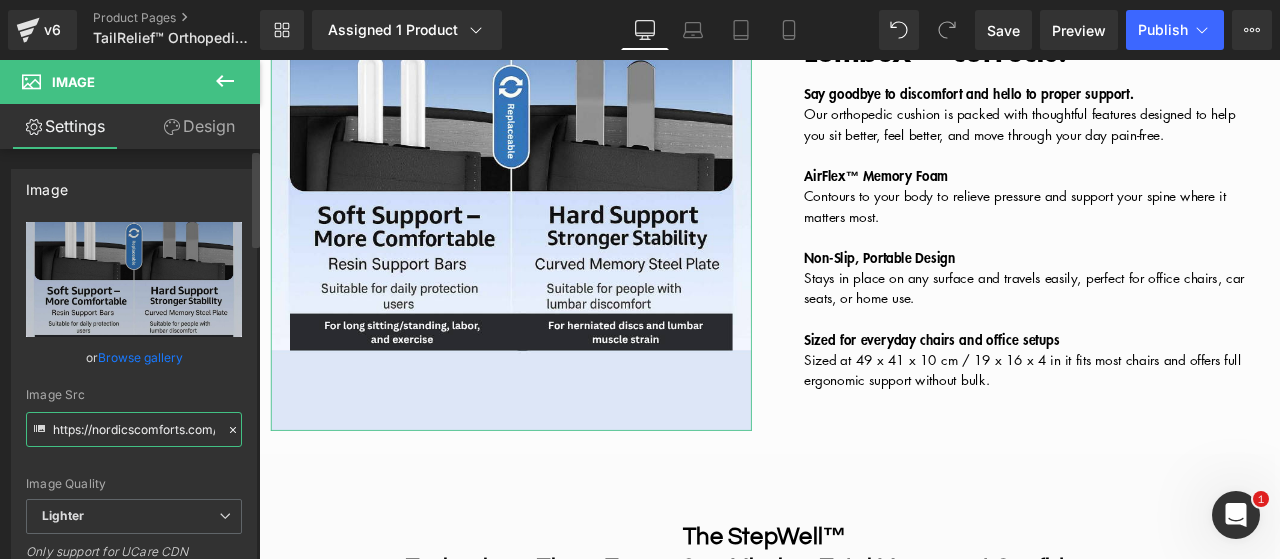 scroll, scrollTop: 0, scrollLeft: 347, axis: horizontal 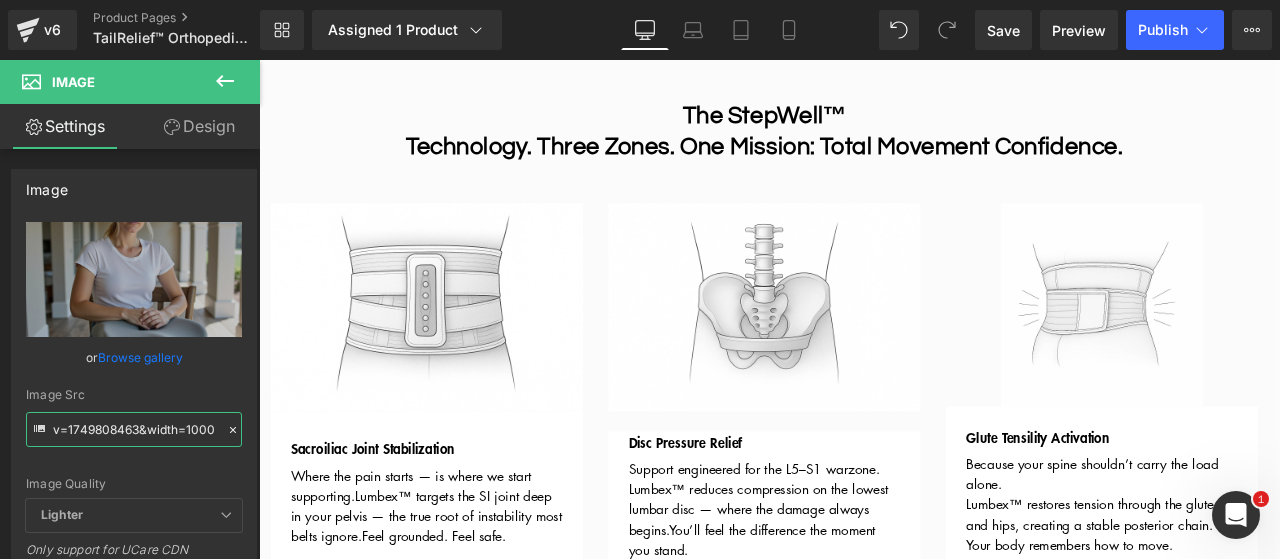 type on "https://nordicscomforts.com/cdn/shop/files/output-0_2.jpg?v=1749808463&width=1000" 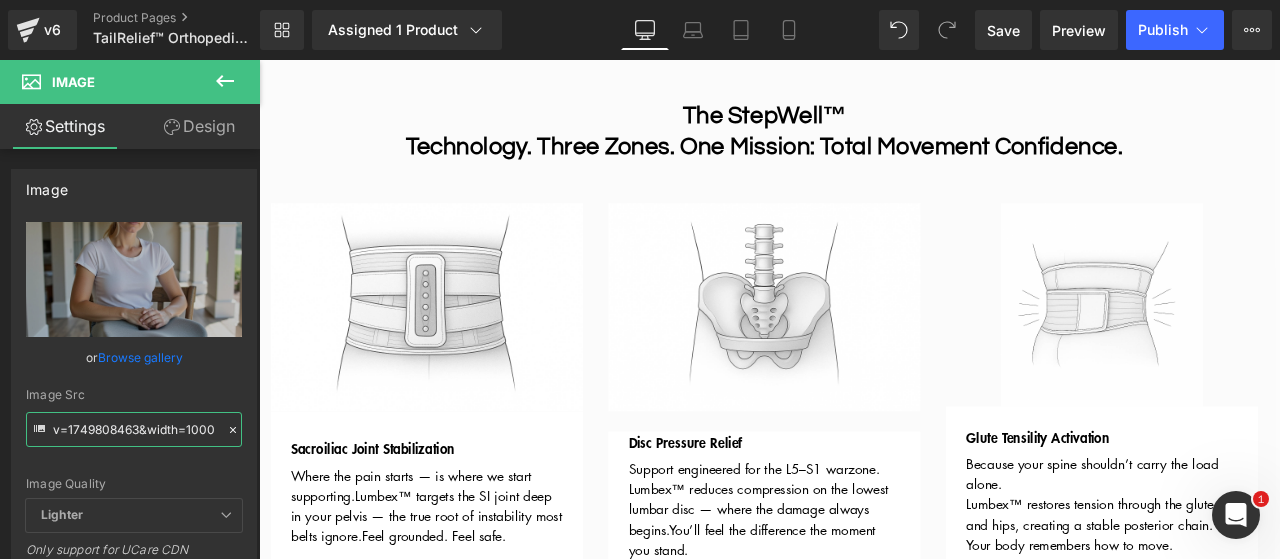 scroll, scrollTop: 0, scrollLeft: 0, axis: both 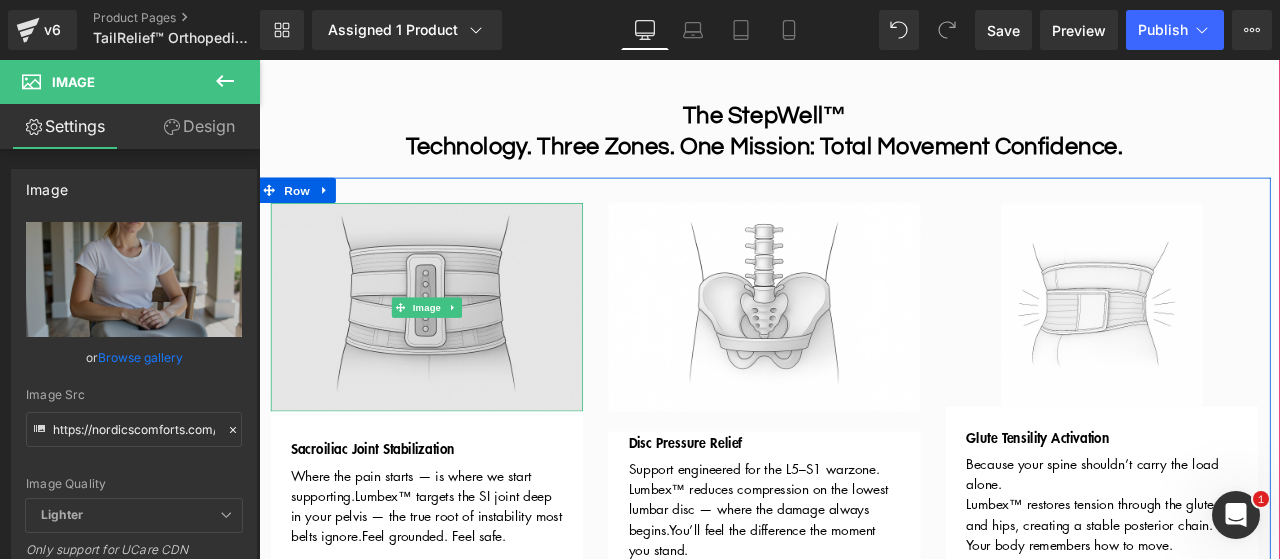 click at bounding box center (458, 352) 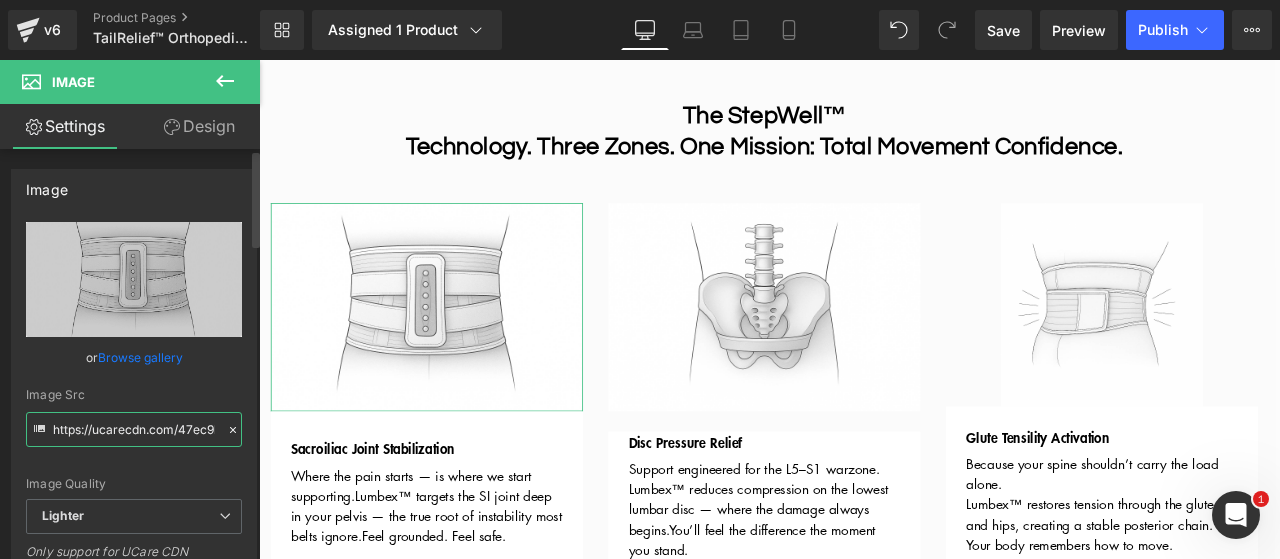 click on "https://ucarecdn.com/47ec9bb3-4c1d-4407-9f27-2aa89dc22616/-/format/auto/-/preview/3000x3000/-/quality/lighter/701dbfc6-e921-4a2e-8144-b8be3ab68871.png" at bounding box center [134, 429] 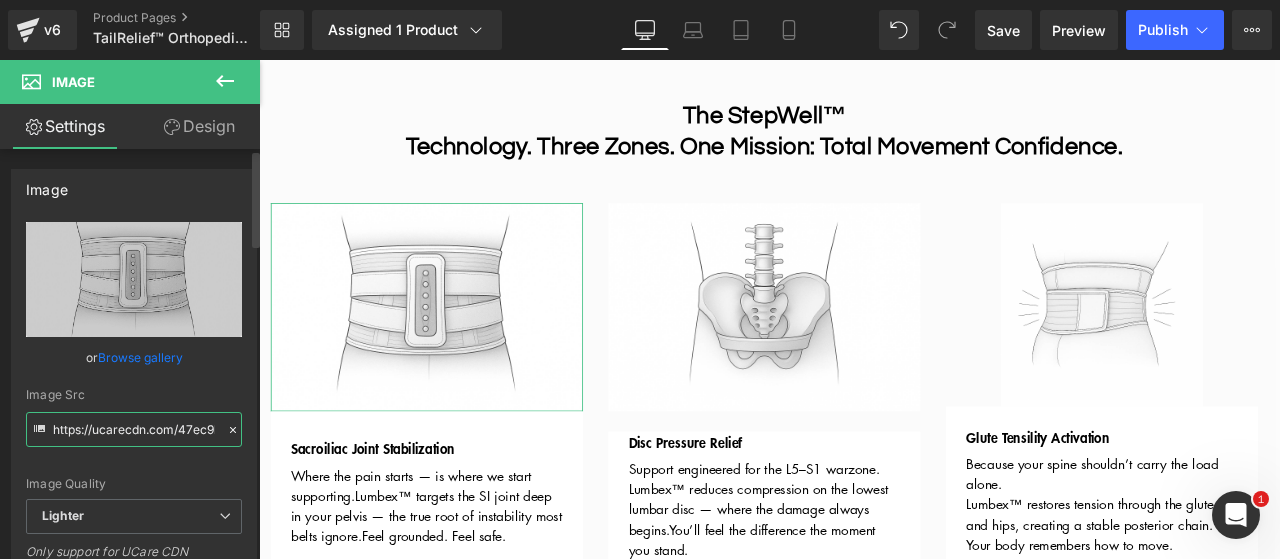 click on "https://ucarecdn.com/47ec9bb3-4c1d-4407-9f27-2aa89dc22616/-/format/auto/-/preview/3000x3000/-/quality/lighter/701dbfc6-e921-4a2e-8144-b8be3ab68871.png" at bounding box center [134, 429] 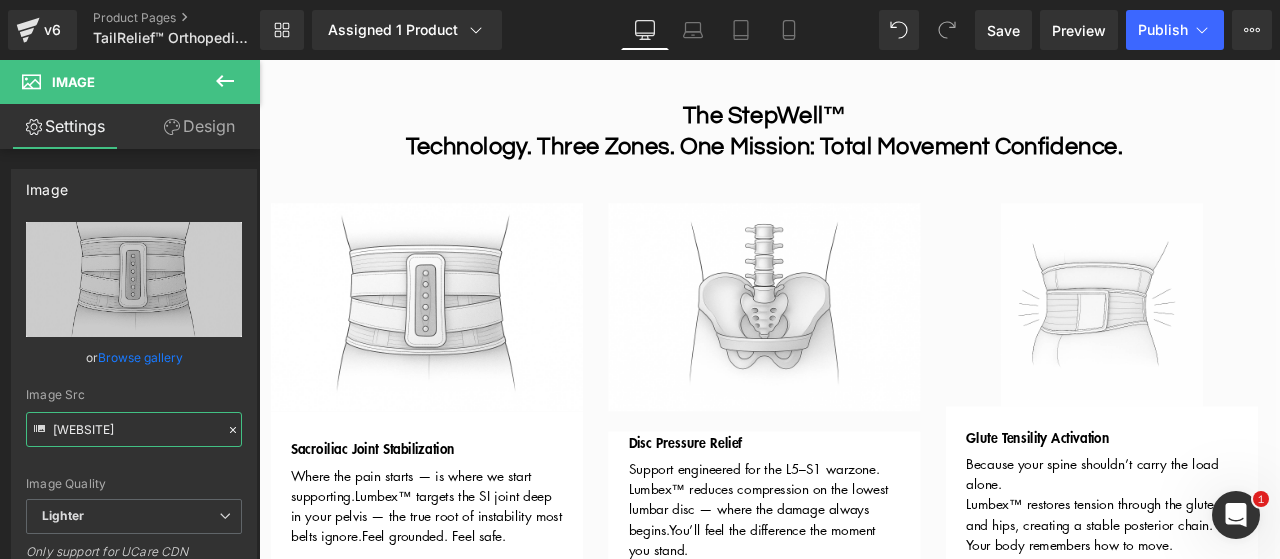 scroll, scrollTop: 0, scrollLeft: 739, axis: horizontal 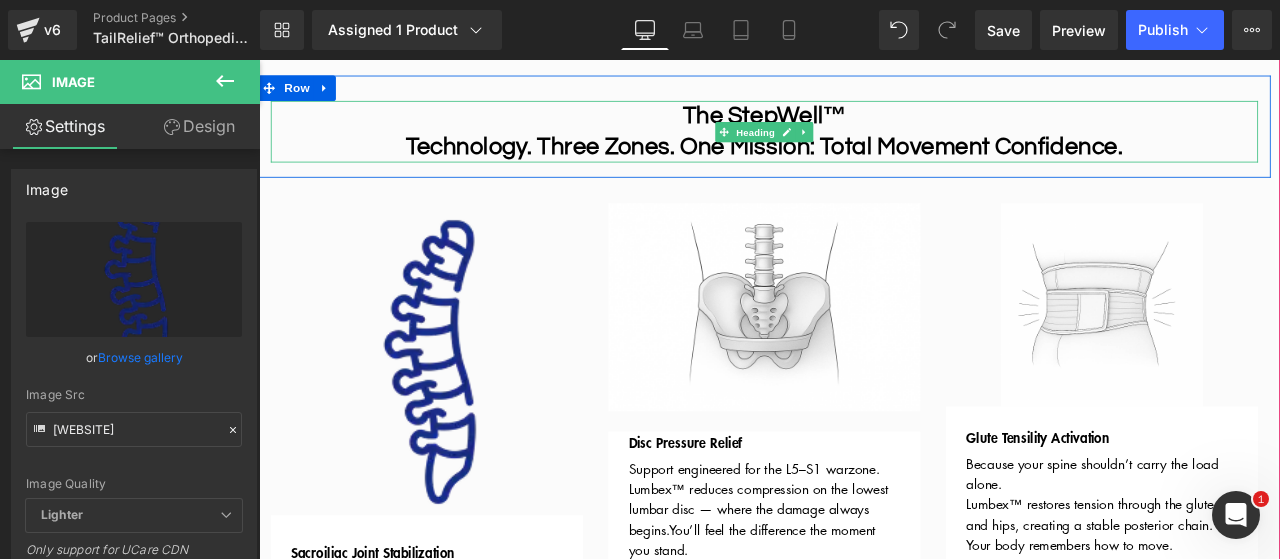 click on "The StepWell™" at bounding box center (858, 125) 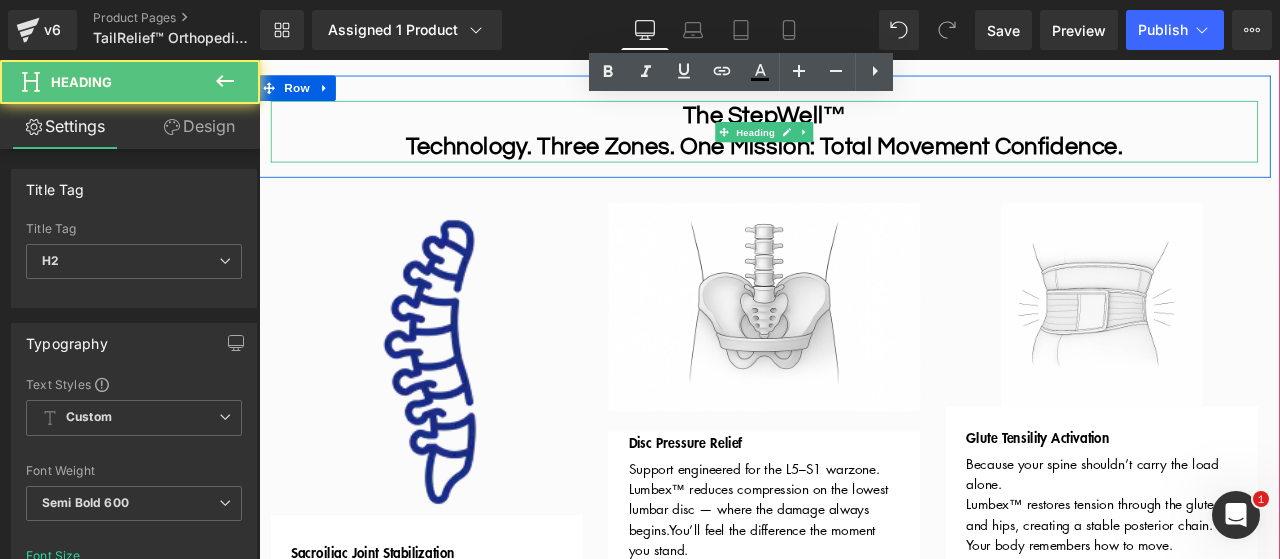 click on "The StepWell™" at bounding box center [858, 125] 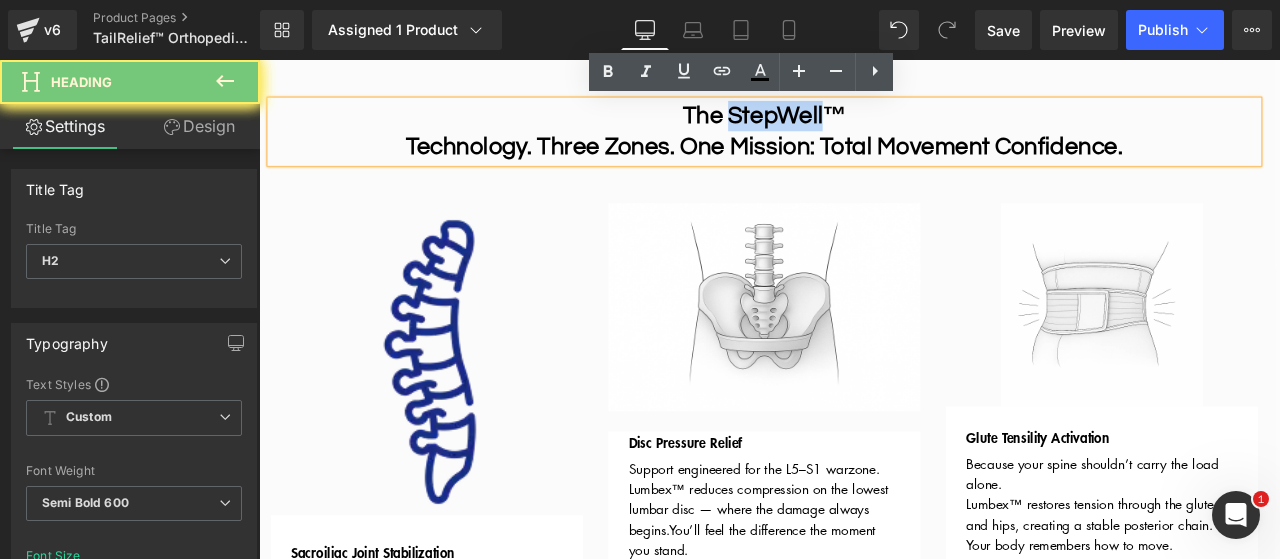 click on "The StepWell™" at bounding box center (858, 125) 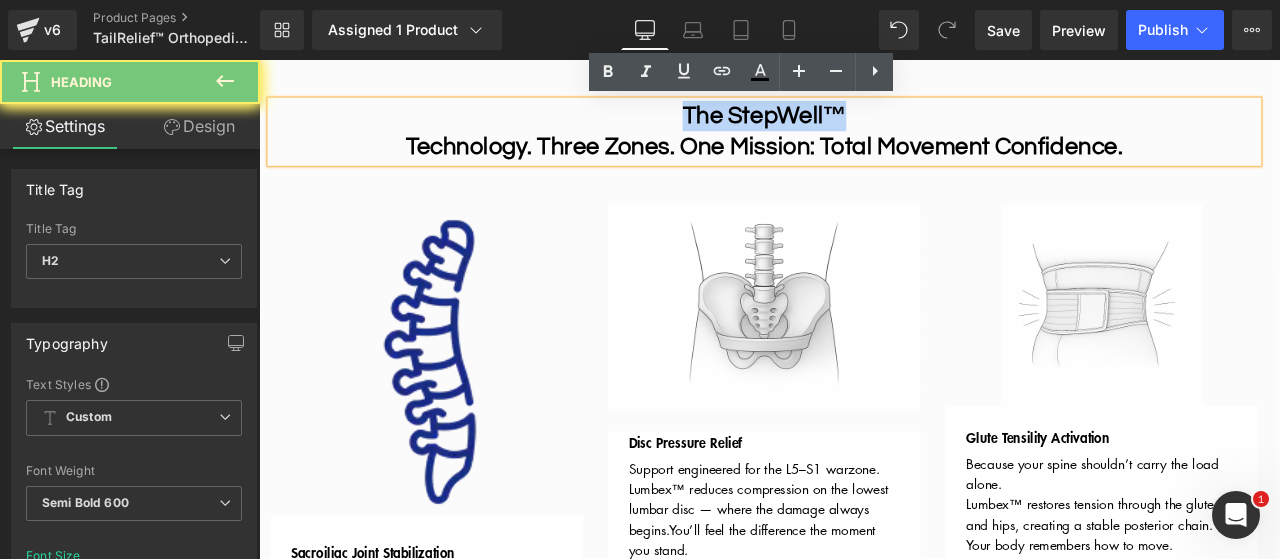 click on "The StepWell™" at bounding box center (858, 125) 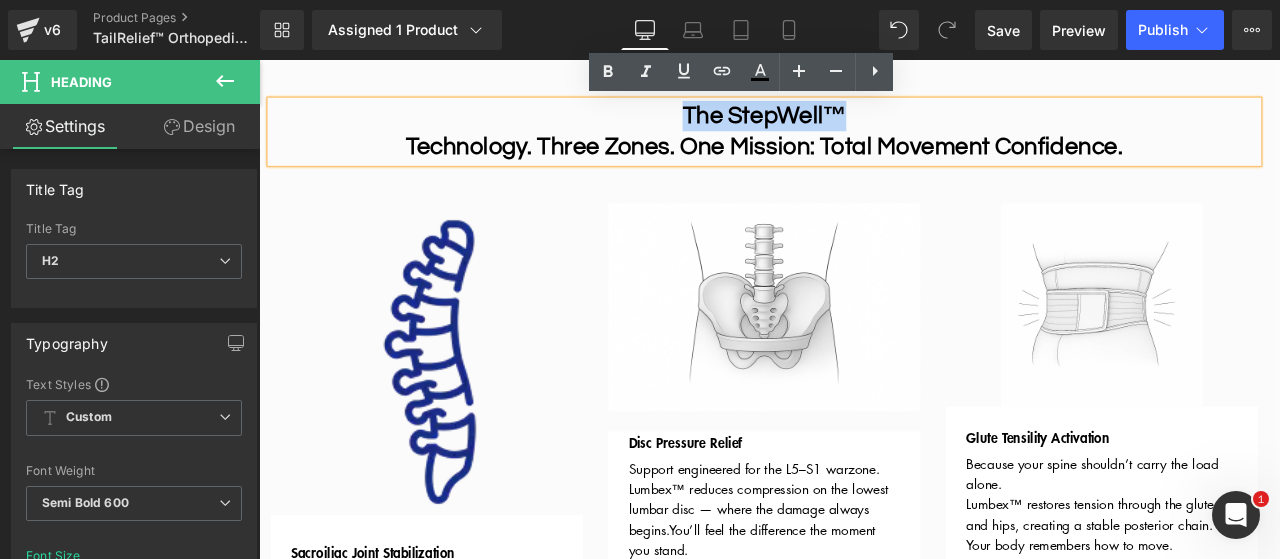 type 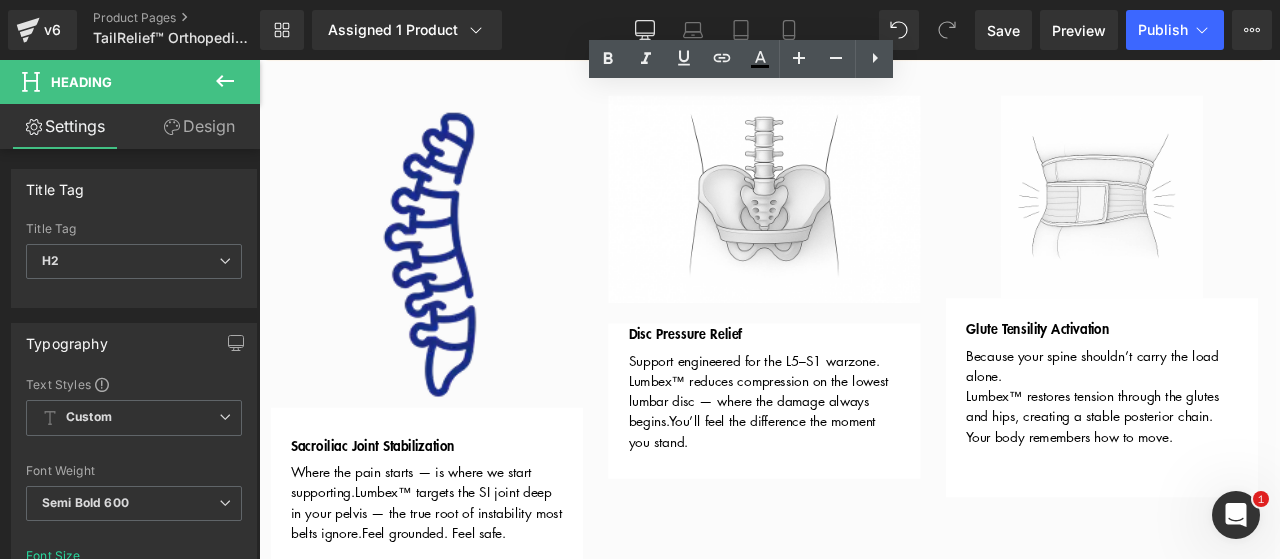 scroll, scrollTop: 1890, scrollLeft: 0, axis: vertical 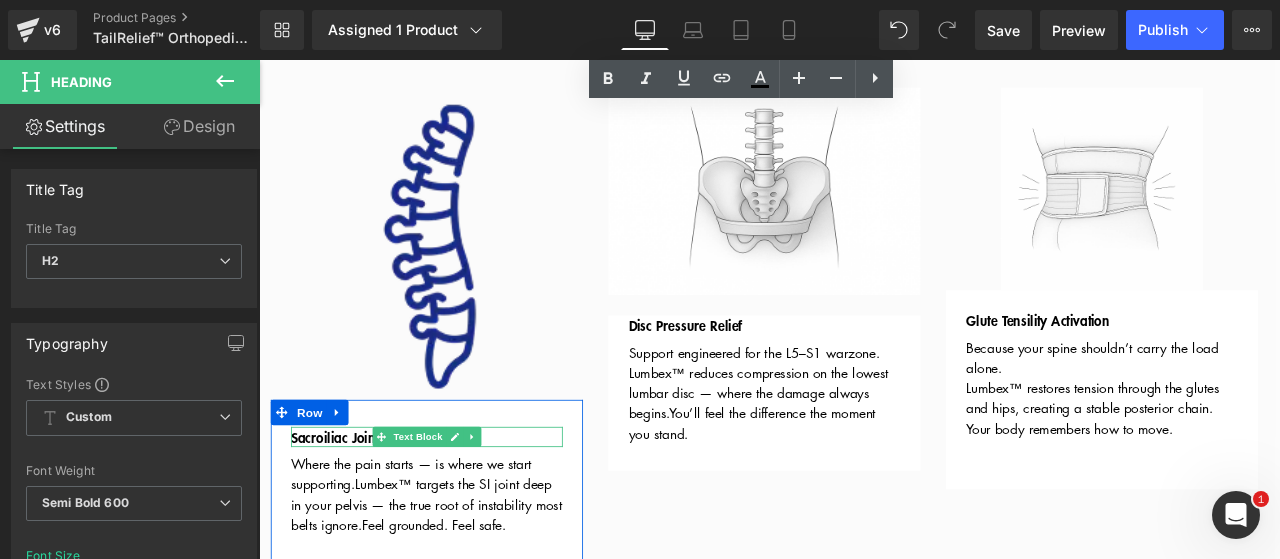 click on "Text Block" at bounding box center (447, 507) 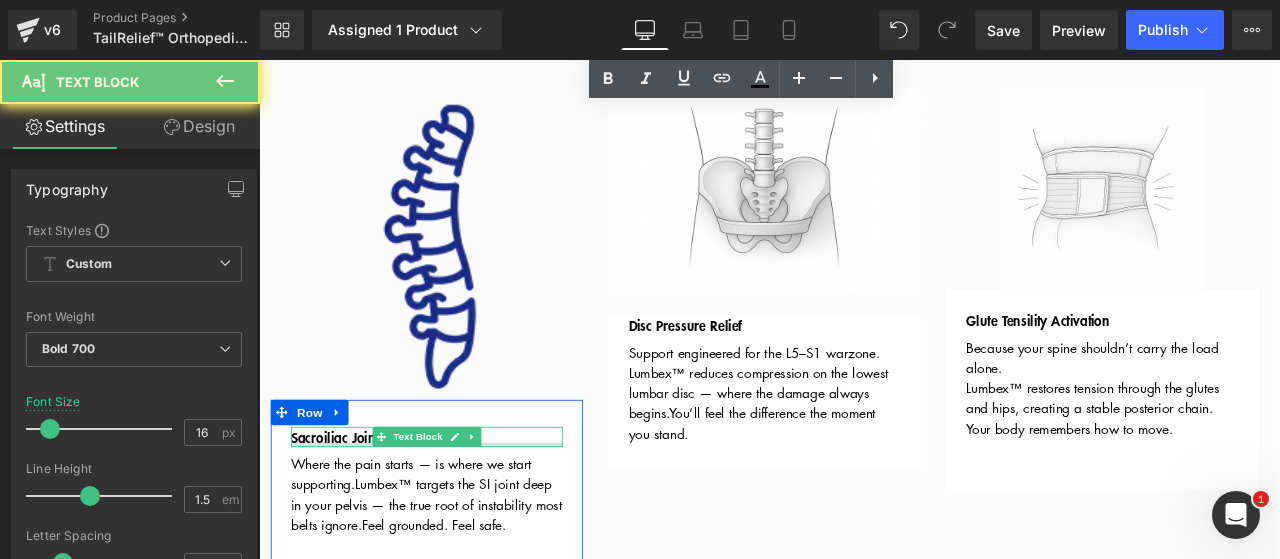 click on "Sacroiliac Joint Stabilization" at bounding box center (458, 507) 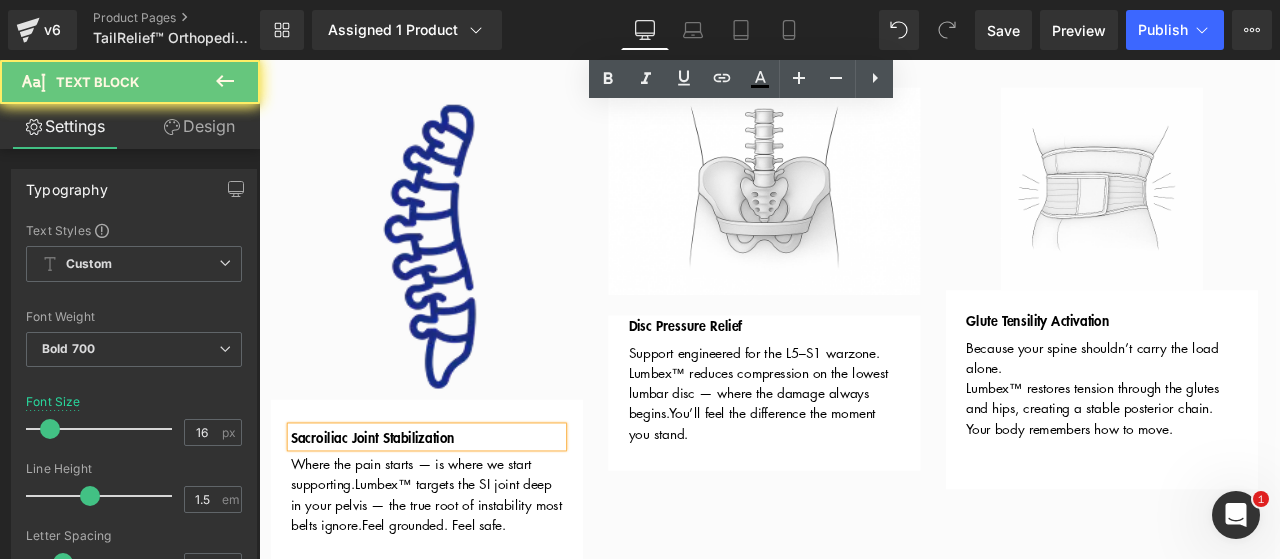 click on "Sacroiliac Joint Stabilization" at bounding box center (458, 507) 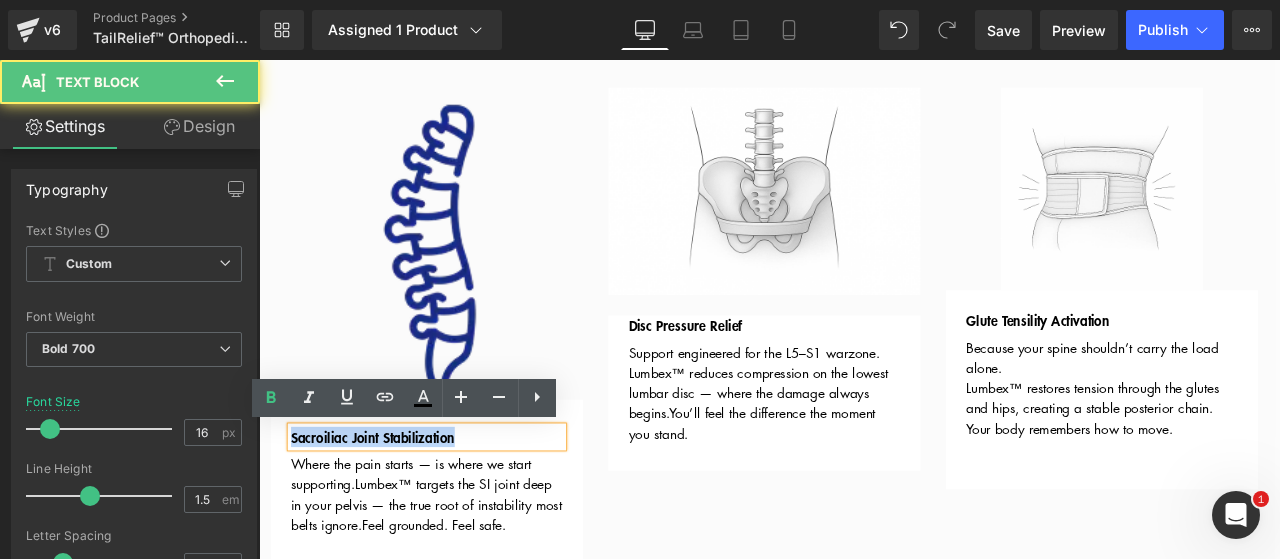 click on "Sacroiliac Joint Stabilization" at bounding box center [458, 507] 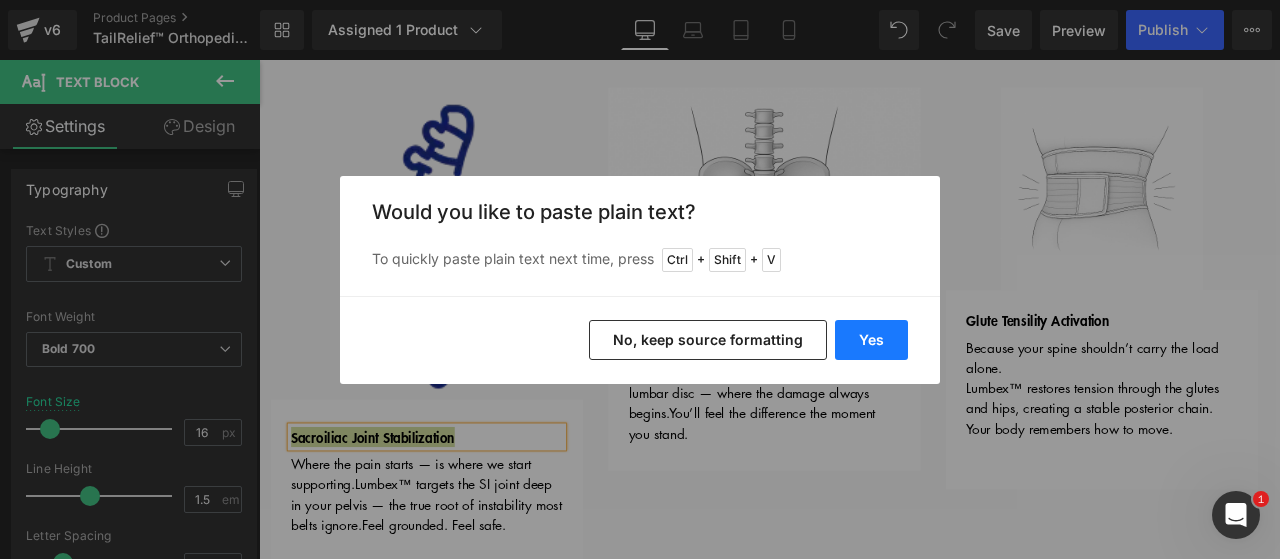 click on "Yes" at bounding box center [871, 340] 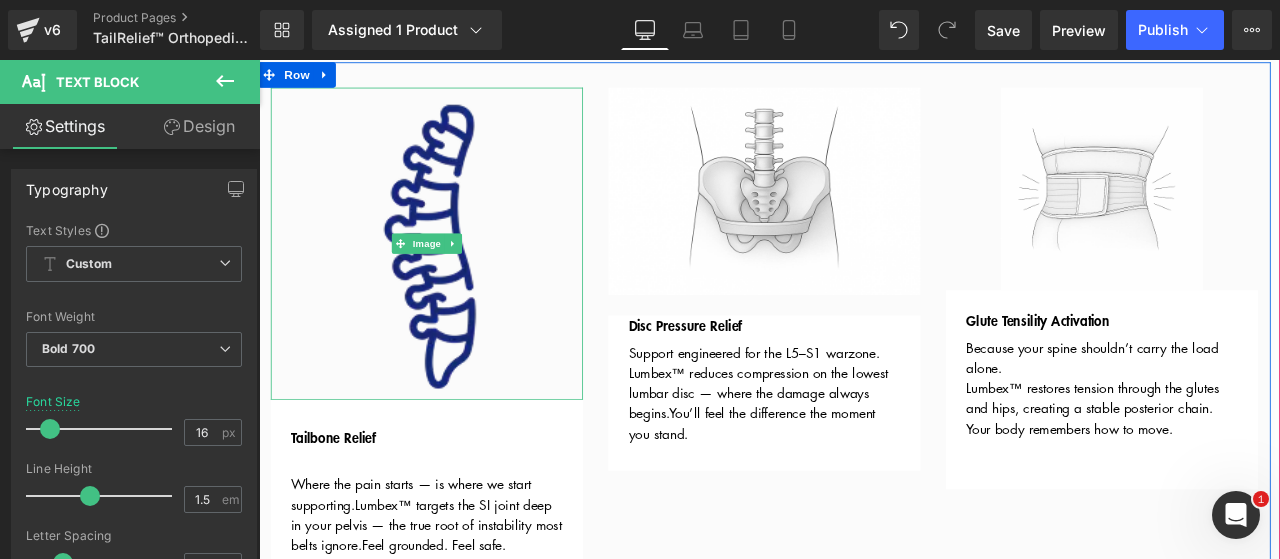 scroll, scrollTop: 1938, scrollLeft: 0, axis: vertical 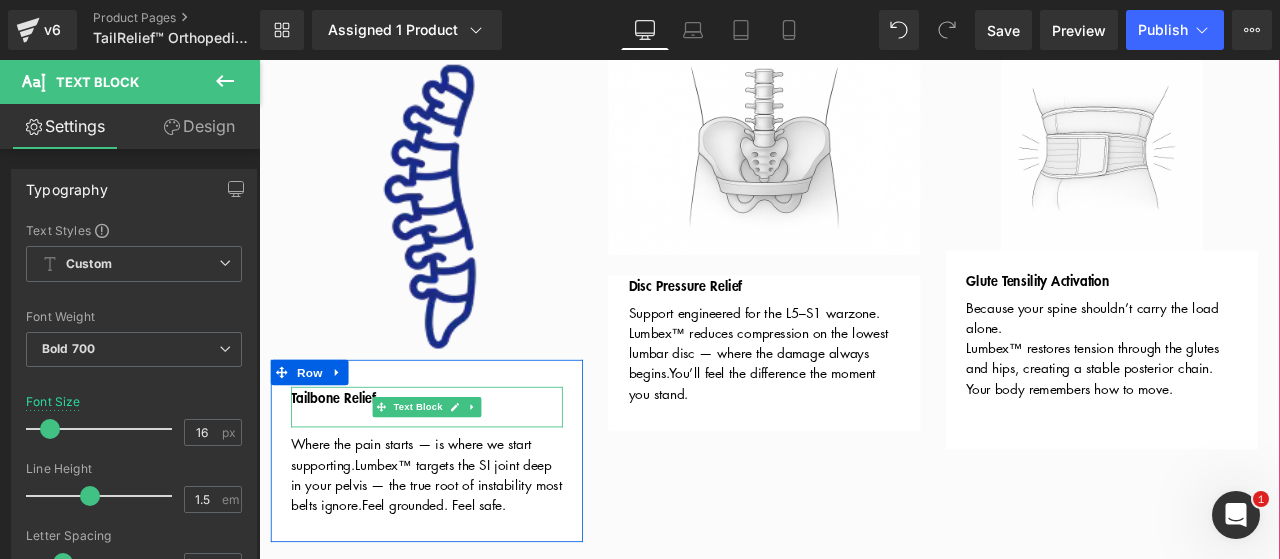 click at bounding box center [458, 483] 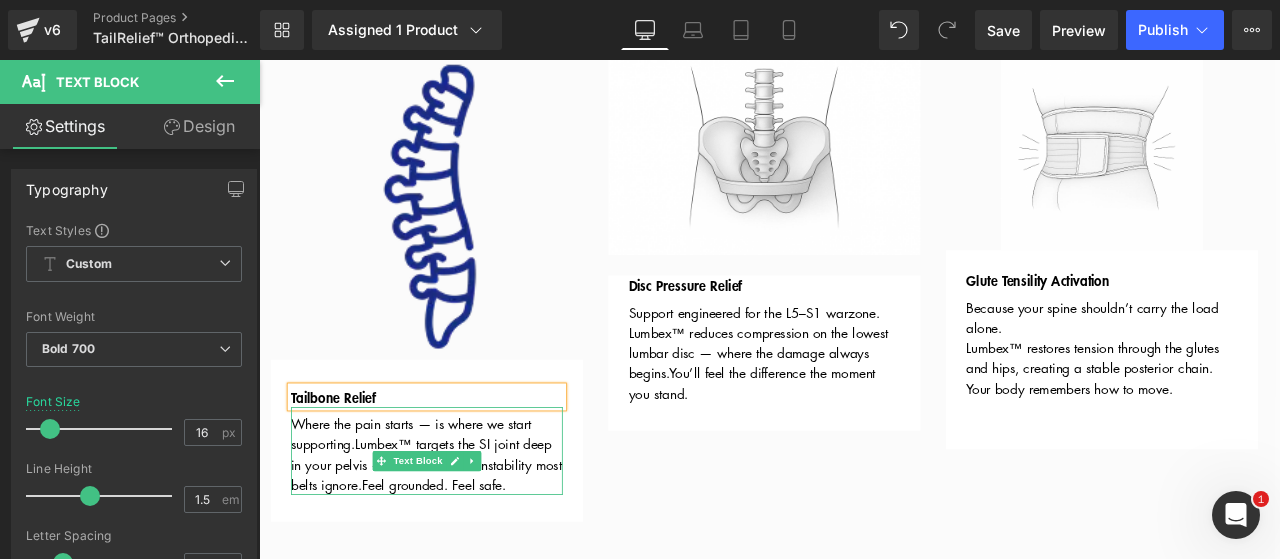 click on "Where the pain starts — is where we start supporting.  Lumbex™ targets the SI joint deep in your pelvis — the true root of instability most belts ignore.  Feel grounded. Feel safe." at bounding box center (458, 527) 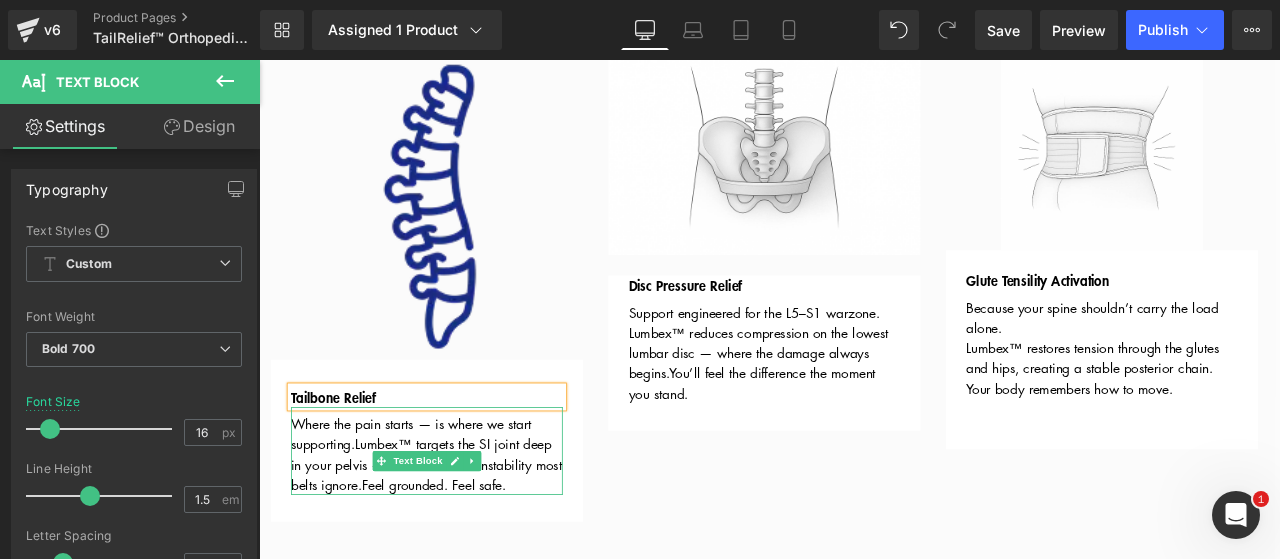 click on "Where the pain starts — is where we start supporting.  Lumbex™ targets the SI joint deep in your pelvis — the true root of instability most belts ignore.  Feel grounded. Feel safe." at bounding box center (458, 527) 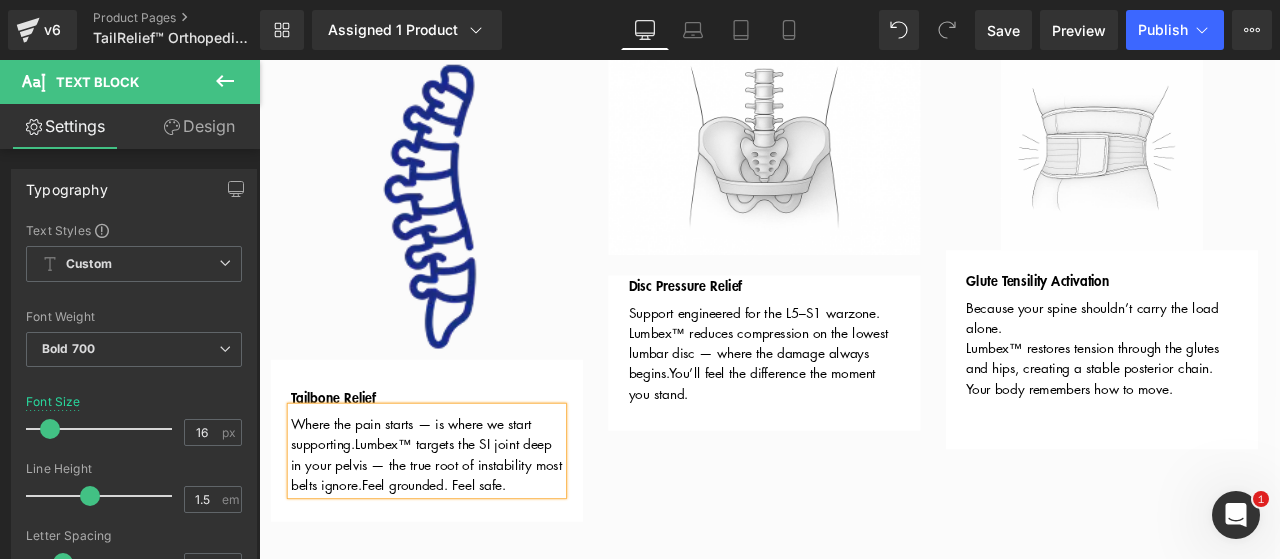 click on "Where the pain starts — is where we start supporting.  Lumbex™ targets the SI joint deep in your pelvis — the true root of instability most belts ignore.  Feel grounded. Feel safe." at bounding box center [458, 527] 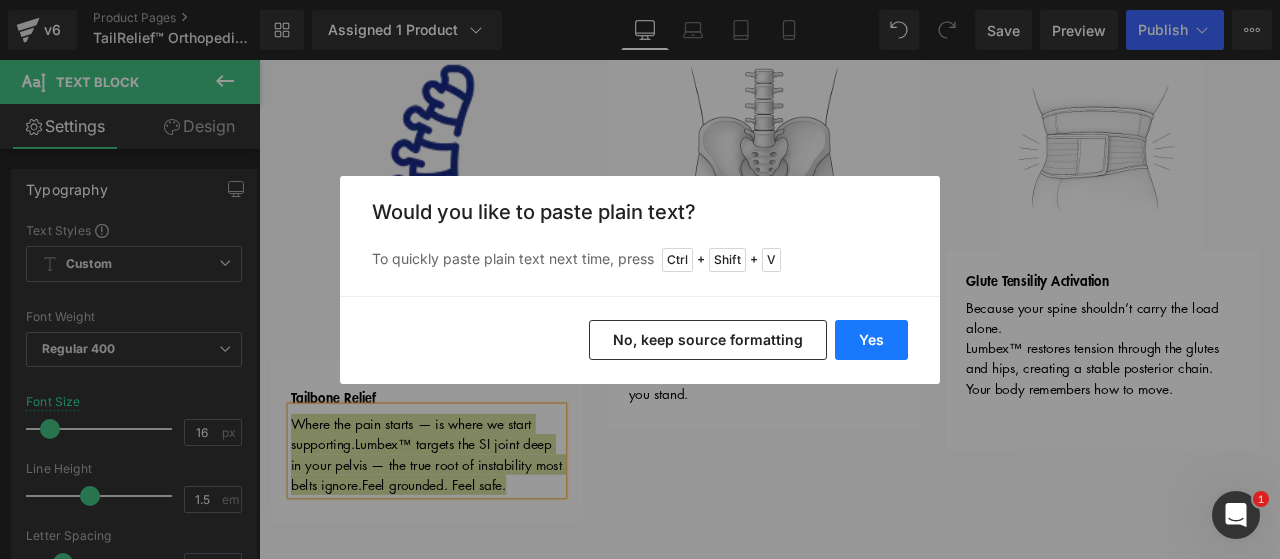 click on "Yes" at bounding box center (871, 340) 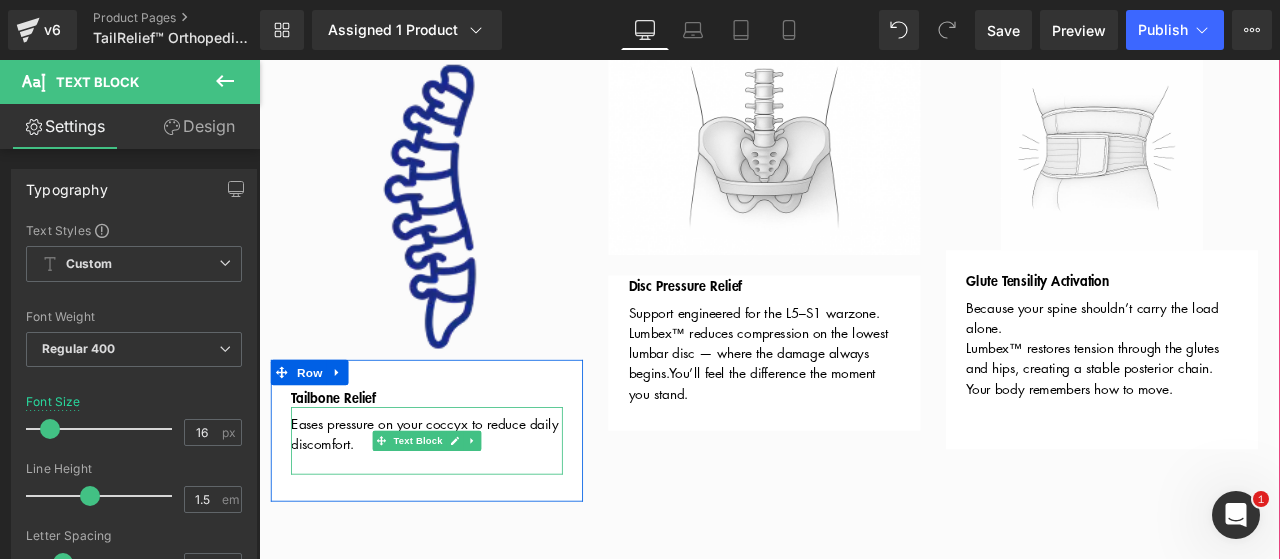click at bounding box center [458, 539] 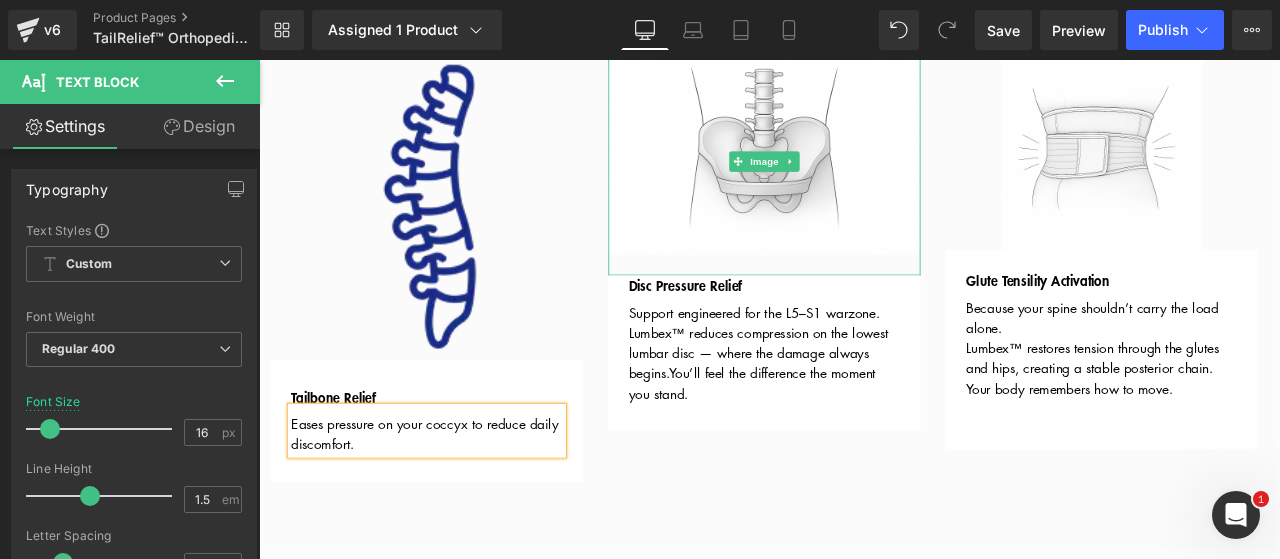 click at bounding box center (858, 180) 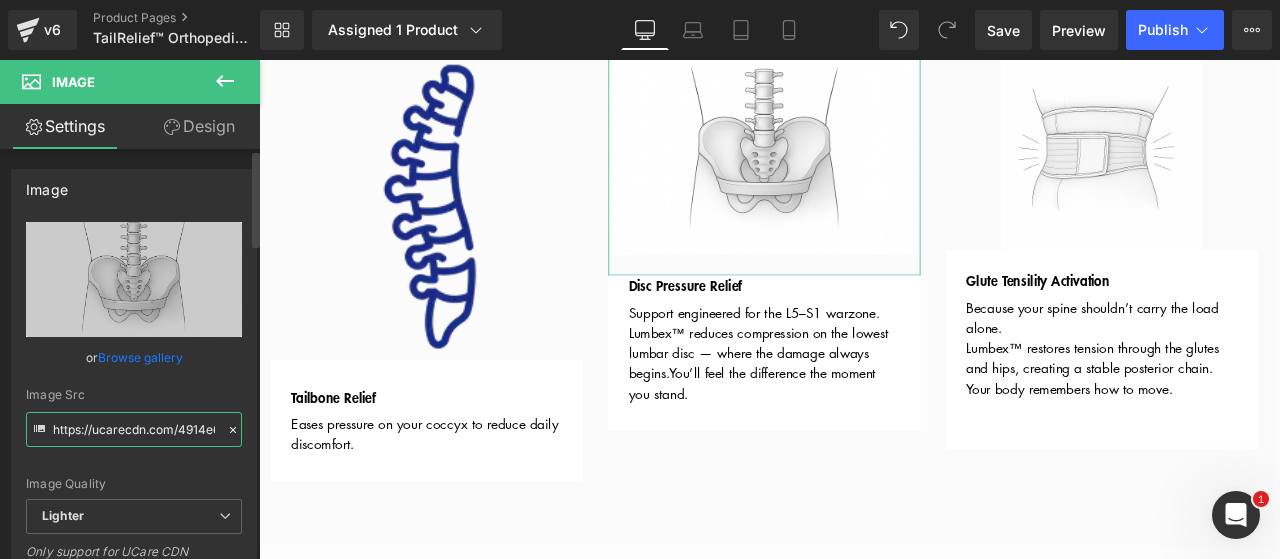click on "https://ucarecdn.com/4914e6de-3859-4876-a6a2-a23ef5bc17fc/-/format/auto/-/preview/3000x3000/-/quality/lighter/4343.png" at bounding box center (134, 429) 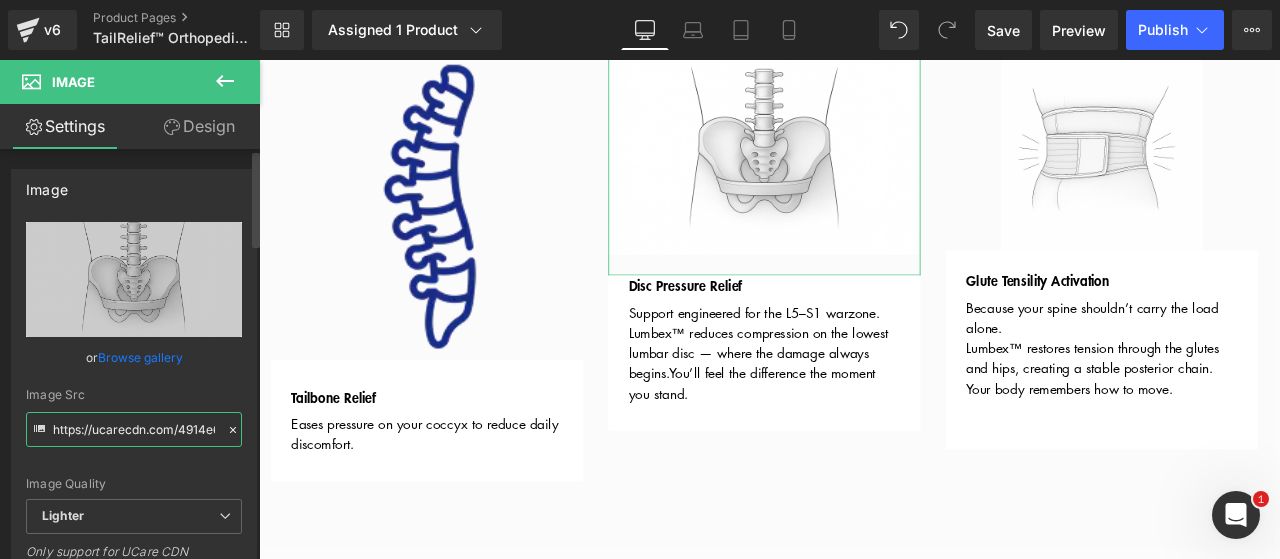 click on "https://ucarecdn.com/4914e6de-3859-4876-a6a2-a23ef5bc17fc/-/format/auto/-/preview/3000x3000/-/quality/lighter/4343.png" at bounding box center [134, 429] 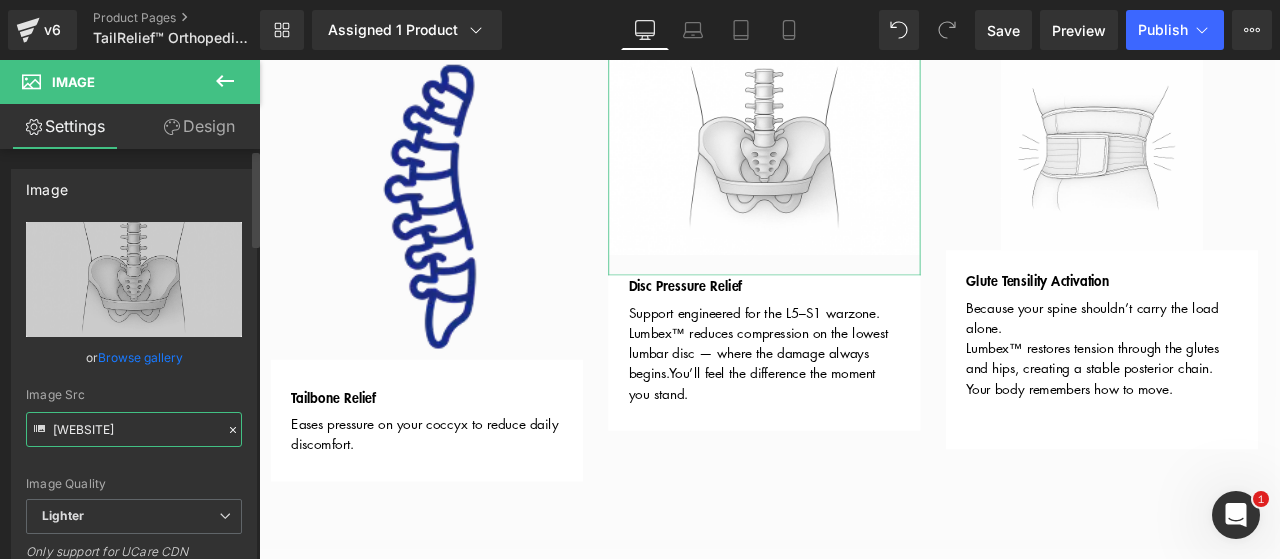 scroll, scrollTop: 0, scrollLeft: 747, axis: horizontal 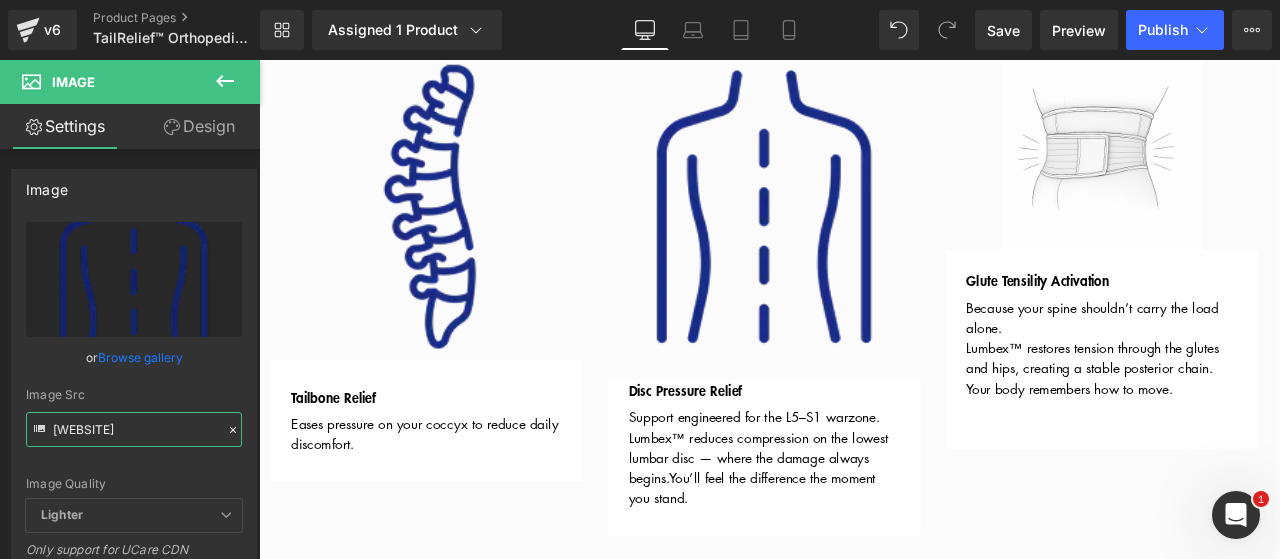 type on "https://nordicscomforts.com/cdn/shop/files/gempages_542596899383804787-432854a2-05d0-48cd-bd02-8ce7d9d47221.webp?v=5889875523722588248" 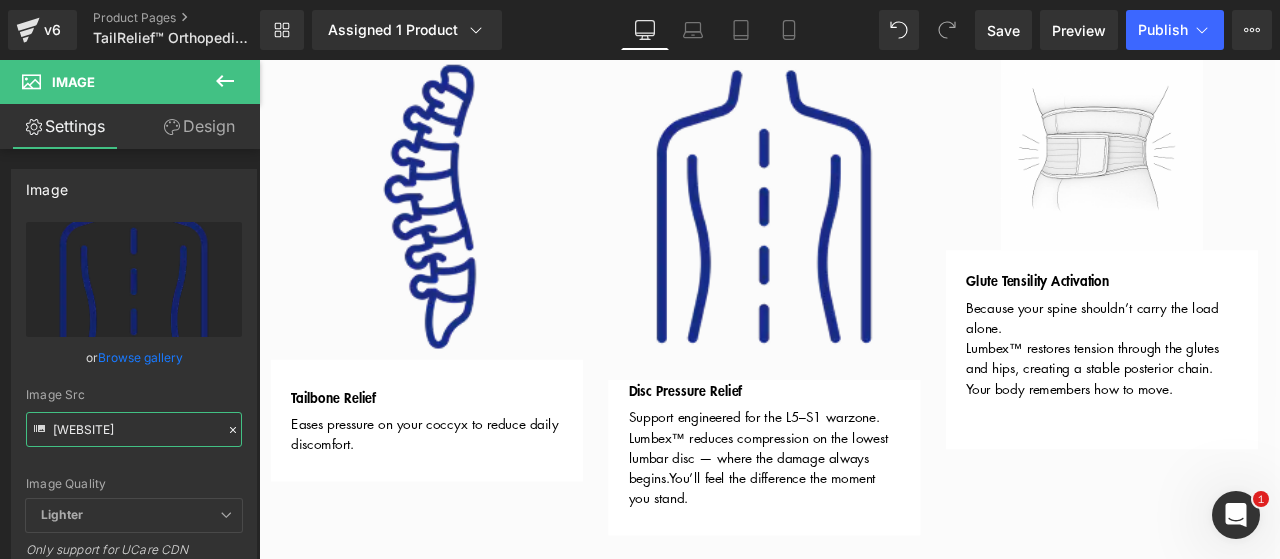 scroll, scrollTop: 0, scrollLeft: 0, axis: both 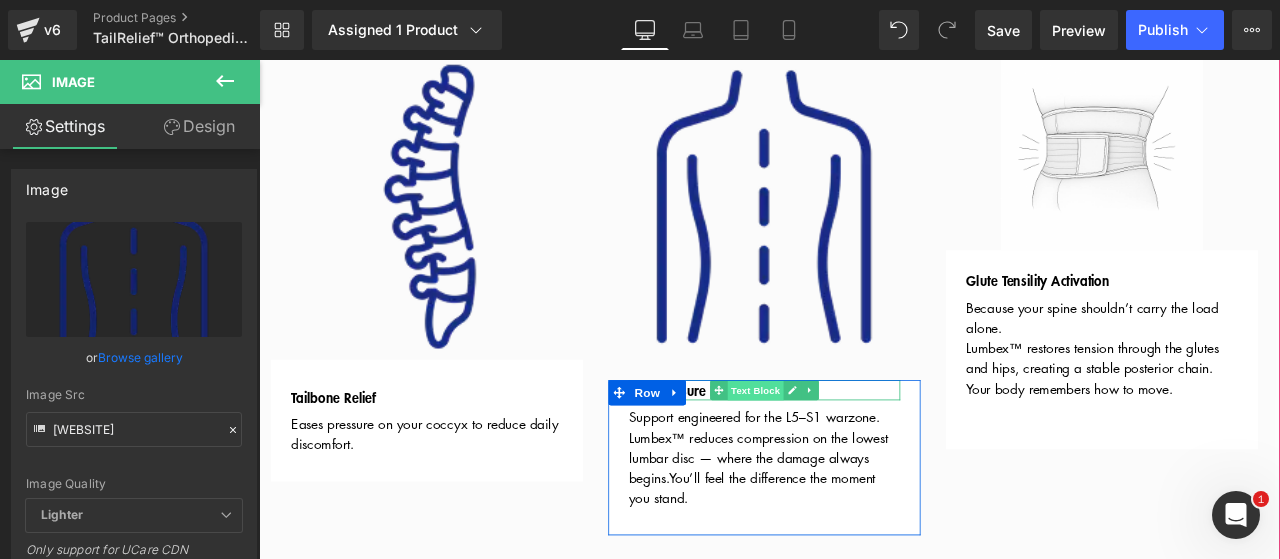 click on "Text Block" at bounding box center [847, 452] 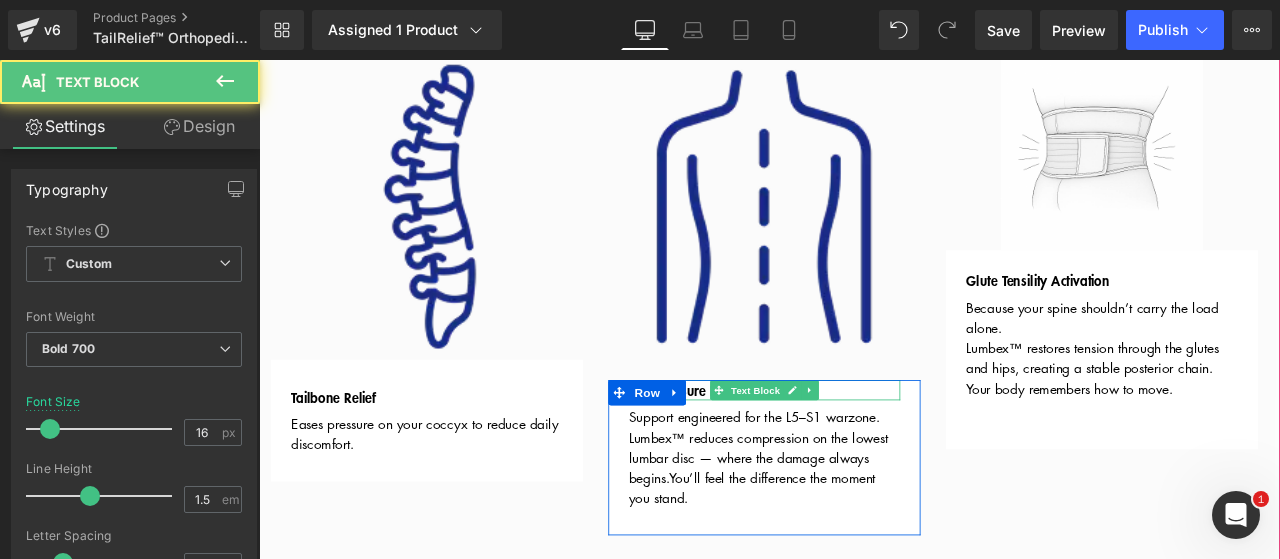 click on "Disc Pressure Relief" at bounding box center [764, 451] 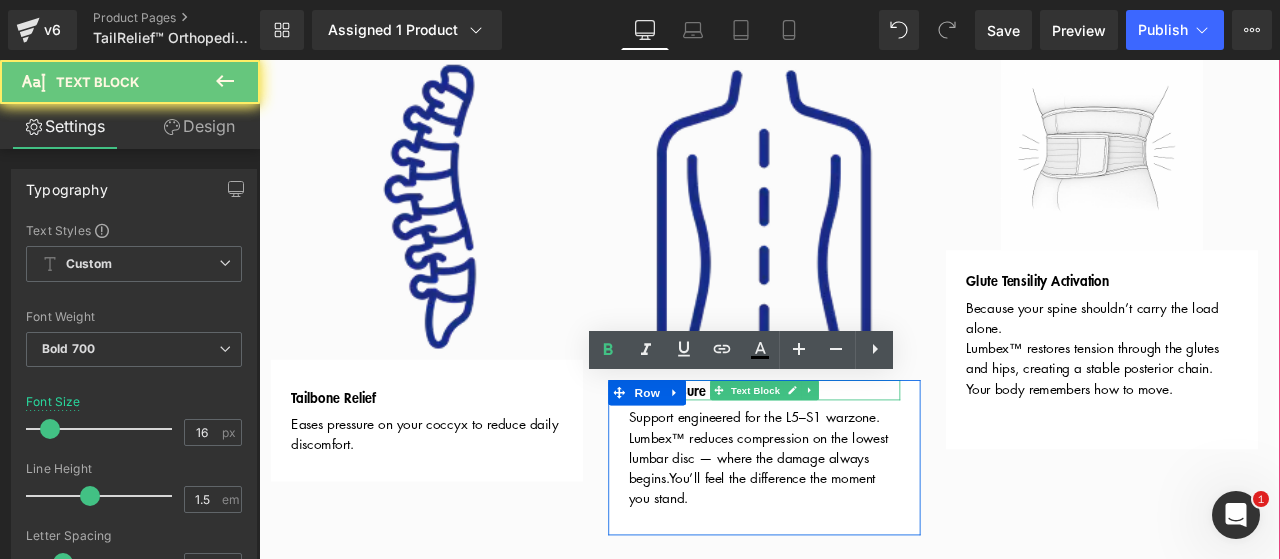 click on "Disc Pressure Relief" at bounding box center (764, 451) 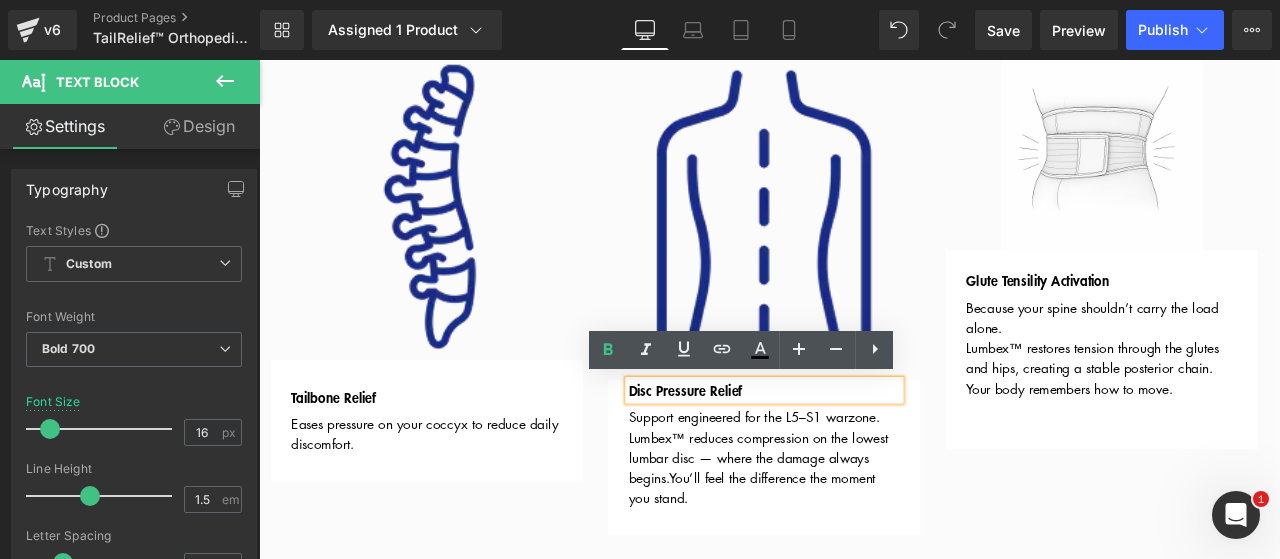 click on "Disc Pressure Relief" at bounding box center (764, 451) 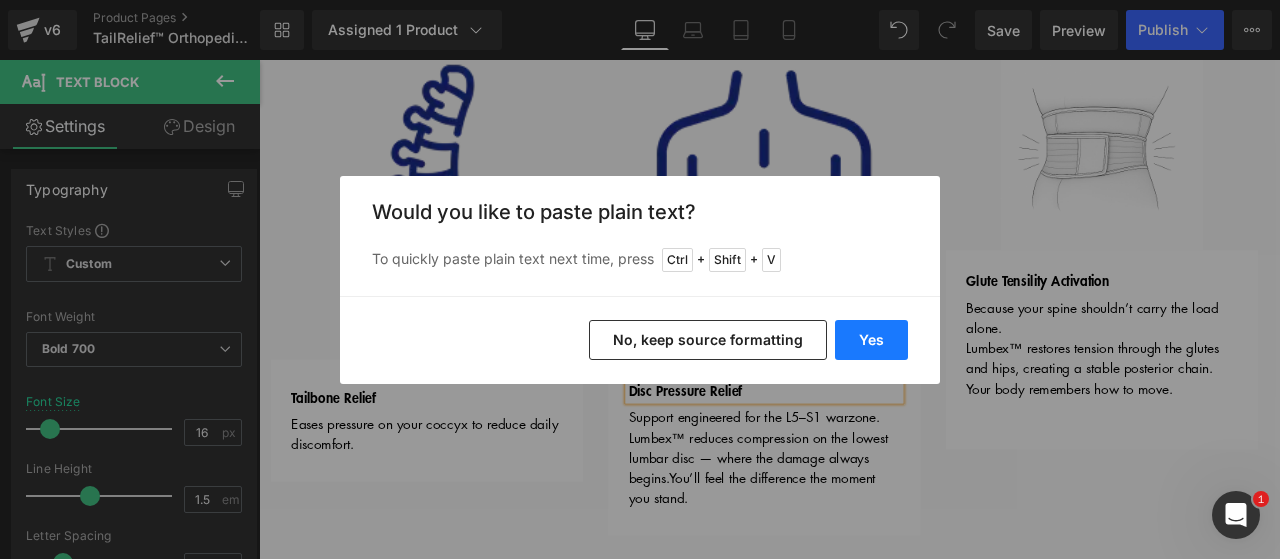 click on "Yes" at bounding box center (871, 340) 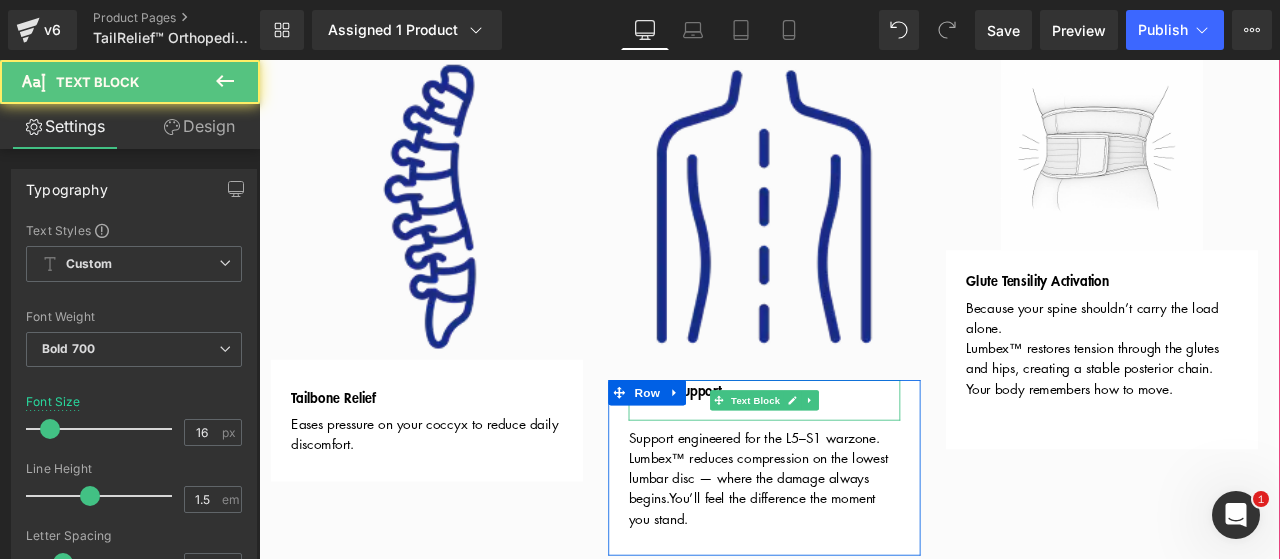 click at bounding box center (858, 475) 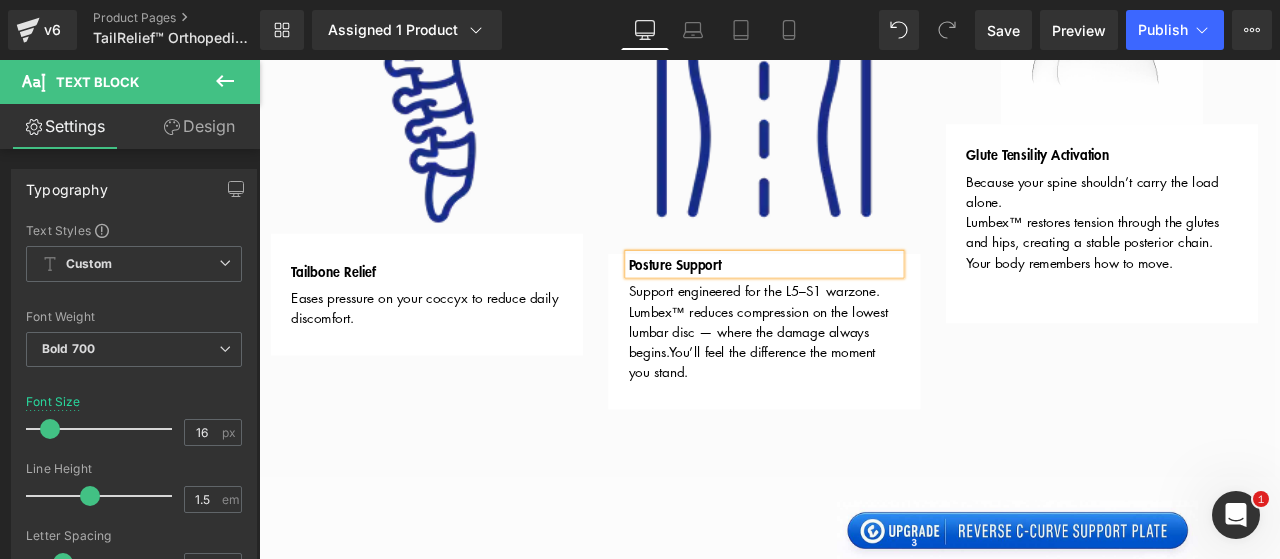scroll, scrollTop: 2108, scrollLeft: 0, axis: vertical 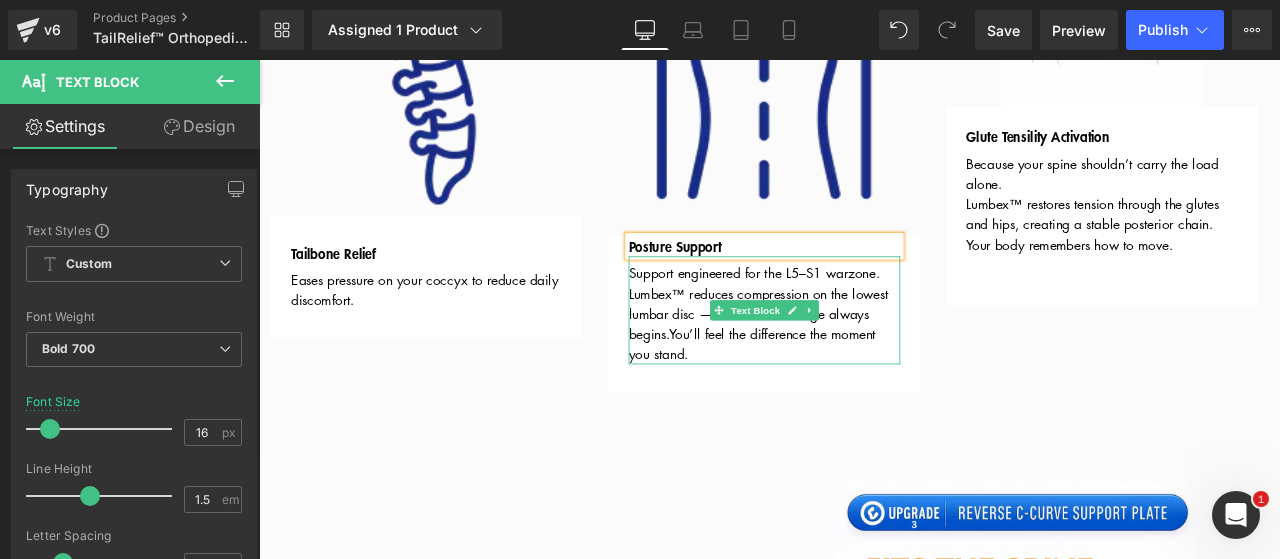 click on "Lumbex™ reduces compression on the lowest lumbar disc — where the damage always begins.  You’ll feel the difference the moment you stand." at bounding box center (851, 373) 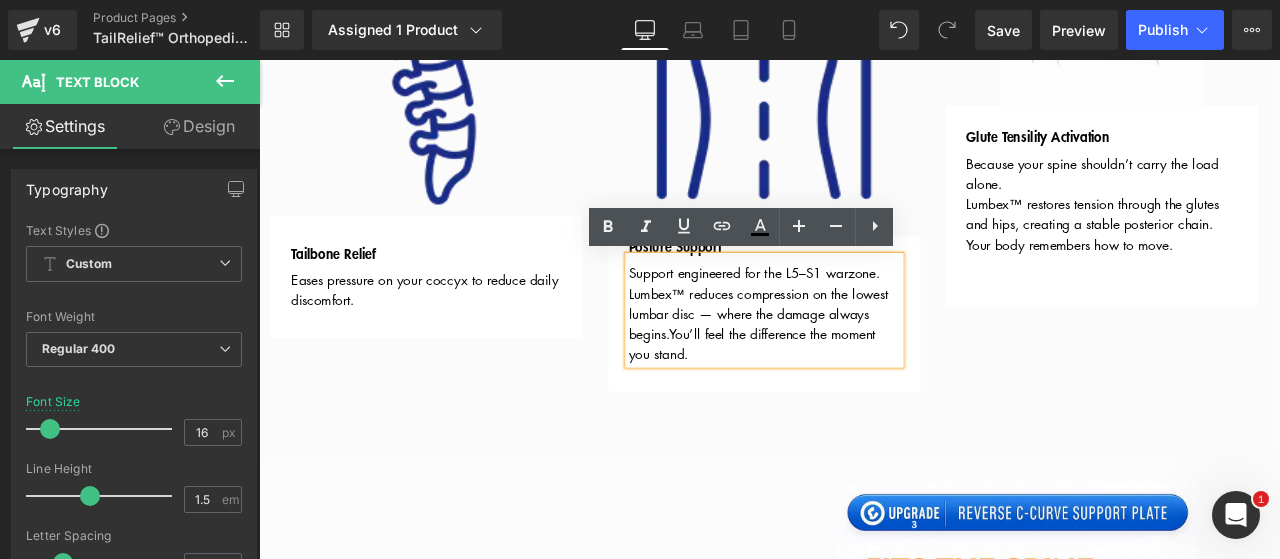 click on "Lumbex™ reduces compression on the lowest lumbar disc — where the damage always begins.  You’ll feel the difference the moment you stand." at bounding box center [851, 373] 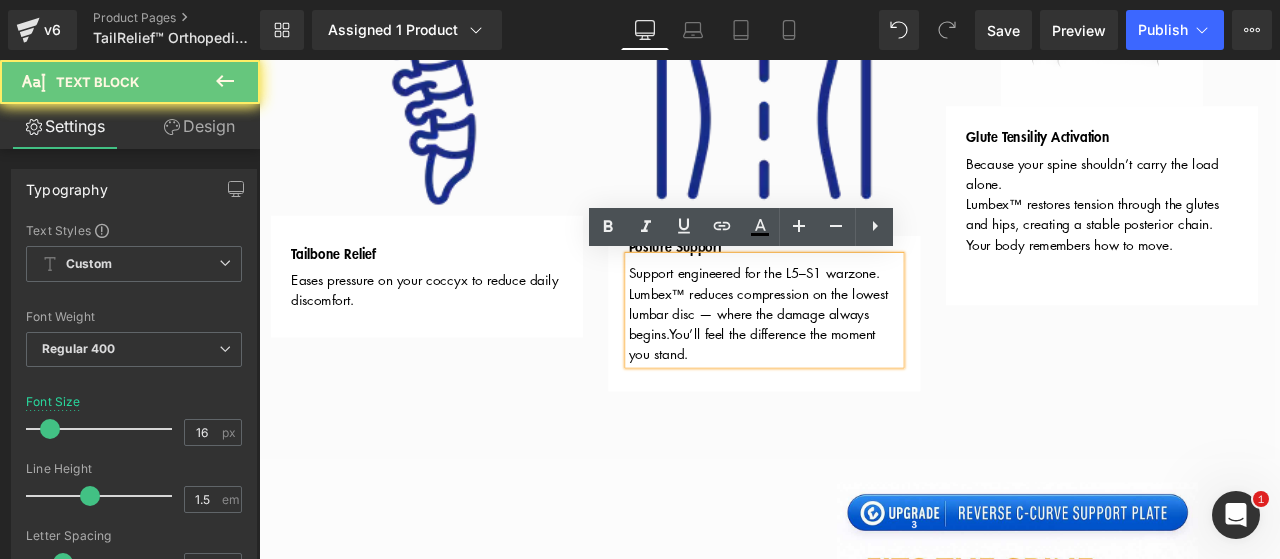 click on "Lumbex™ reduces compression on the lowest lumbar disc — where the damage always begins.  You’ll feel the difference the moment you stand." at bounding box center (851, 373) 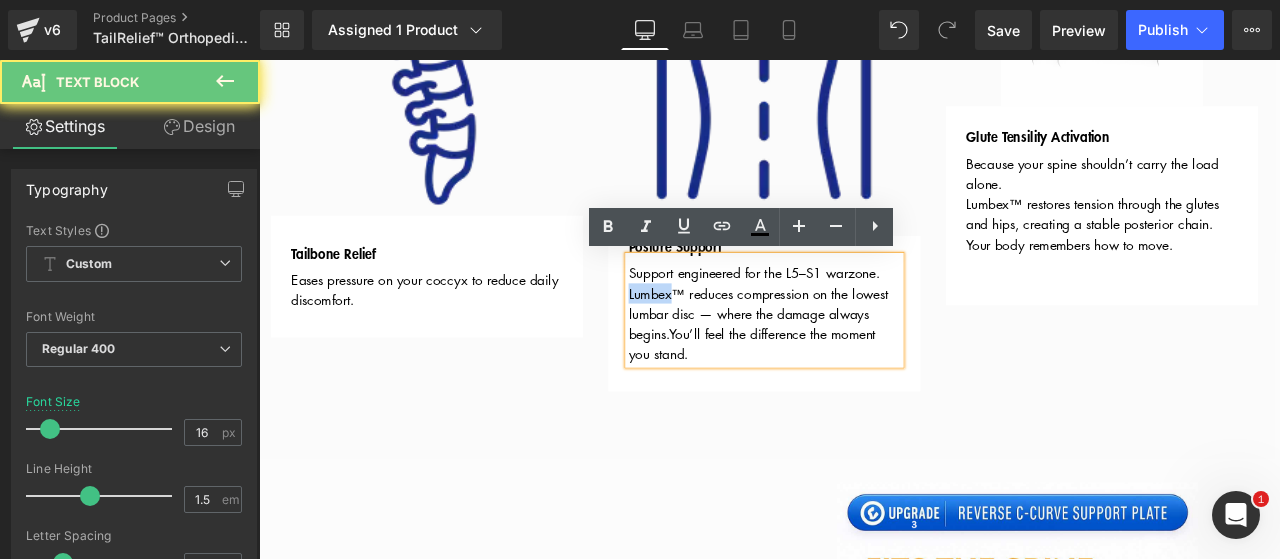 click on "Lumbex™ reduces compression on the lowest lumbar disc — where the damage always begins.  You’ll feel the difference the moment you stand." at bounding box center (851, 373) 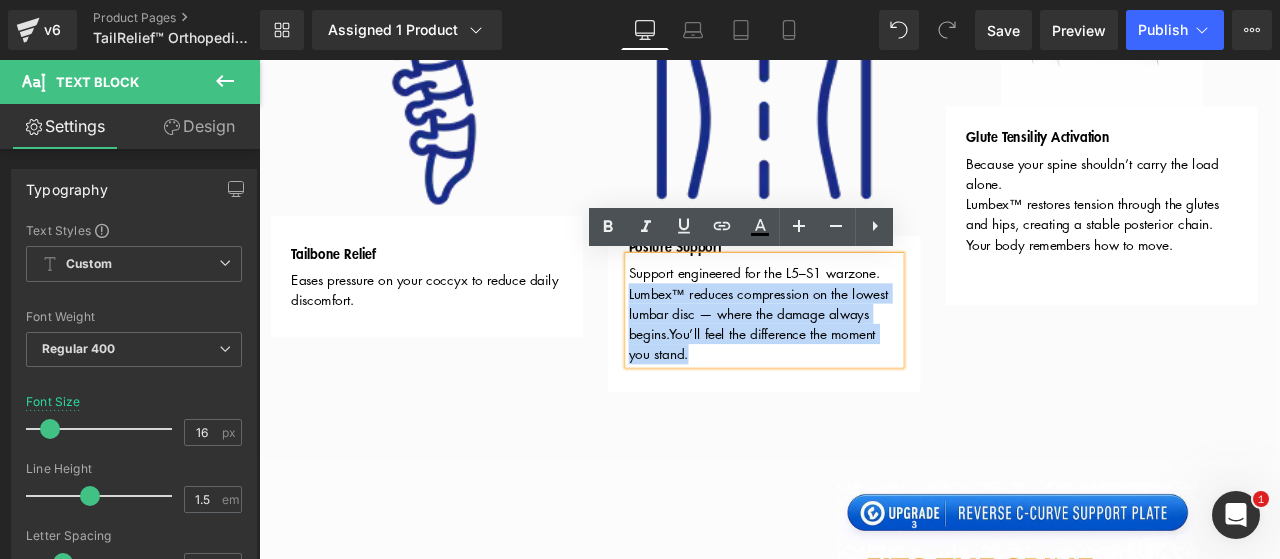 click on "Lumbex™ reduces compression on the lowest lumbar disc — where the damage always begins.  You’ll feel the difference the moment you stand." at bounding box center (858, 373) 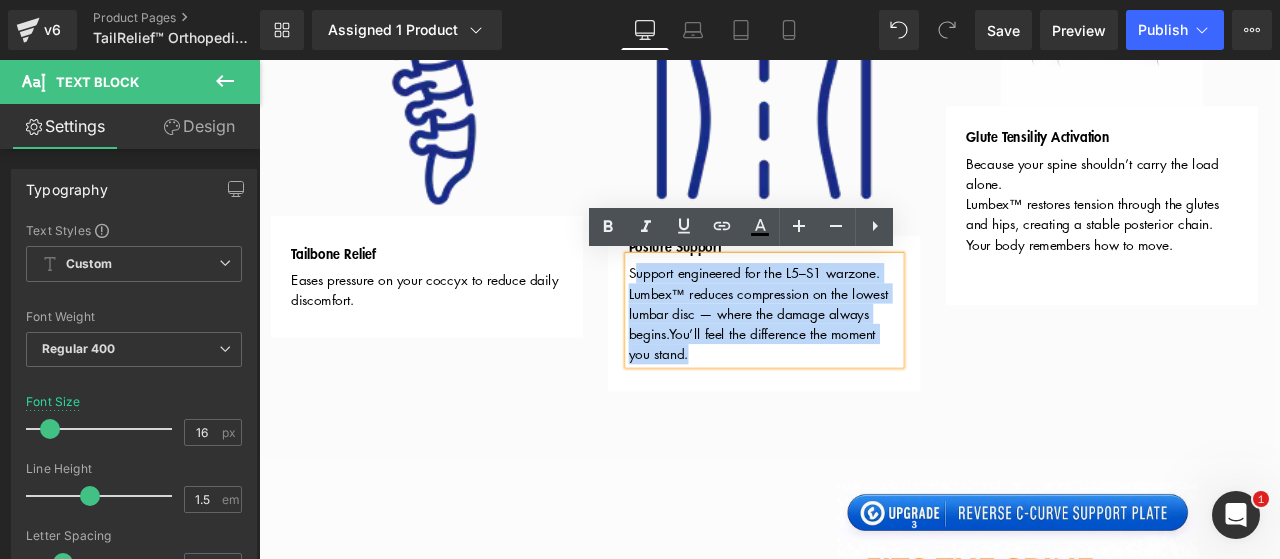 drag, startPoint x: 840, startPoint y: 406, endPoint x: 700, endPoint y: 321, distance: 163.78339 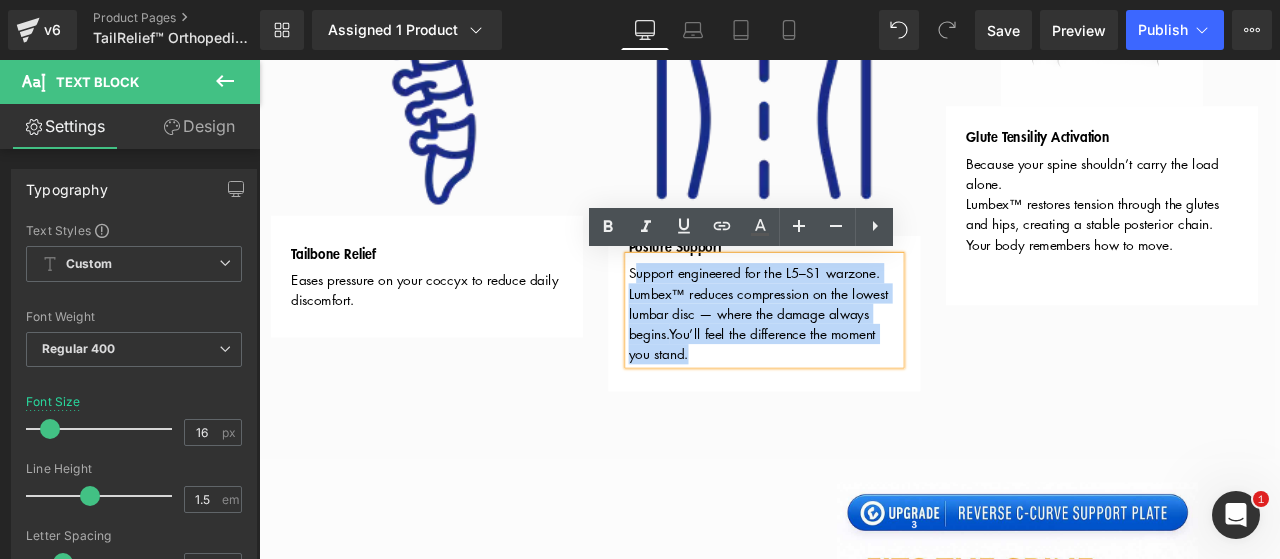 type 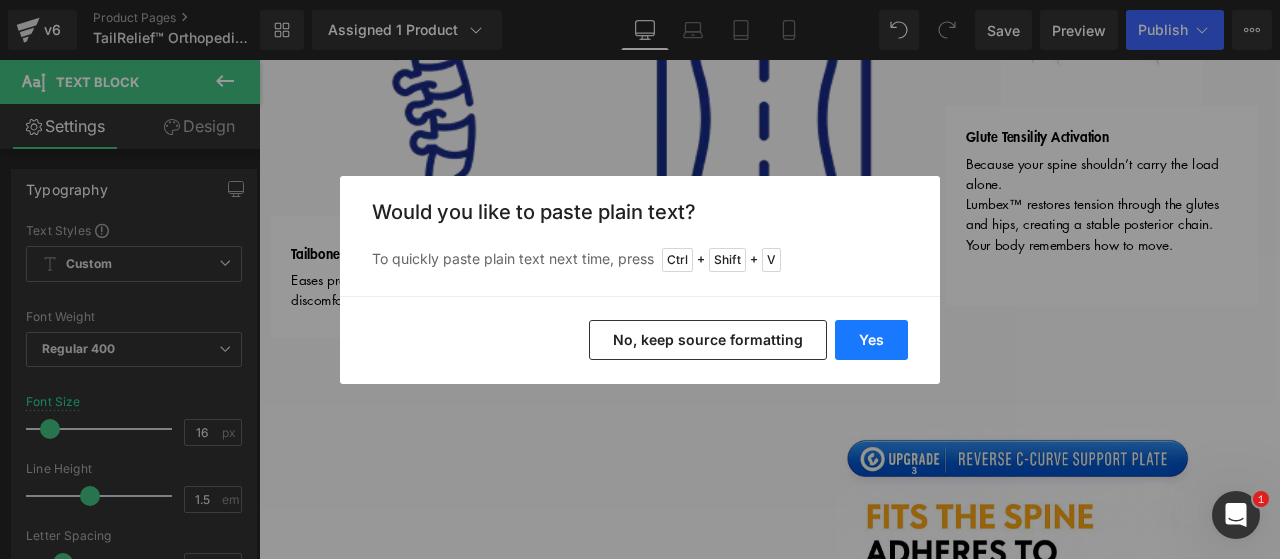 click on "Yes" at bounding box center (871, 340) 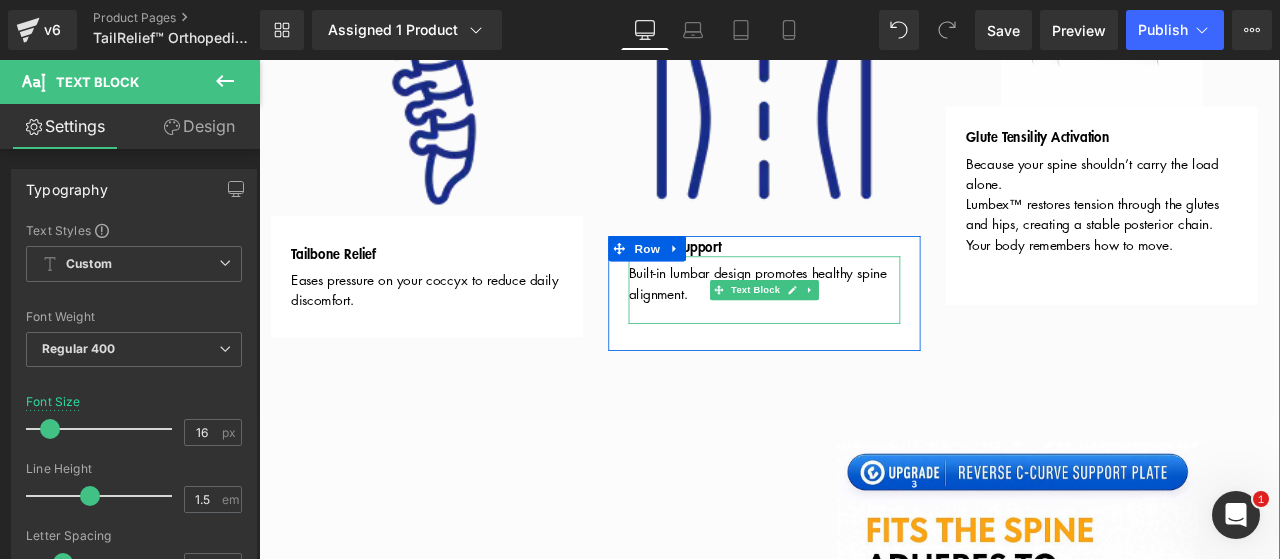 click at bounding box center [858, 361] 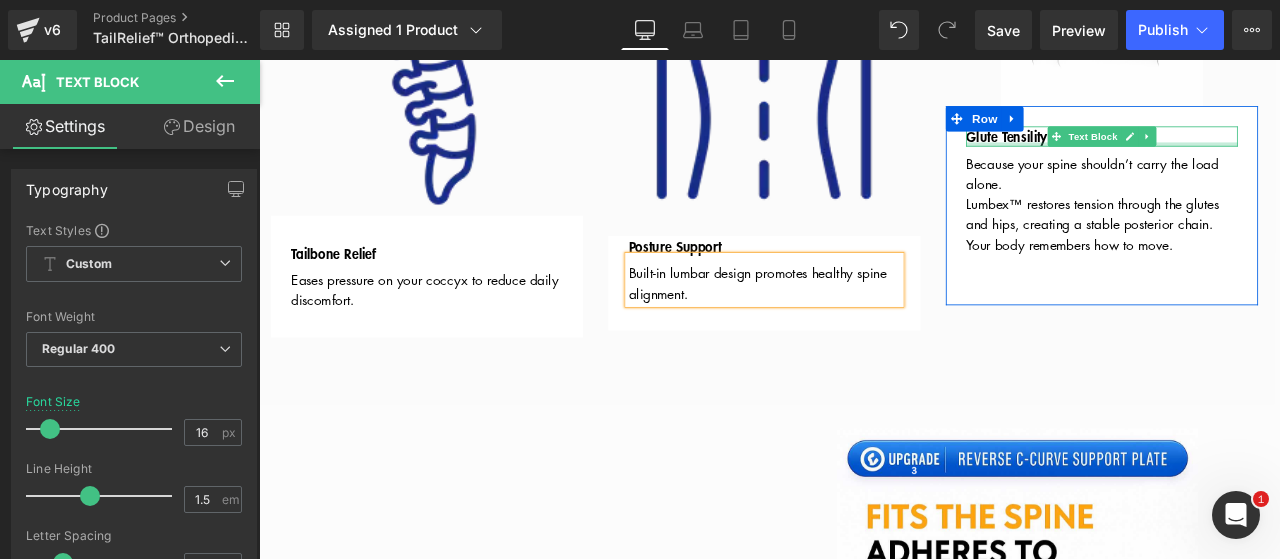 click at bounding box center [1258, 160] 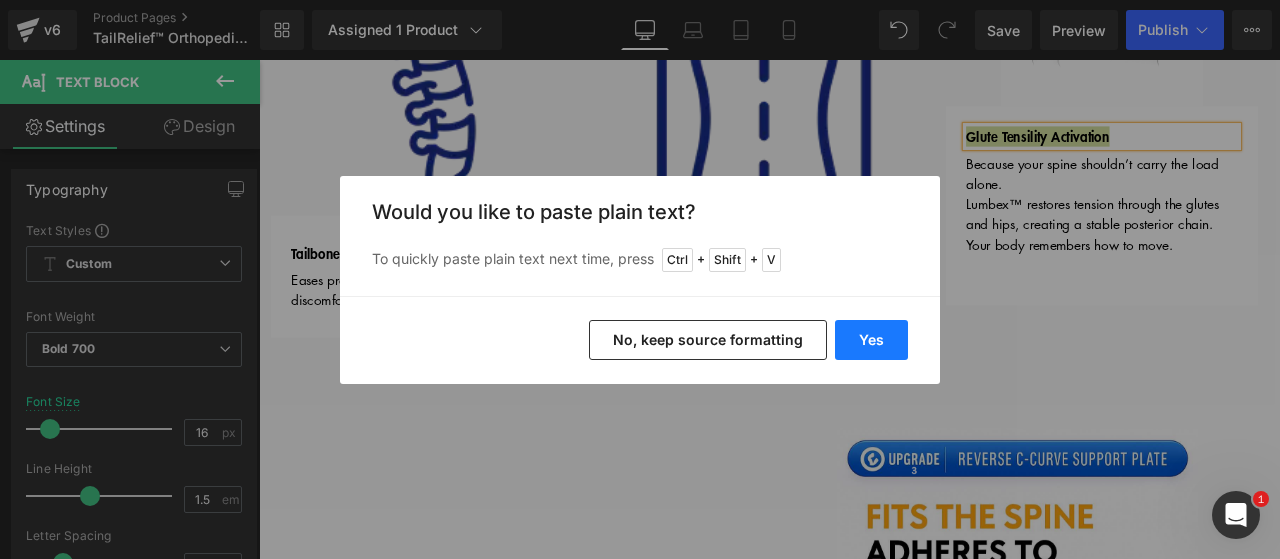 click on "Yes" at bounding box center (871, 340) 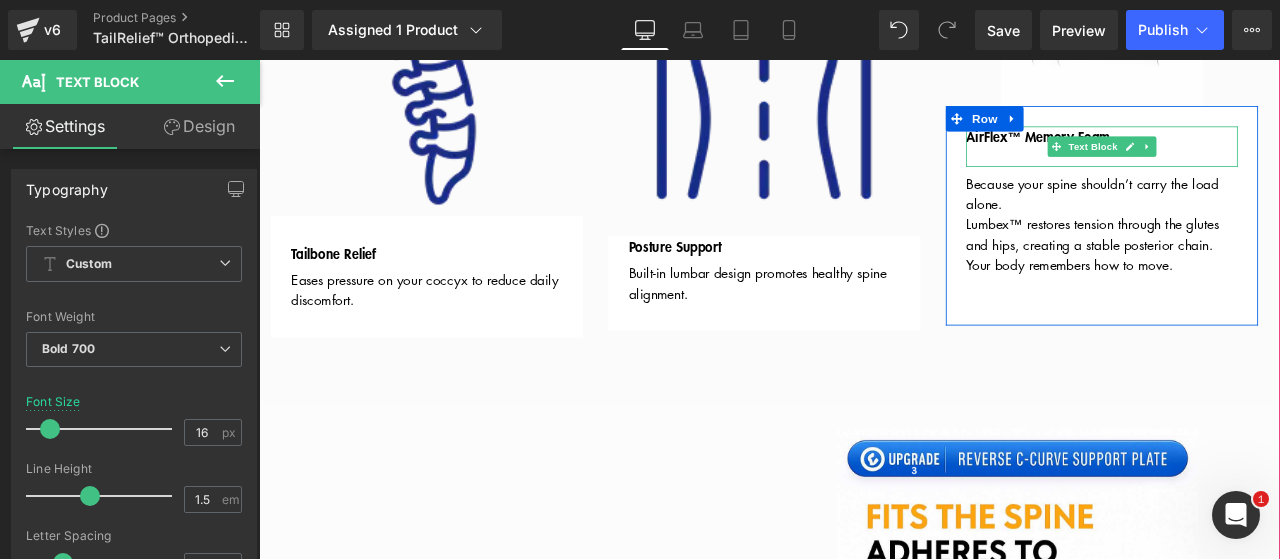 click at bounding box center (1258, 175) 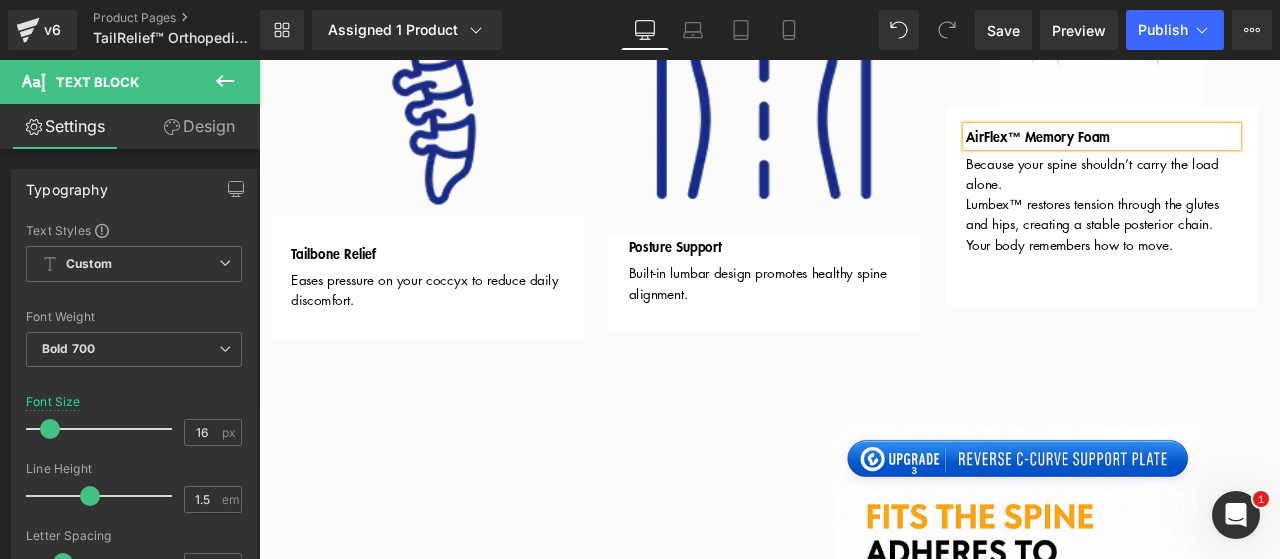 click on "Lumbex™ restores tension through the glutes and hips, creating a stable posterior chain." at bounding box center (1247, 243) 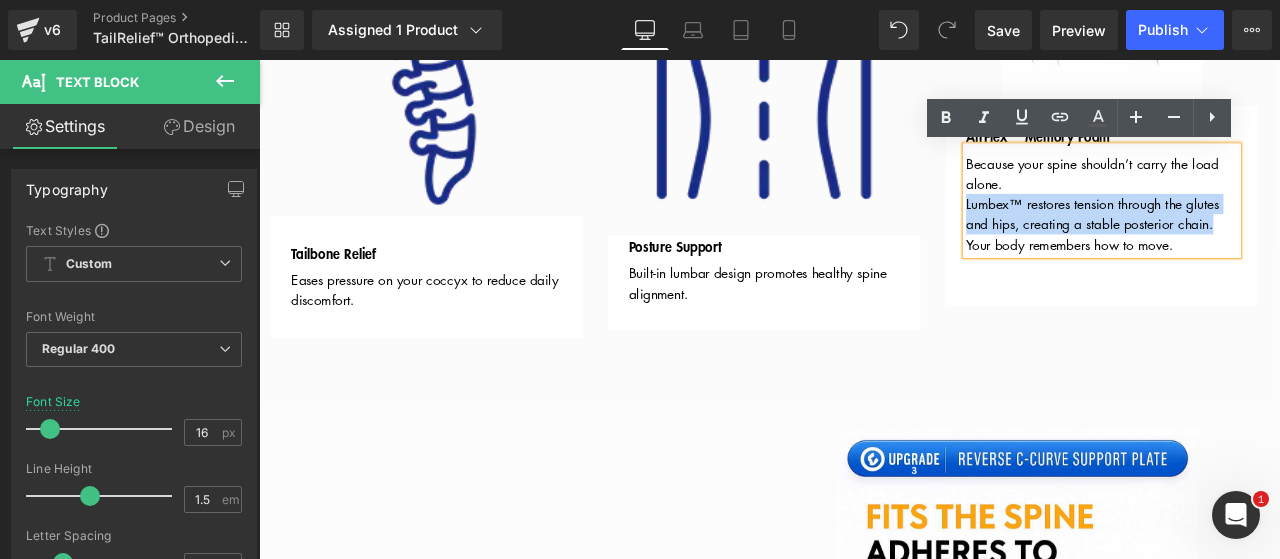 type 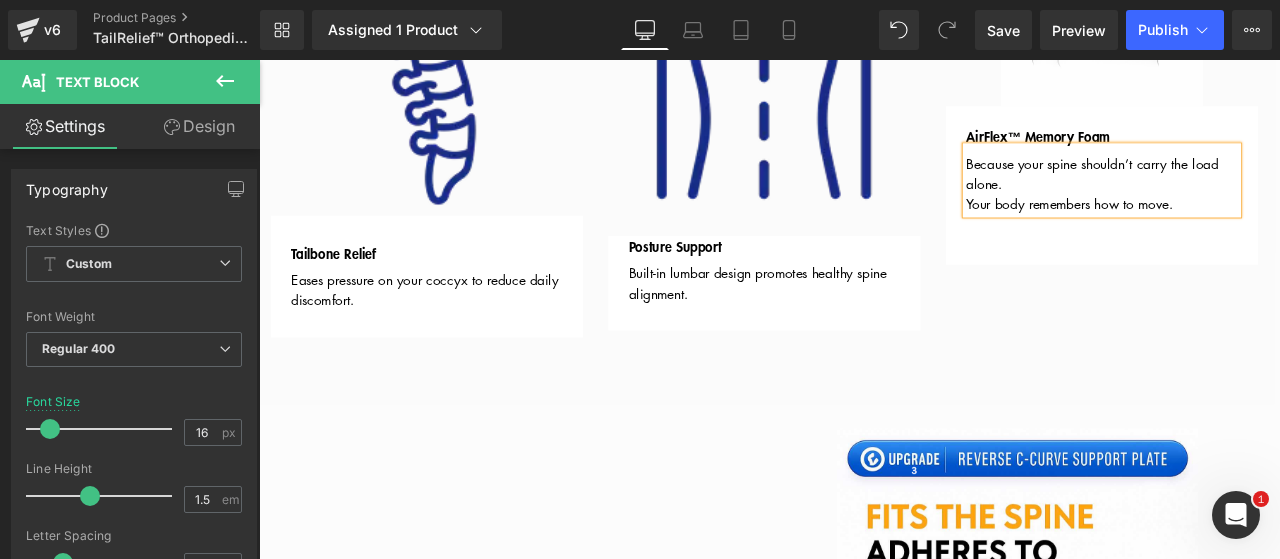 click on "Because your spine shouldn’t carry the load alone." at bounding box center (1246, 195) 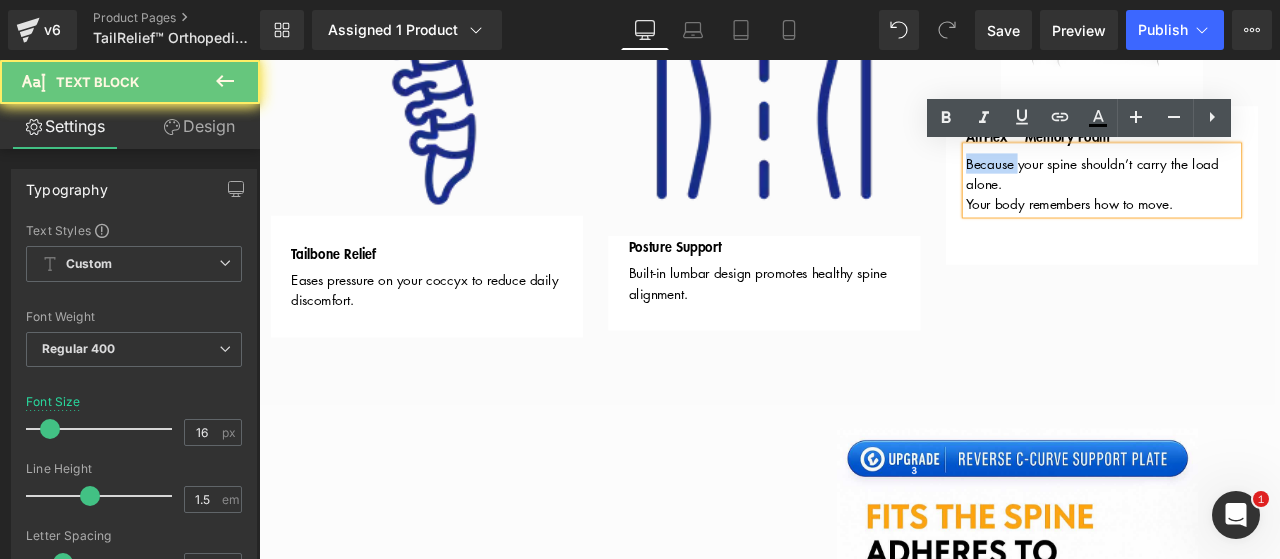 click on "Because your spine shouldn’t carry the load alone." at bounding box center [1246, 195] 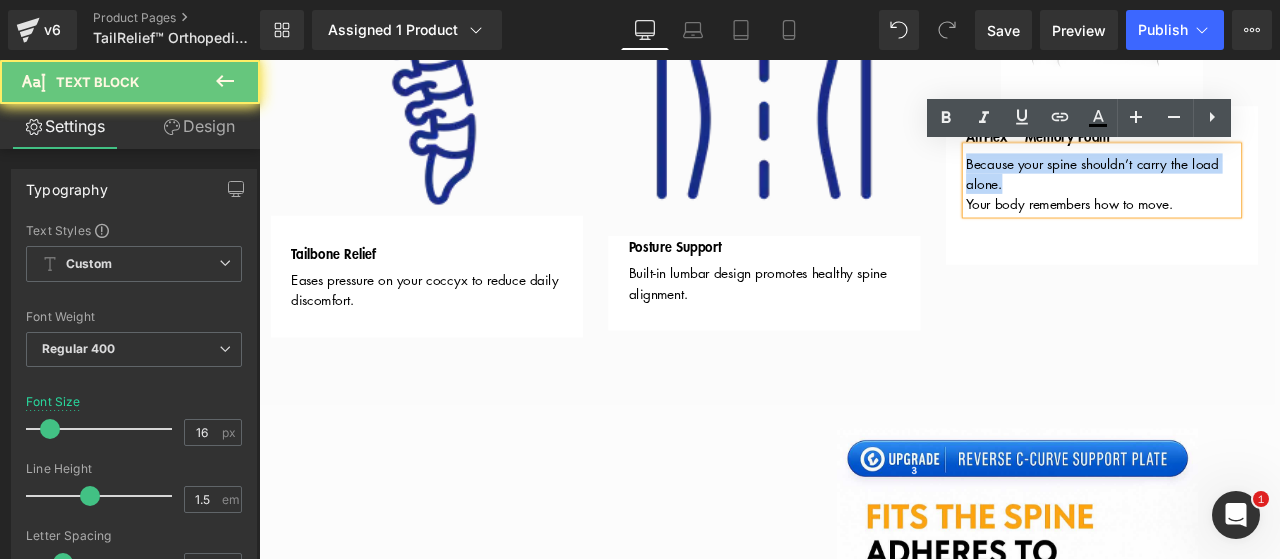 click on "Because your spine shouldn’t carry the load alone." at bounding box center (1246, 195) 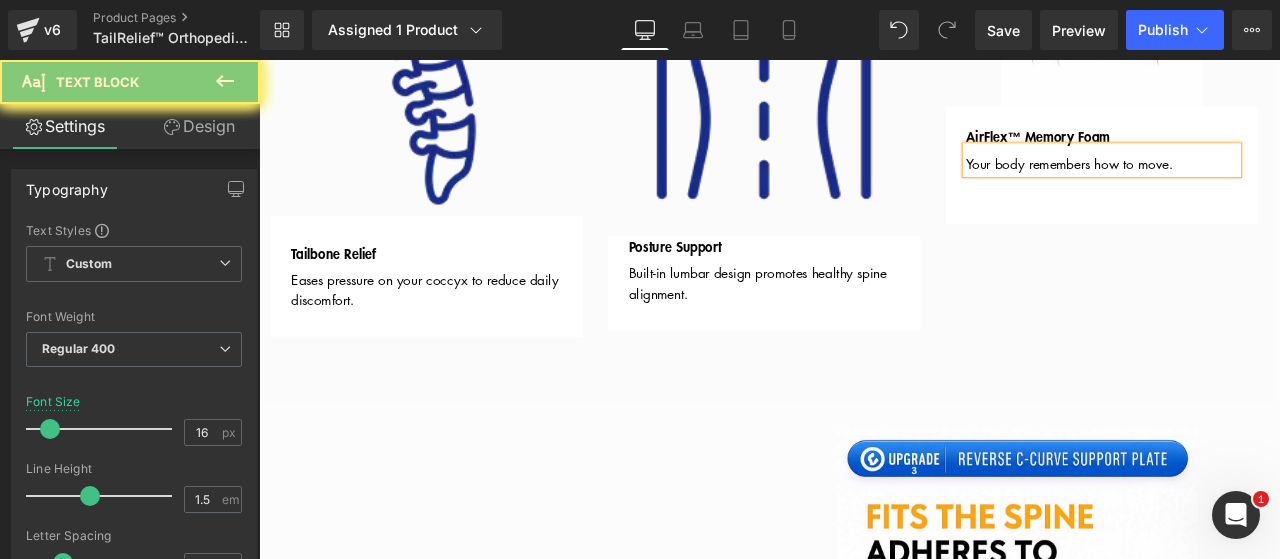 click on "Your body remembers how to move." at bounding box center [1219, 183] 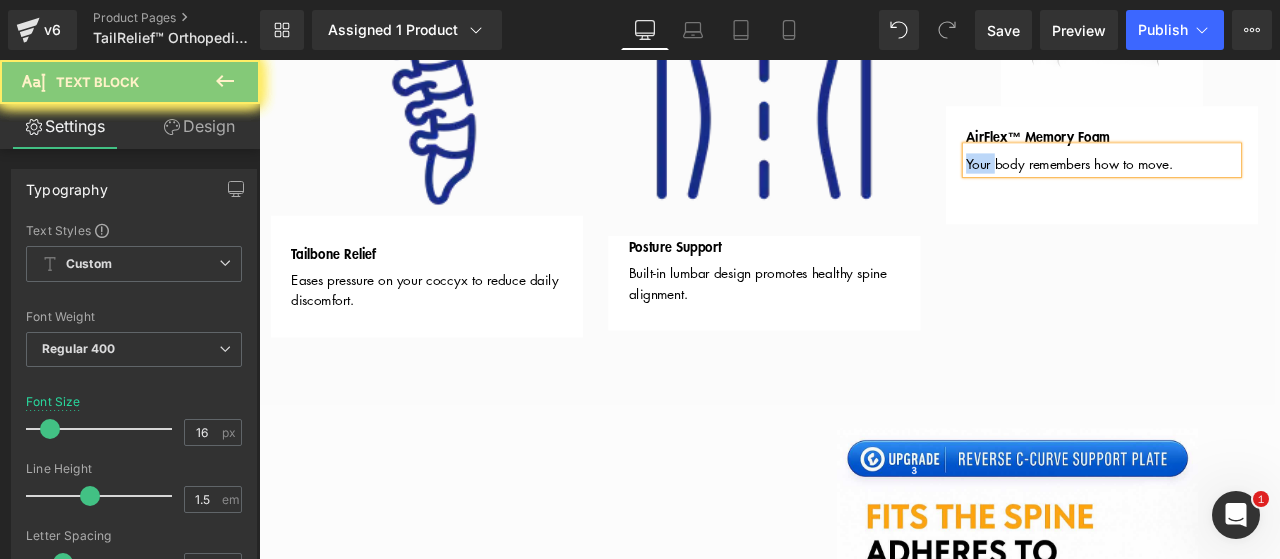 click on "Your body remembers how to move." at bounding box center (1219, 183) 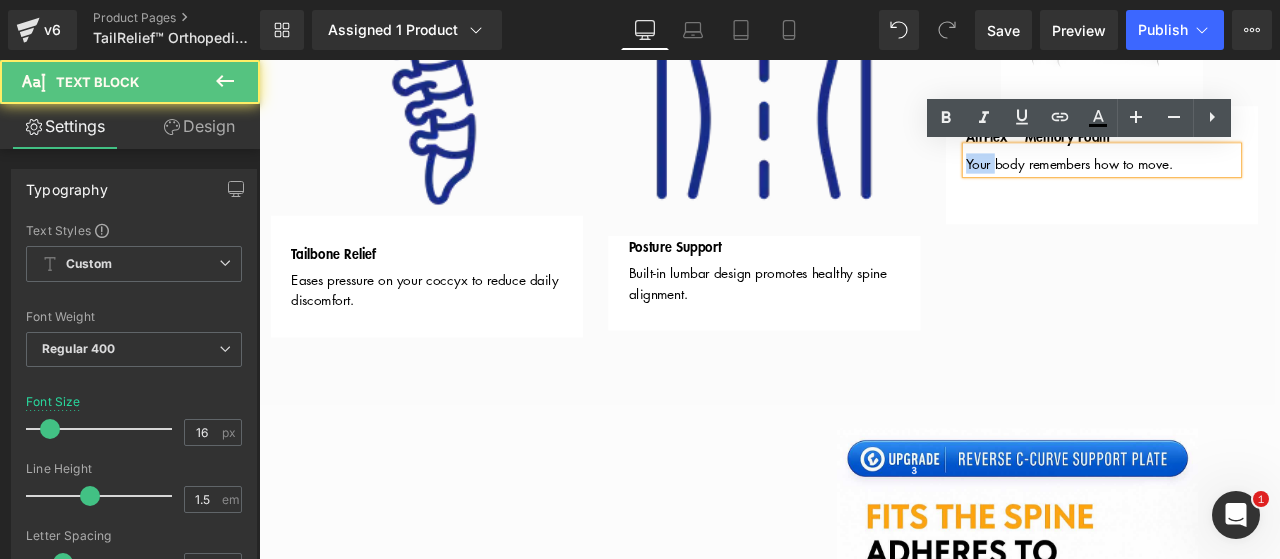 click on "Your body remembers how to move." at bounding box center [1219, 183] 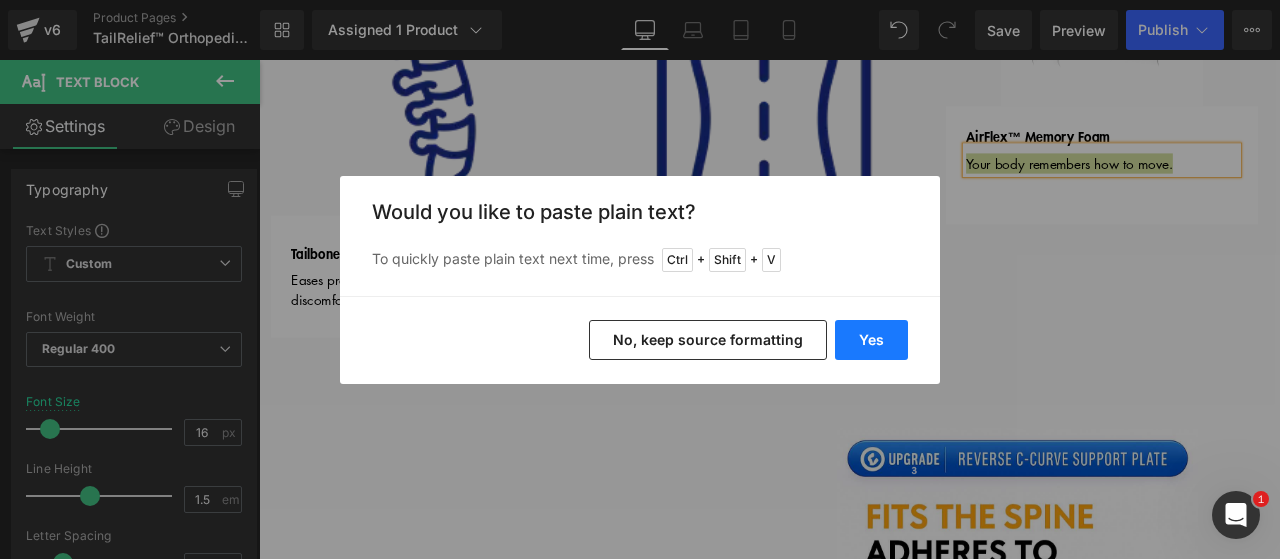 click on "Yes" at bounding box center (871, 340) 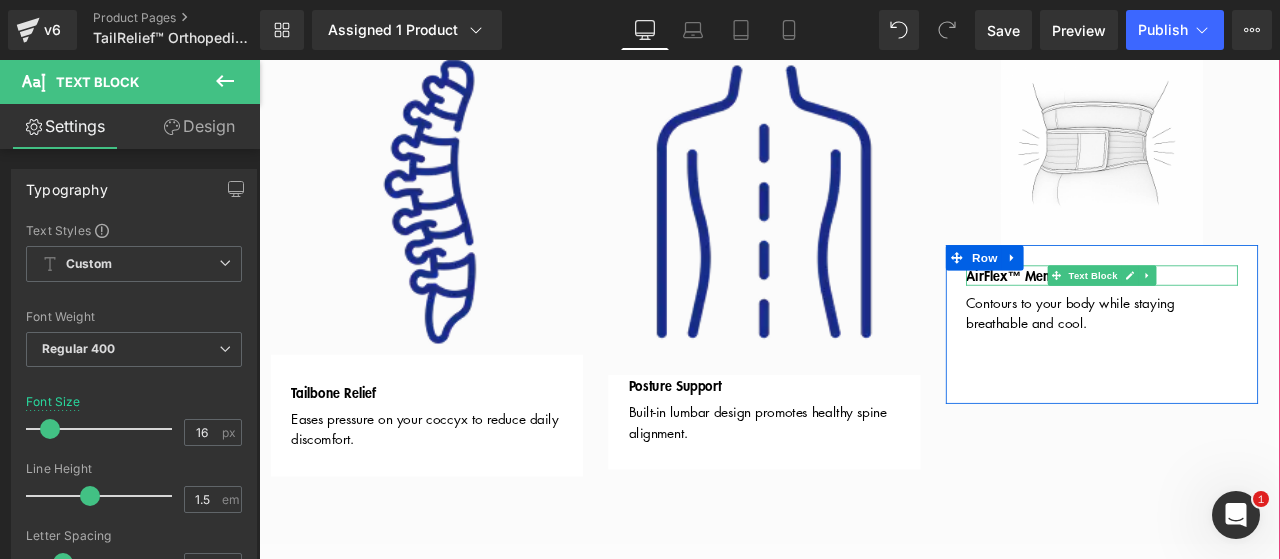 scroll, scrollTop: 1942, scrollLeft: 0, axis: vertical 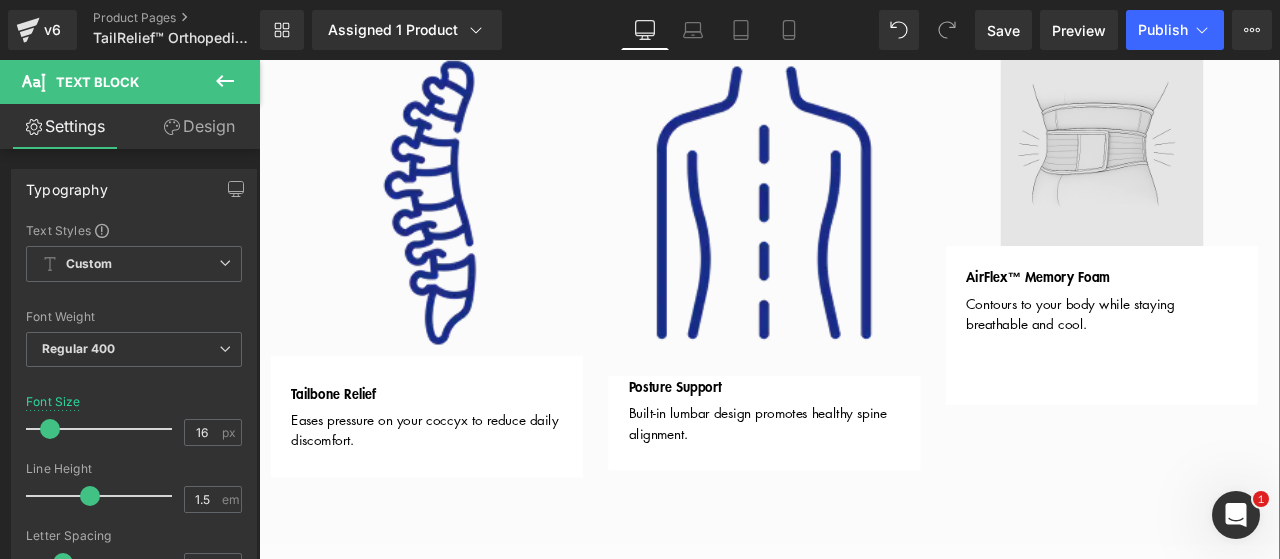 click at bounding box center (1258, 161) 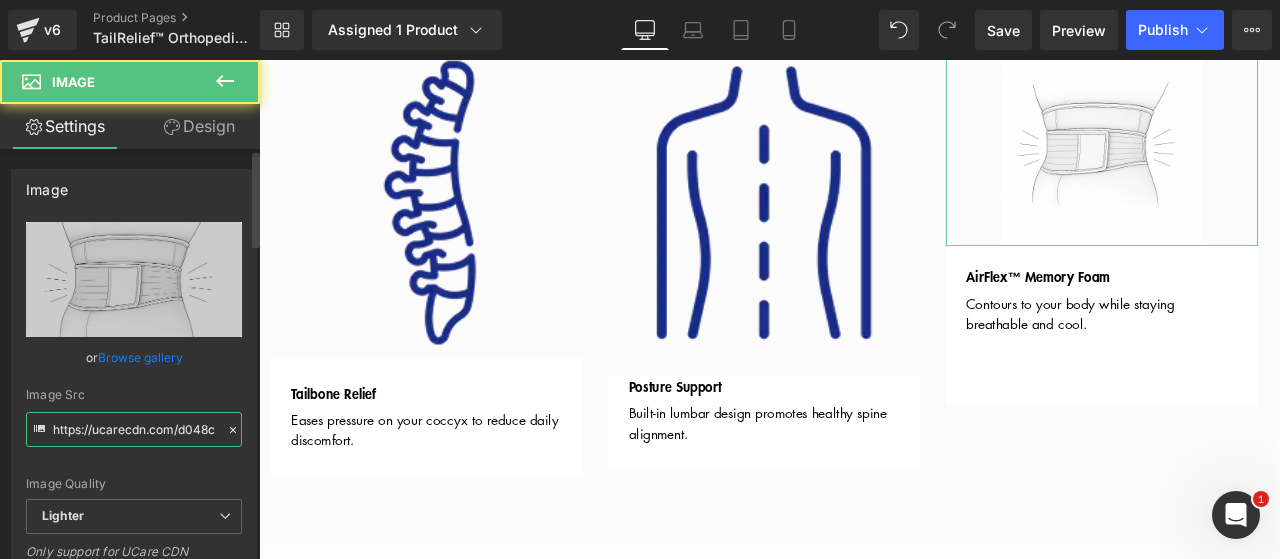 click on "https://ucarecdn.com/d048cc0c-1abd-4bf1-9f27-4eba8c521459/-/format/auto/-/preview/3000x3000/-/quality/lighter/32d7ed37-cc4e-4dee-b269-a877992560fb.png" at bounding box center (134, 429) 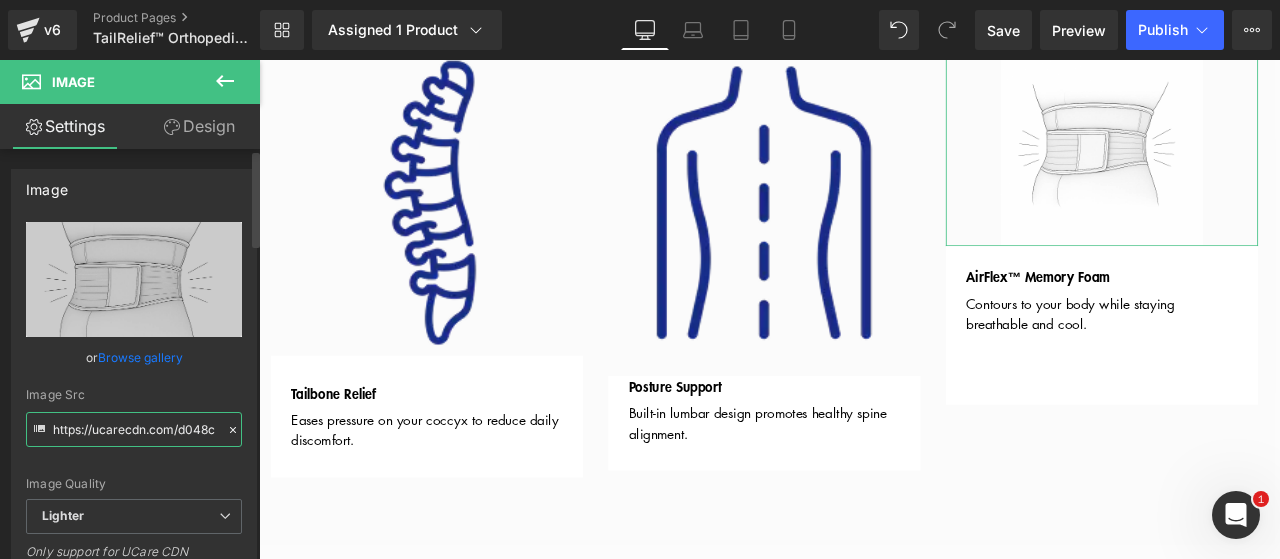 click on "https://ucarecdn.com/d048cc0c-1abd-4bf1-9f27-4eba8c521459/-/format/auto/-/preview/3000x3000/-/quality/lighter/32d7ed37-cc4e-4dee-b269-a877992560fb.png" at bounding box center [134, 429] 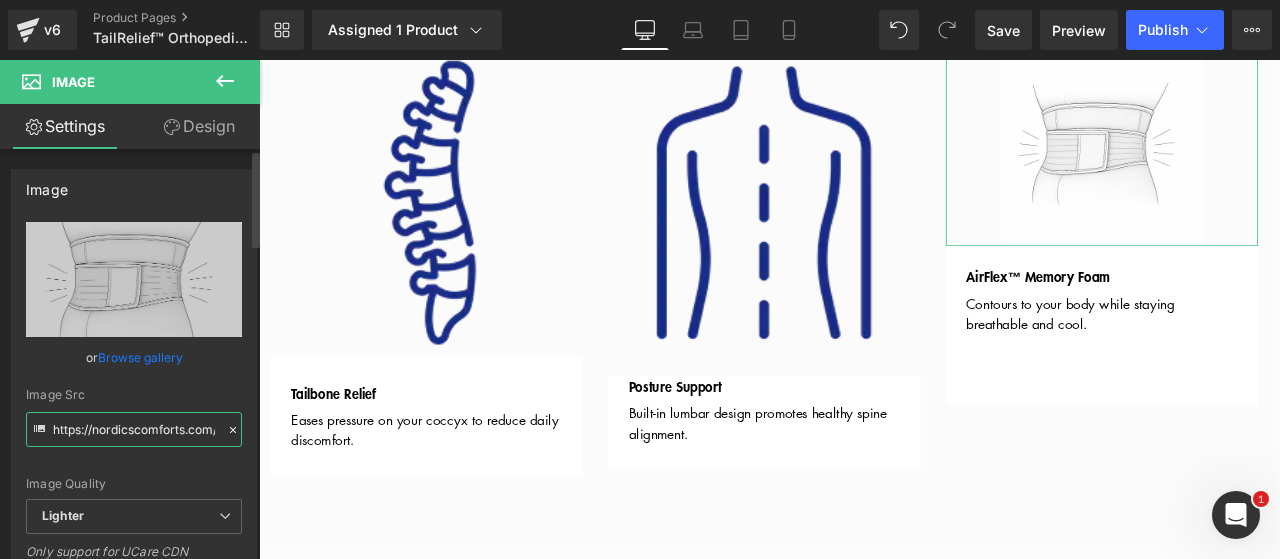 scroll, scrollTop: 0, scrollLeft: 740, axis: horizontal 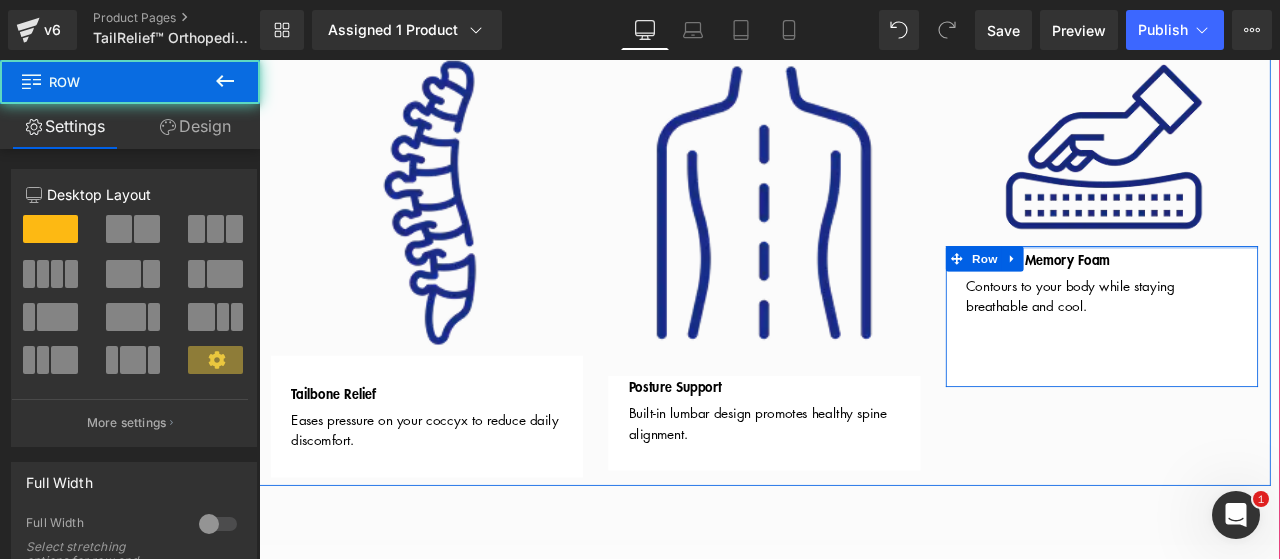 drag, startPoint x: 1228, startPoint y: 289, endPoint x: 1228, endPoint y: 268, distance: 21 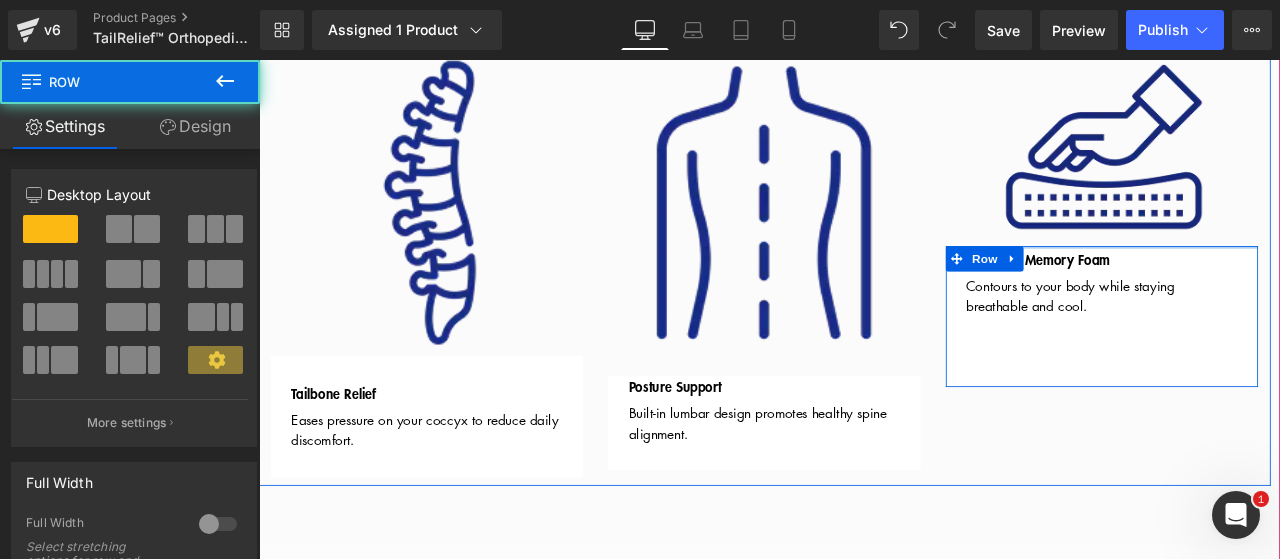click on "Image         AirFlex™ Memory Foam Text Block         Contours to your body while staying breathable and cool.
Text Block         Row" at bounding box center (1258, 244) 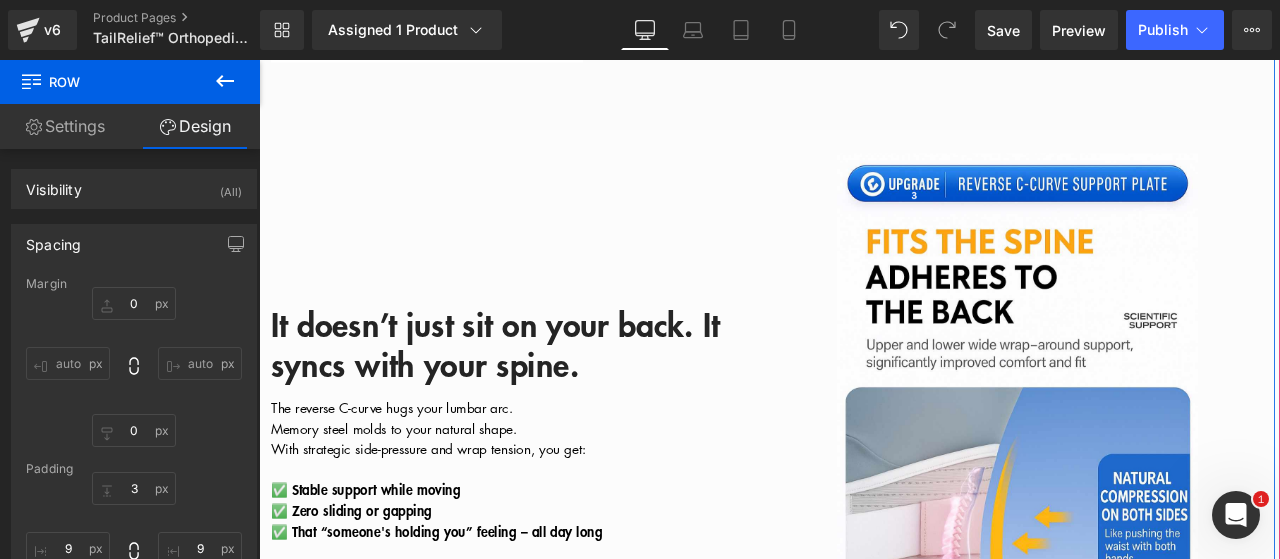 scroll, scrollTop: 2442, scrollLeft: 0, axis: vertical 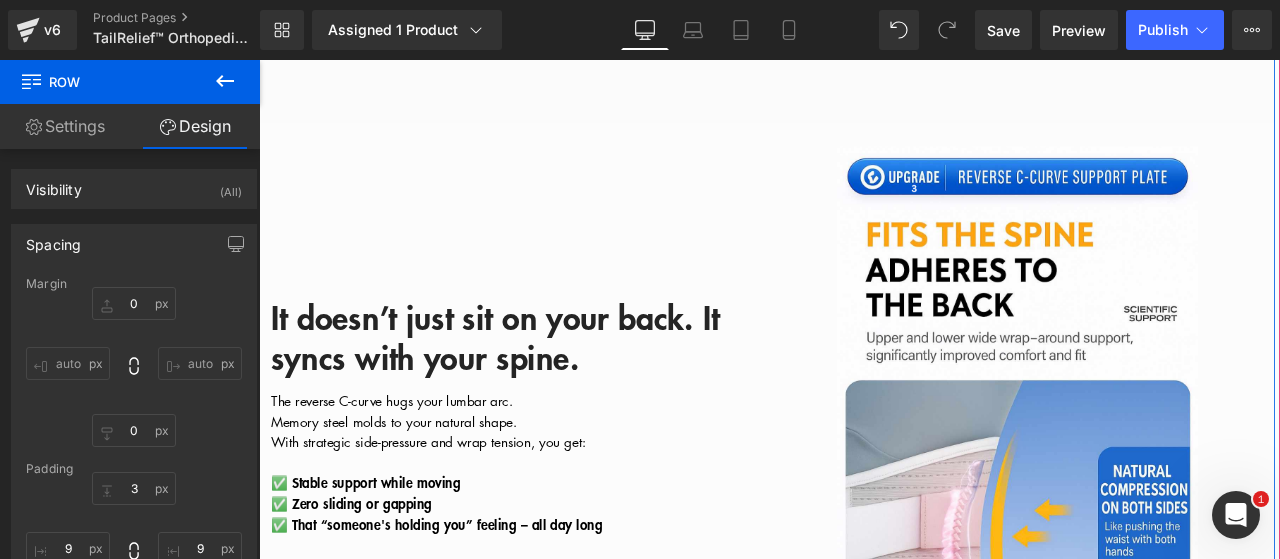 click on "It doesn’t just sit on your back. It syncs with your spine." at bounding box center (539, 389) 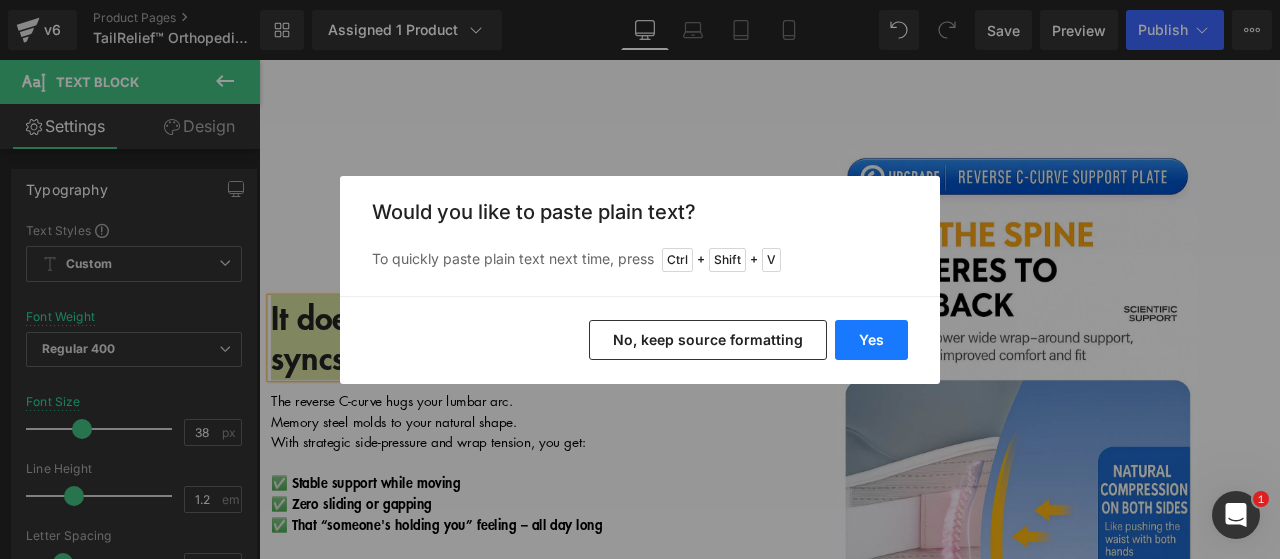 click on "Yes" at bounding box center (871, 340) 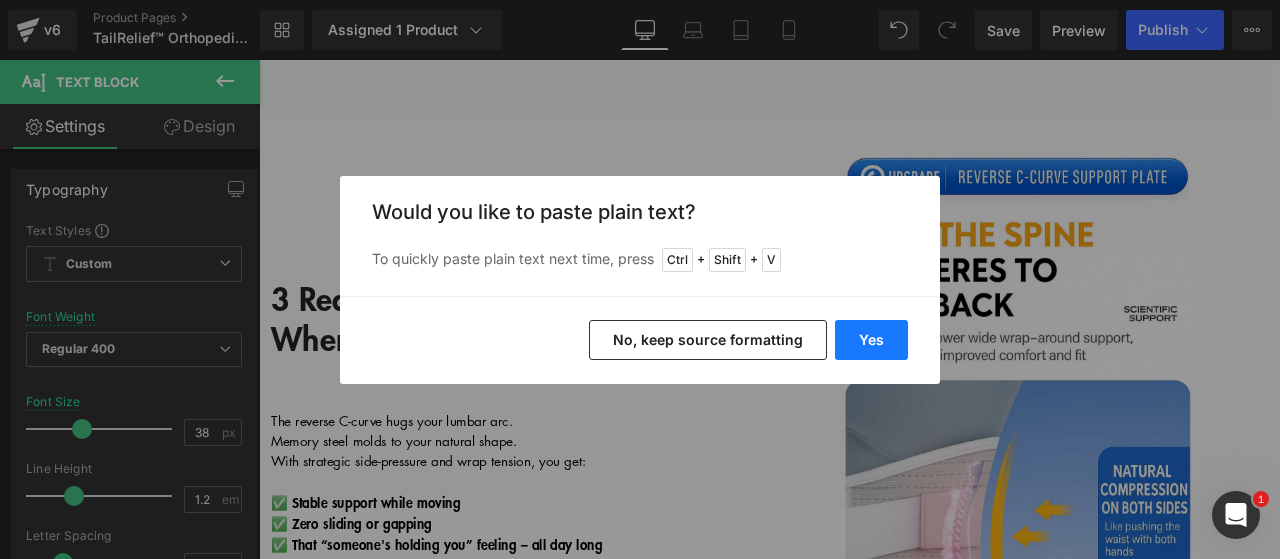 type 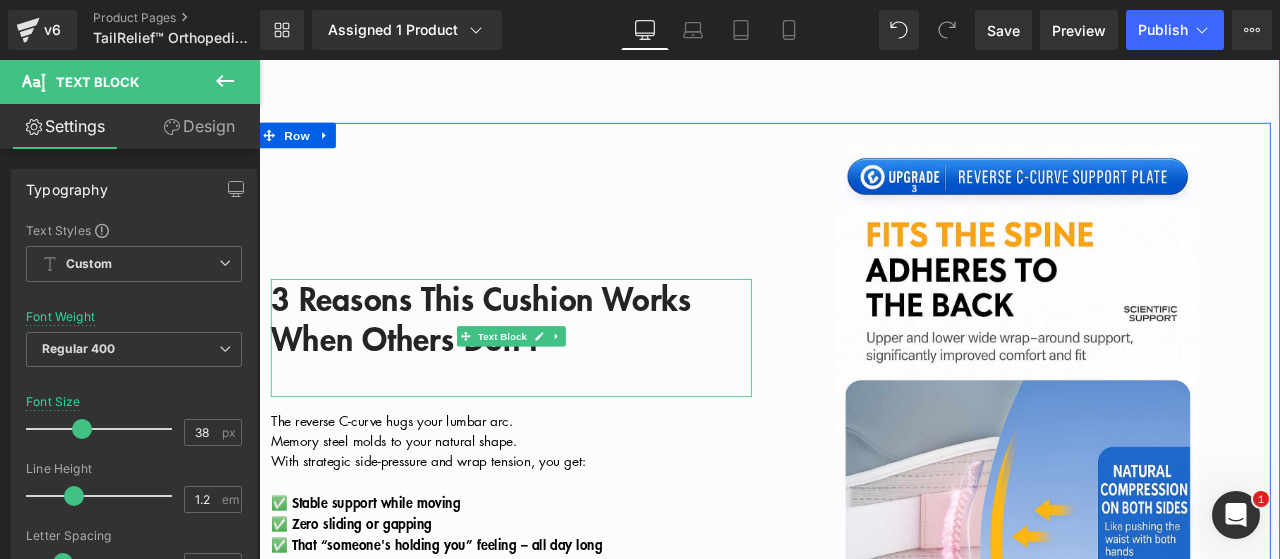 click at bounding box center (558, 436) 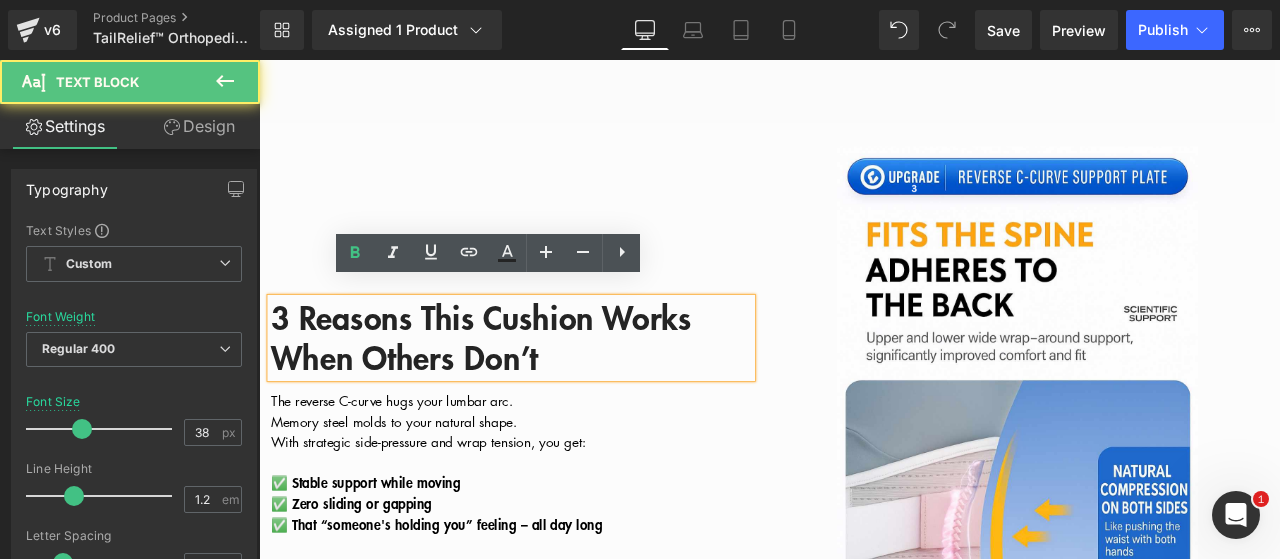 scroll, scrollTop: 2464, scrollLeft: 0, axis: vertical 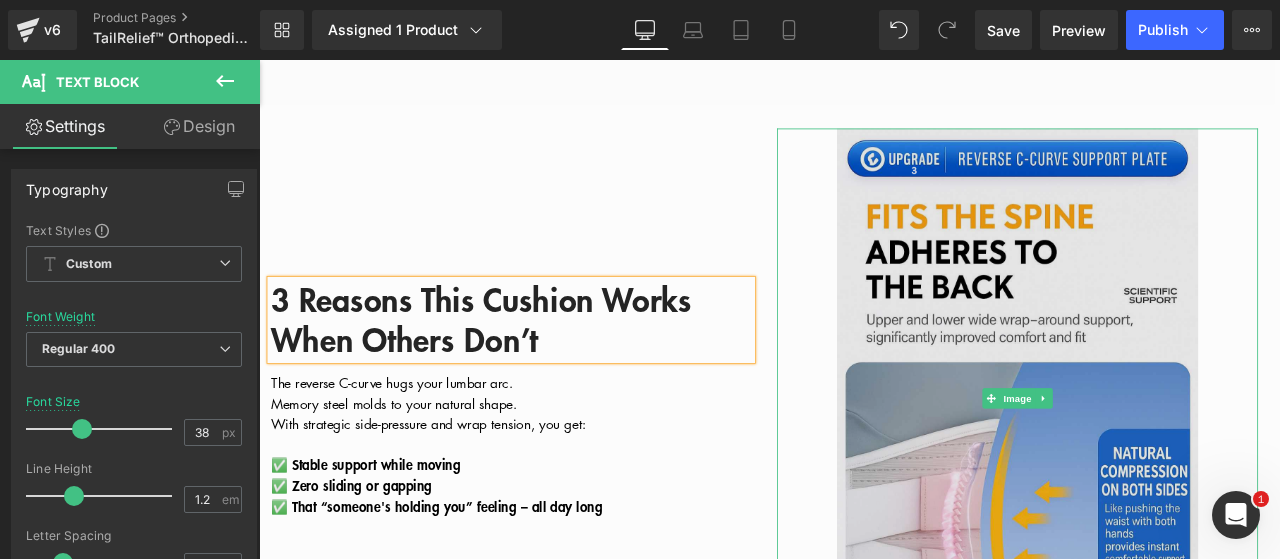 click at bounding box center [1158, 461] 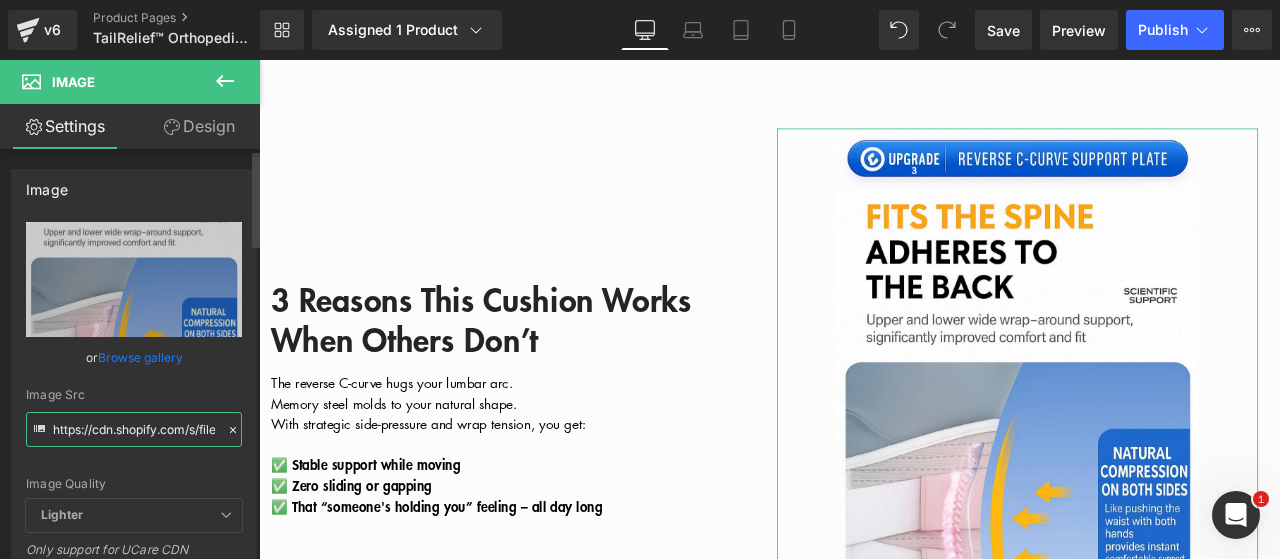 click on "https://cdn.shopify.com/s/files/1/0917/9155/6932/files/8_b754c17a-3669-4ea0-af10-e64f309ecc5f_3000x3000.png?v=1753433490" at bounding box center [134, 429] 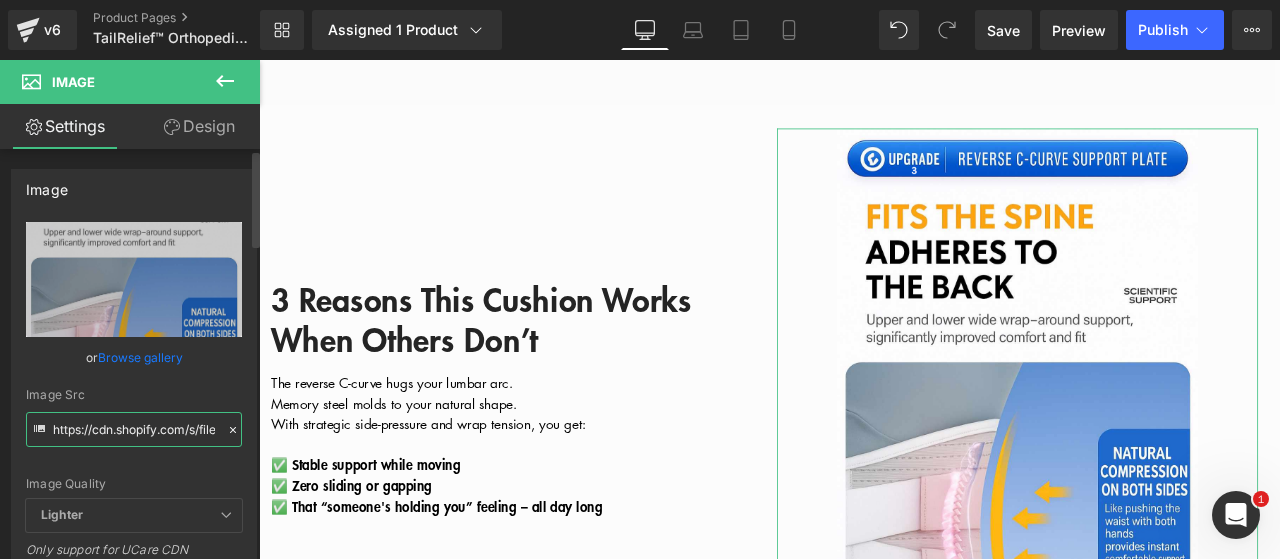 click on "https://cdn.shopify.com/s/files/1/0917/9155/6932/files/8_b754c17a-3669-4ea0-af10-e64f309ecc5f_3000x3000.png?v=1753433490" at bounding box center [134, 429] 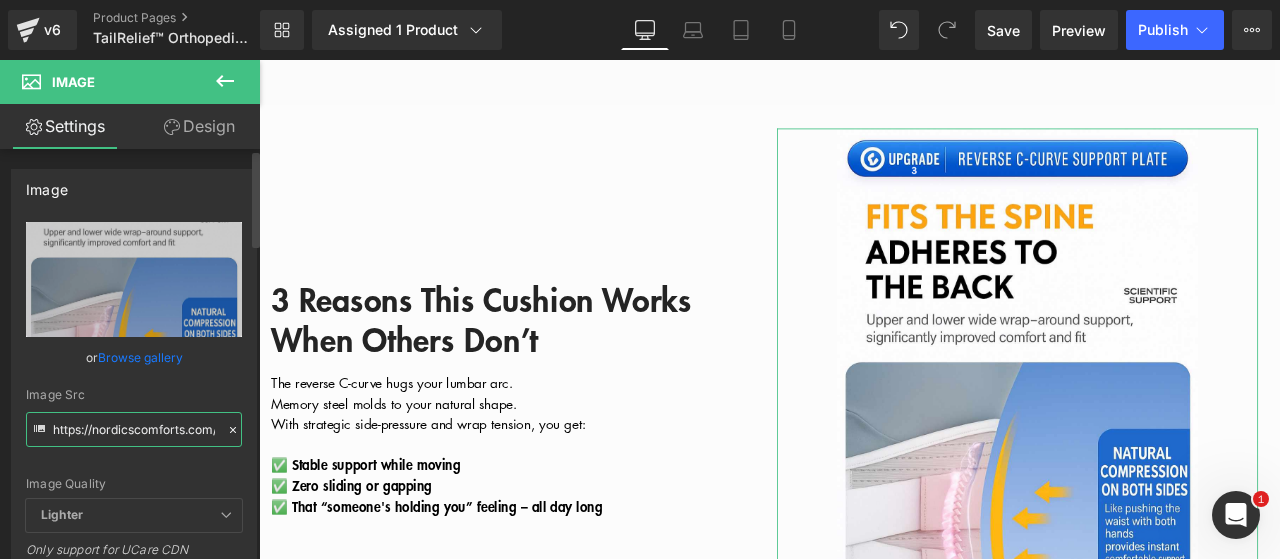scroll, scrollTop: 0, scrollLeft: 726, axis: horizontal 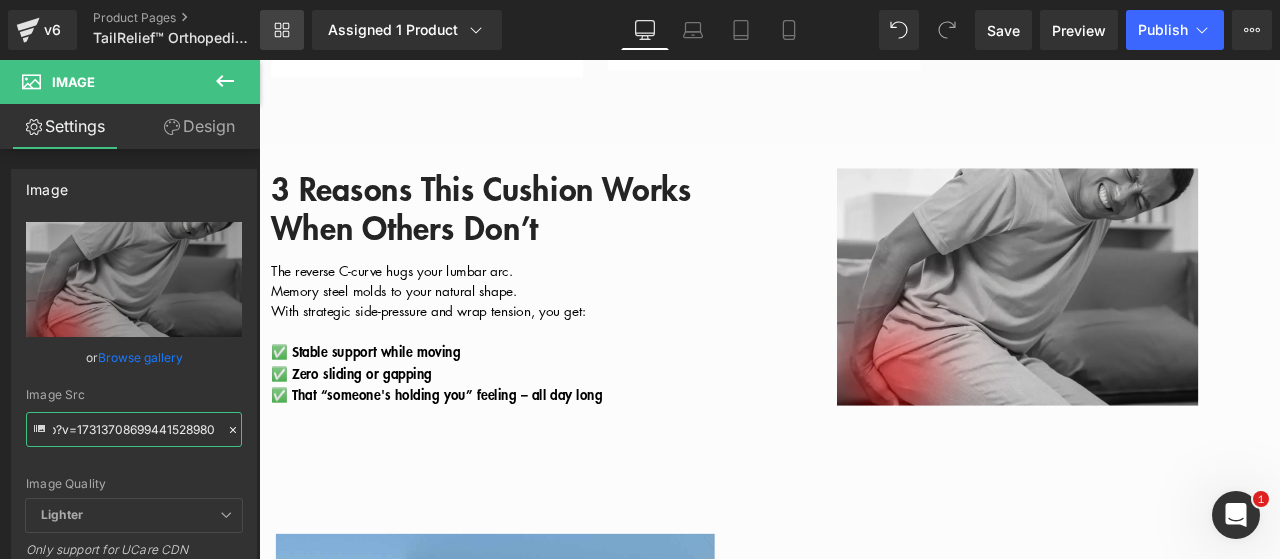 type on "https://nordicscomforts.com/cdn/shop/files/gempages_542596899383804787-1caf5701-127b-4bff-9bfb-f02e73cd8370.webp?v=17313708699441528980" 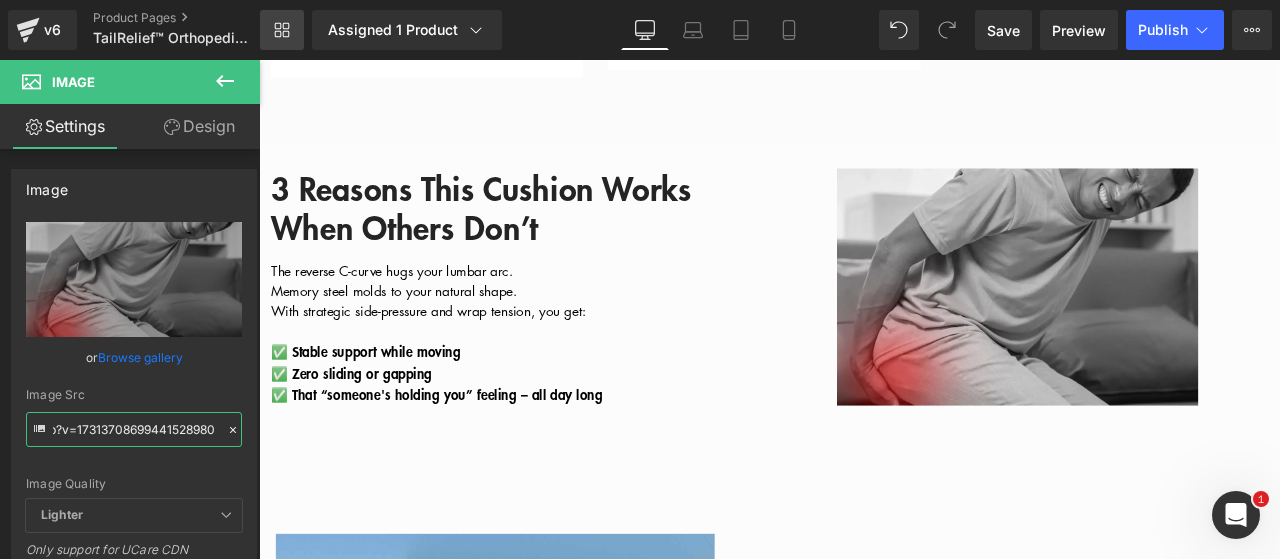 scroll, scrollTop: 0, scrollLeft: 0, axis: both 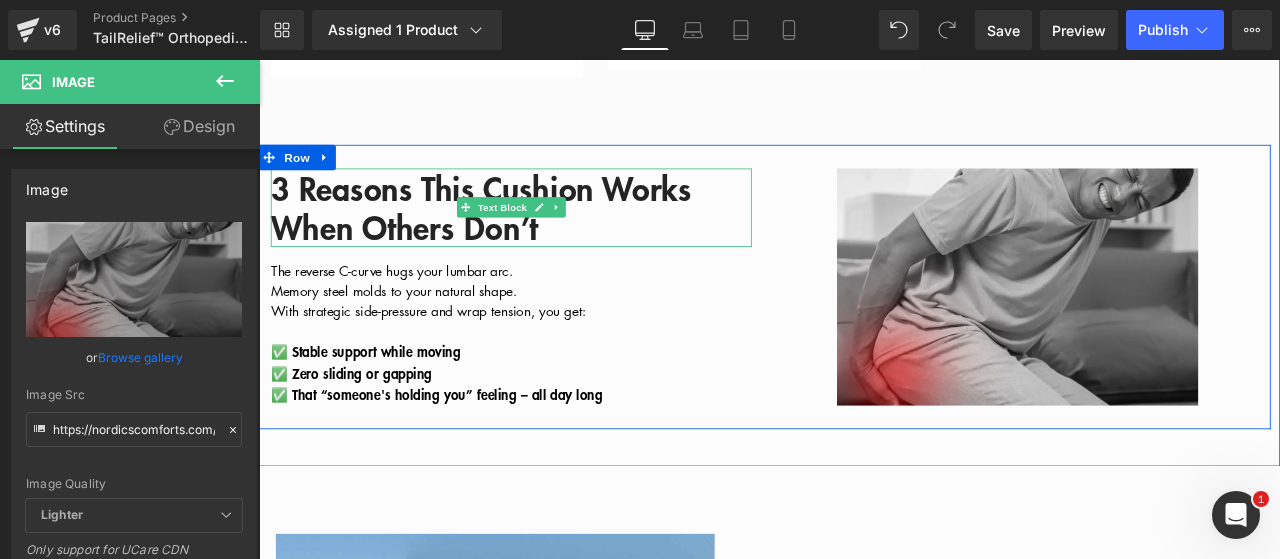 click on "3 Reasons This Cushion Works When Others Don’t" at bounding box center [522, 235] 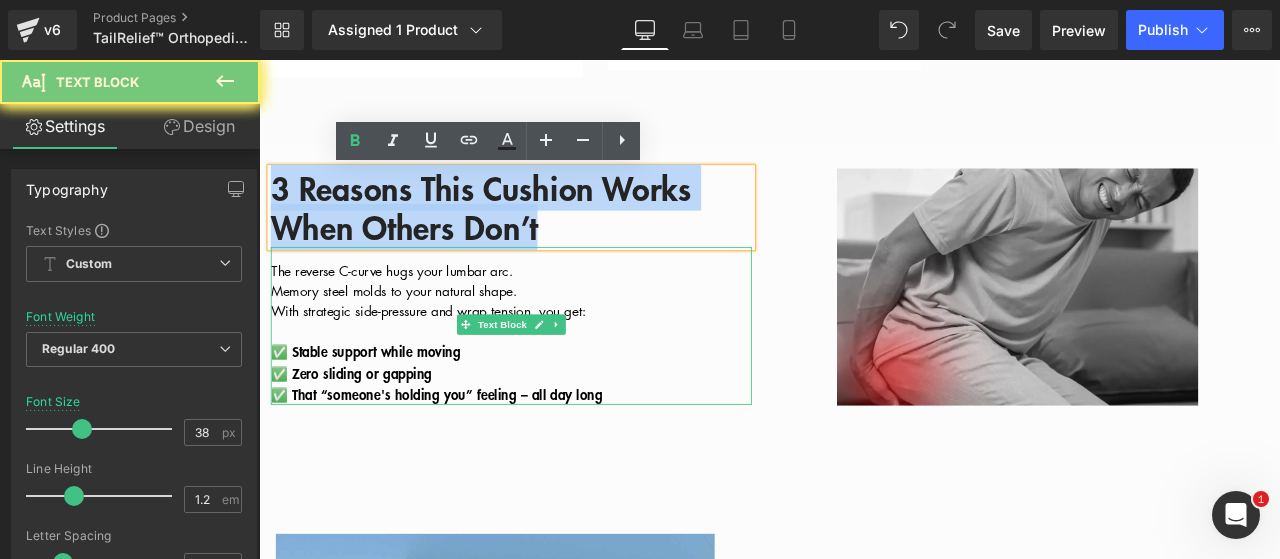 click on "Memory steel molds to your natural shape." at bounding box center [419, 334] 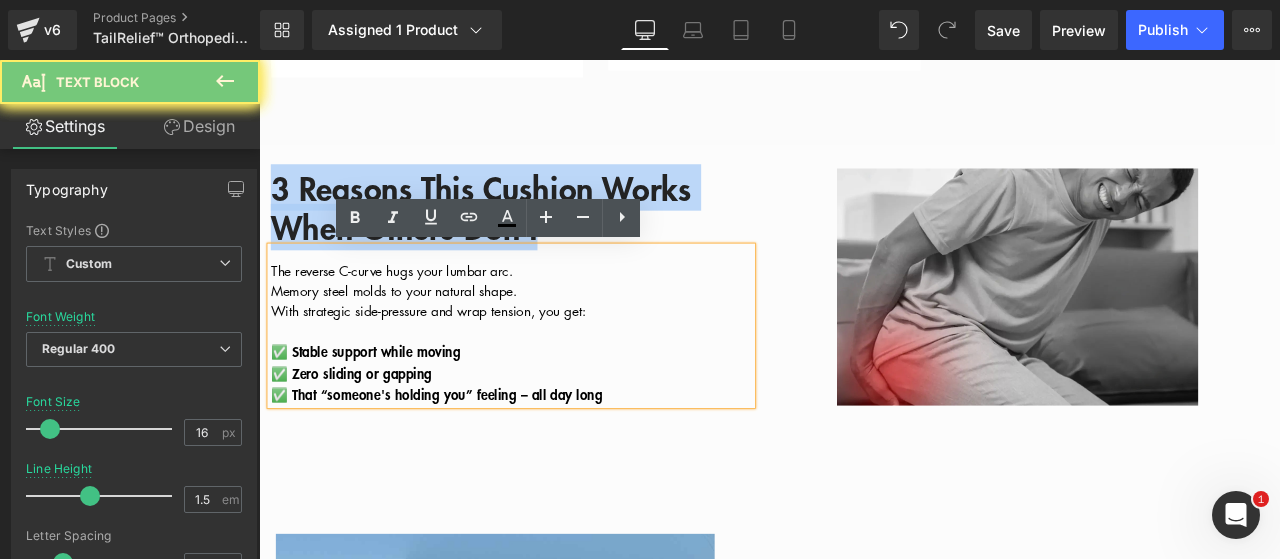 click on "Memory steel molds to your natural shape." at bounding box center (419, 334) 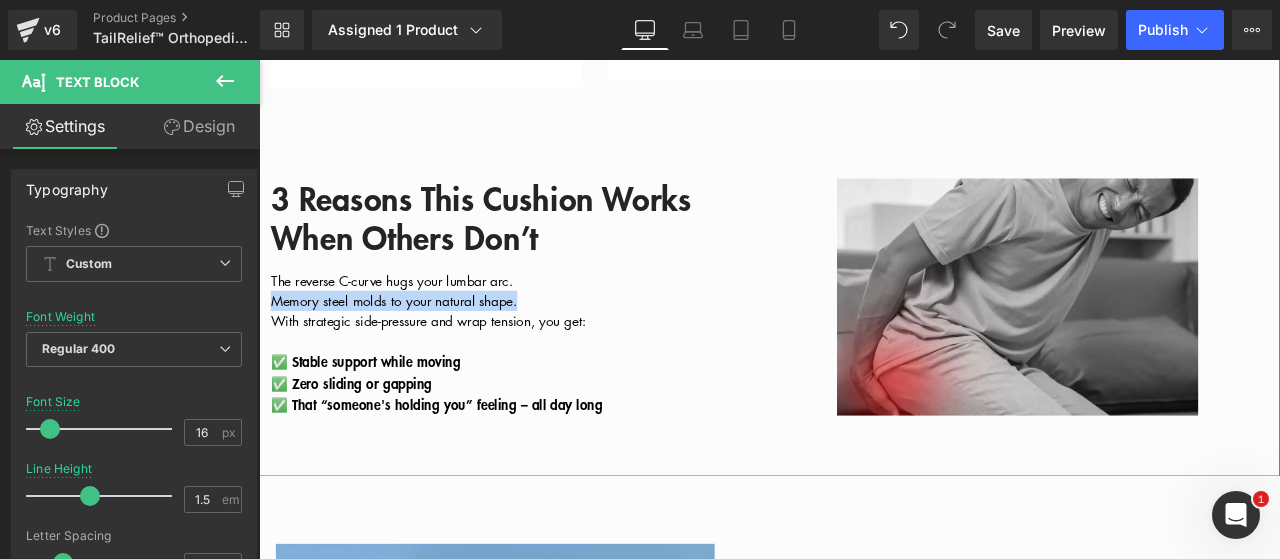 scroll, scrollTop: 2406, scrollLeft: 0, axis: vertical 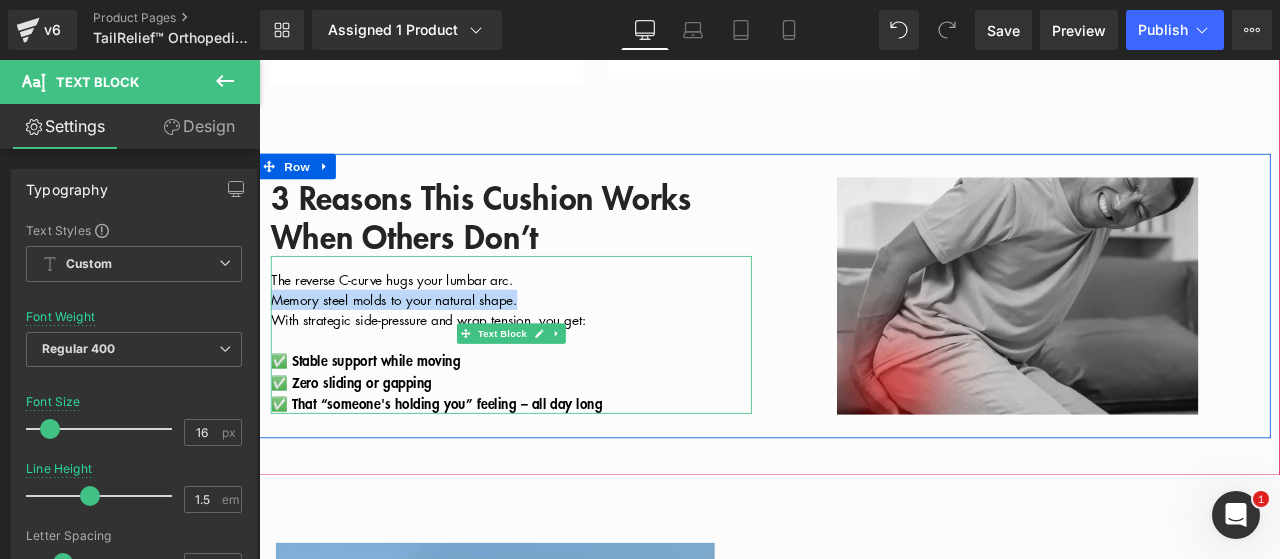 click on "Memory steel molds to your natural shape." at bounding box center (558, 344) 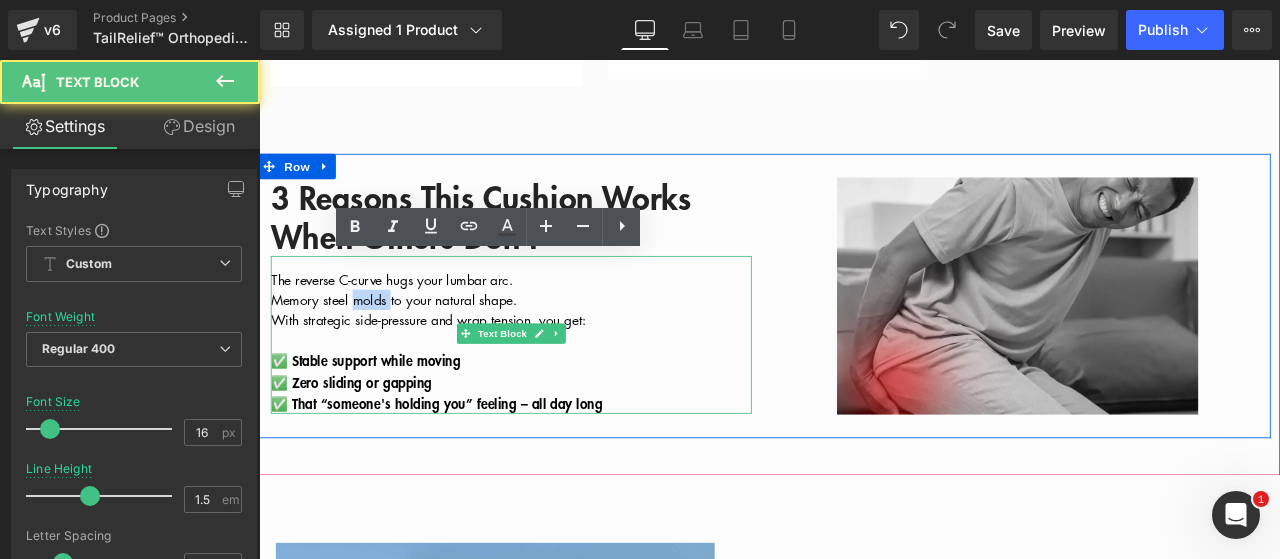 click on "Memory steel molds to your natural shape." at bounding box center [558, 344] 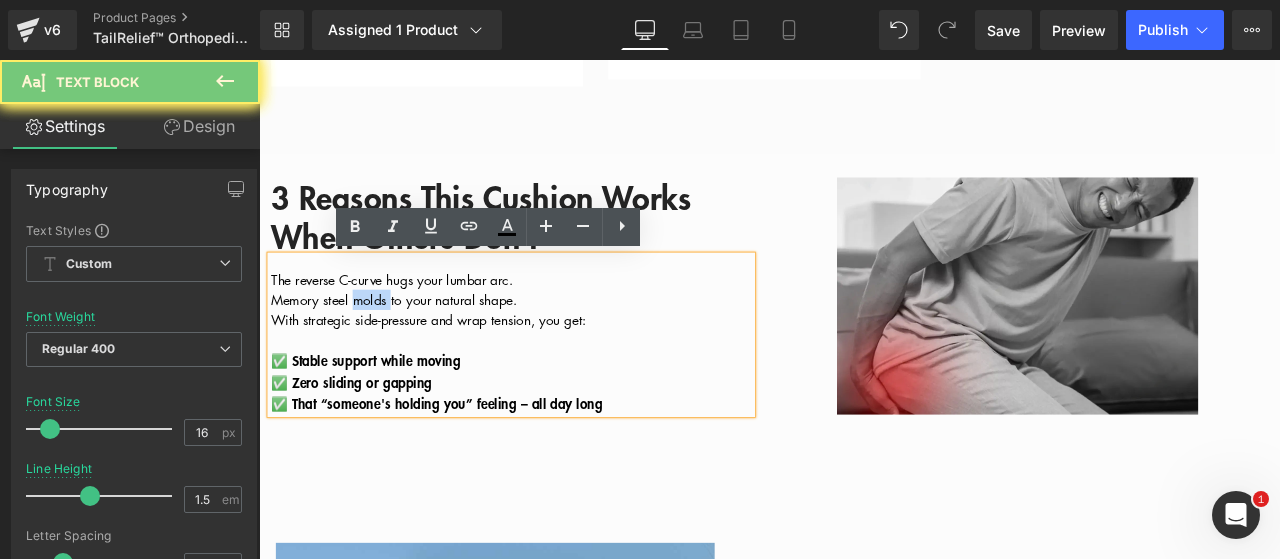 click on "Memory steel molds to your natural shape." at bounding box center (558, 344) 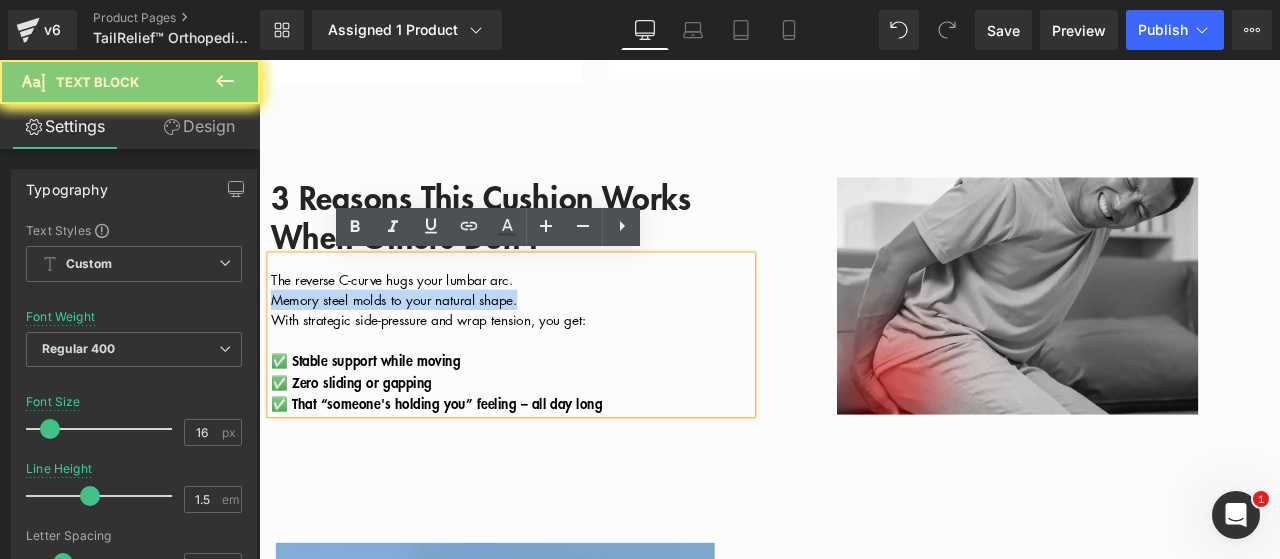 click on "Memory steel molds to your natural shape." at bounding box center (558, 344) 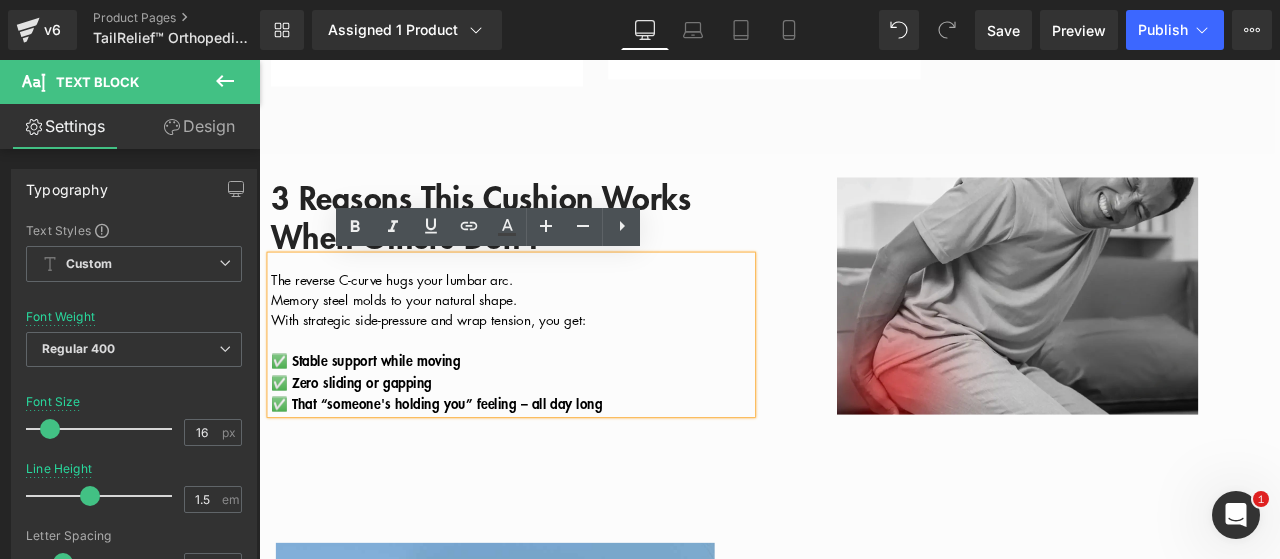 click at bounding box center [558, 392] 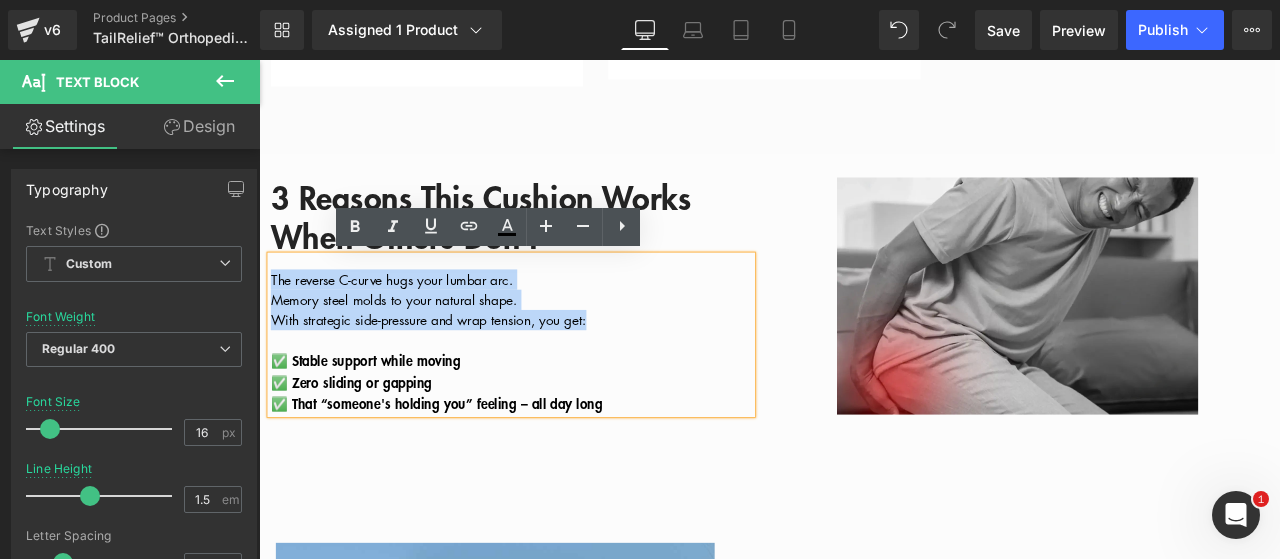 drag, startPoint x: 639, startPoint y: 376, endPoint x: 264, endPoint y: 320, distance: 379.15826 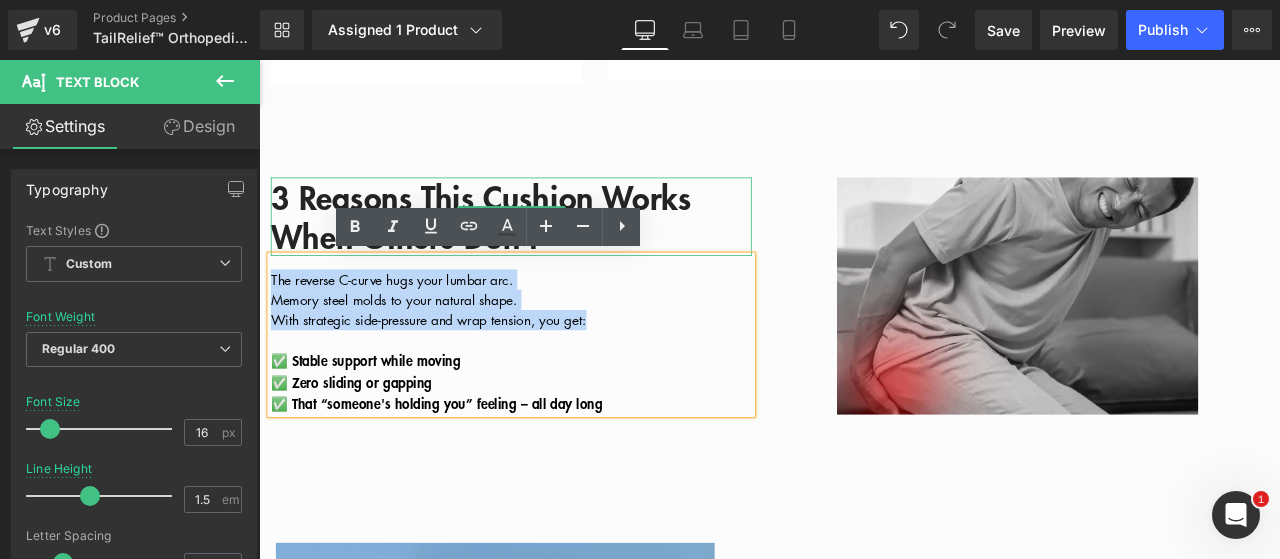 click on "3 Reasons This Cushion Works When Others Don’t" at bounding box center [558, 245] 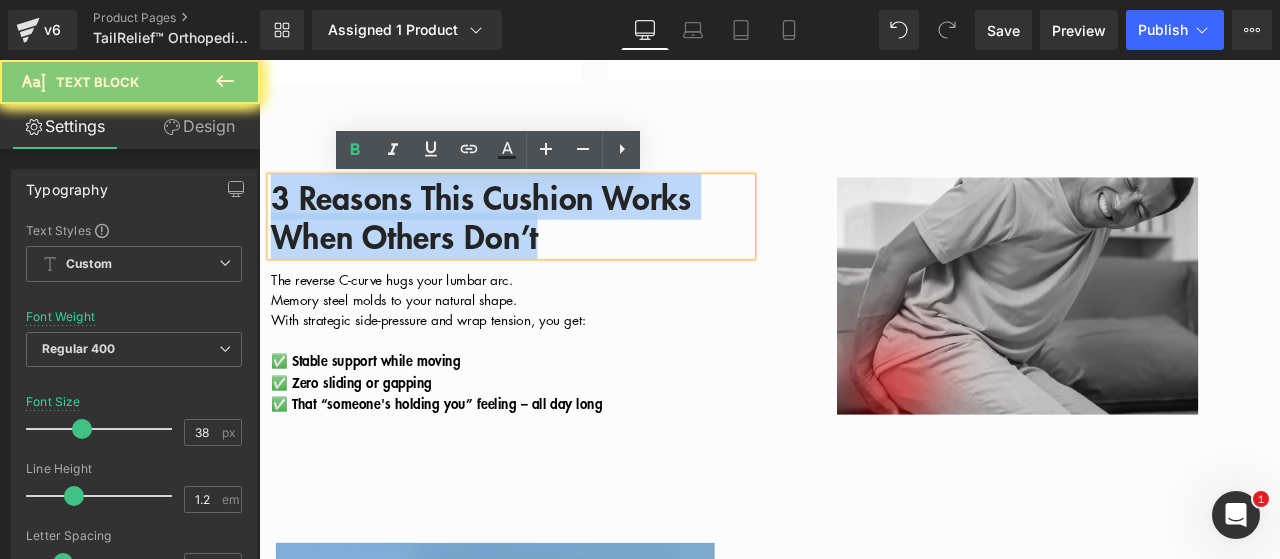 click on "3 Reasons This Cushion Works When Others Don’t" at bounding box center (558, 245) 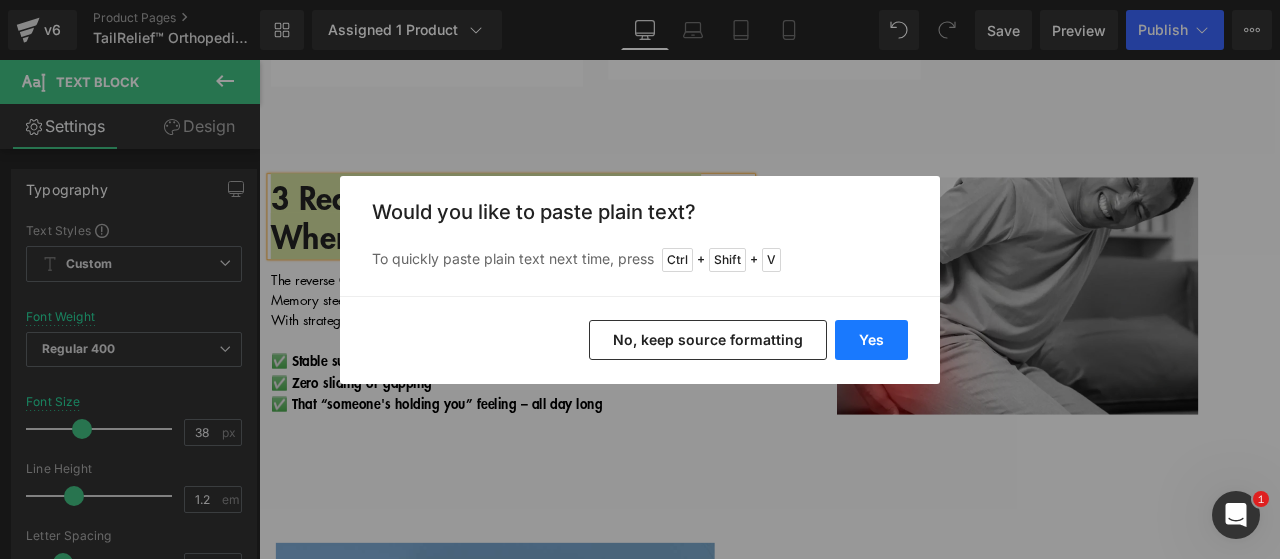 click on "Yes" at bounding box center (871, 340) 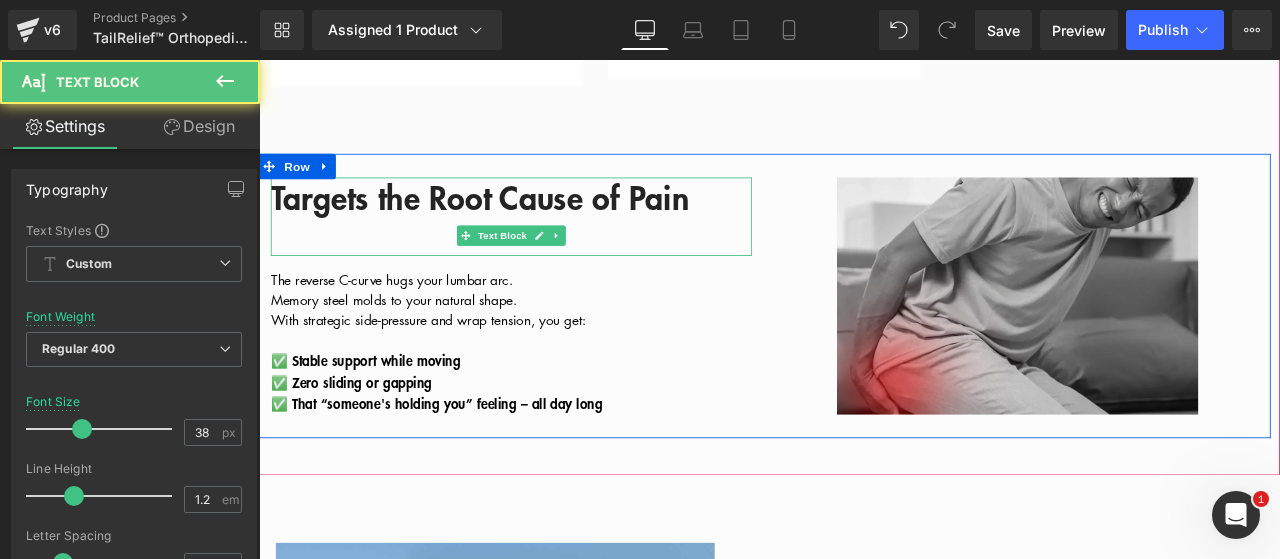 click at bounding box center [558, 269] 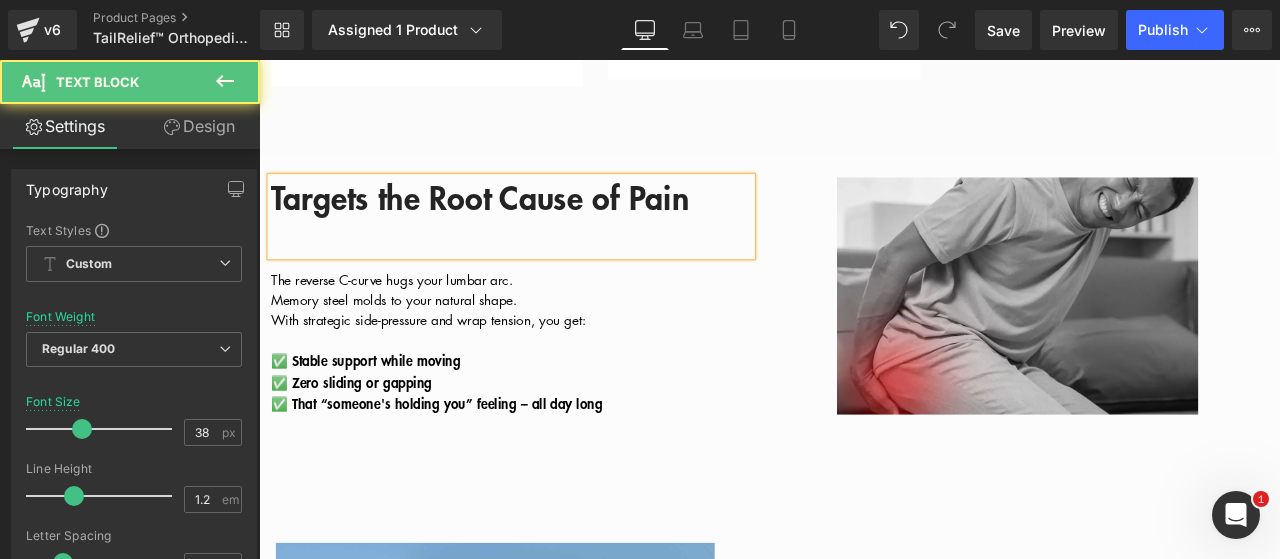 scroll, scrollTop: 2408, scrollLeft: 0, axis: vertical 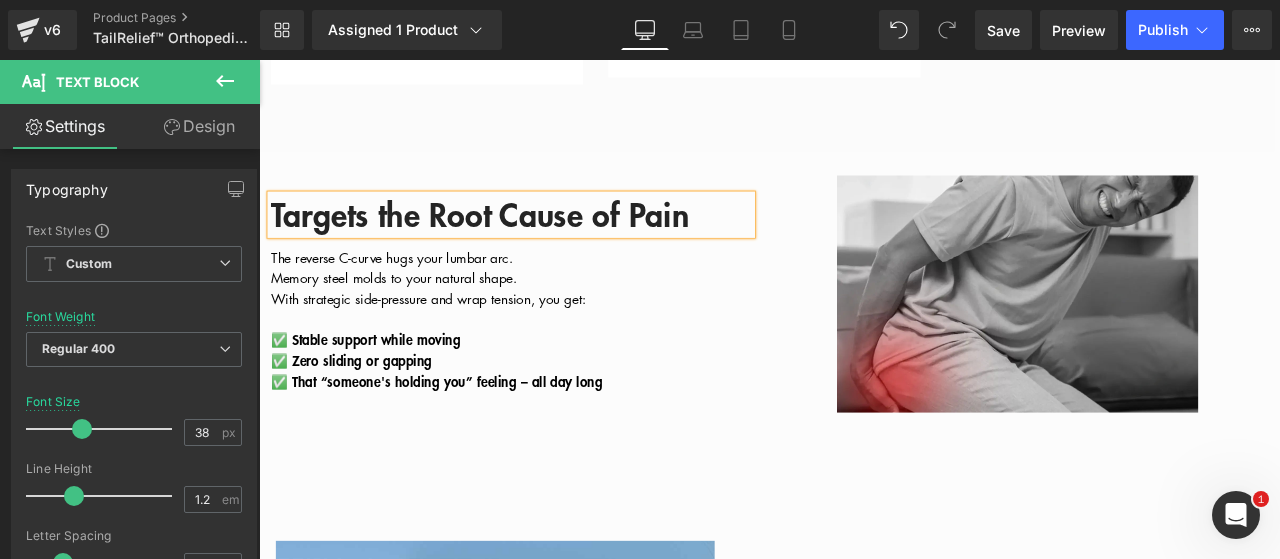 click on "The reverse C-curve hugs your lumbar arc. Memory steel molds to your natural shape. With strategic side-pressure and wrap tension, you get: ✅ Stable support while moving ✅ Zero sliding or gapping ✅ That “someone's holding you” feeling – all day long
Text Block" at bounding box center [558, 360] 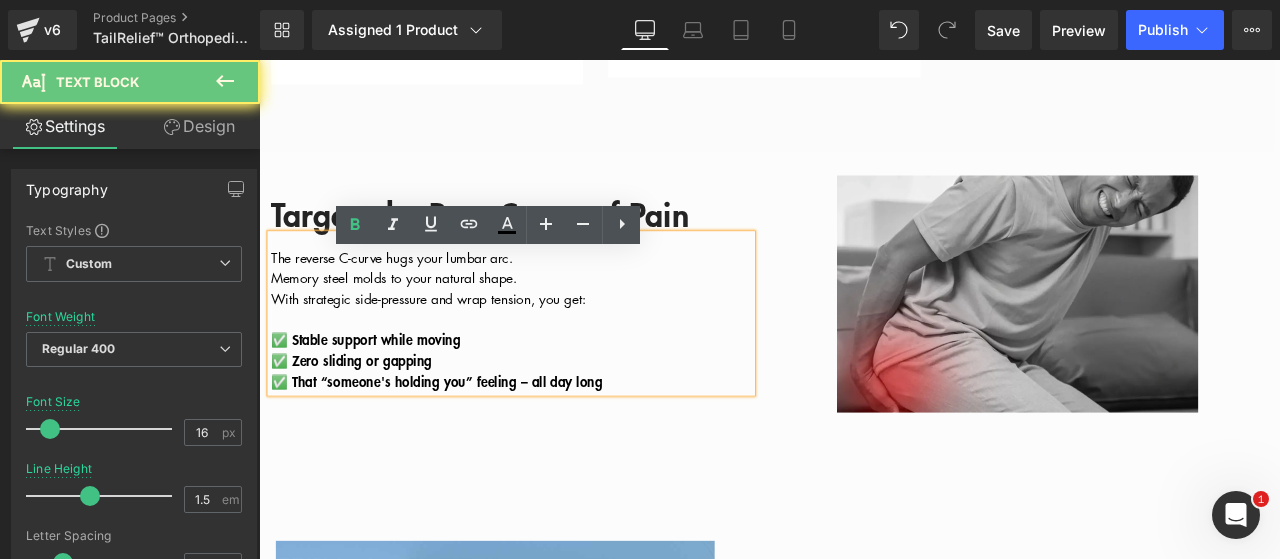click on "✅ That “someone's holding you” feeling – all day long" at bounding box center [558, 441] 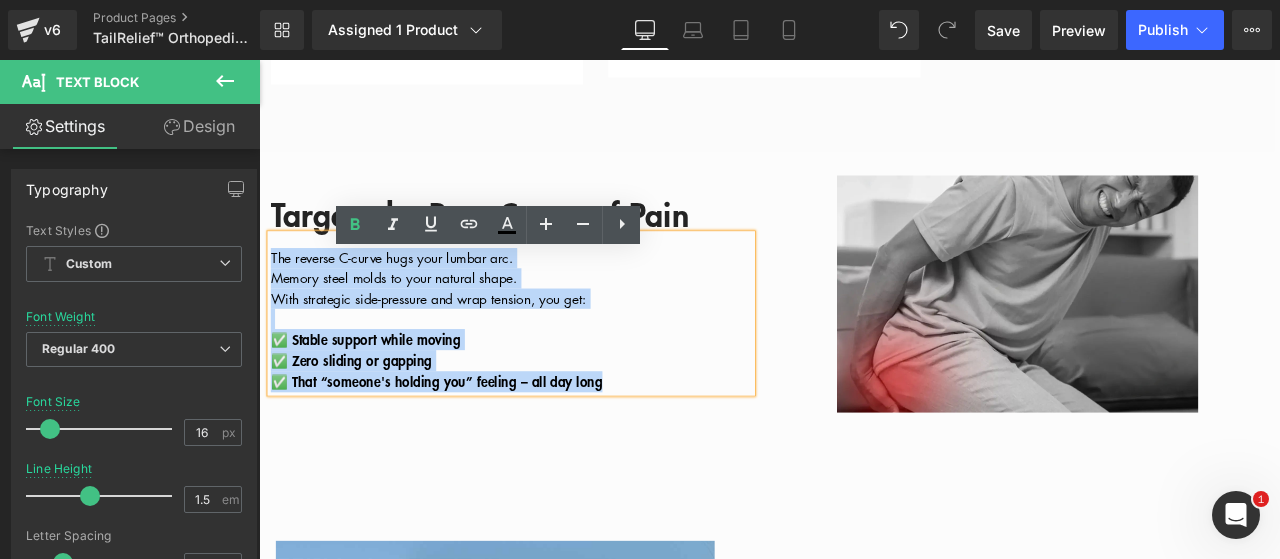 drag, startPoint x: 705, startPoint y: 460, endPoint x: 269, endPoint y: 310, distance: 461.08133 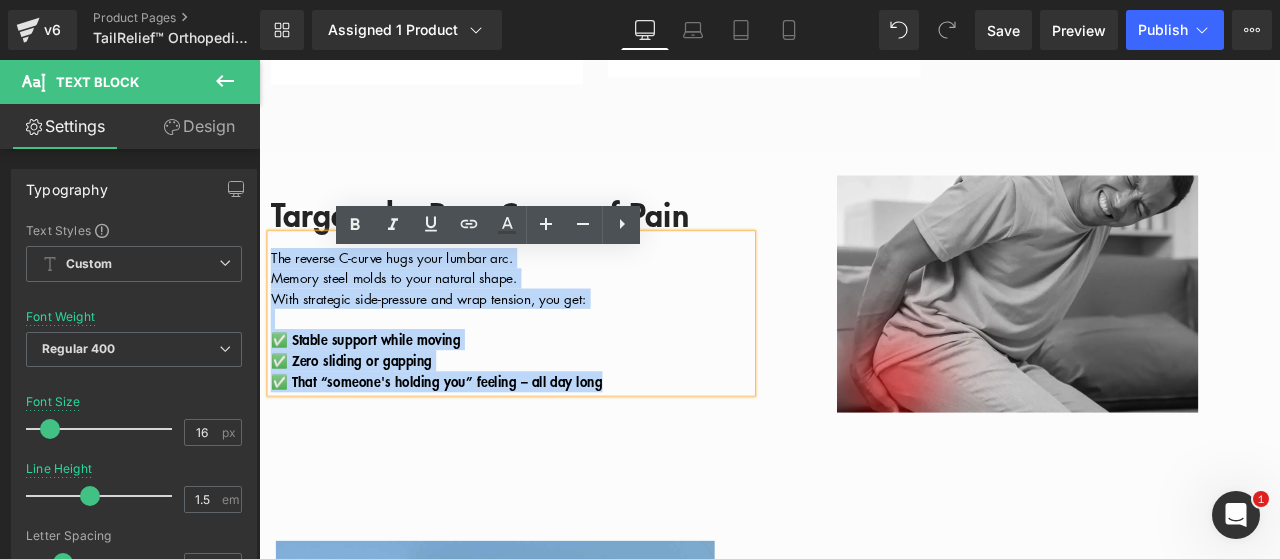 type 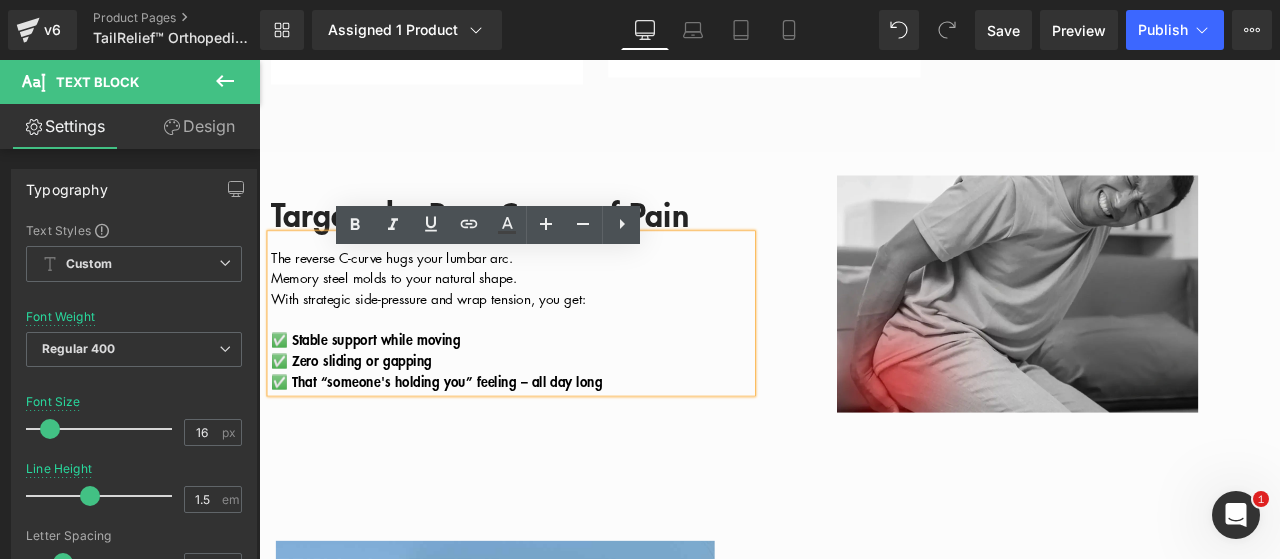 scroll, scrollTop: 2480, scrollLeft: 0, axis: vertical 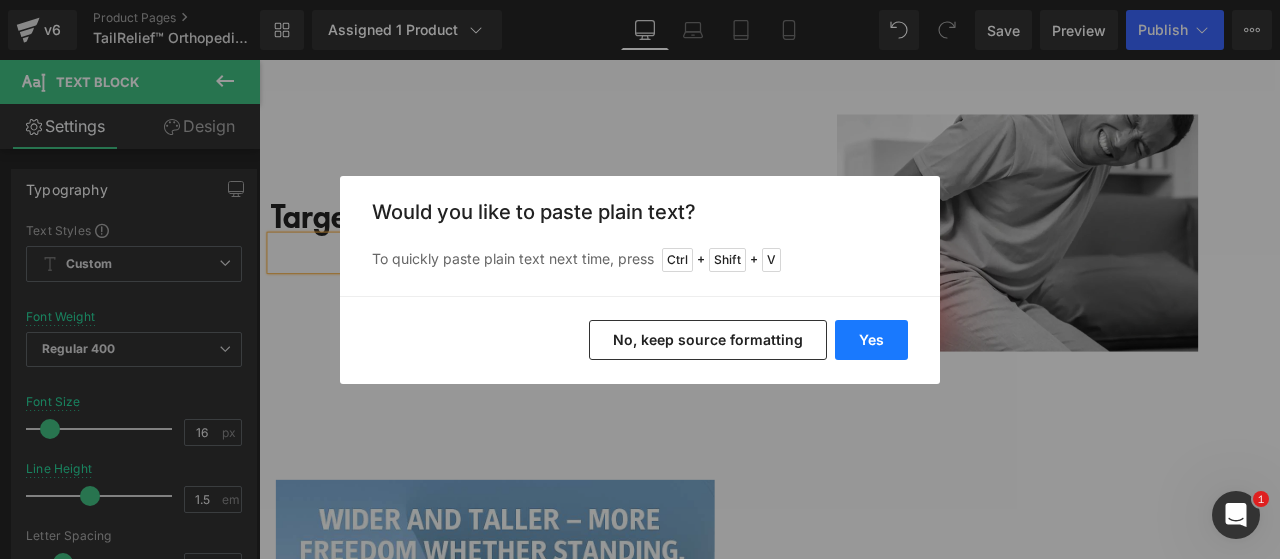 click on "Yes" at bounding box center [871, 340] 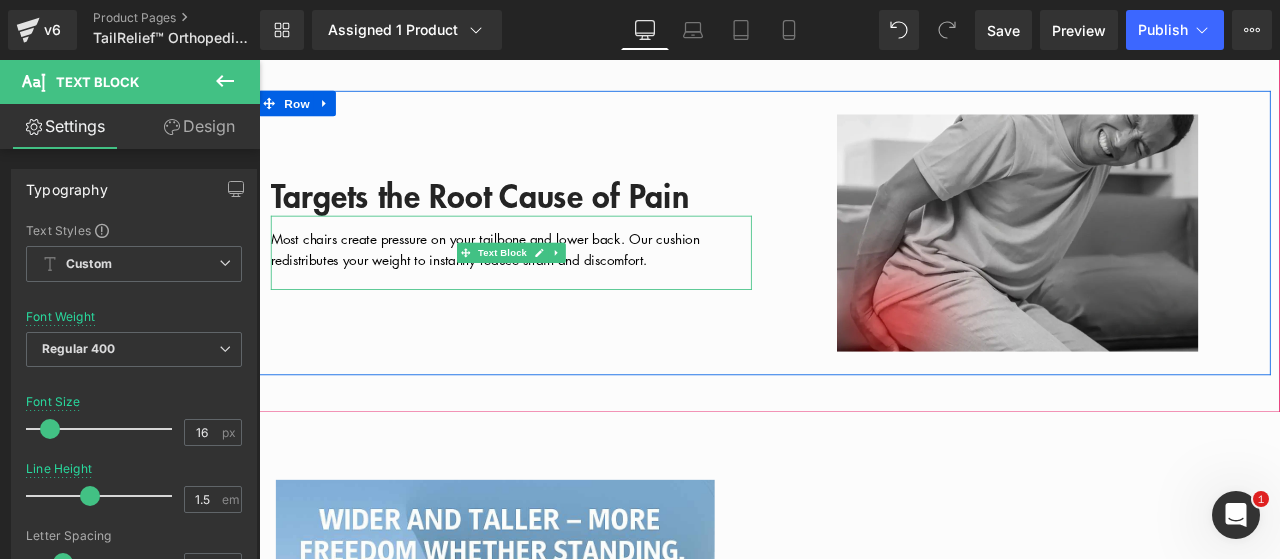 click at bounding box center (558, 321) 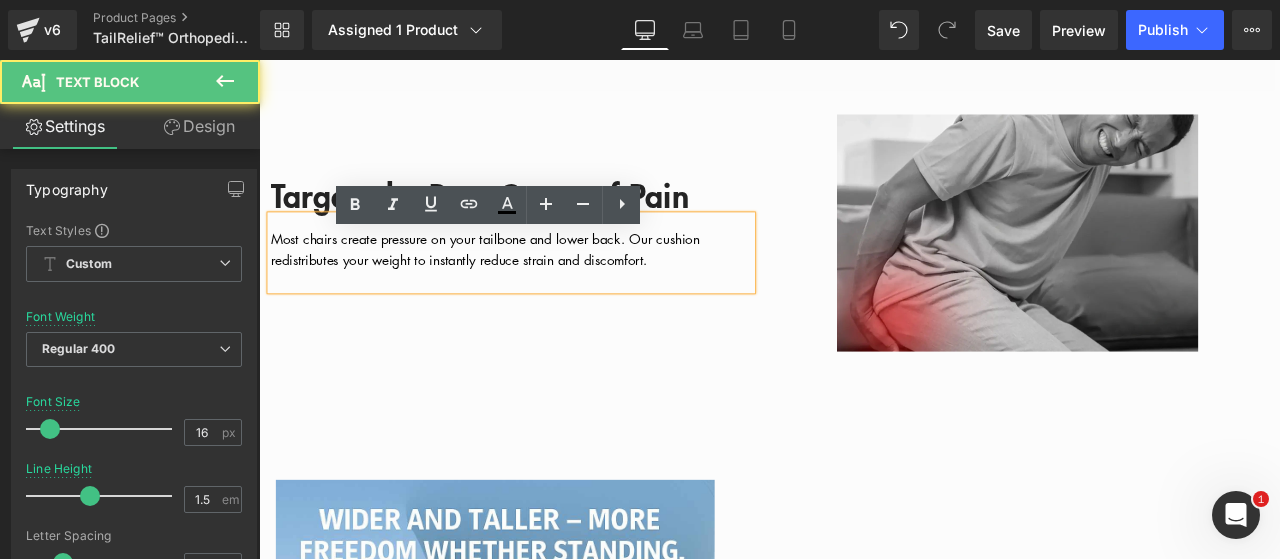 scroll, scrollTop: 2492, scrollLeft: 0, axis: vertical 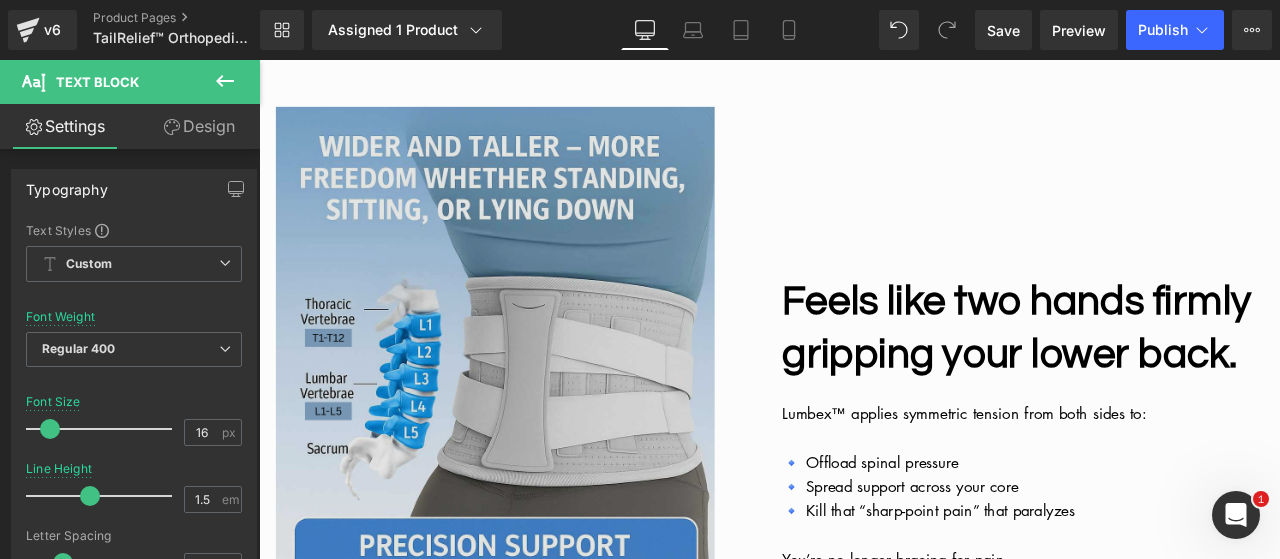 click at bounding box center (564, 506) 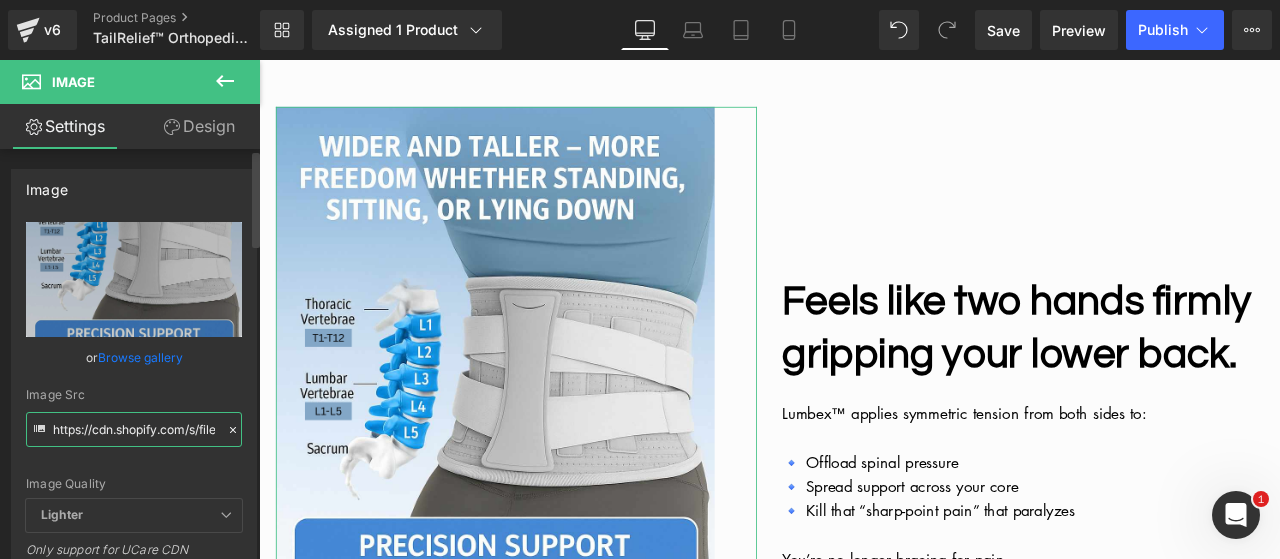 click on "https://cdn.shopify.com/s/files/1/0917/9155/6932/files/1_8a4bdf52-856e-4738-ba2b-d18168d845ff_3000x3000.png?v=1753433490" at bounding box center (134, 429) 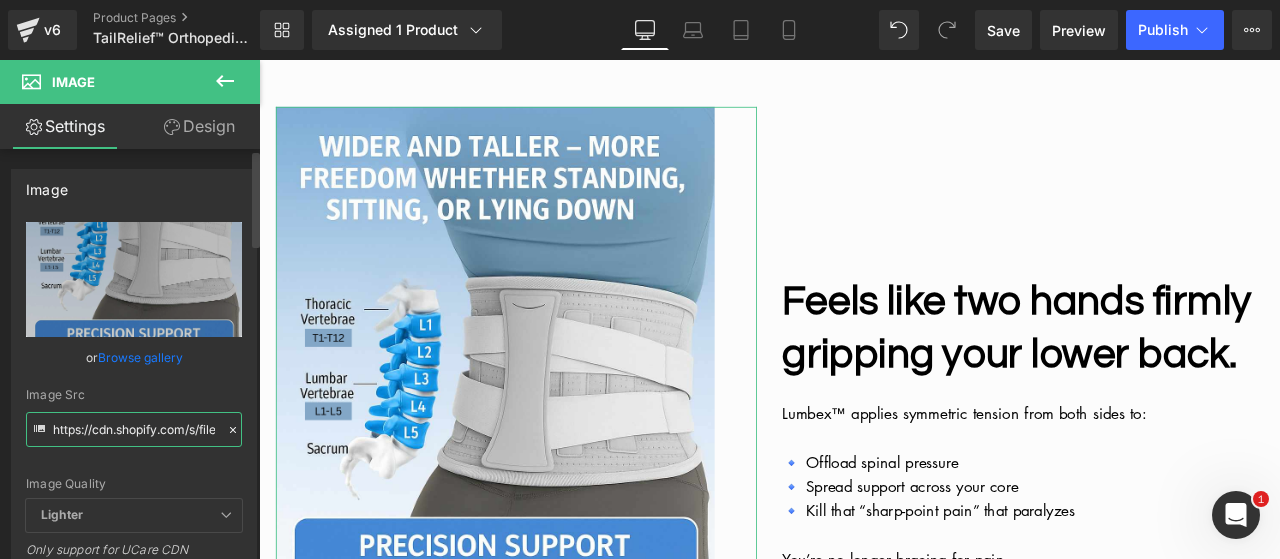 click on "https://cdn.shopify.com/s/files/1/0917/9155/6932/files/1_8a4bdf52-856e-4738-ba2b-d18168d845ff_3000x3000.png?v=1753433490" at bounding box center [134, 429] 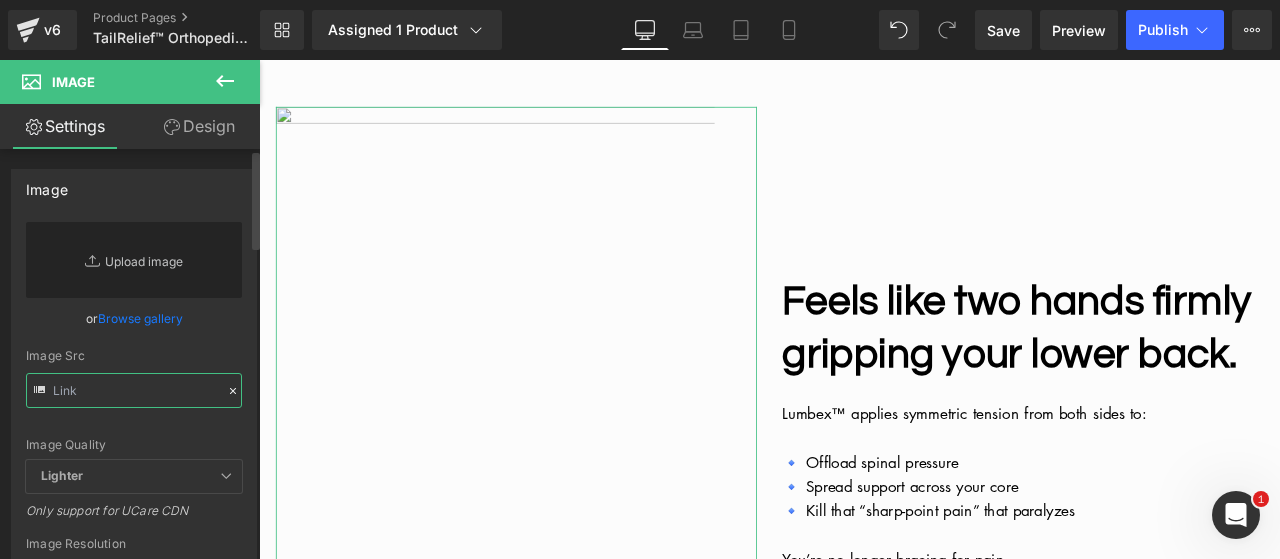 paste on "https://cdn.shopify.com/s/files/1/0868/0924/8088/files/gempages_542596899383804787-f0bd0498-6f0c-4a4c-9cac-972e2c1f3cf9.jpg" 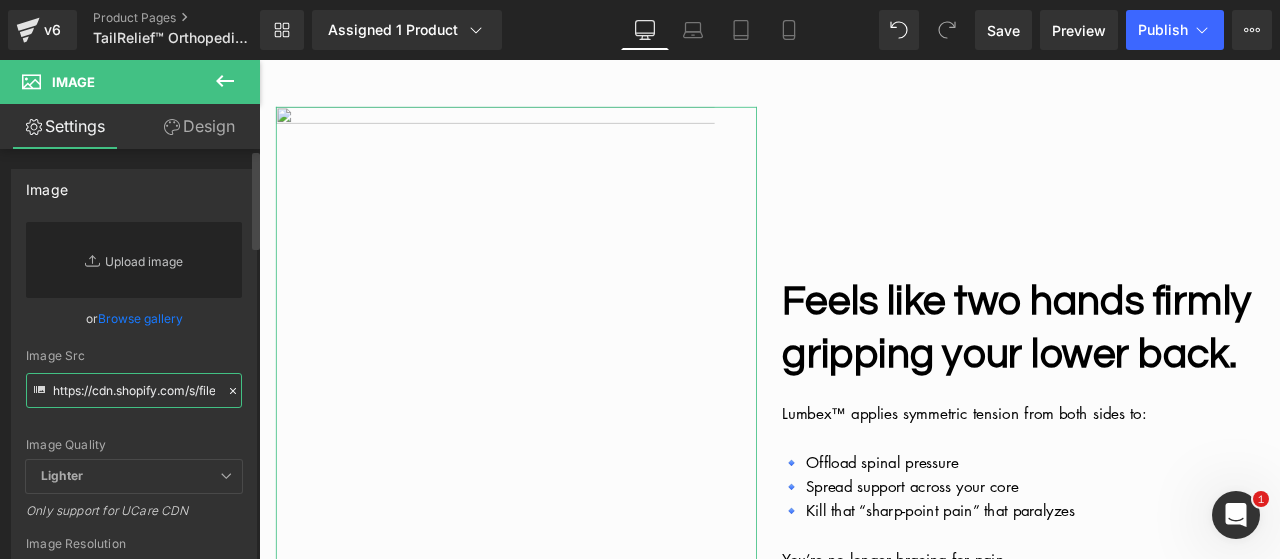 scroll, scrollTop: 0, scrollLeft: 627, axis: horizontal 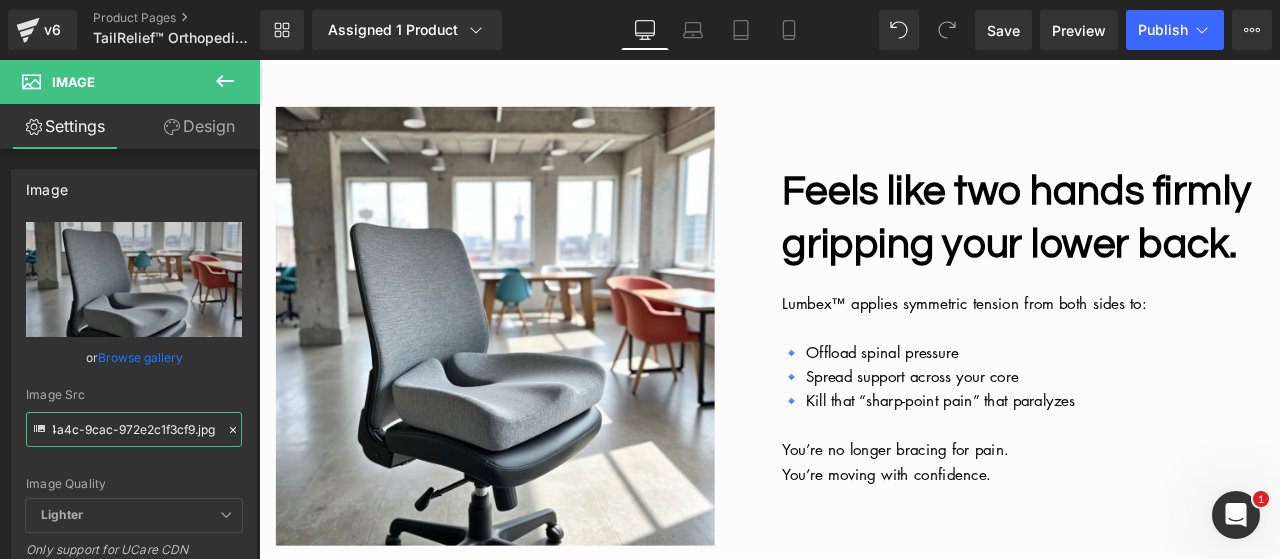 type on "https://cdn.shopify.com/s/files/1/0868/0924/8088/files/gempages_542596899383804787-f0bd0498-6f0c-4a4c-9cac-972e2c1f3cf9_3000x3000.jpg" 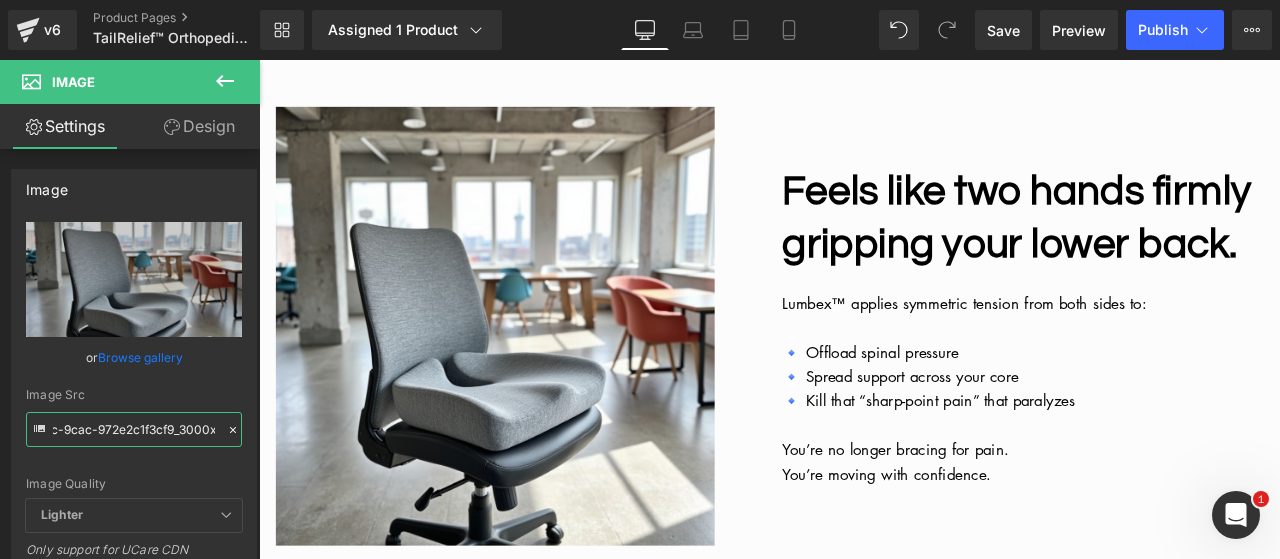scroll, scrollTop: 0, scrollLeft: 0, axis: both 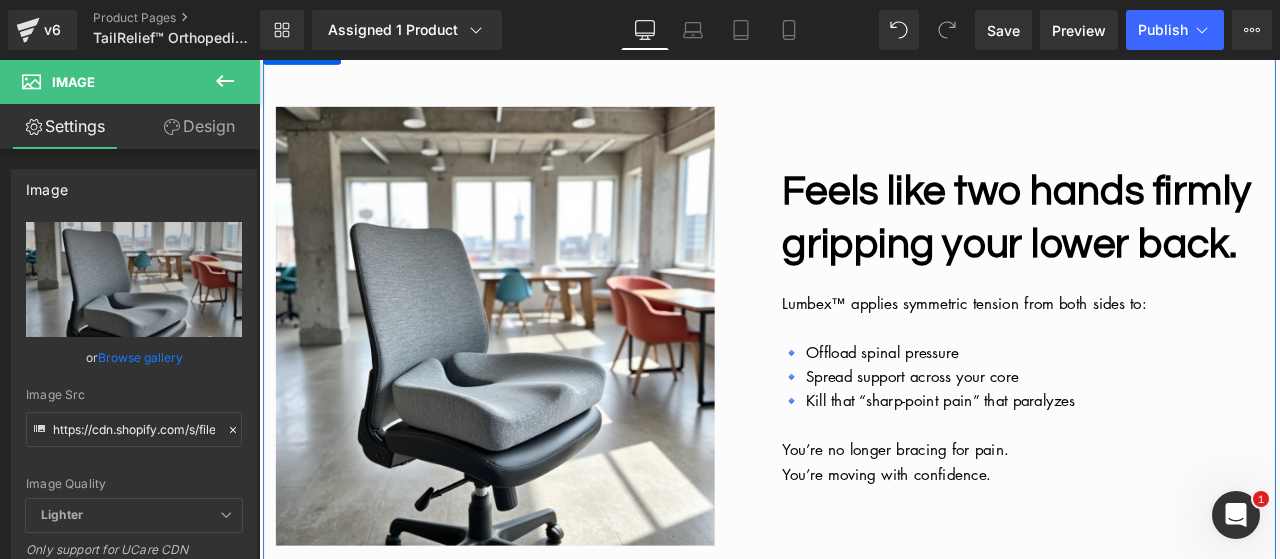 click on "Feels like two hands firmly gripping your lower back." at bounding box center [1157, 247] 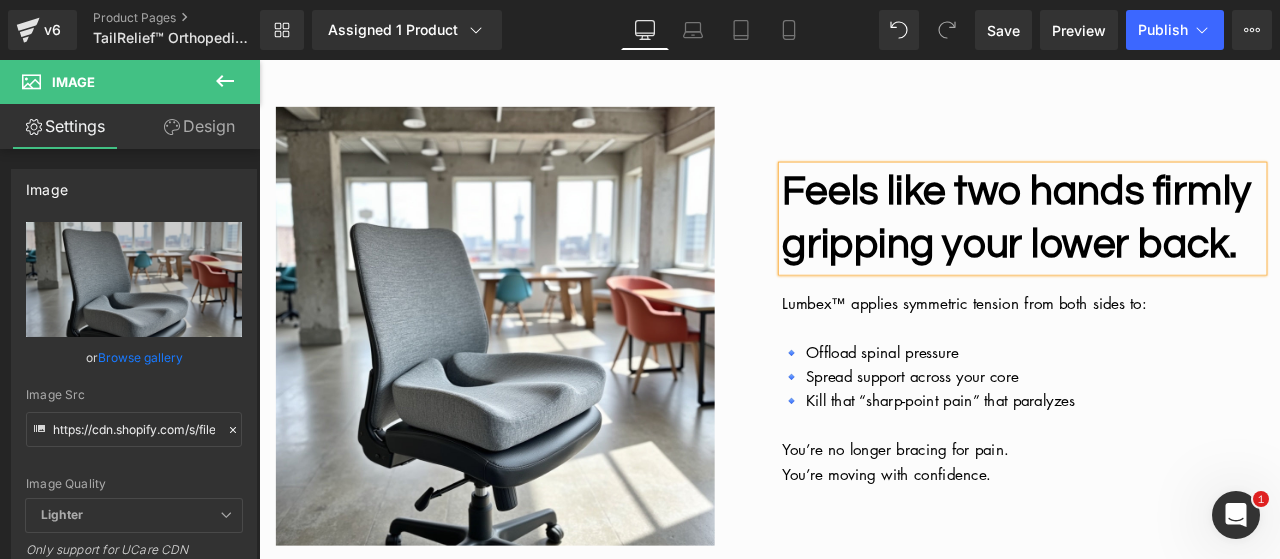 click on "Feels like two hands firmly gripping your lower back." at bounding box center (1157, 247) 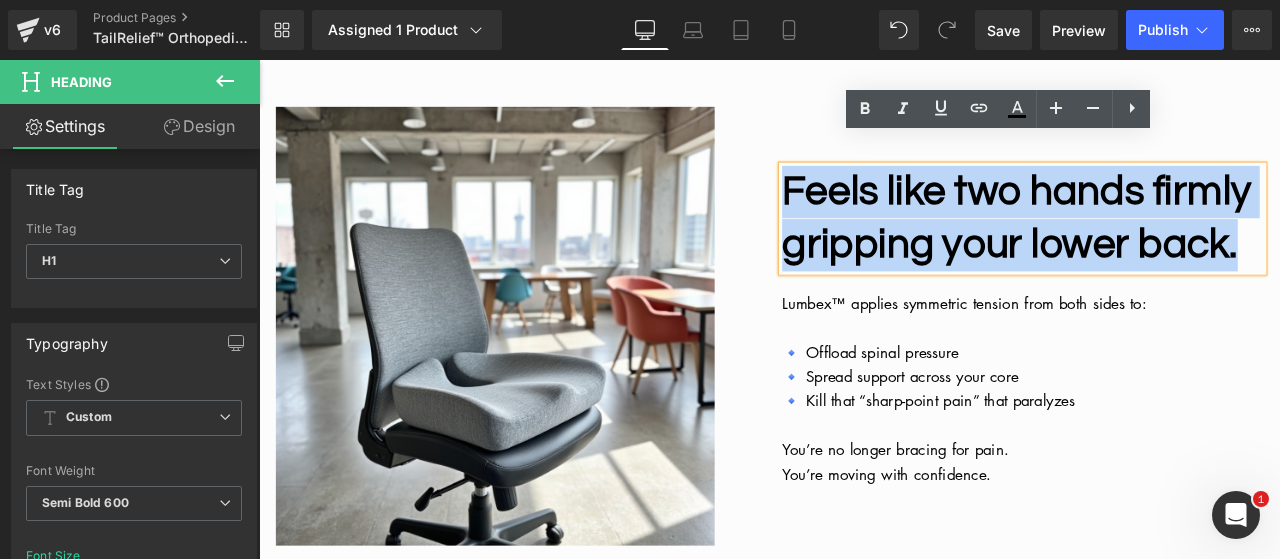 type 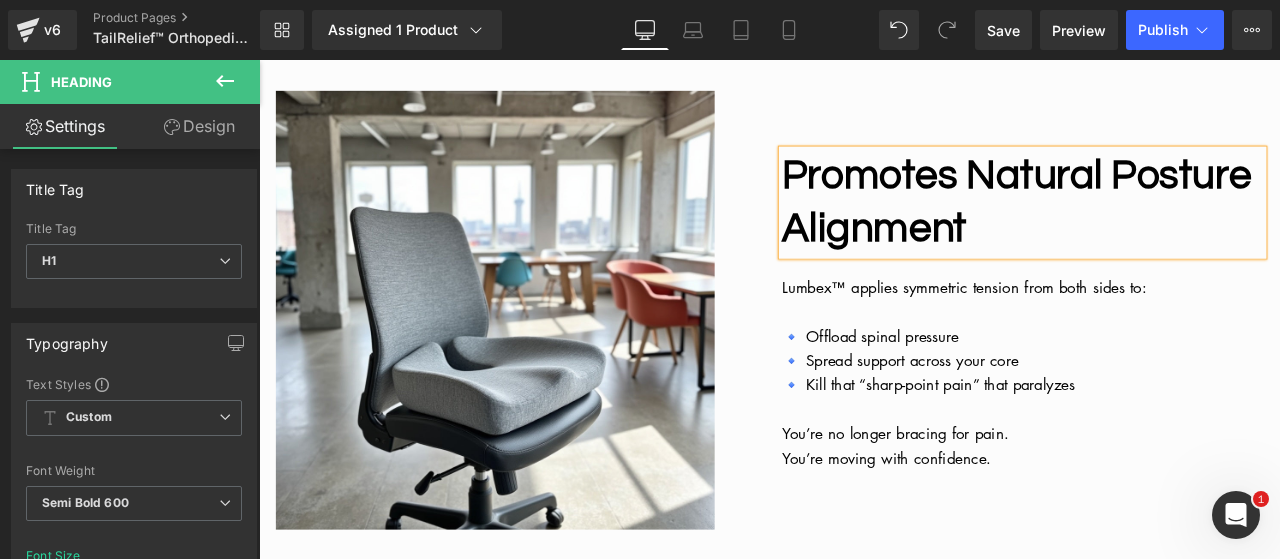 scroll, scrollTop: 2954, scrollLeft: 0, axis: vertical 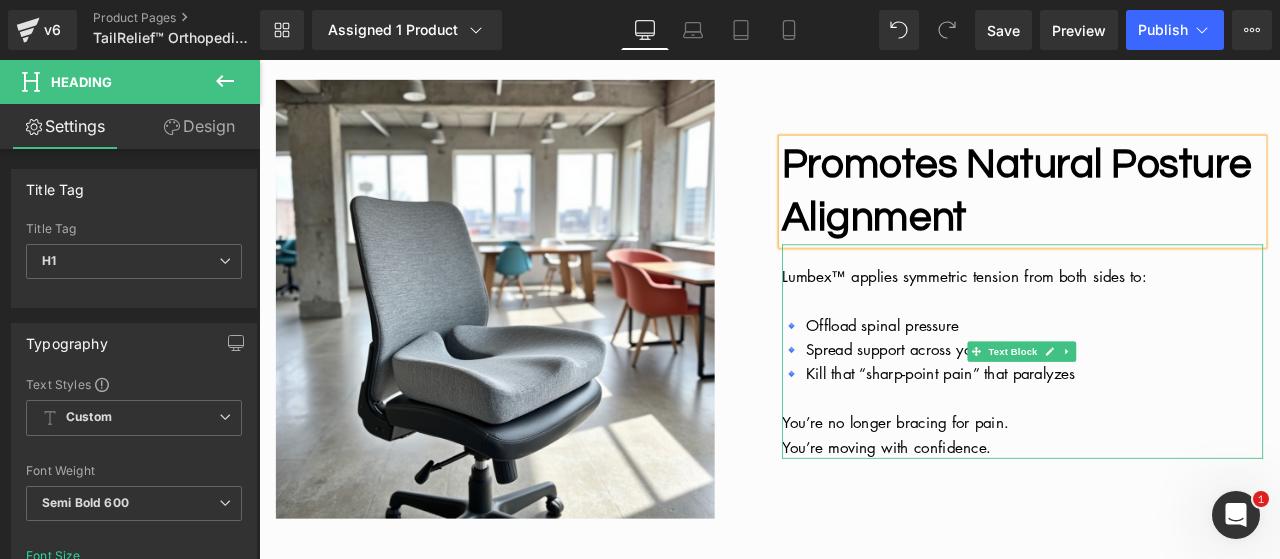 click on "You’re moving with confidence." at bounding box center (1164, 519) 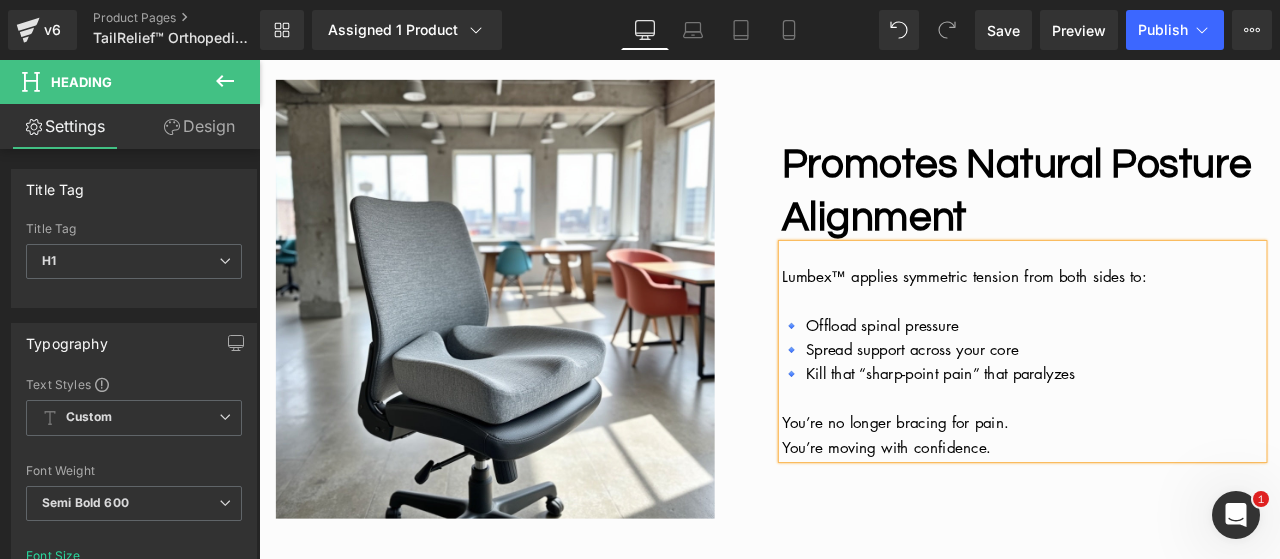 click on "You’re moving with confidence." at bounding box center [1003, 519] 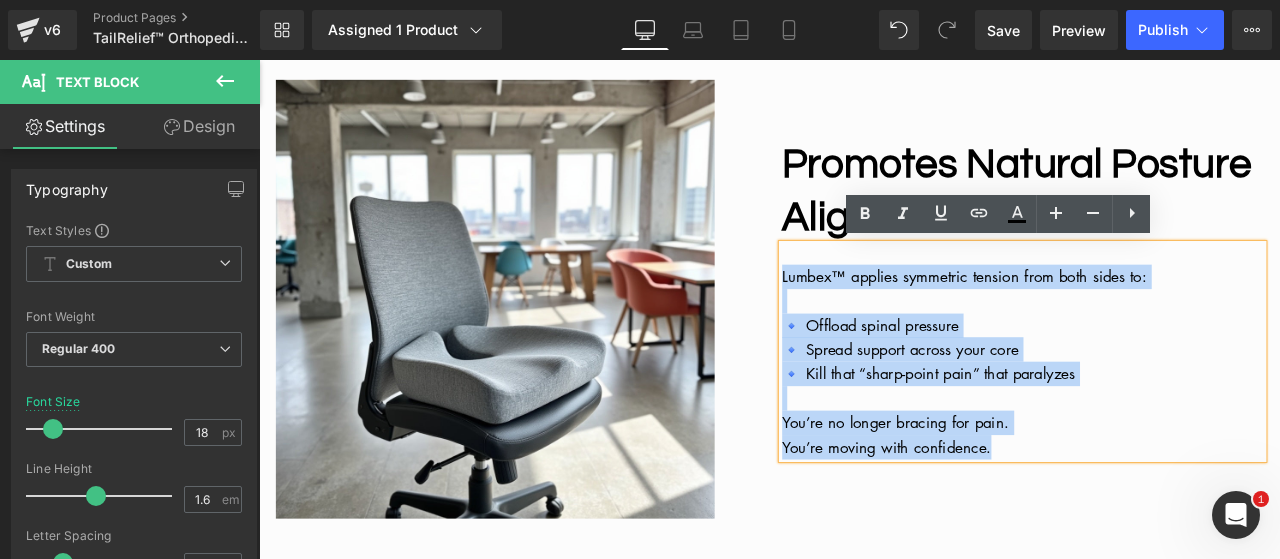drag, startPoint x: 1118, startPoint y: 513, endPoint x: 874, endPoint y: 238, distance: 367.6425 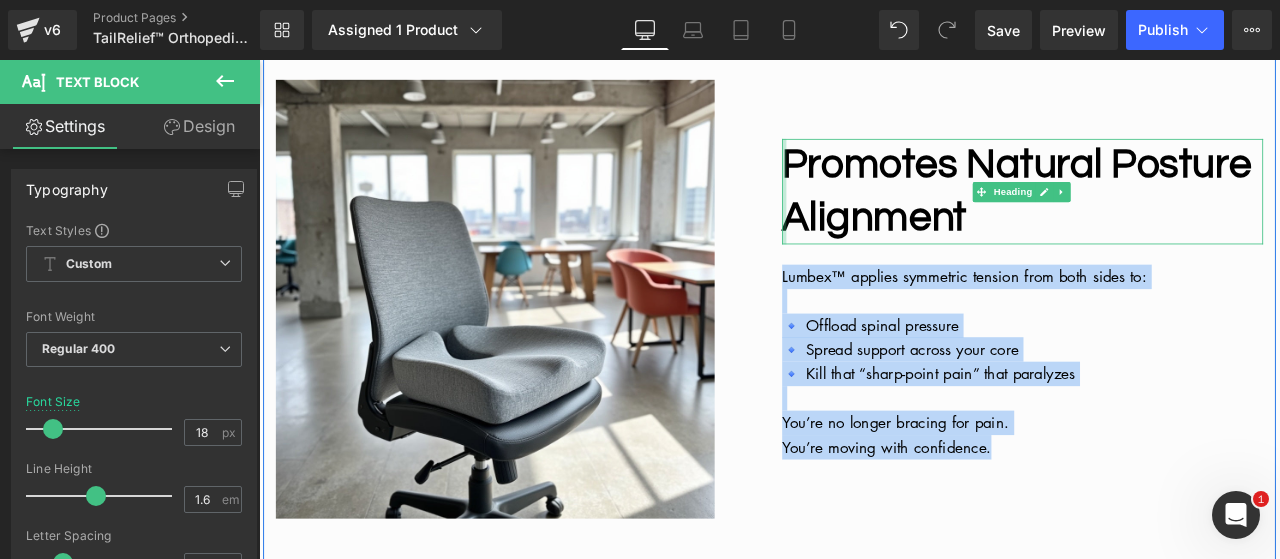 type 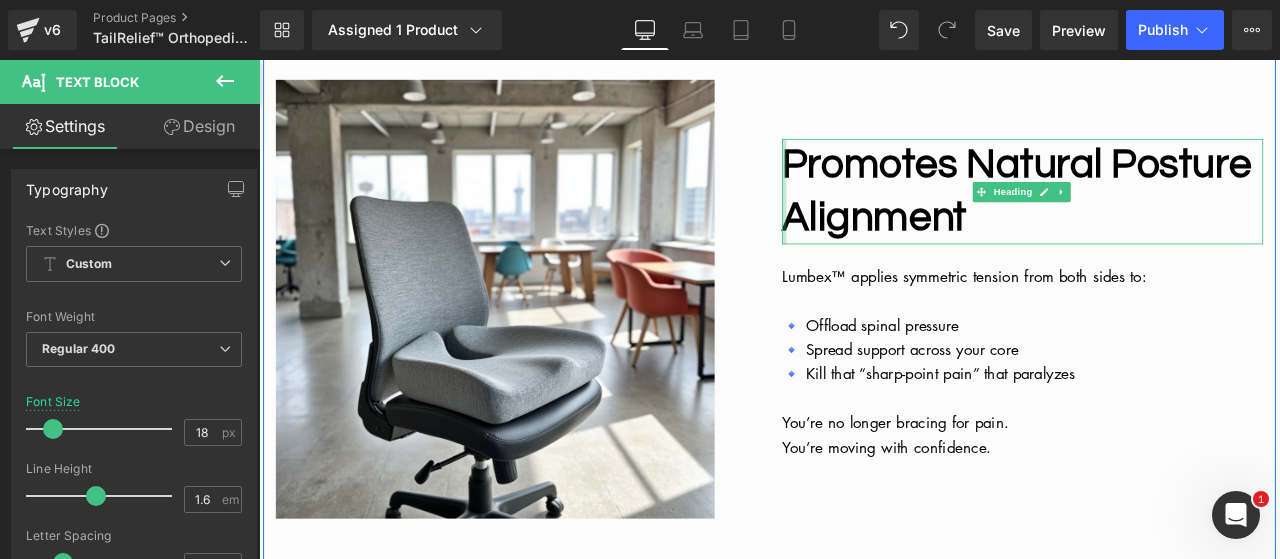 scroll, scrollTop: 3055, scrollLeft: 0, axis: vertical 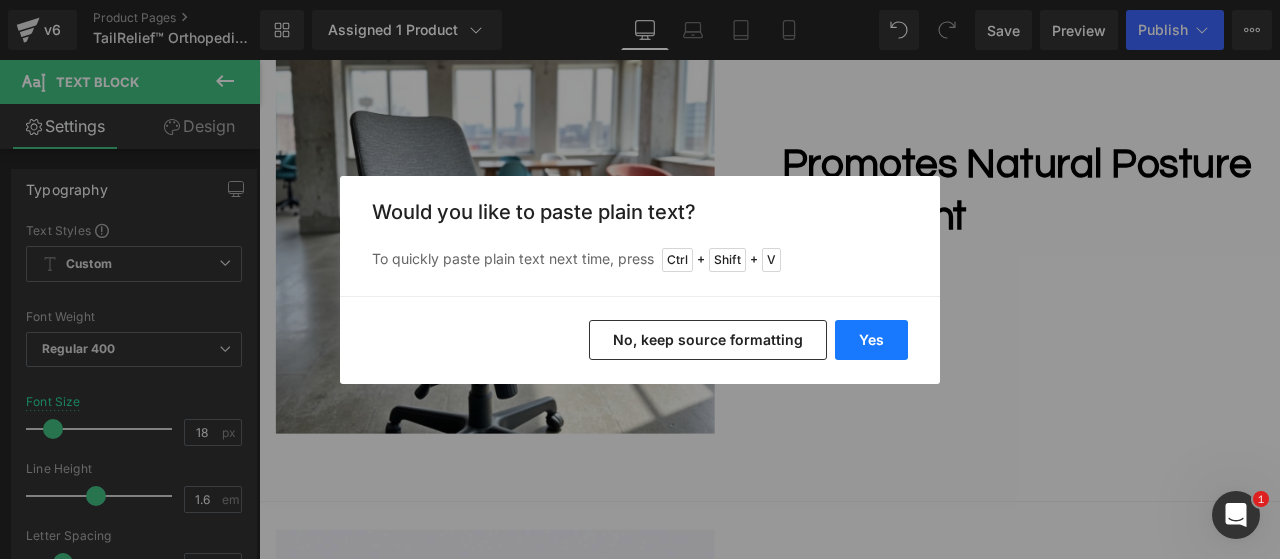 click on "Yes" at bounding box center [871, 340] 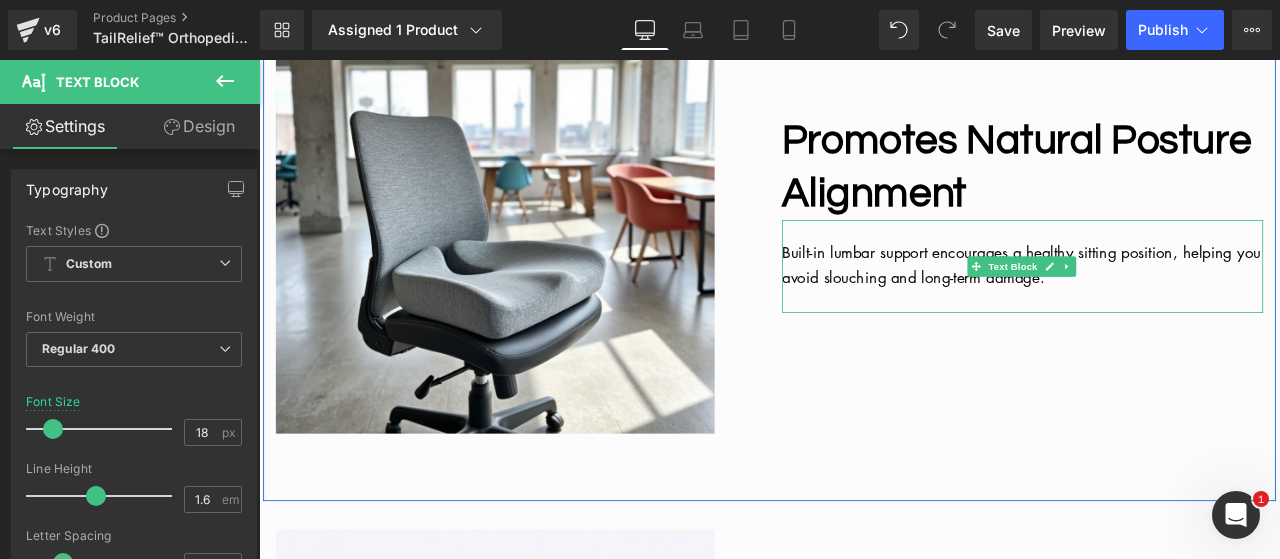 click at bounding box center (1164, 346) 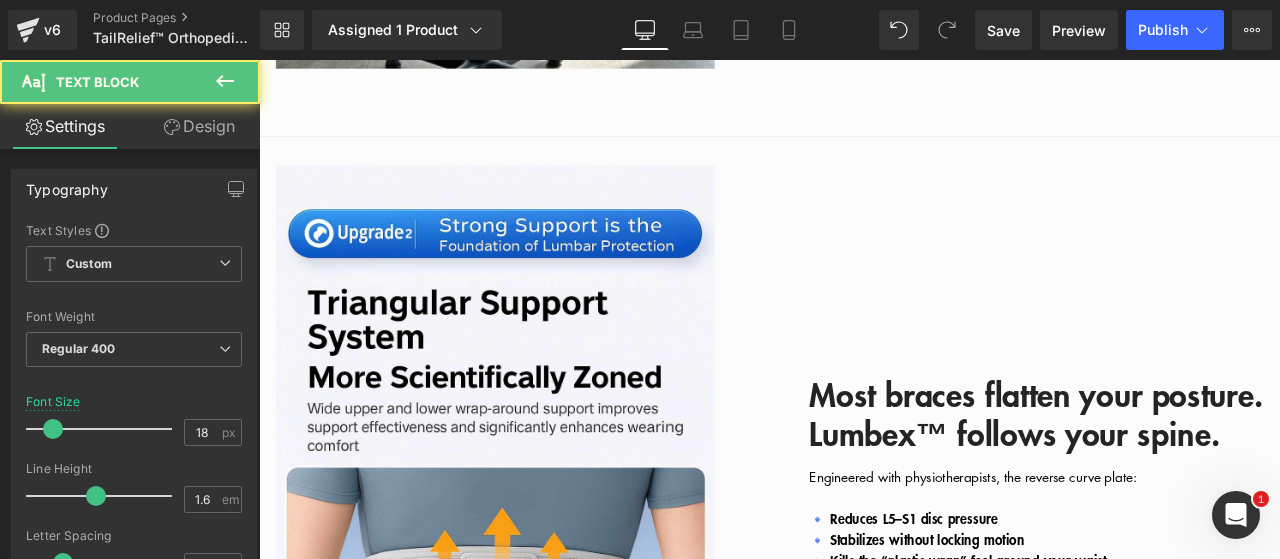 scroll, scrollTop: 3514, scrollLeft: 0, axis: vertical 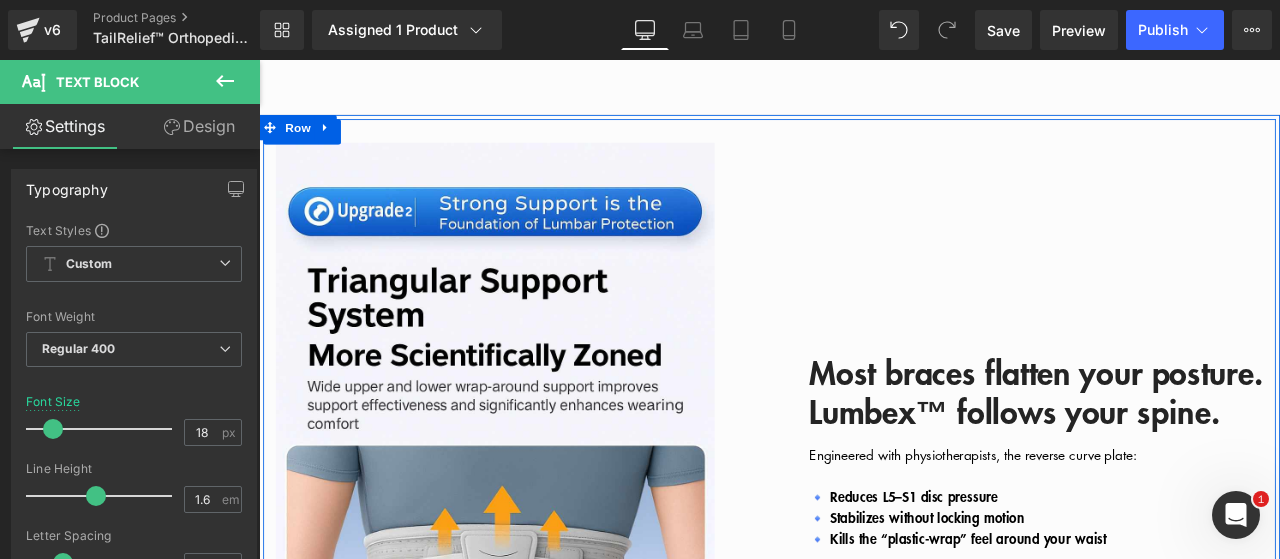click on "Most braces flatten your posture. Lumbex™ follows your spine." at bounding box center (1180, 453) 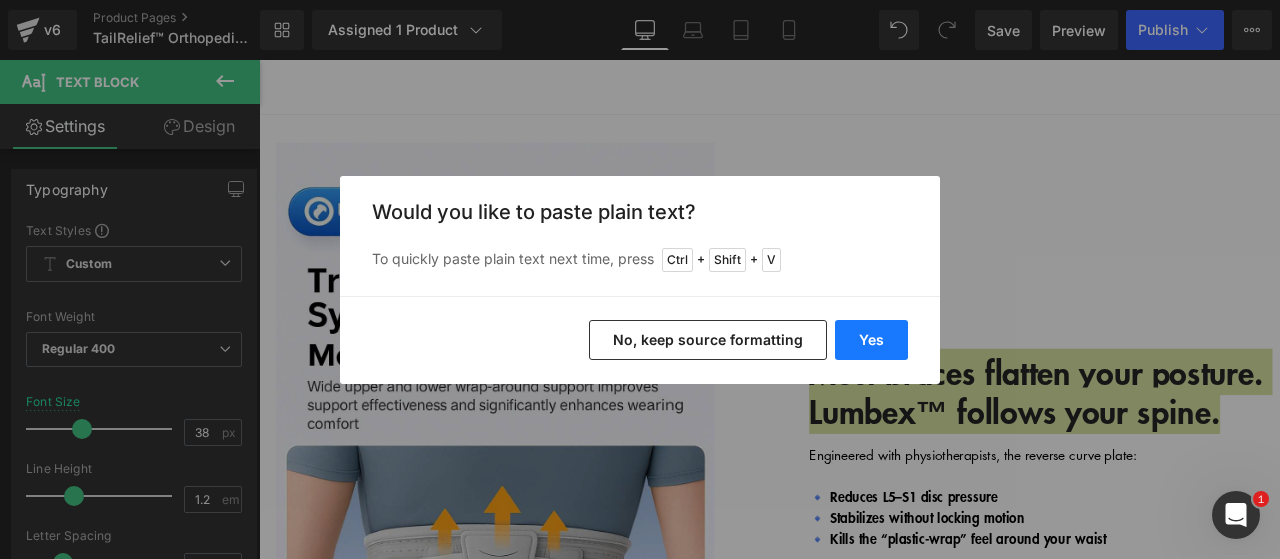 click on "Yes" at bounding box center [871, 340] 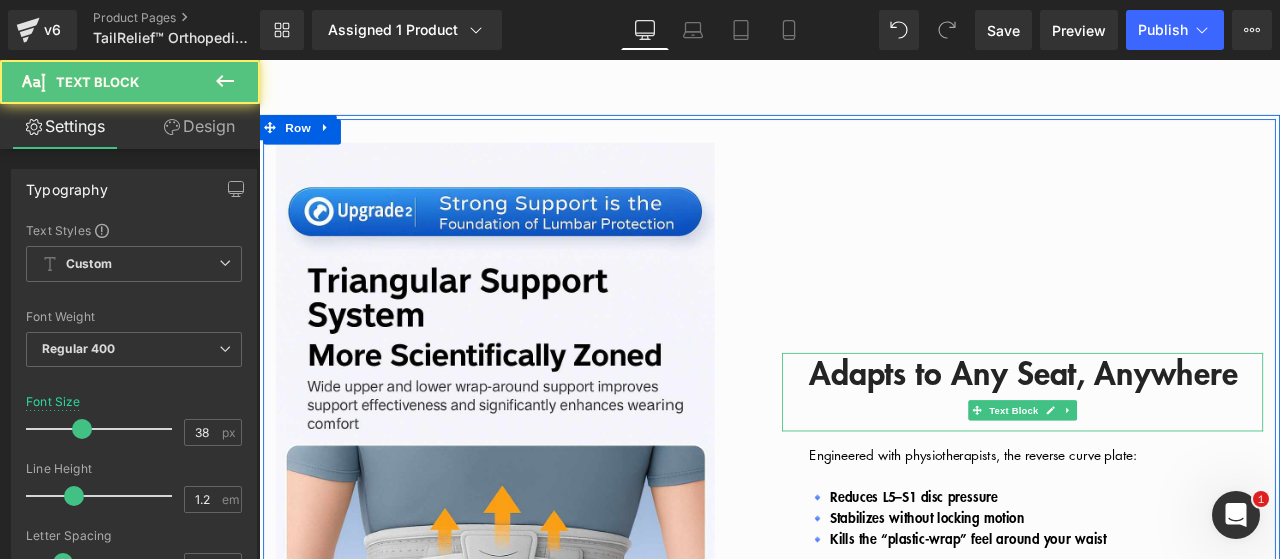 click at bounding box center [1180, 476] 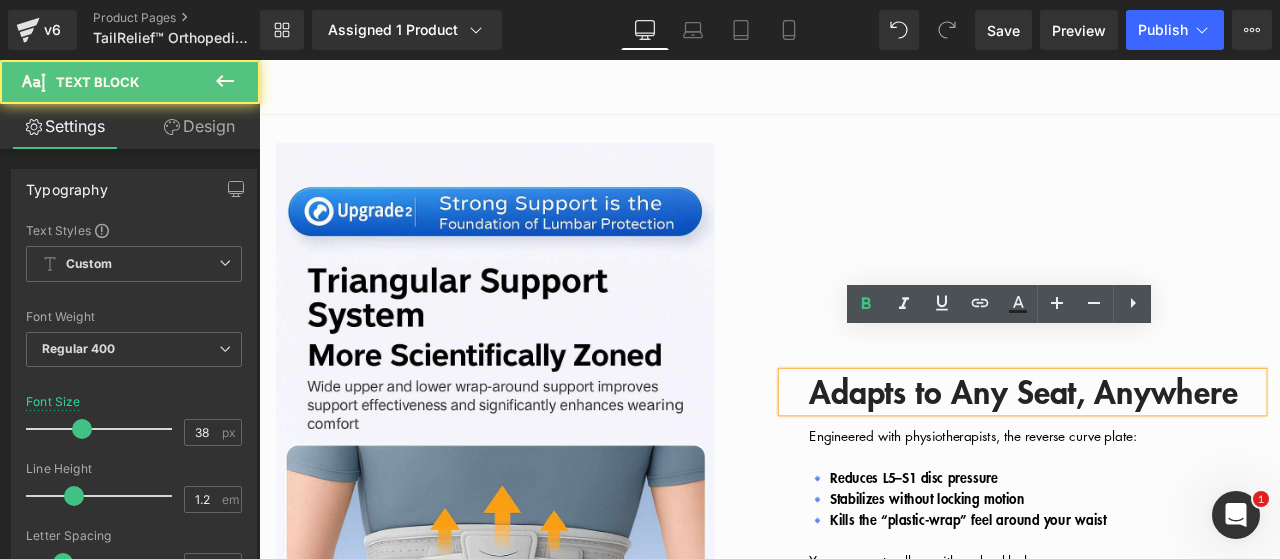 scroll, scrollTop: 3537, scrollLeft: 0, axis: vertical 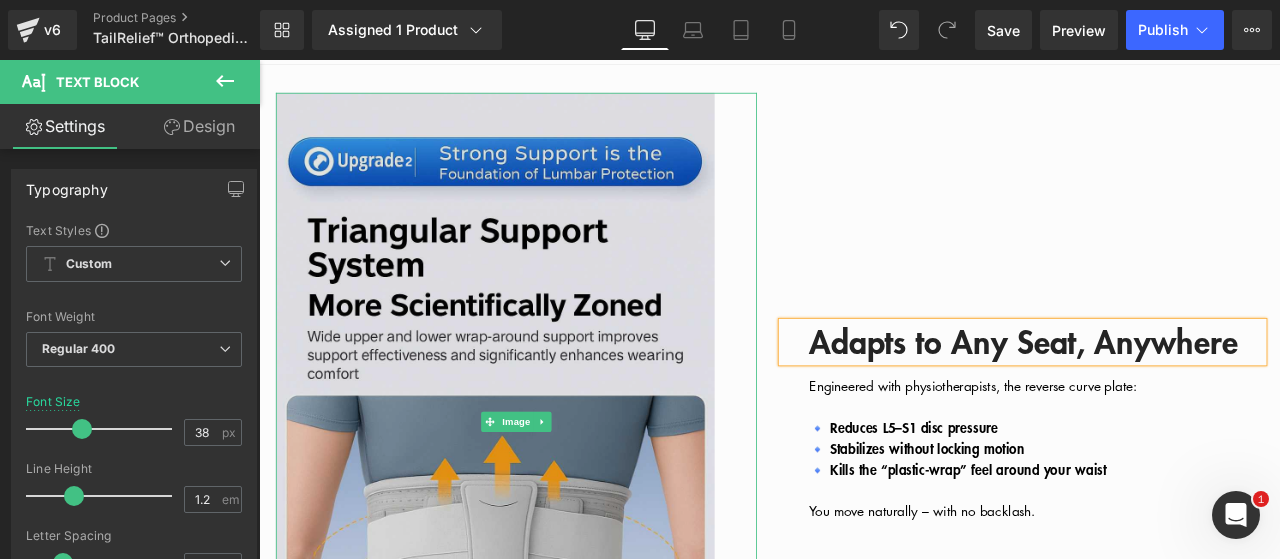 click at bounding box center [564, 489] 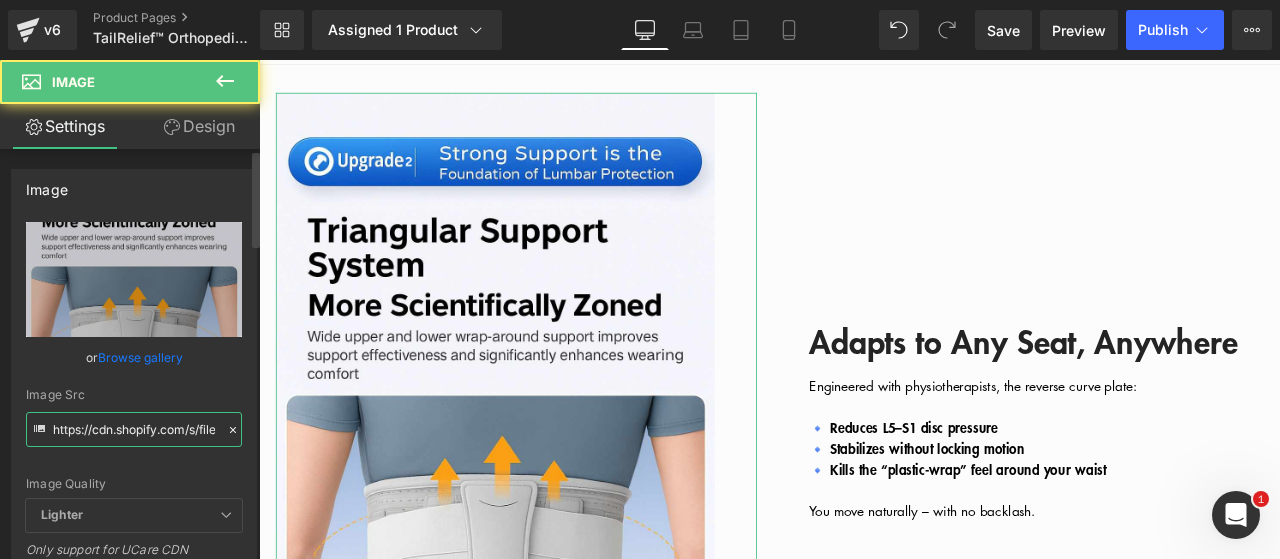 click on "https://cdn.shopify.com/s/files/1/0917/9155/6932/files/7_3000x3000.png?v=1753433490" at bounding box center [134, 429] 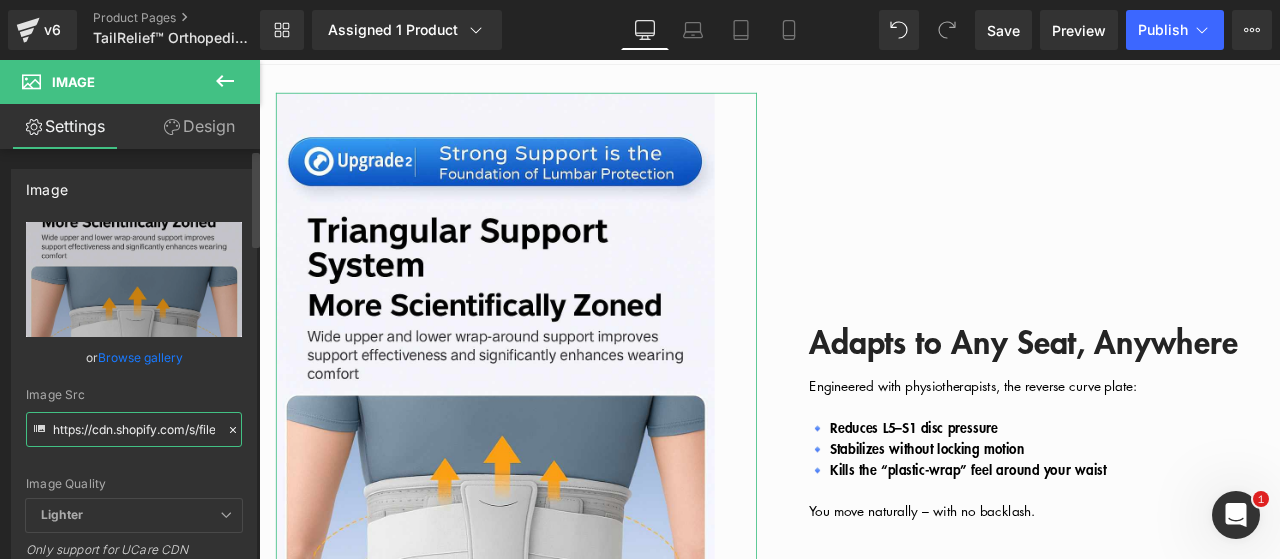 click on "https://cdn.shopify.com/s/files/1/0917/9155/6932/files/7_3000x3000.png?v=1753433490" at bounding box center [134, 429] 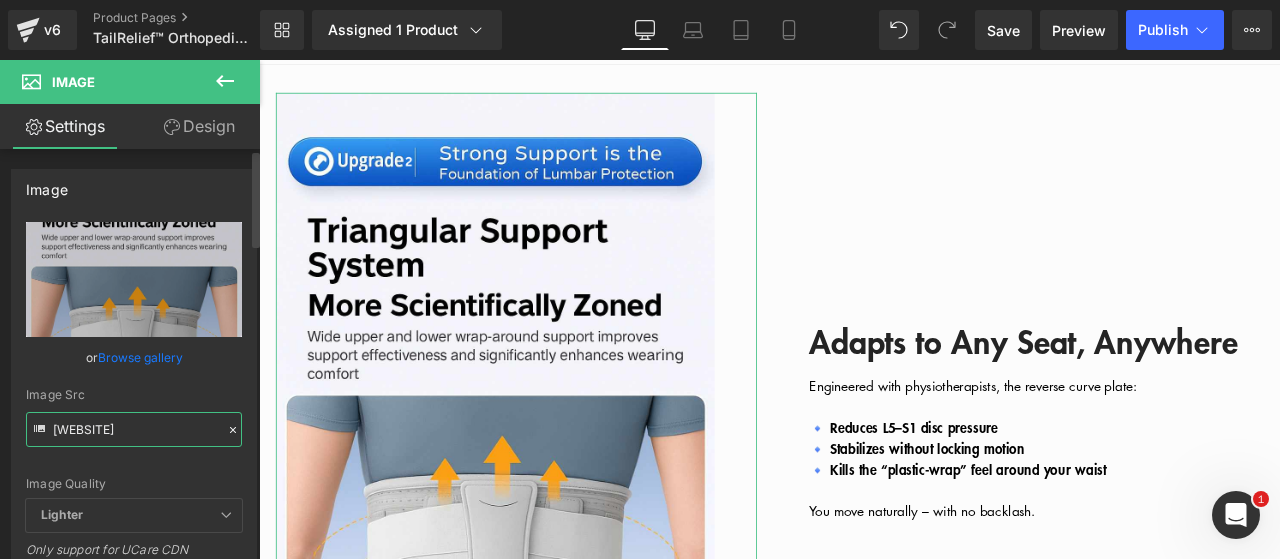 scroll, scrollTop: 0, scrollLeft: 430, axis: horizontal 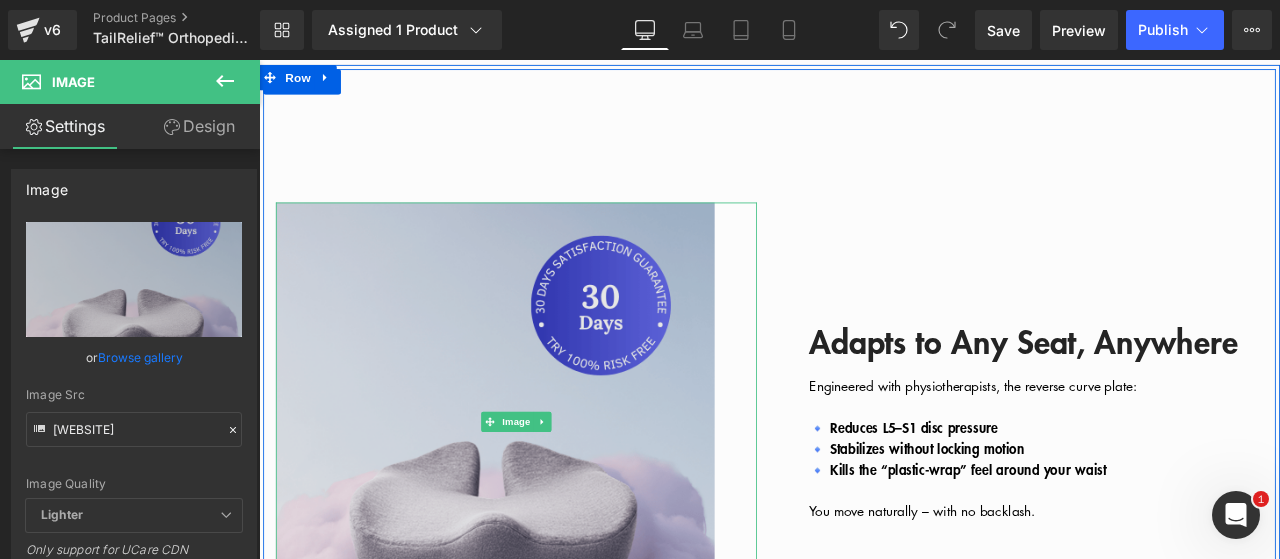 click at bounding box center (564, 489) 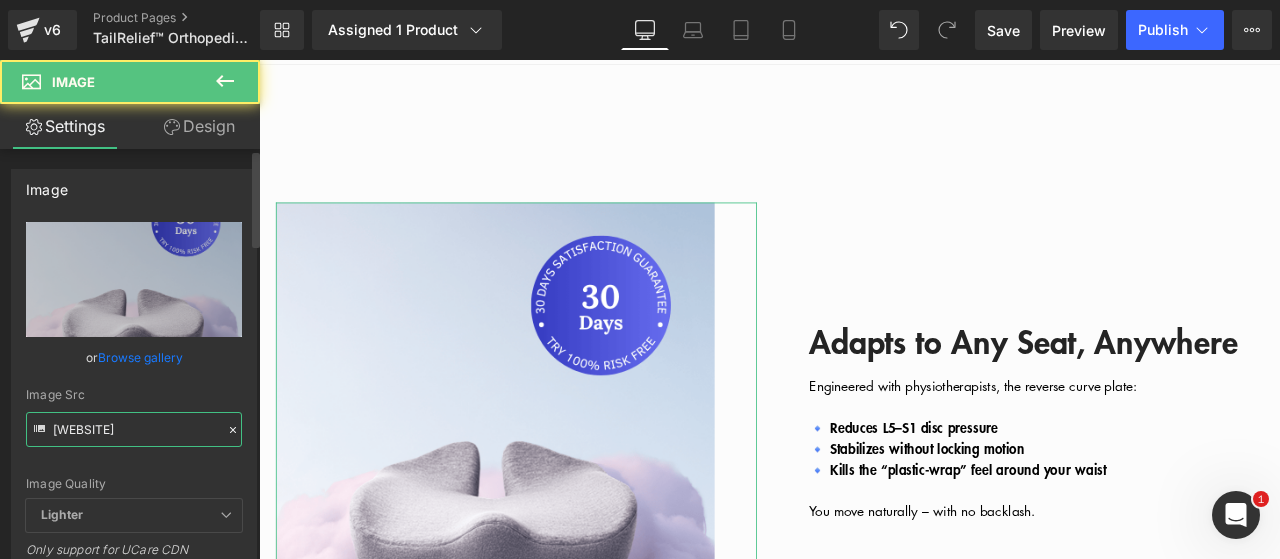 click on "https://nordicscomforts.com/cdn/shop/files/productimage-guarantee.png?v=1749808470&width=1000" at bounding box center (134, 429) 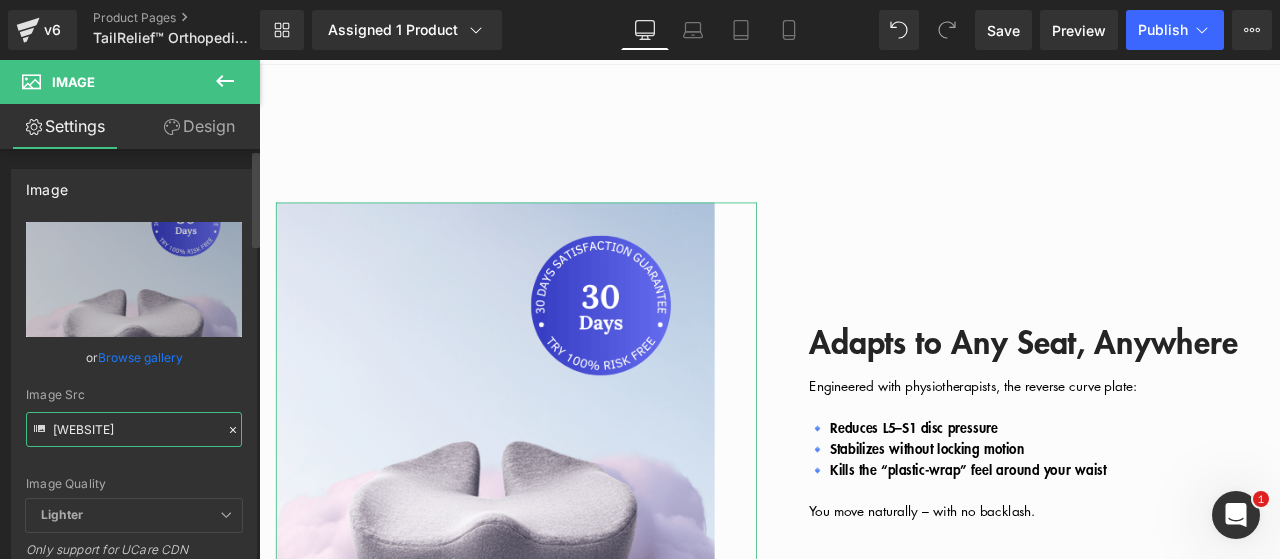 paste on "before_after" 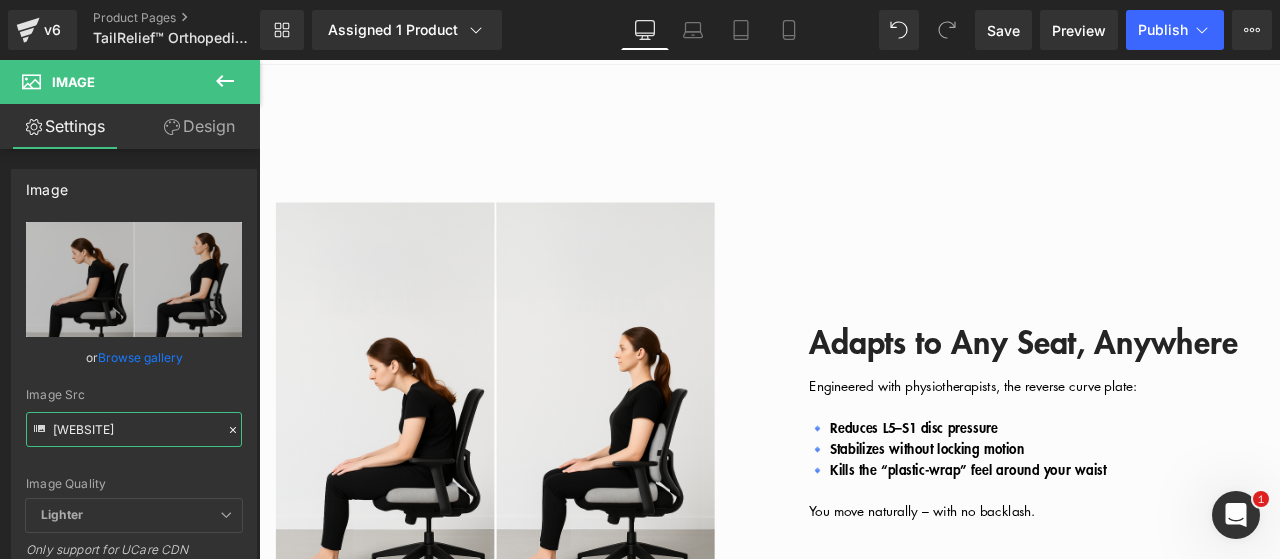 type on "https://nordicscomforts.com/cdn/shop/files/before_after.png?v=1749808470&width=1000" 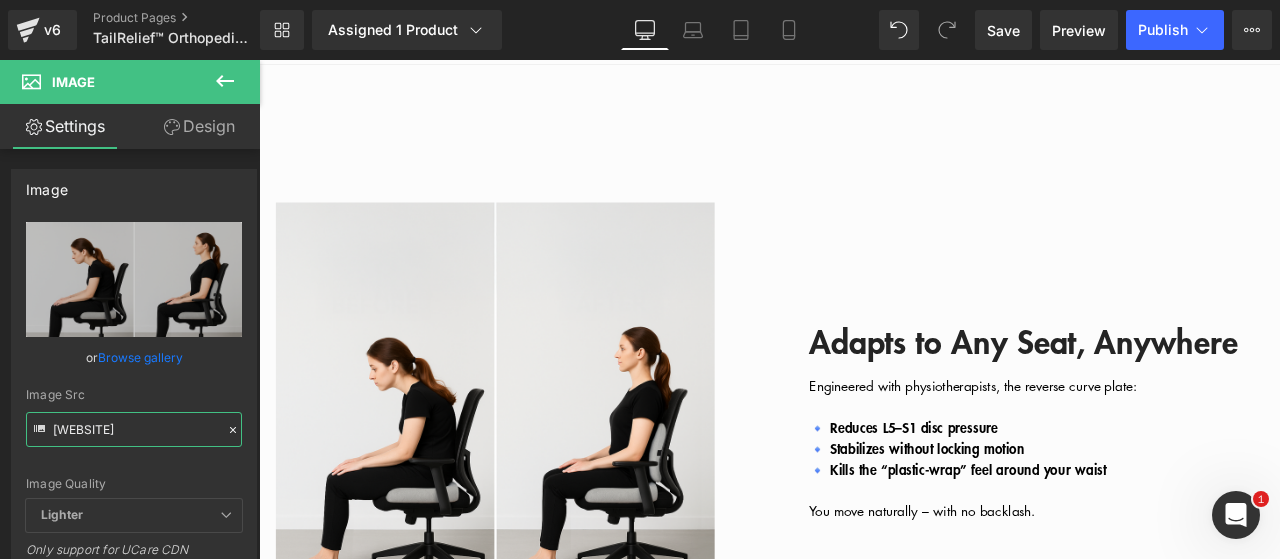 scroll, scrollTop: 0, scrollLeft: 0, axis: both 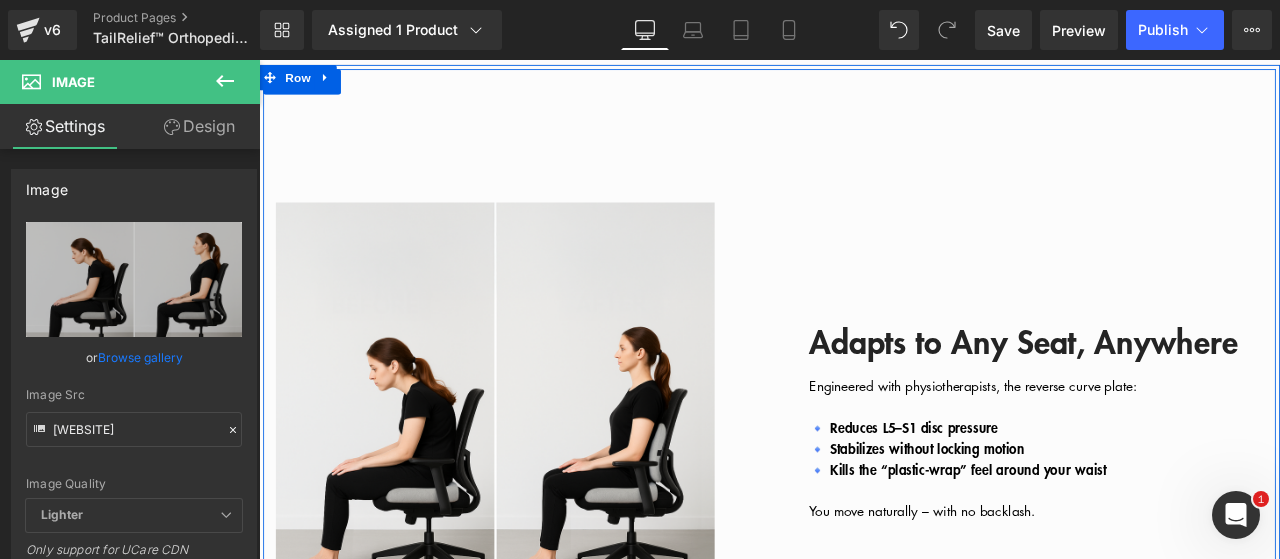 click on "🔹 Stabilizes without locking motion" at bounding box center (1038, 520) 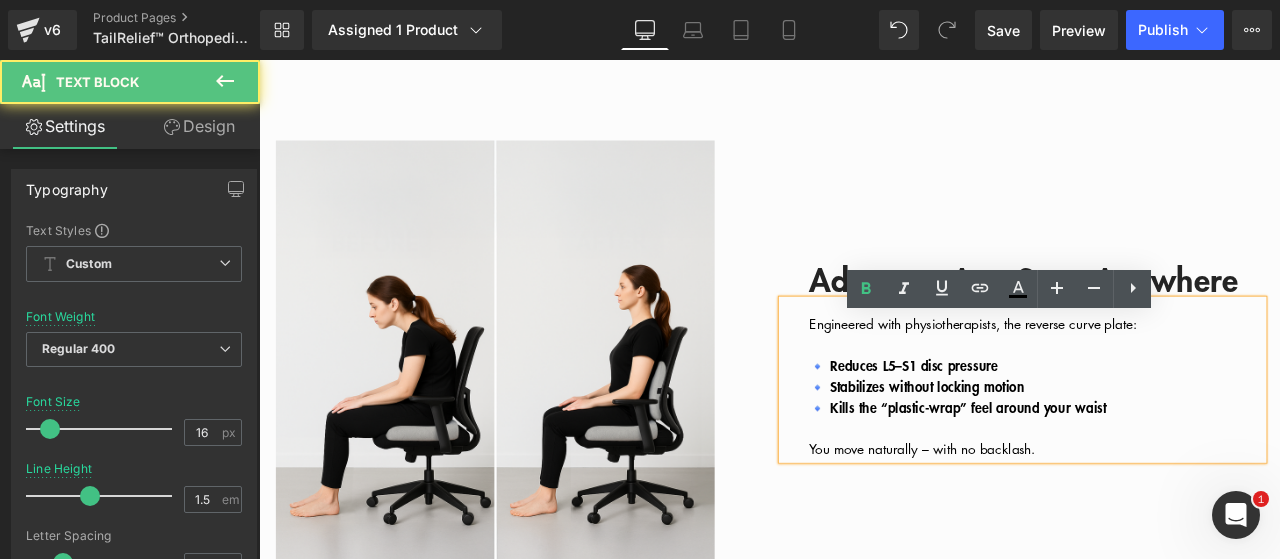 scroll, scrollTop: 3647, scrollLeft: 0, axis: vertical 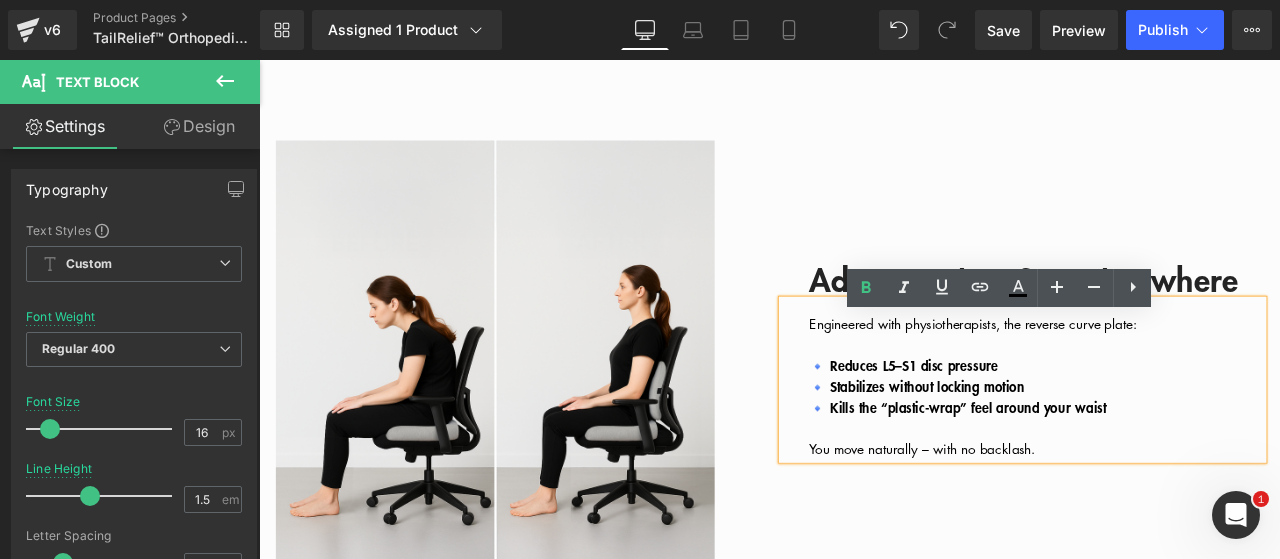 click on "You move naturally – with no backlash." at bounding box center (1180, 521) 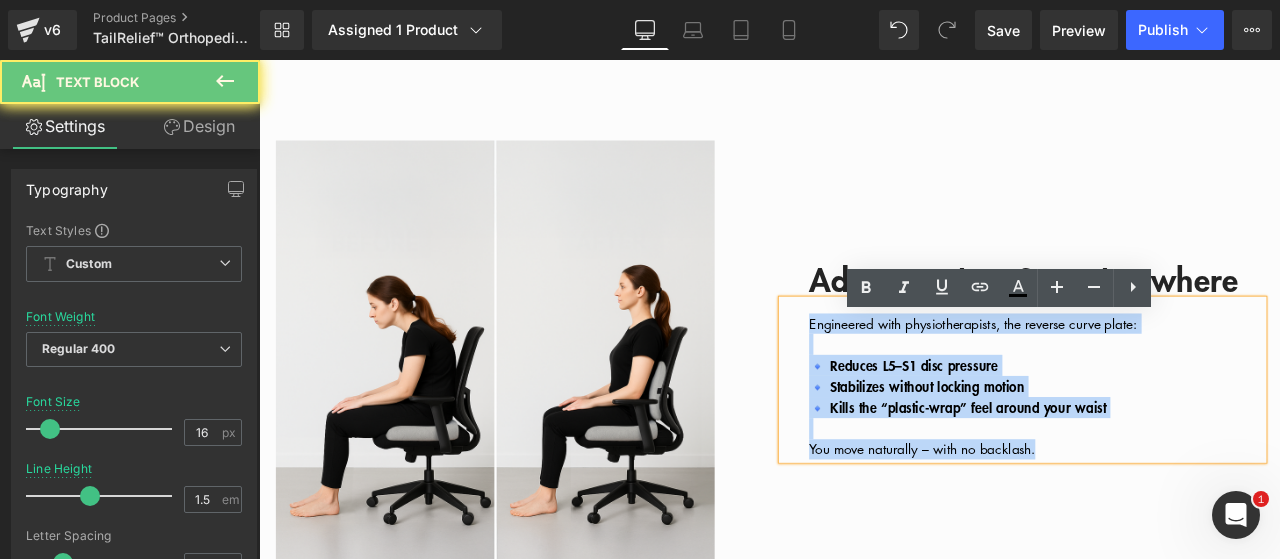 drag, startPoint x: 1184, startPoint y: 537, endPoint x: 896, endPoint y: 394, distance: 321.54782 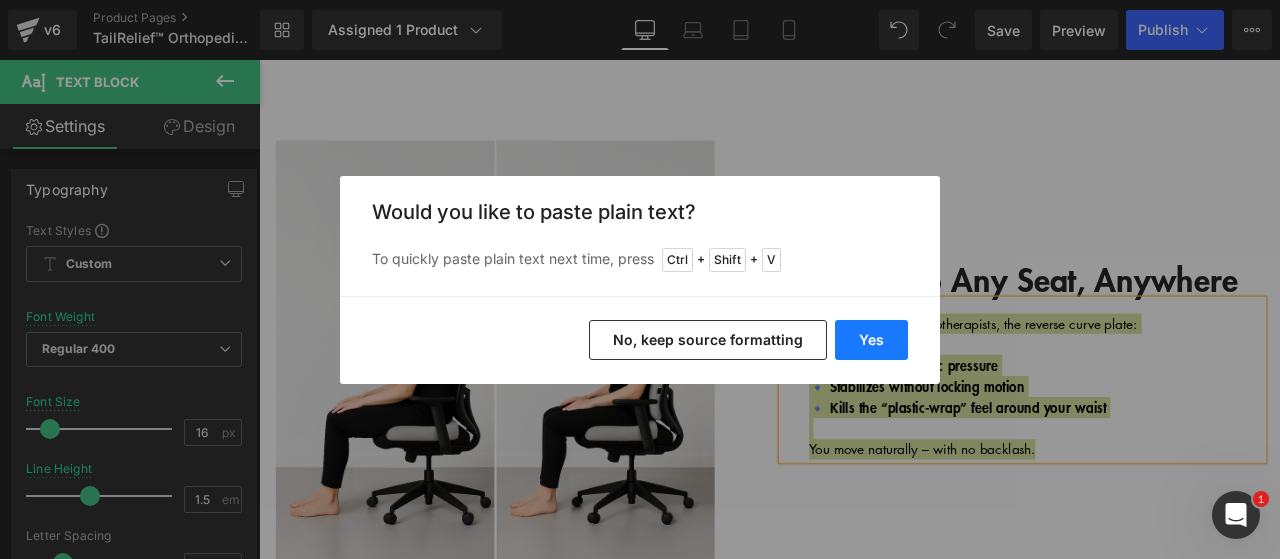 click on "Yes" at bounding box center [871, 340] 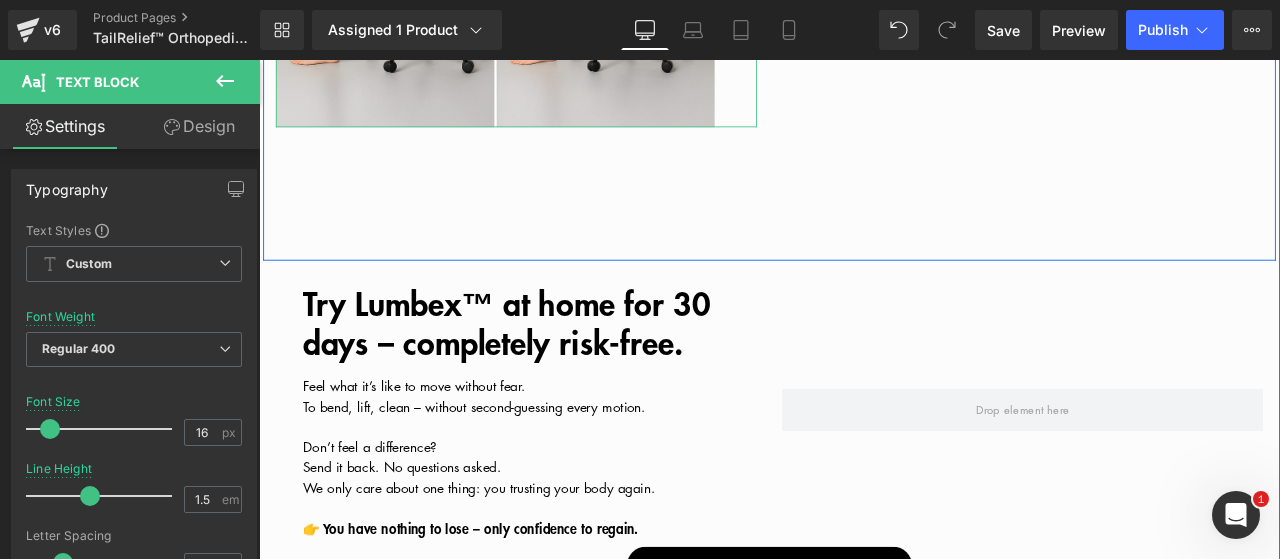 scroll, scrollTop: 4247, scrollLeft: 0, axis: vertical 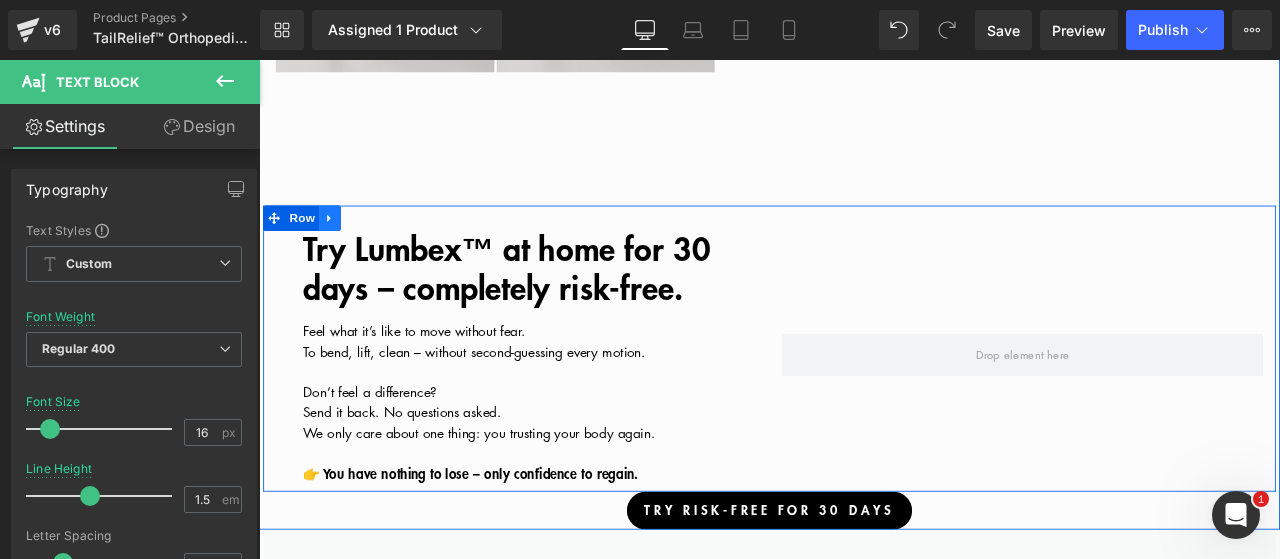 click at bounding box center (343, 248) 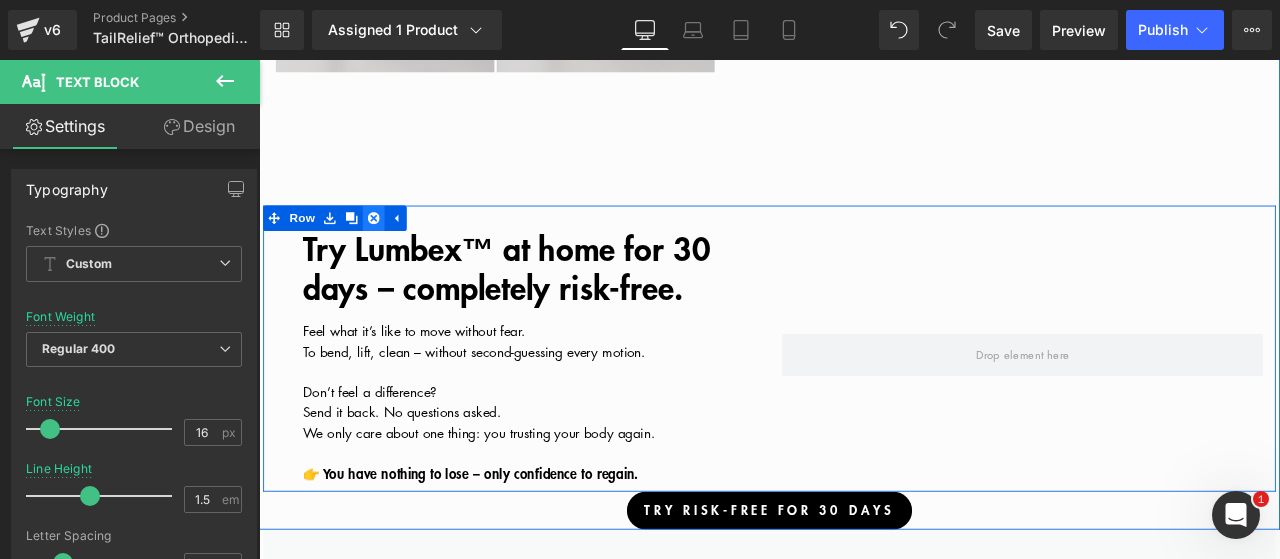 click at bounding box center (395, 248) 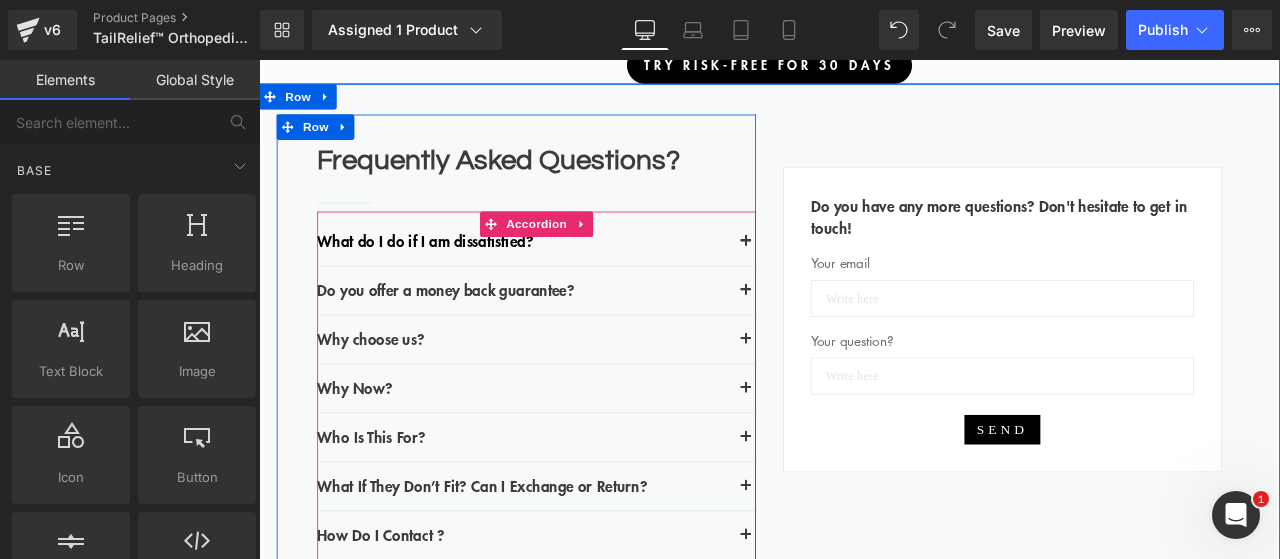 scroll, scrollTop: 4147, scrollLeft: 0, axis: vertical 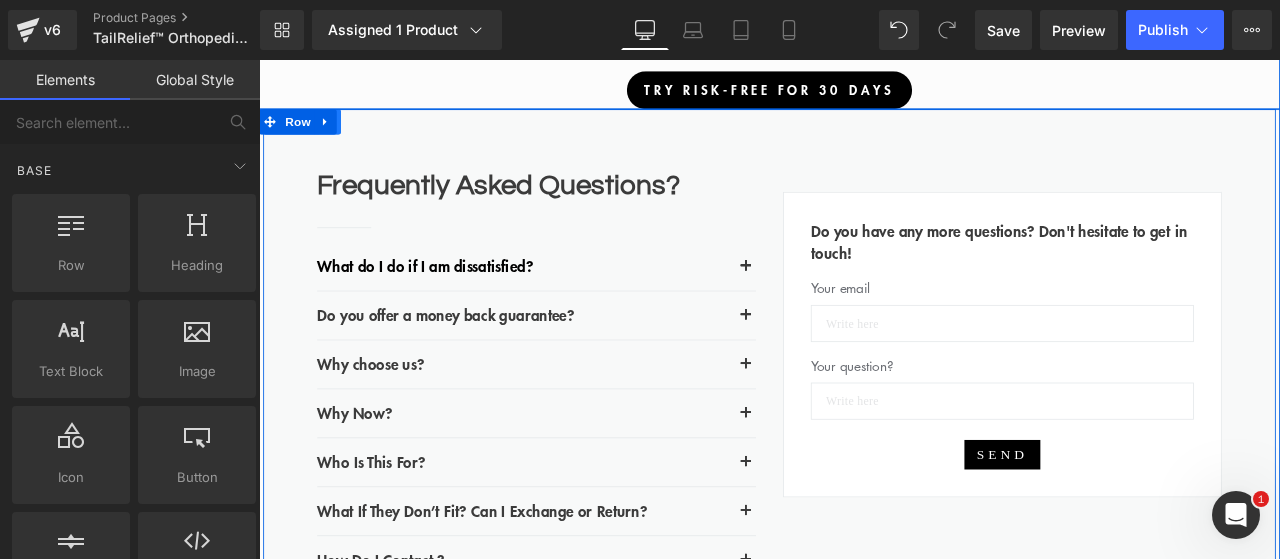 click at bounding box center (343, 133) 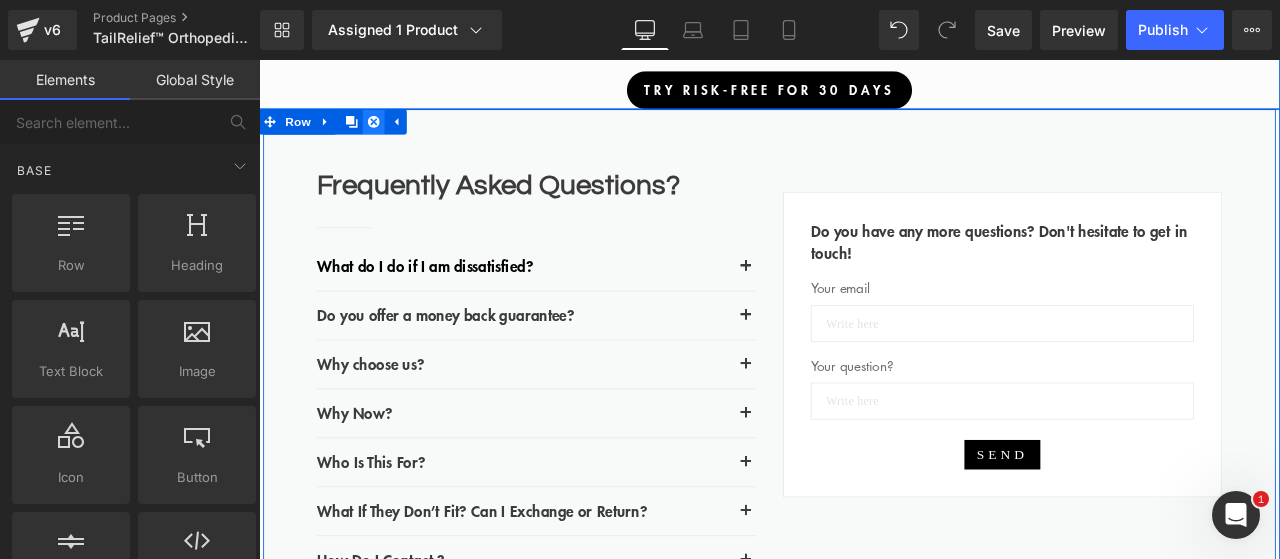 click at bounding box center [395, 133] 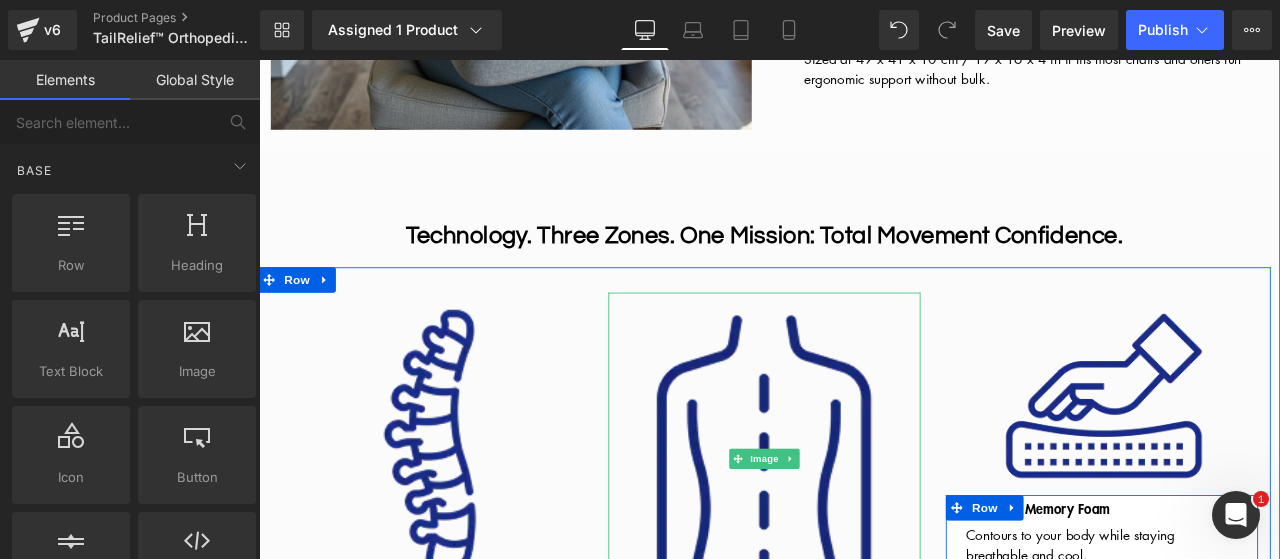 scroll, scrollTop: 1547, scrollLeft: 0, axis: vertical 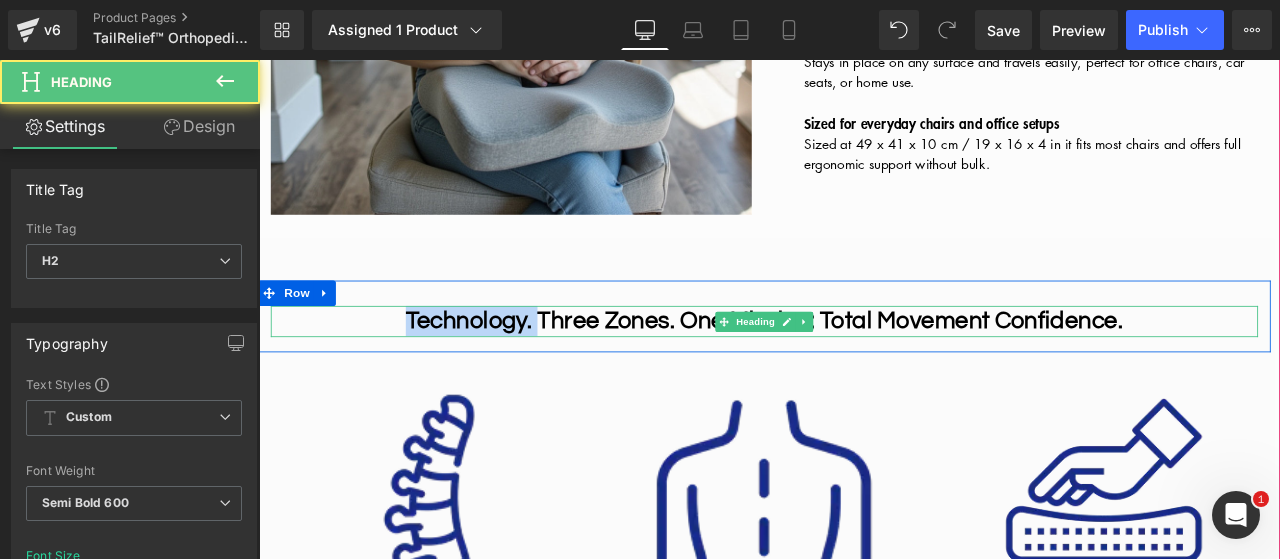 drag, startPoint x: 565, startPoint y: 370, endPoint x: 395, endPoint y: 366, distance: 170.04706 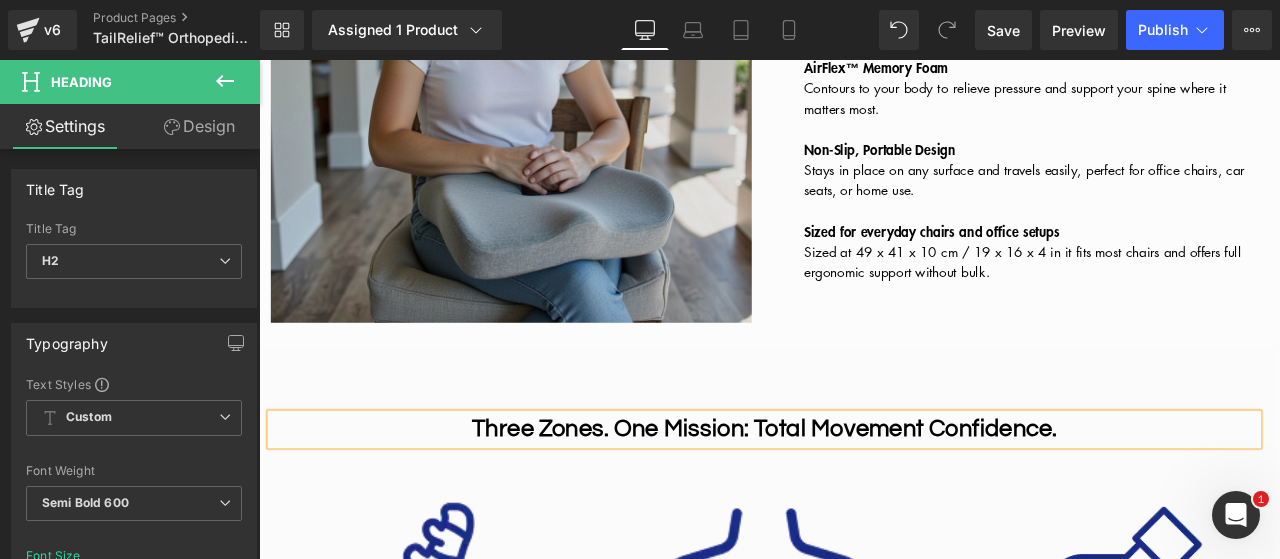 scroll, scrollTop: 1347, scrollLeft: 0, axis: vertical 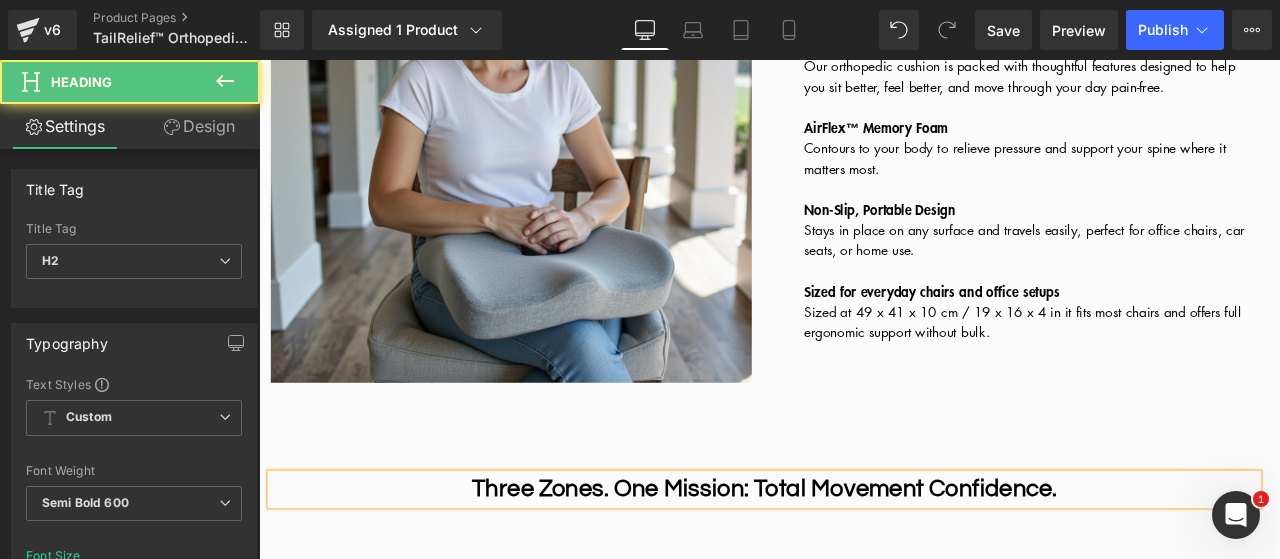 click on "Three Zones. One Mission: Total Movement Confidence." at bounding box center [858, 568] 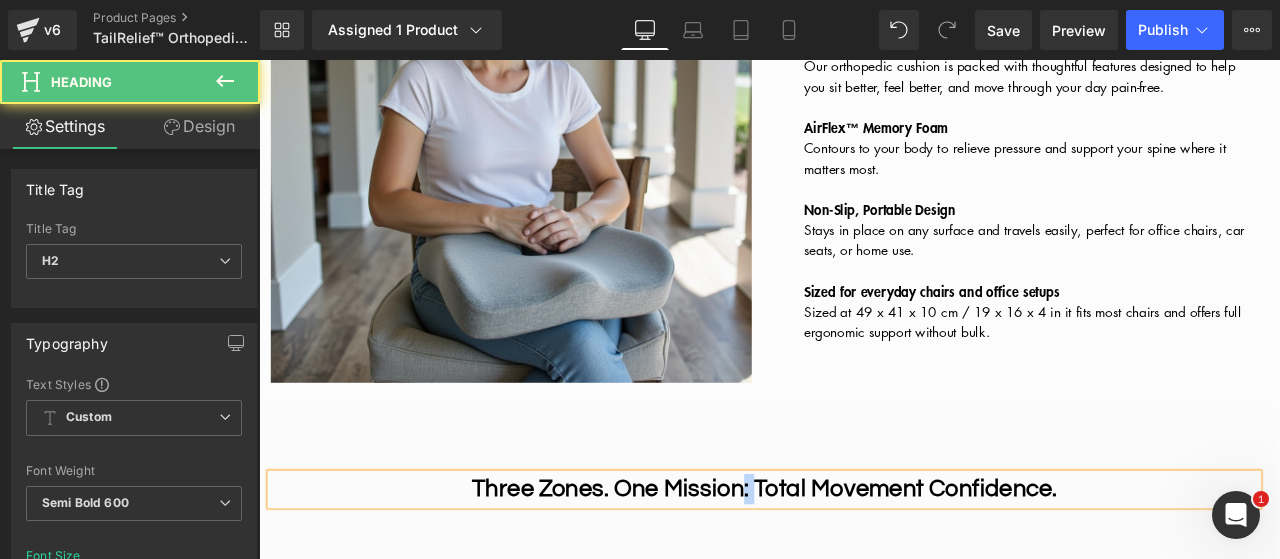 click on "Three Zones. One Mission: Total Movement Confidence." at bounding box center (858, 568) 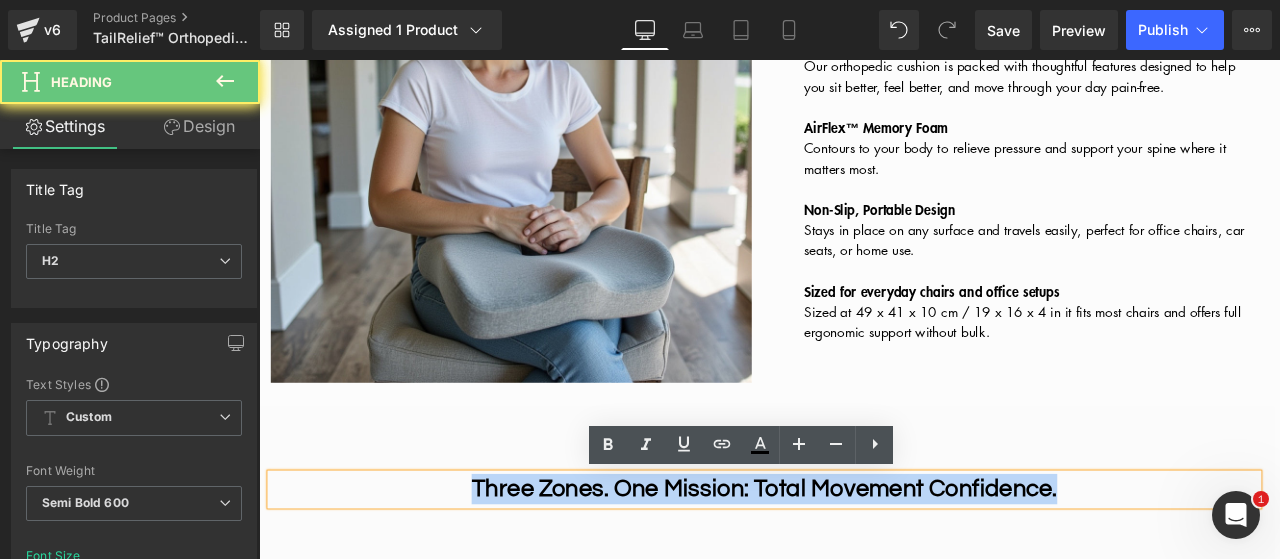 click on "Three Zones. One Mission: Total Movement Confidence." at bounding box center (858, 568) 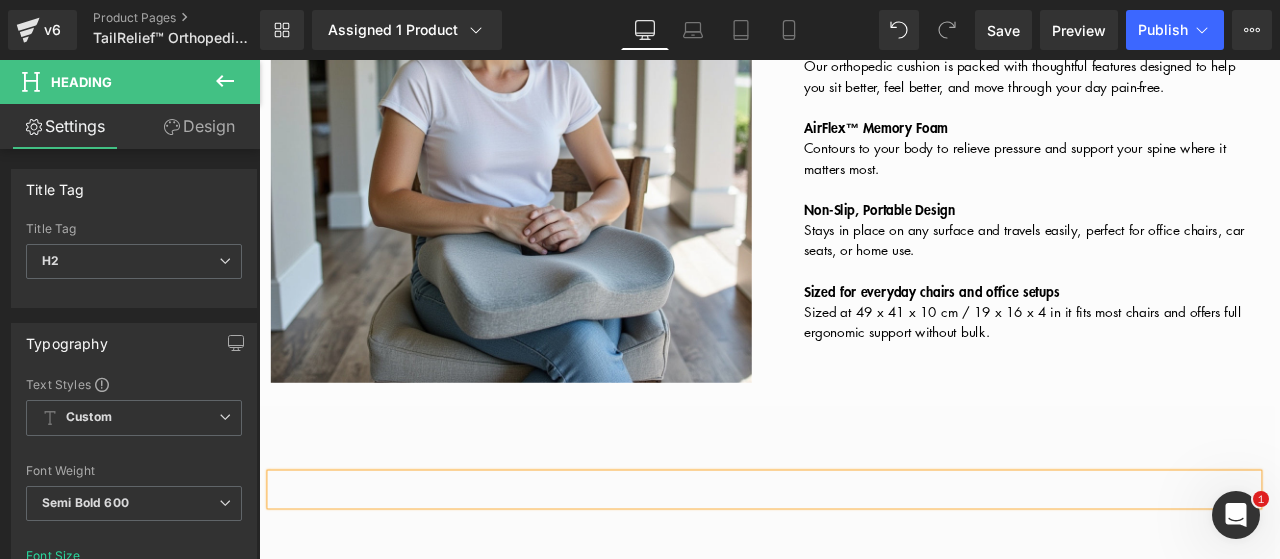 click on "Heading         Row         Image         Tailbone Relief Text Block         Eases pressure on your coccyx to reduce daily discomfort.
Text Block         Row         Image         Posture Support Text Block         Built-in lumbar design promotes healthy spine alignment. Text Block         Row         Image         AirFlex™ Memory Foam Text Block         Contours to your body while staying breathable and cool.
Text Block         Row         Row         Row" at bounding box center (858, 850) 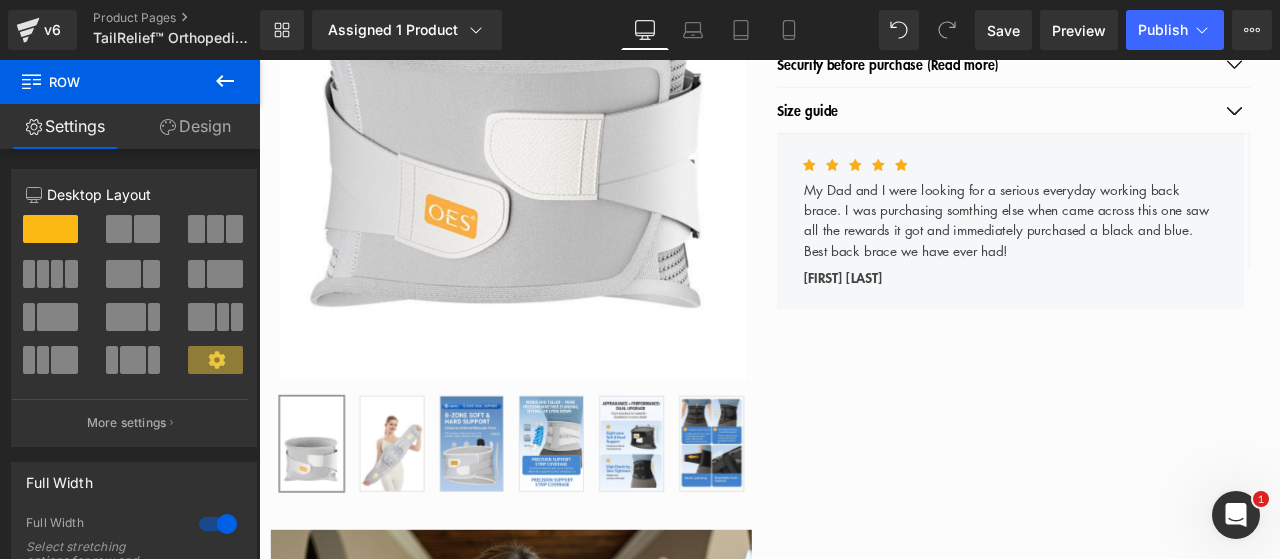 scroll, scrollTop: 447, scrollLeft: 0, axis: vertical 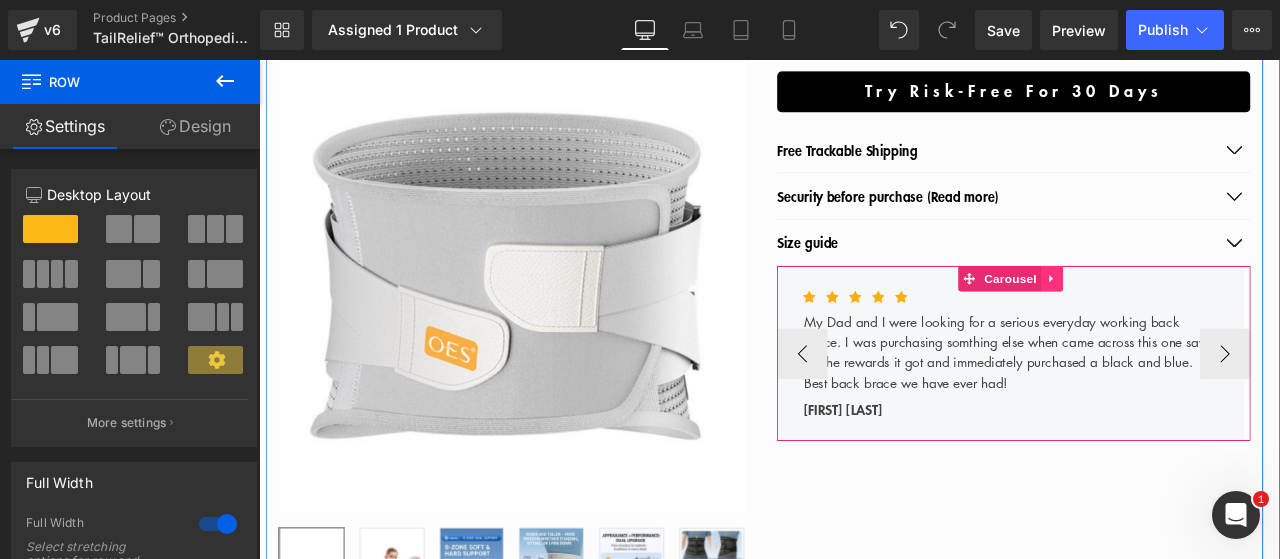 click at bounding box center [1199, 319] 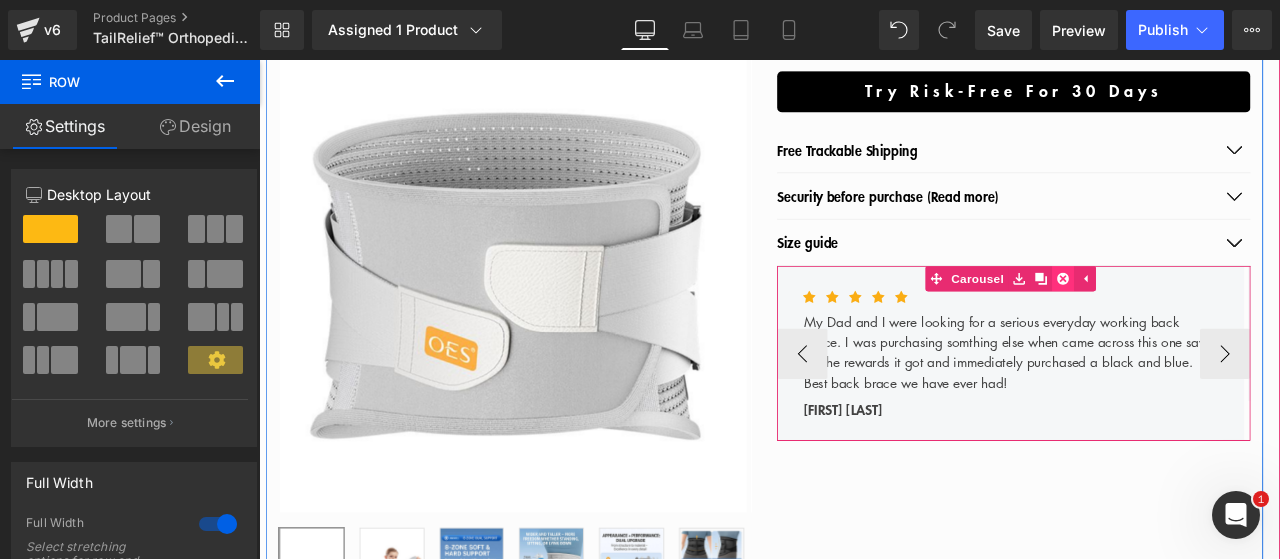 click 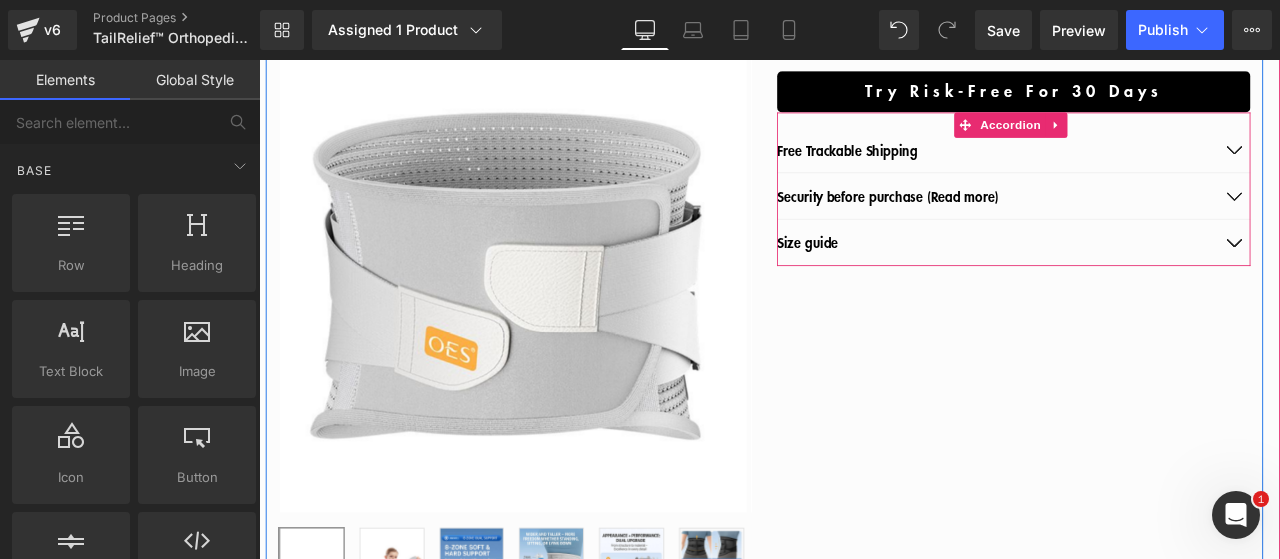 click at bounding box center (1414, 276) 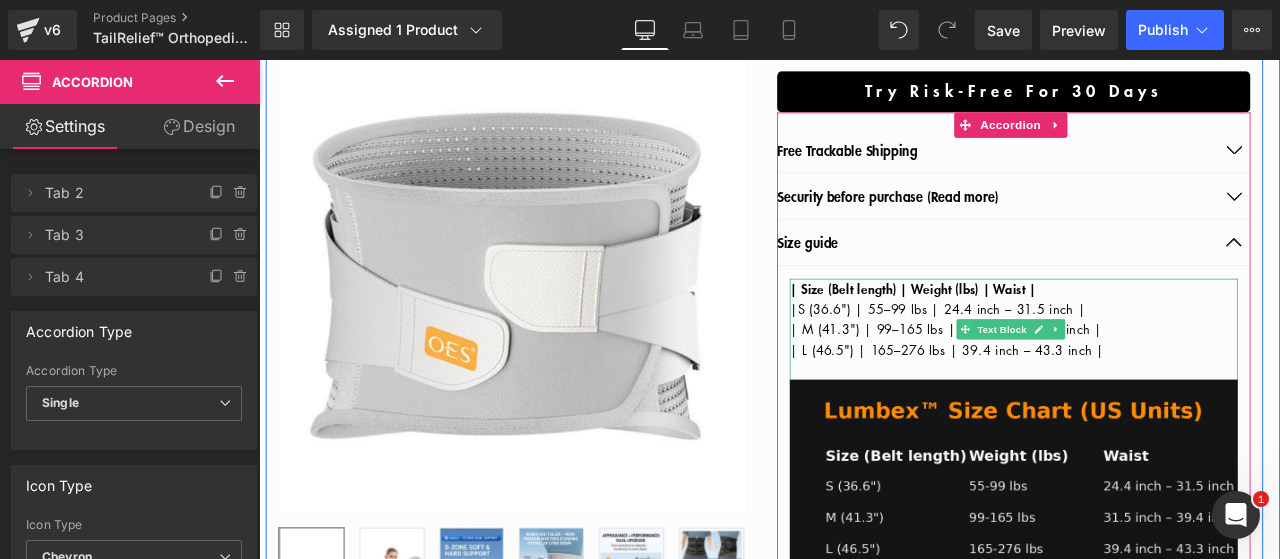 click on "| M (41.3")          | 99–165 lbs   | 31.5 inch – 39.4 inch |" at bounding box center (1073, 379) 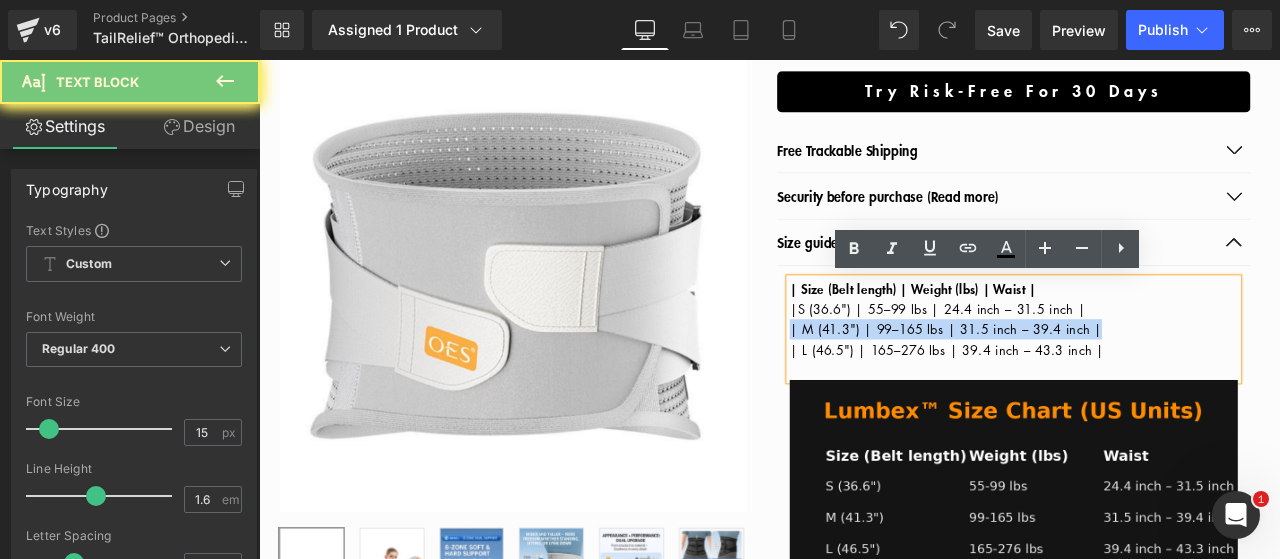 click on "| M (41.3")          | 99–165 lbs   | 31.5 inch – 39.4 inch |" at bounding box center (1073, 379) 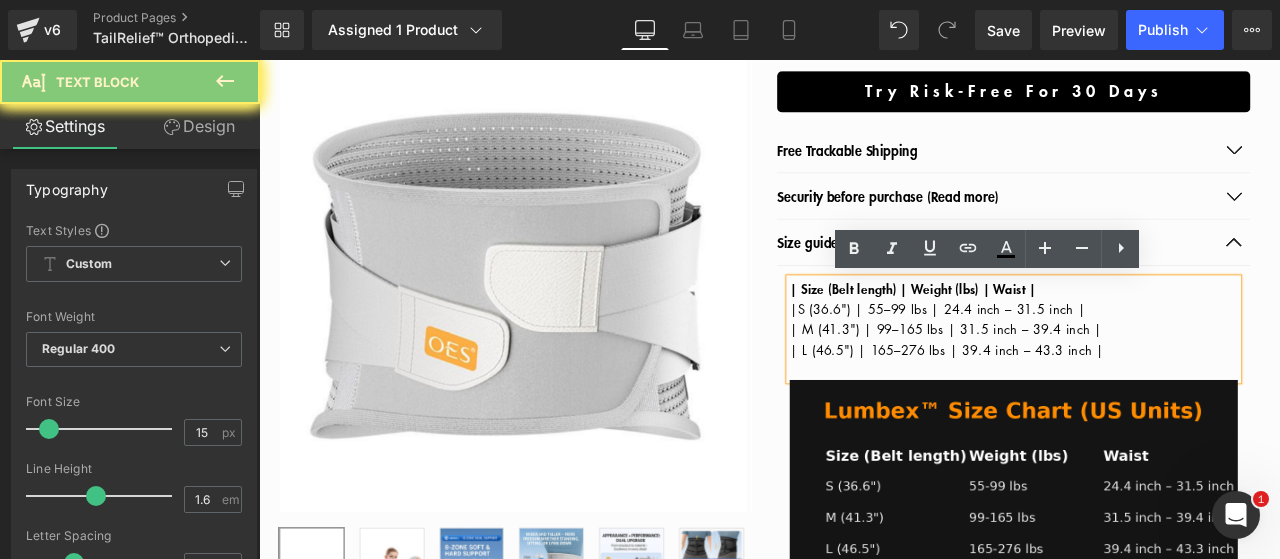 click on "| L (46.5")          | 165–276 lbs  | 39.4 inch – 43.3 inch |" at bounding box center (1153, 403) 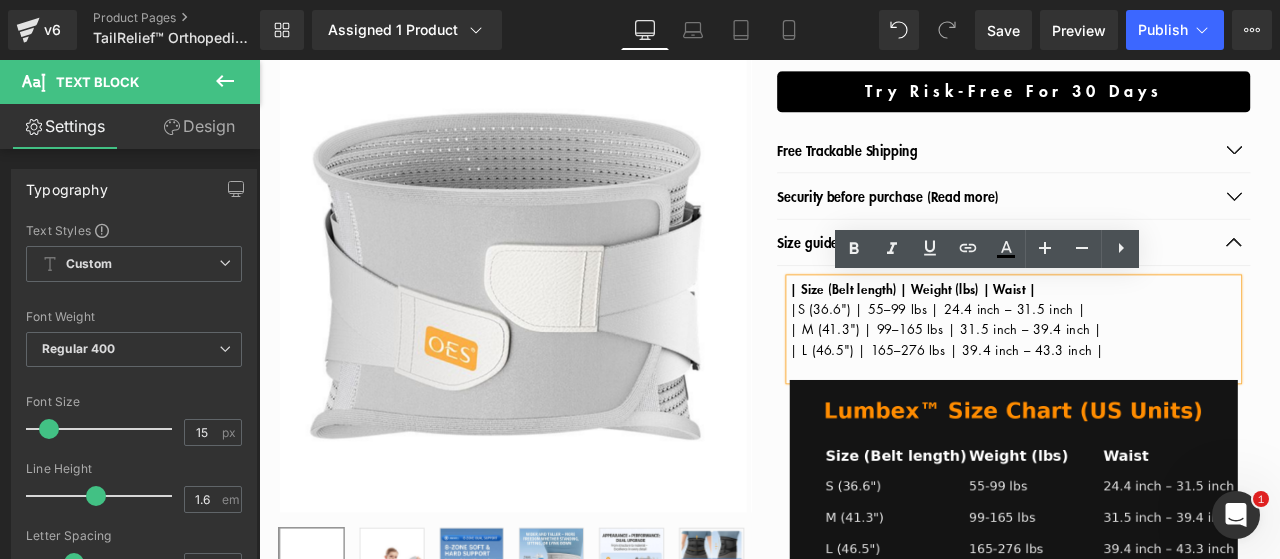 drag, startPoint x: 1235, startPoint y: 398, endPoint x: 878, endPoint y: 337, distance: 362.17398 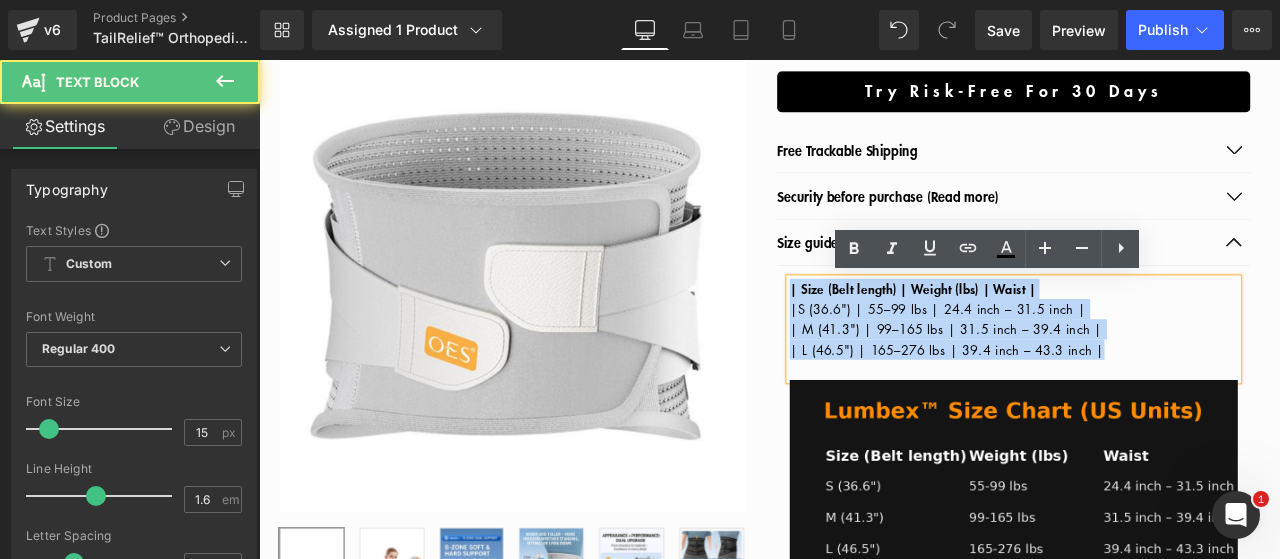 drag, startPoint x: 1007, startPoint y: 336, endPoint x: 1235, endPoint y: 402, distance: 237.36049 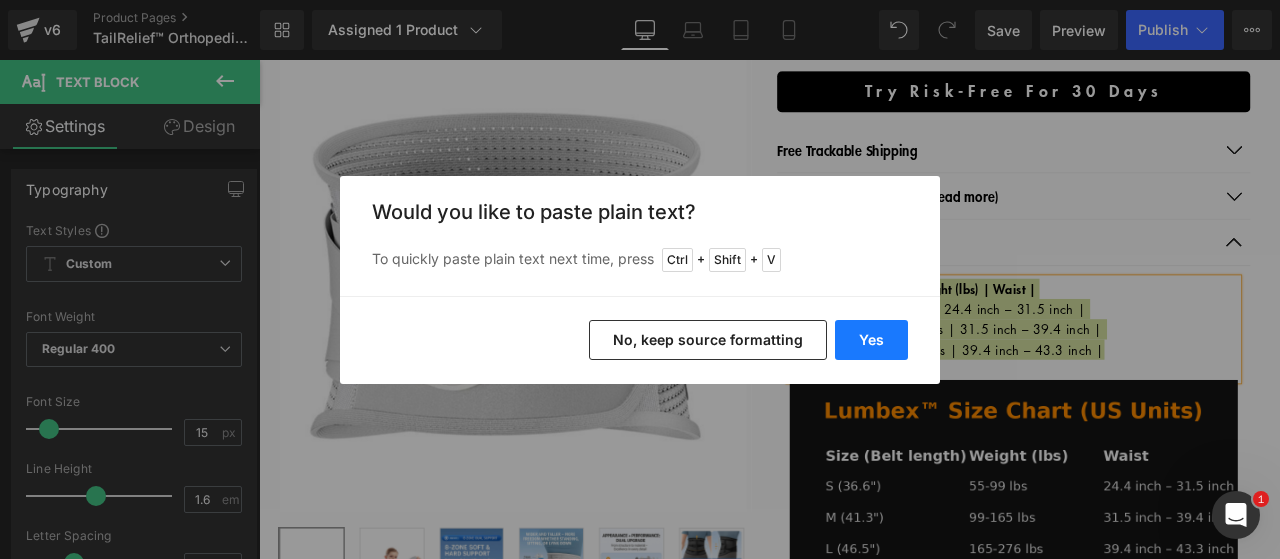 click on "Yes" at bounding box center (871, 340) 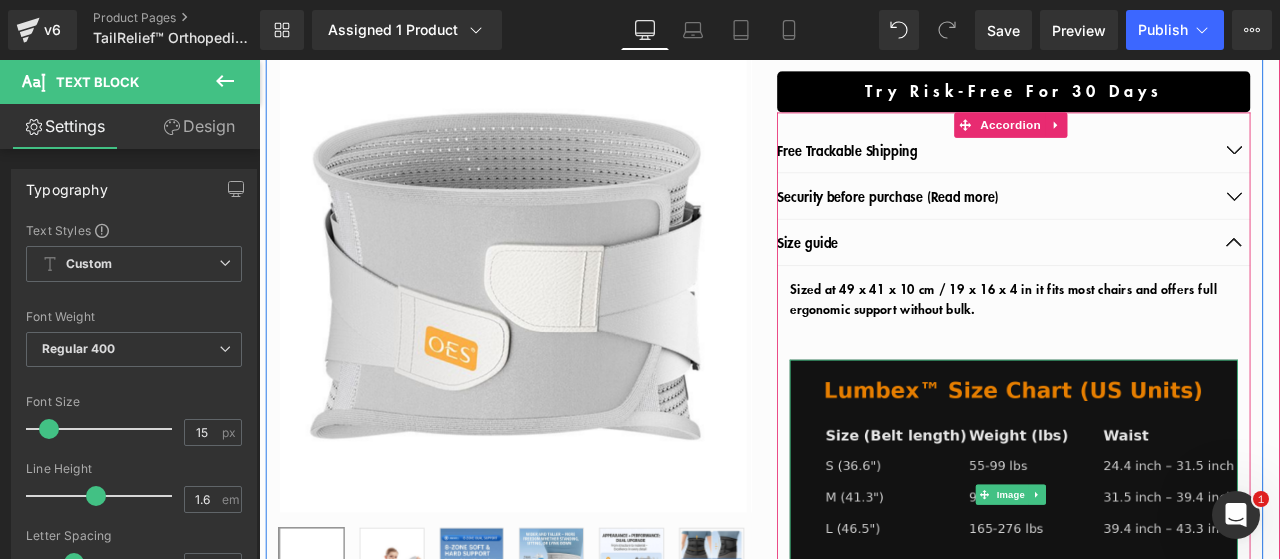 click at bounding box center [1153, 574] 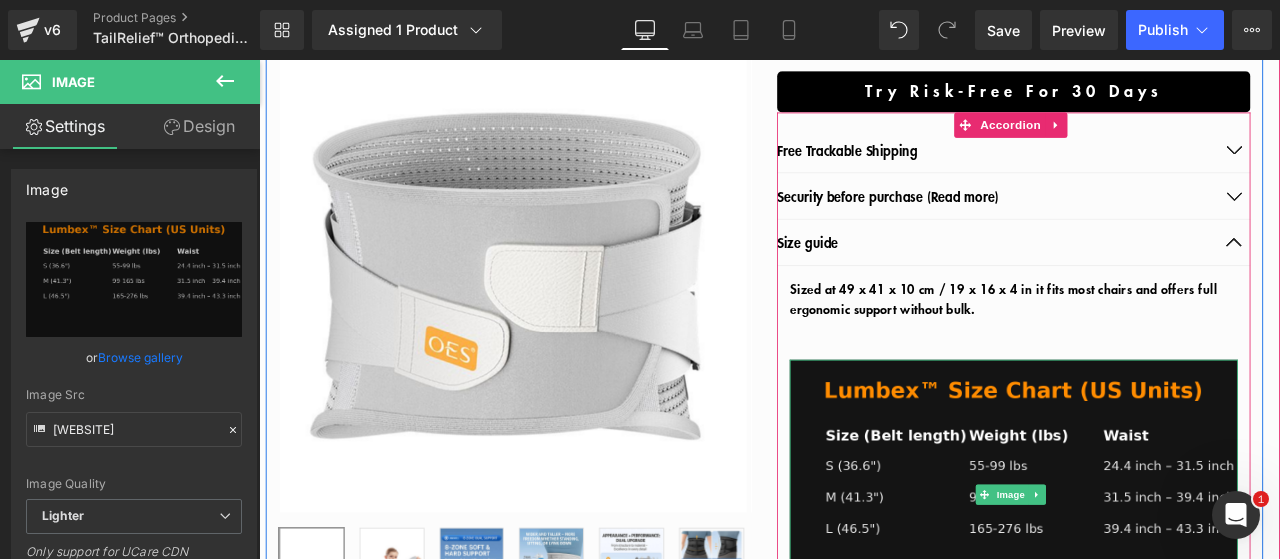 click at bounding box center (1180, 575) 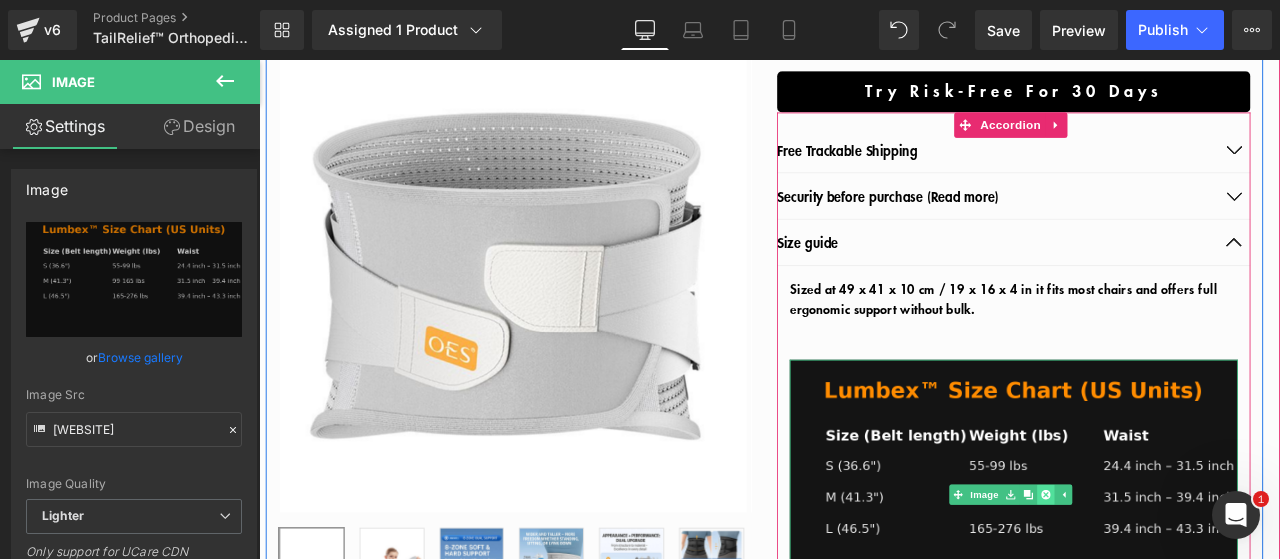 click 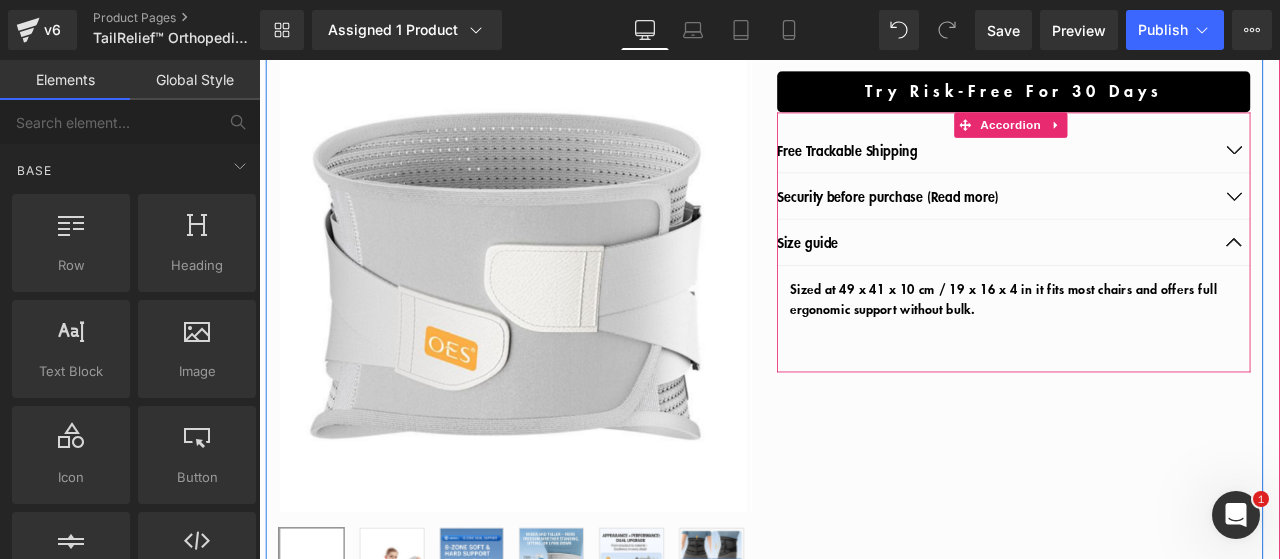click at bounding box center [1414, 276] 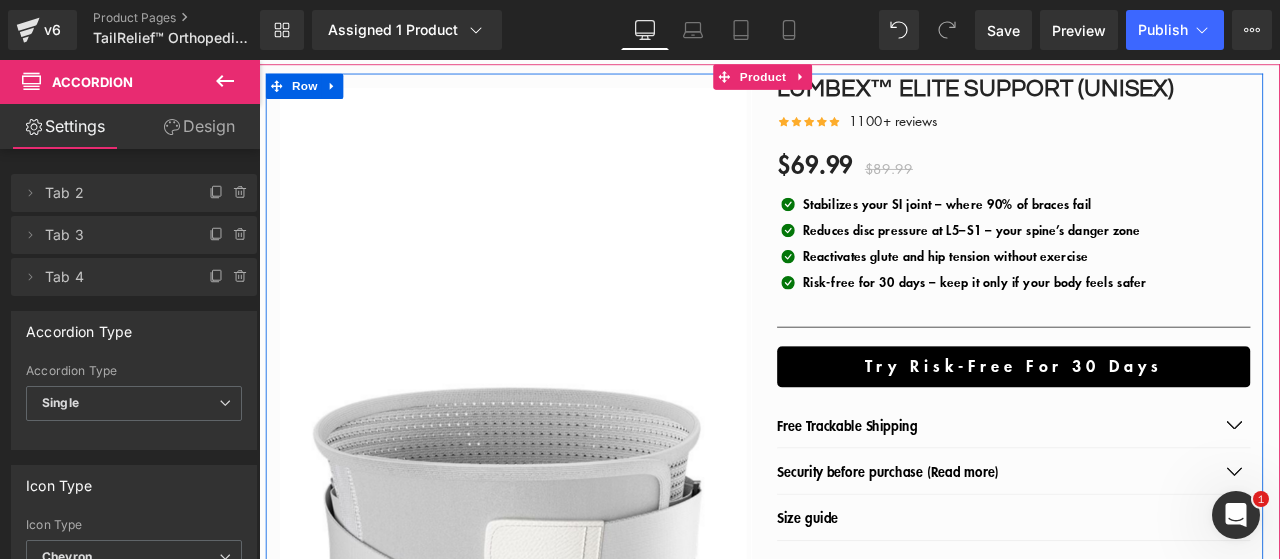 scroll, scrollTop: 47, scrollLeft: 0, axis: vertical 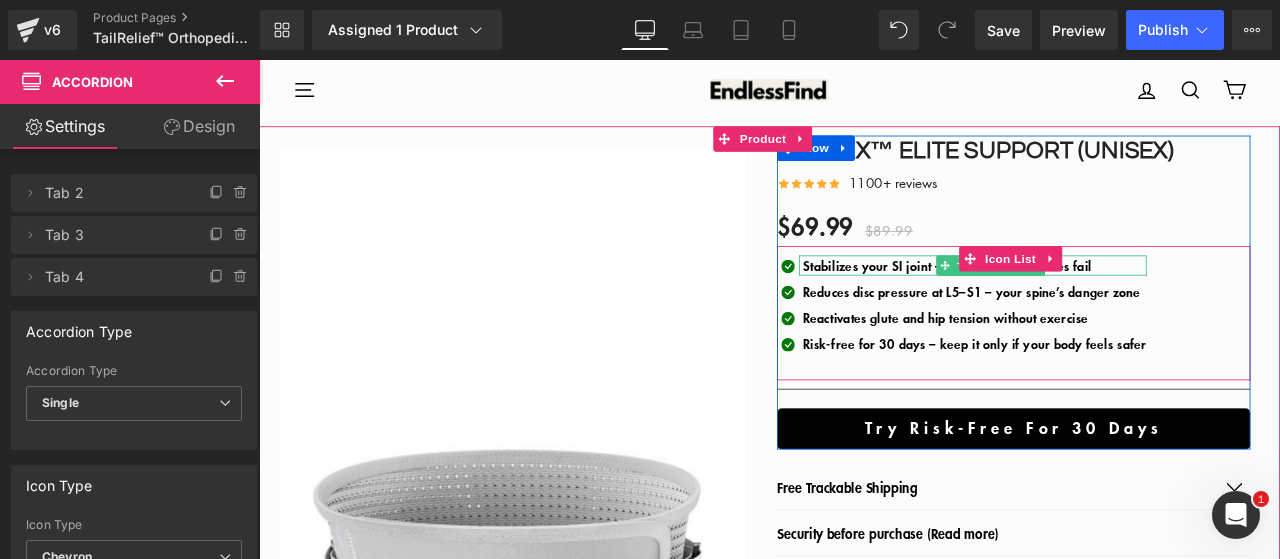 click on "Stabilizes your SI joint – where 90% of braces fail" at bounding box center (1075, 304) 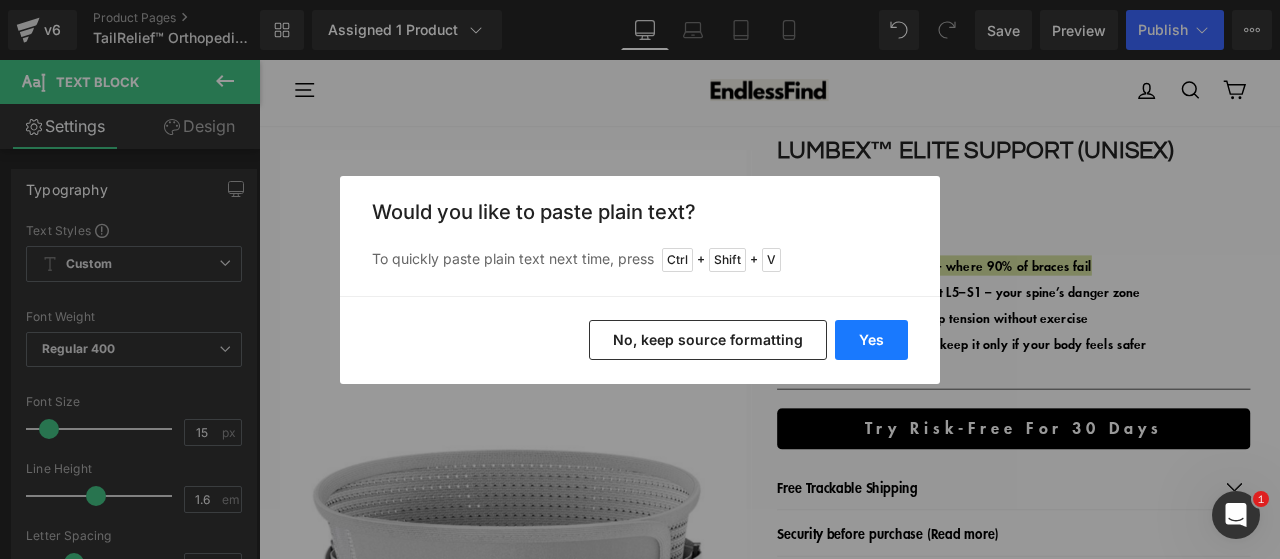 click on "Yes" at bounding box center (871, 340) 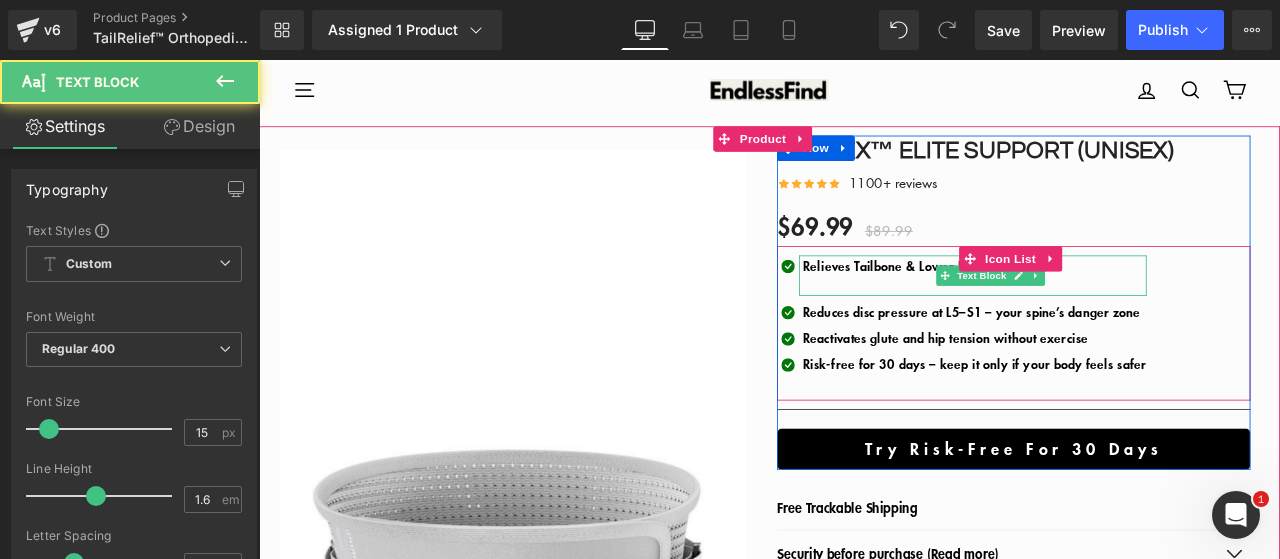click at bounding box center (1107, 328) 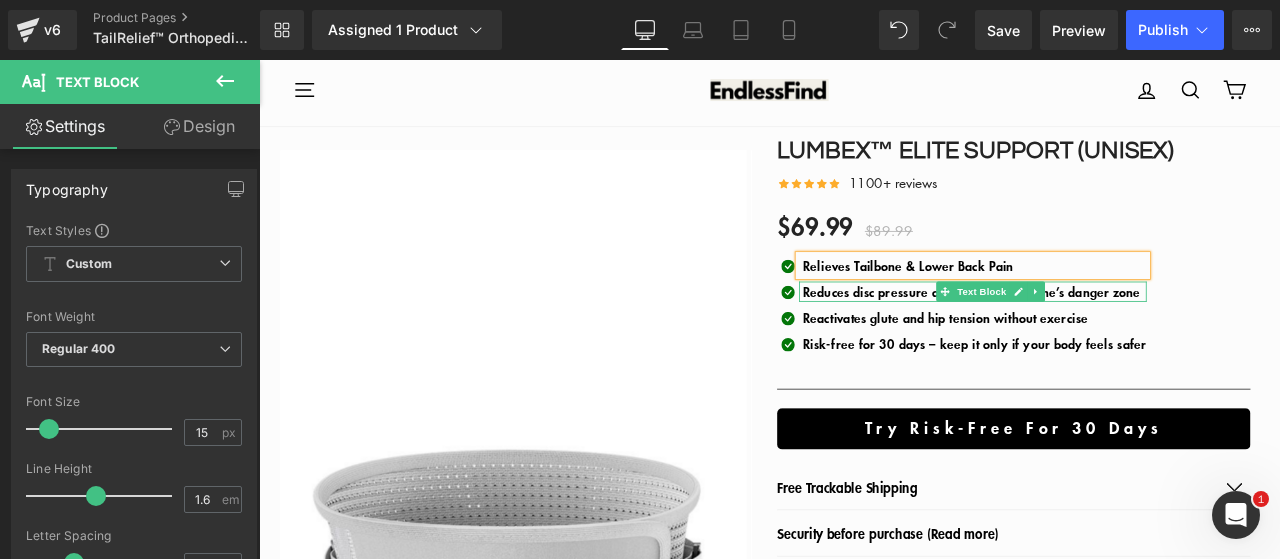 click on "Reduces disc pressure at L5–S1 – your spine’s danger zone" at bounding box center (1103, 335) 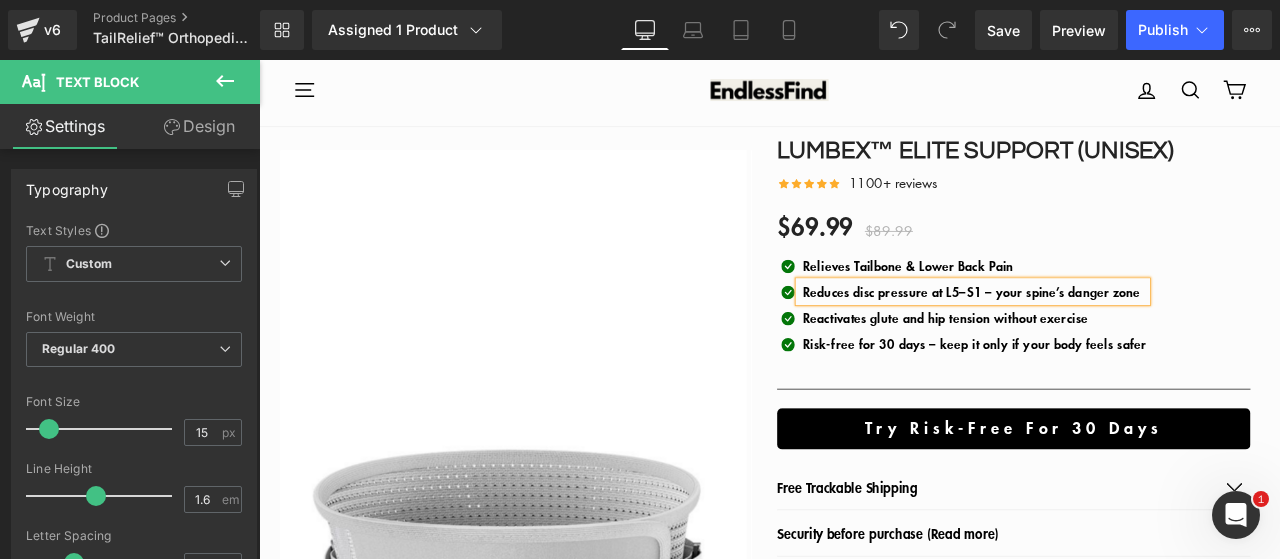 click on "Reduces disc pressure at L5–S1 – your spine’s danger zone" at bounding box center (1103, 335) 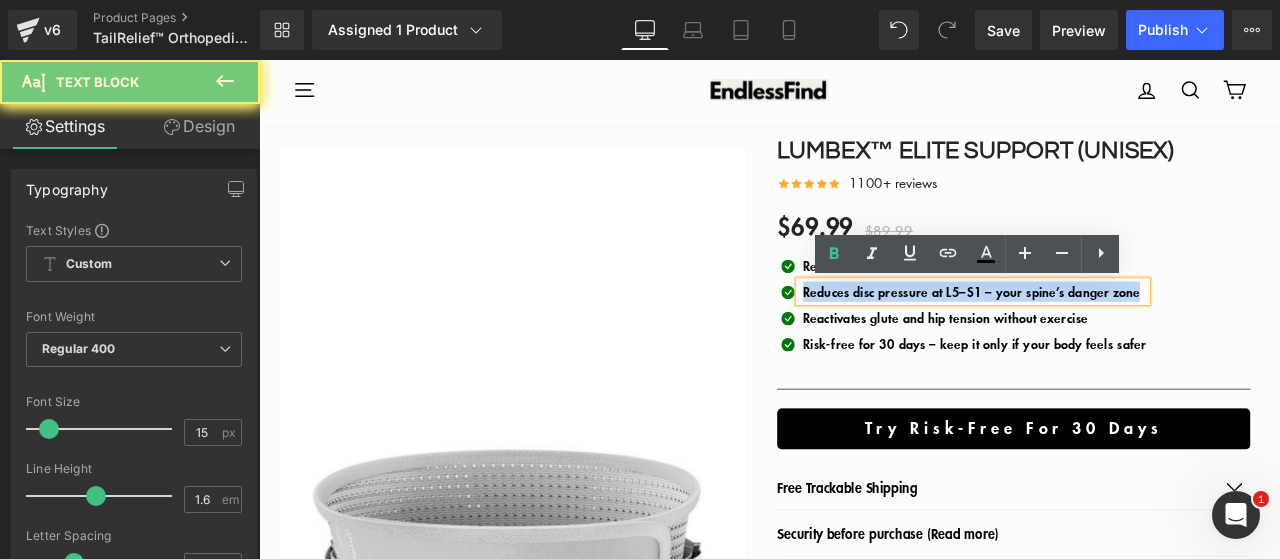 click on "Reduces disc pressure at L5–S1 – your spine’s danger zone" at bounding box center (1103, 335) 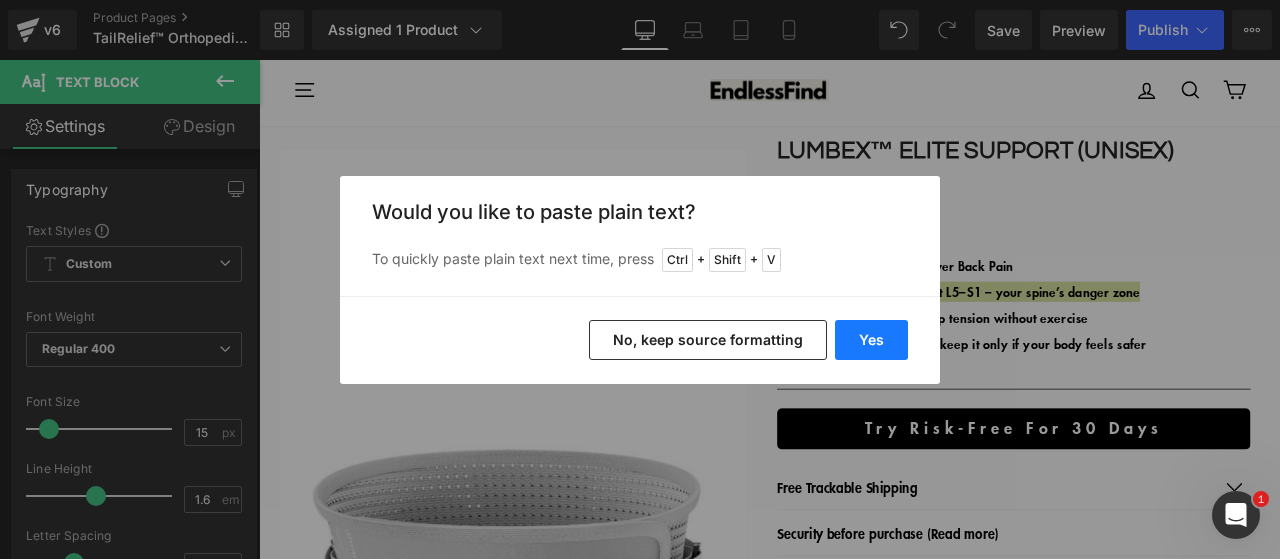 click on "Yes" at bounding box center (871, 340) 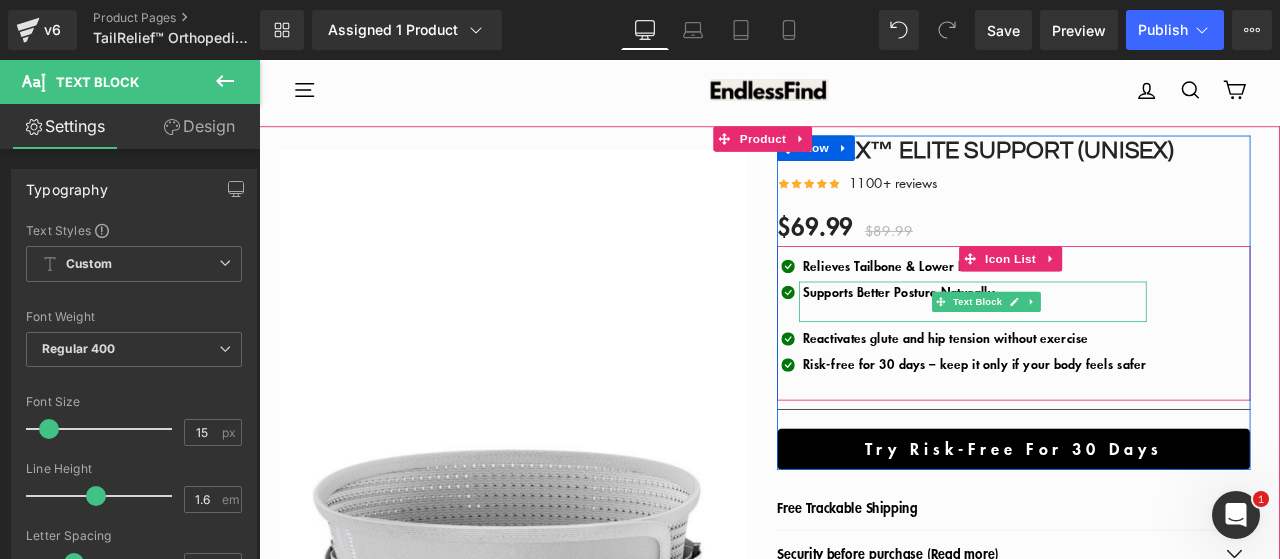 click at bounding box center (1107, 359) 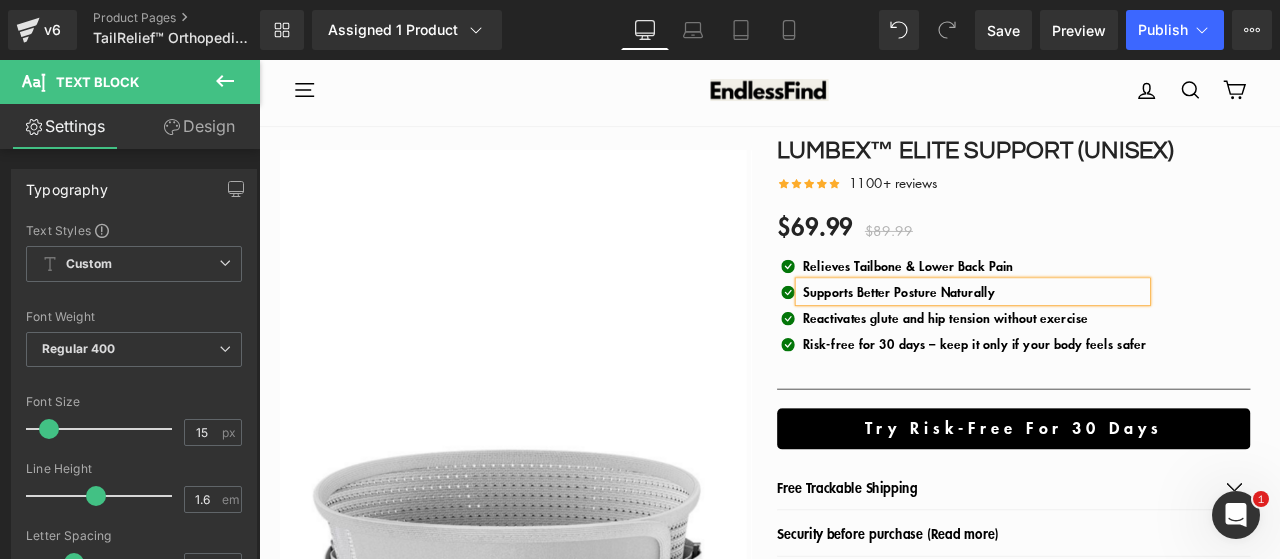 click on "Reactivates glute and hip tension without exercise" at bounding box center [1073, 366] 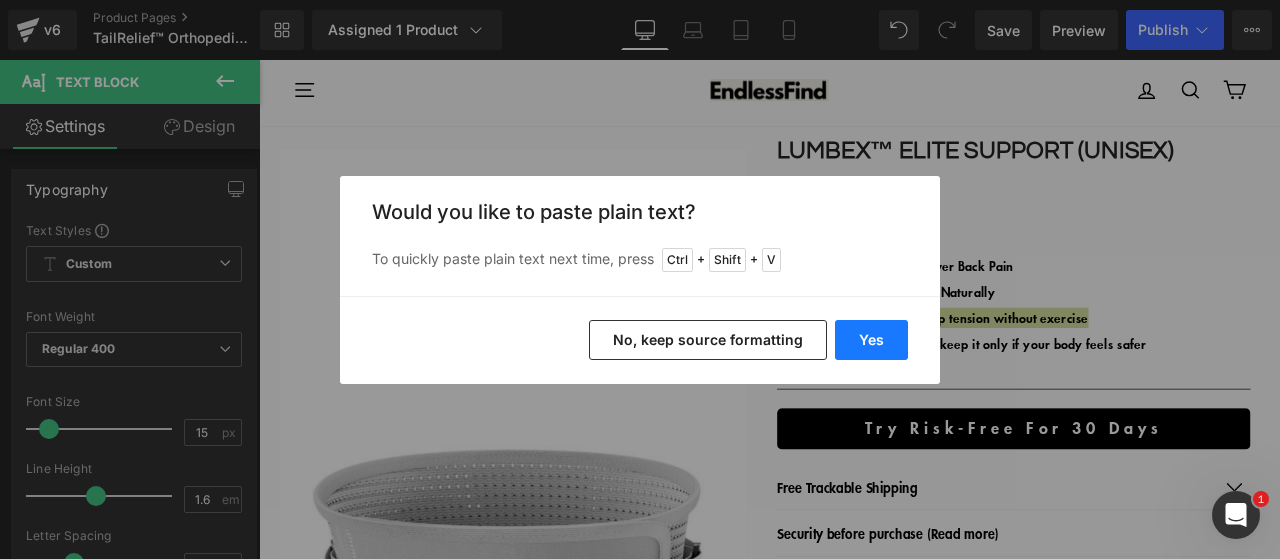 click on "Yes" at bounding box center (871, 340) 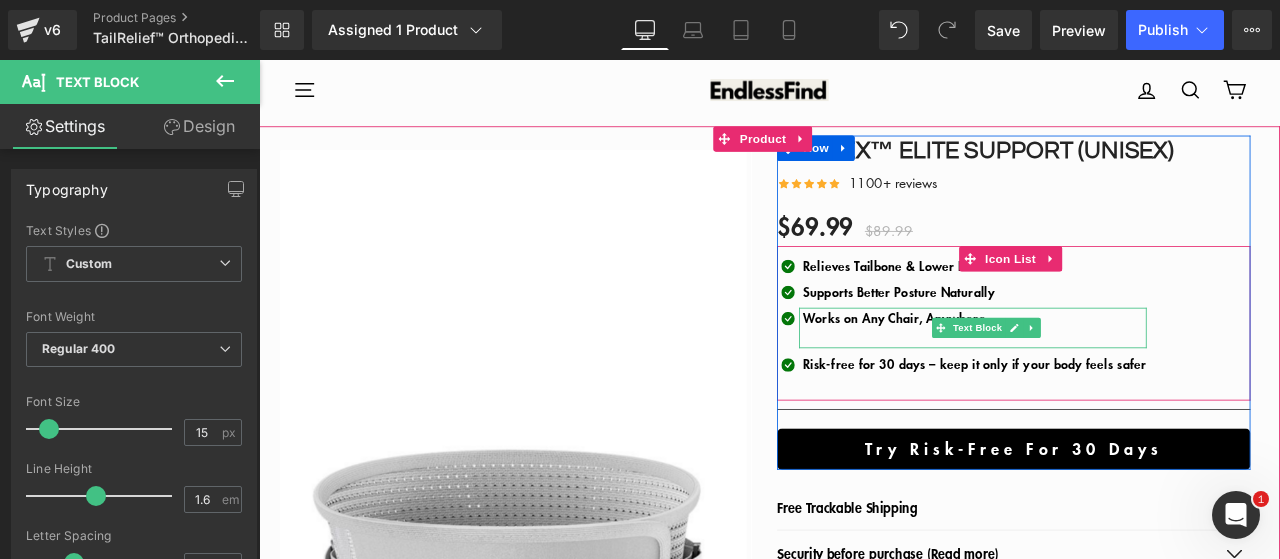 click at bounding box center (1107, 390) 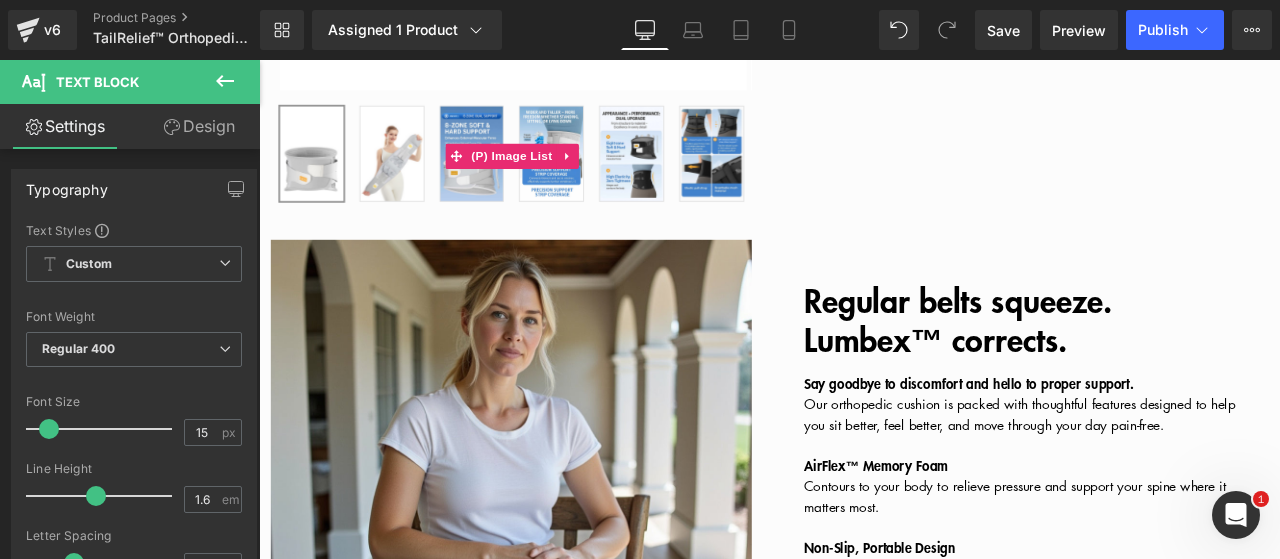 scroll, scrollTop: 447, scrollLeft: 0, axis: vertical 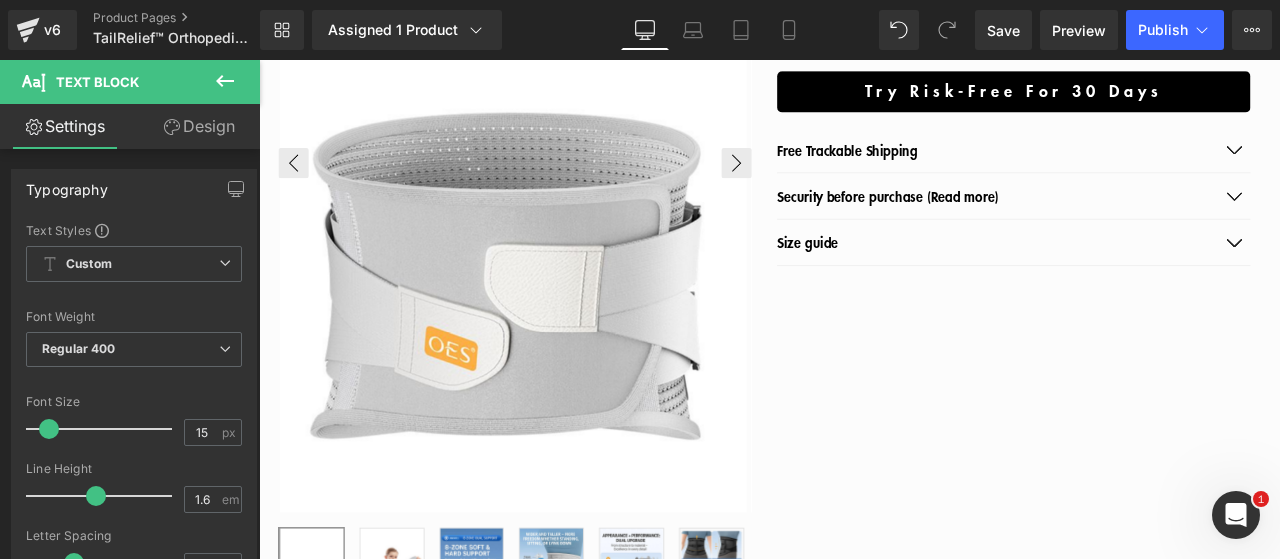 click at bounding box center [560, 181] 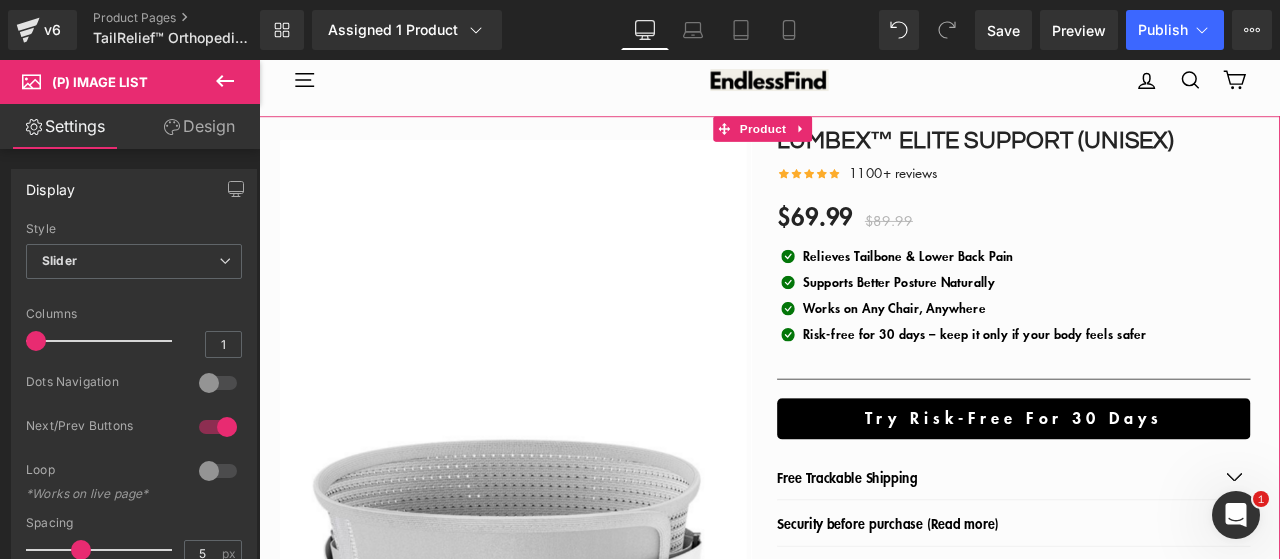 scroll, scrollTop: 47, scrollLeft: 0, axis: vertical 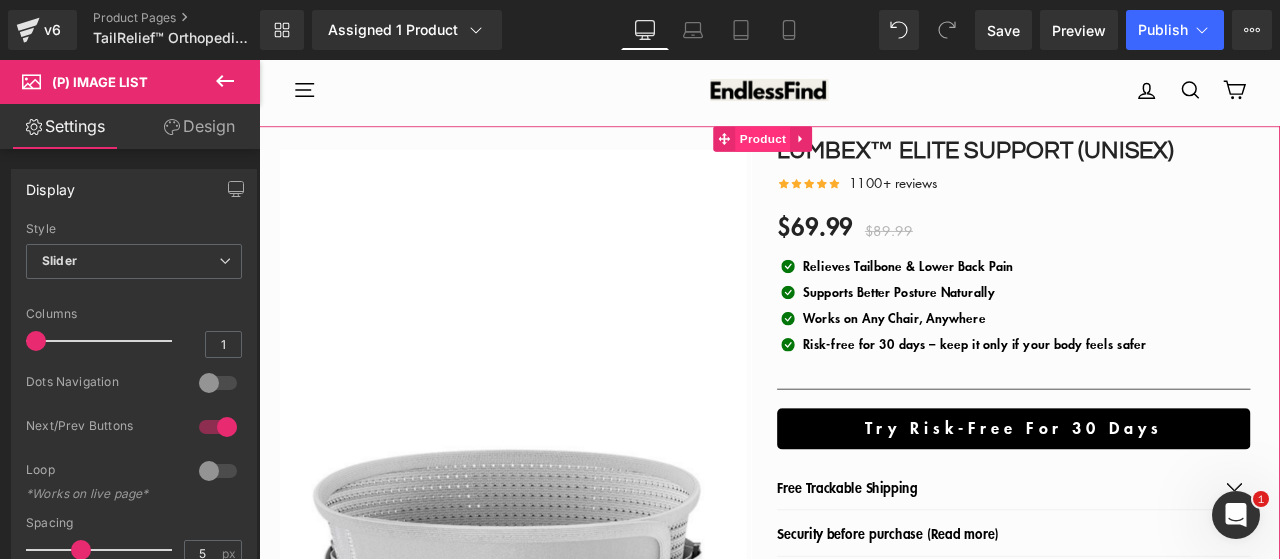 click on "Product" at bounding box center (856, 154) 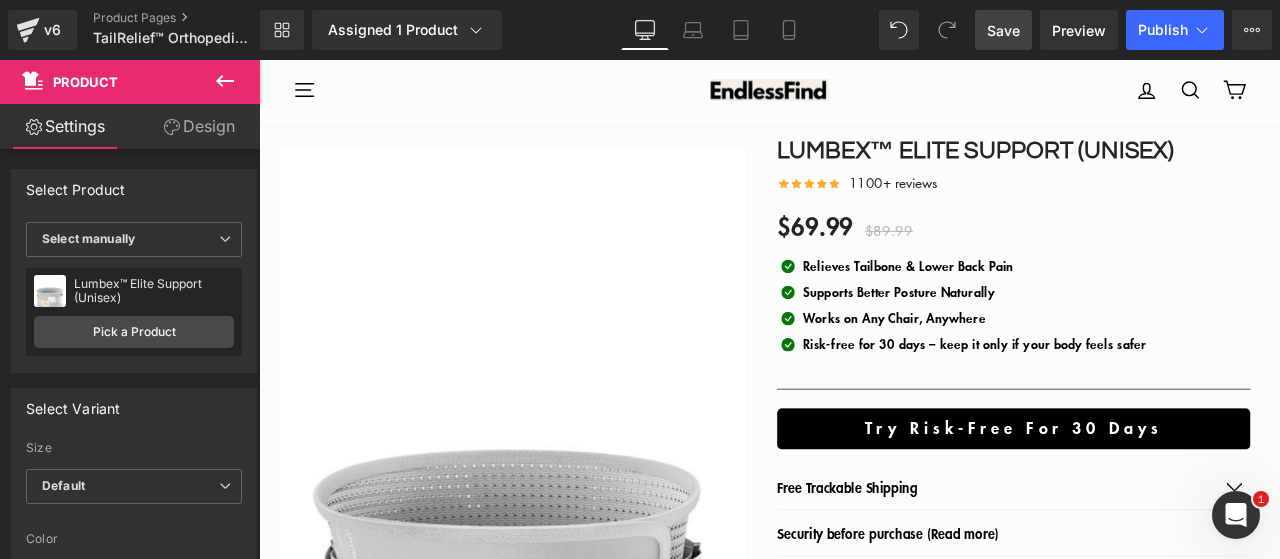 click on "Save" at bounding box center (1003, 30) 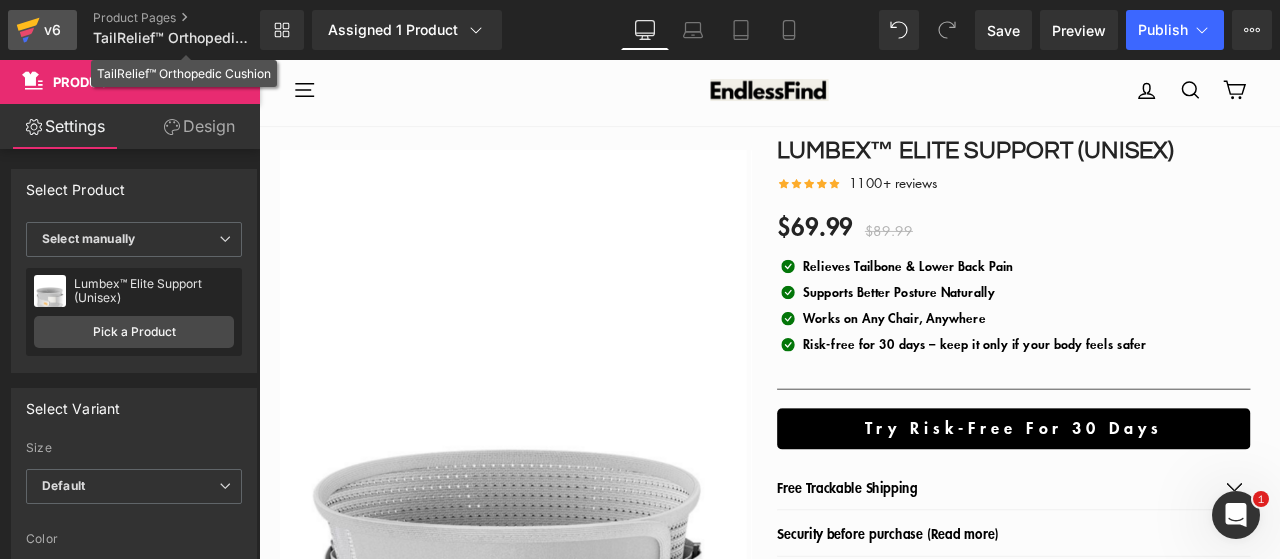 click on "v6" at bounding box center [52, 30] 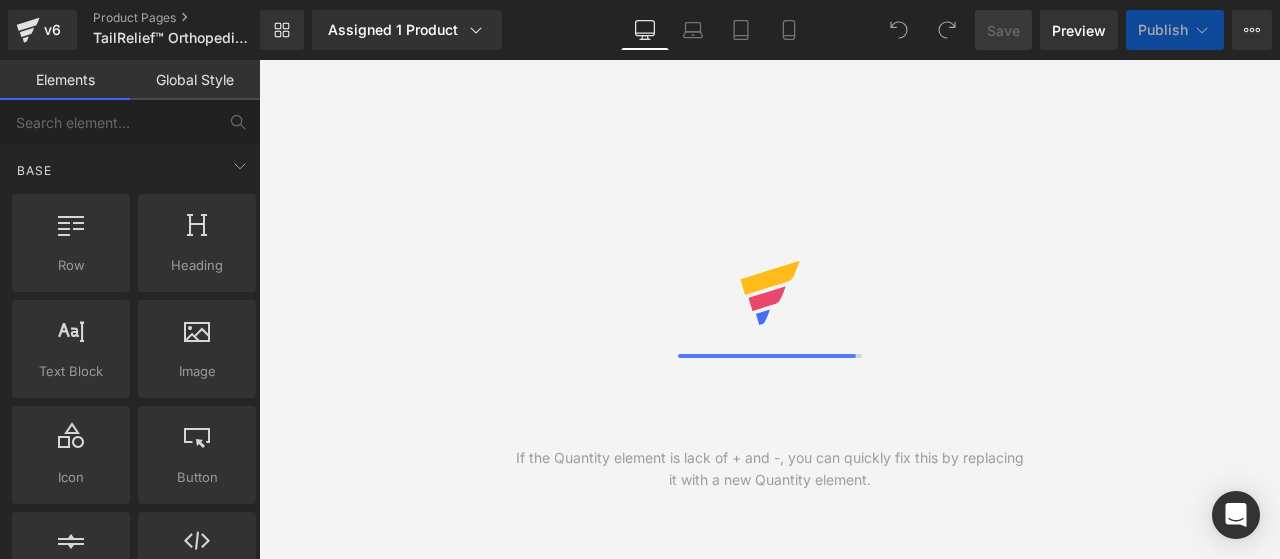 scroll, scrollTop: 0, scrollLeft: 0, axis: both 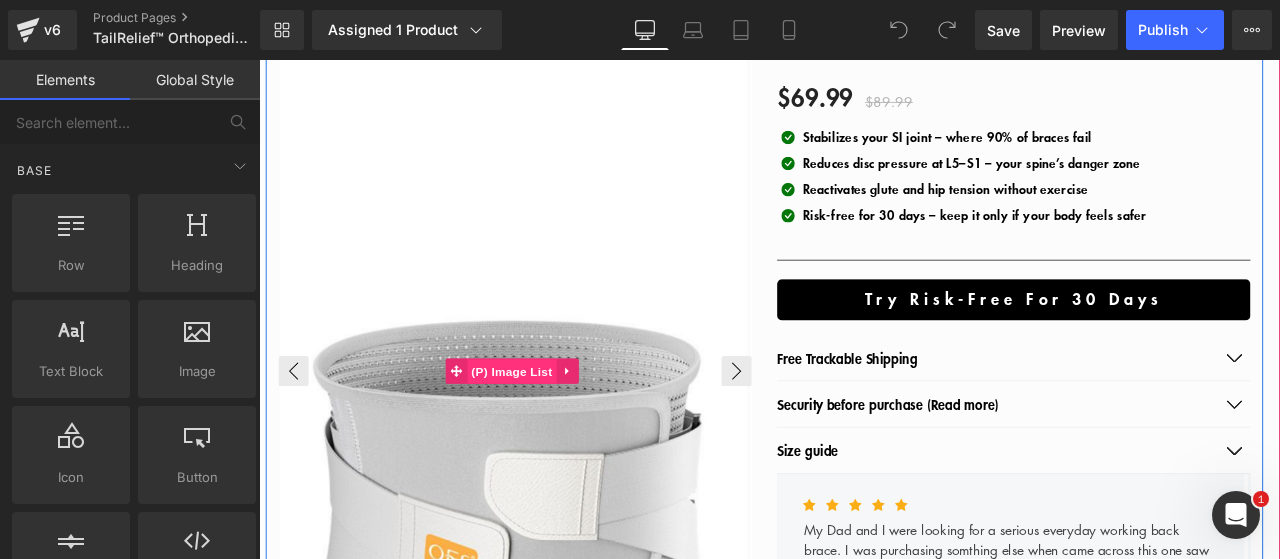 click on "(P) Image List" at bounding box center [559, 430] 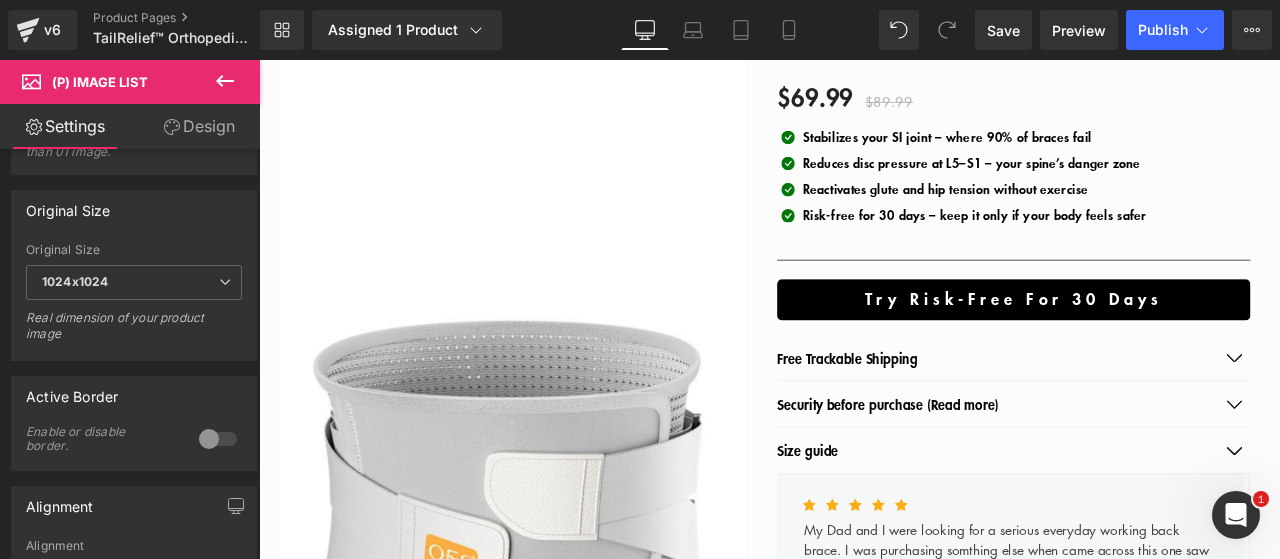 scroll, scrollTop: 675, scrollLeft: 0, axis: vertical 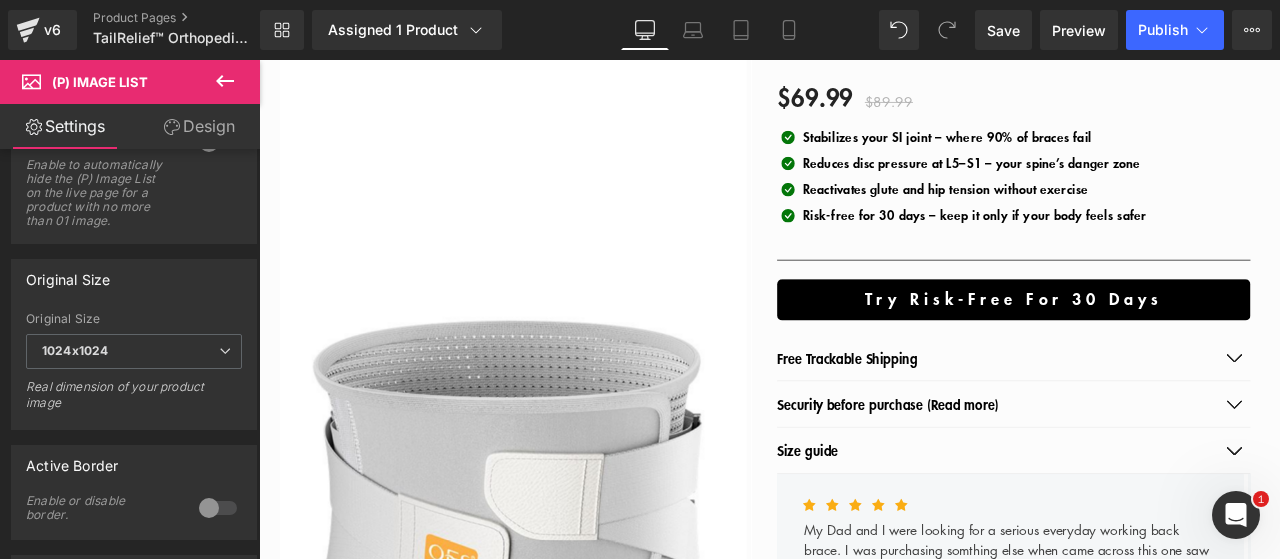 click 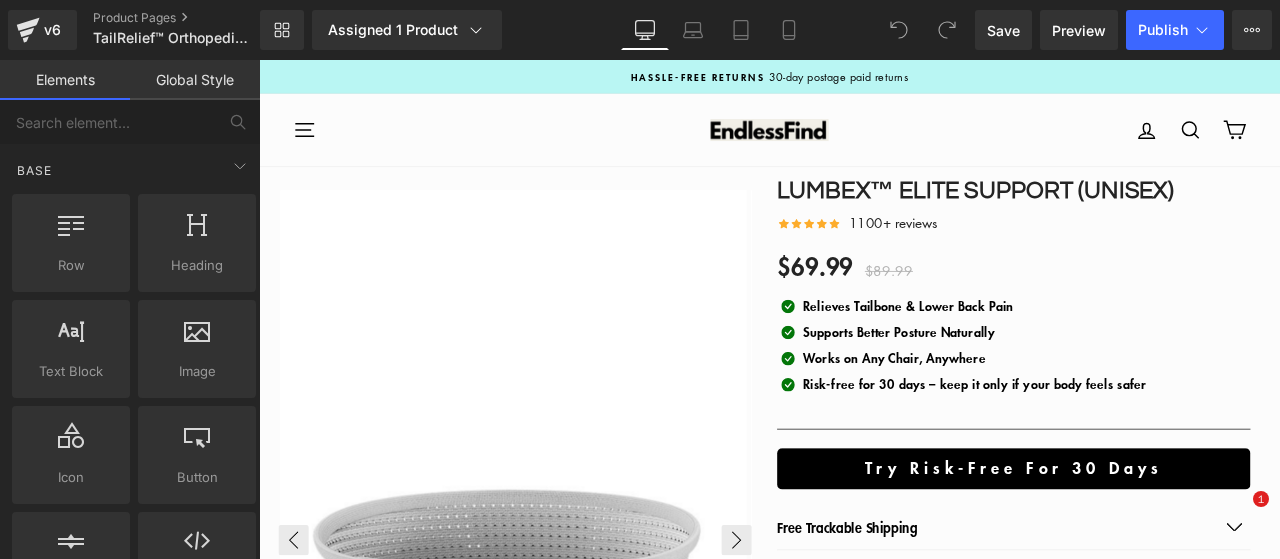 scroll, scrollTop: 0, scrollLeft: 0, axis: both 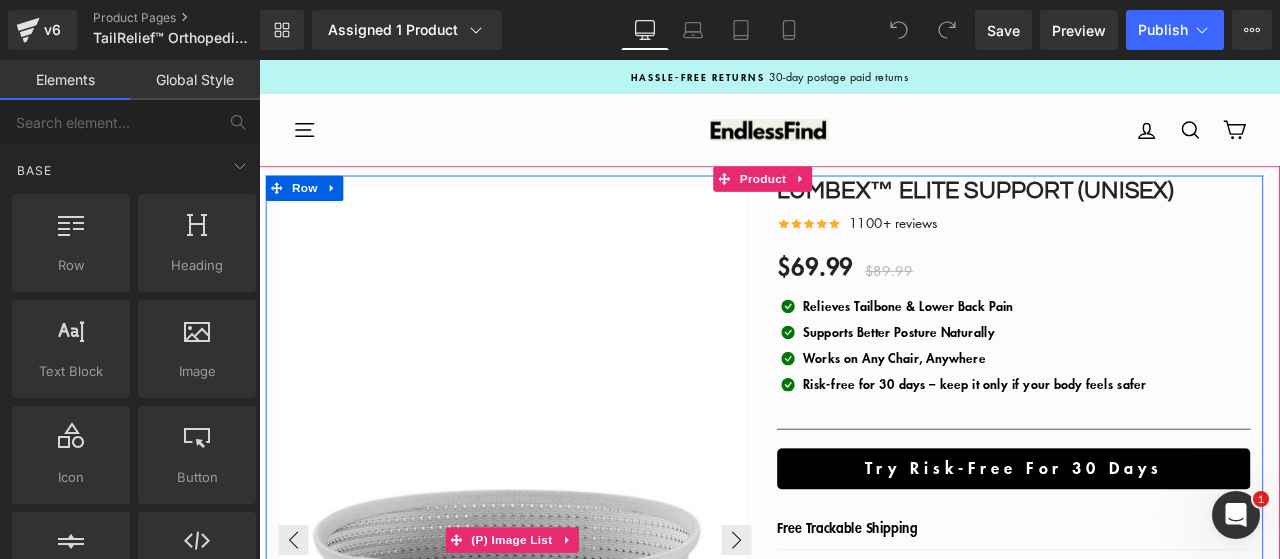 click at bounding box center [560, 628] 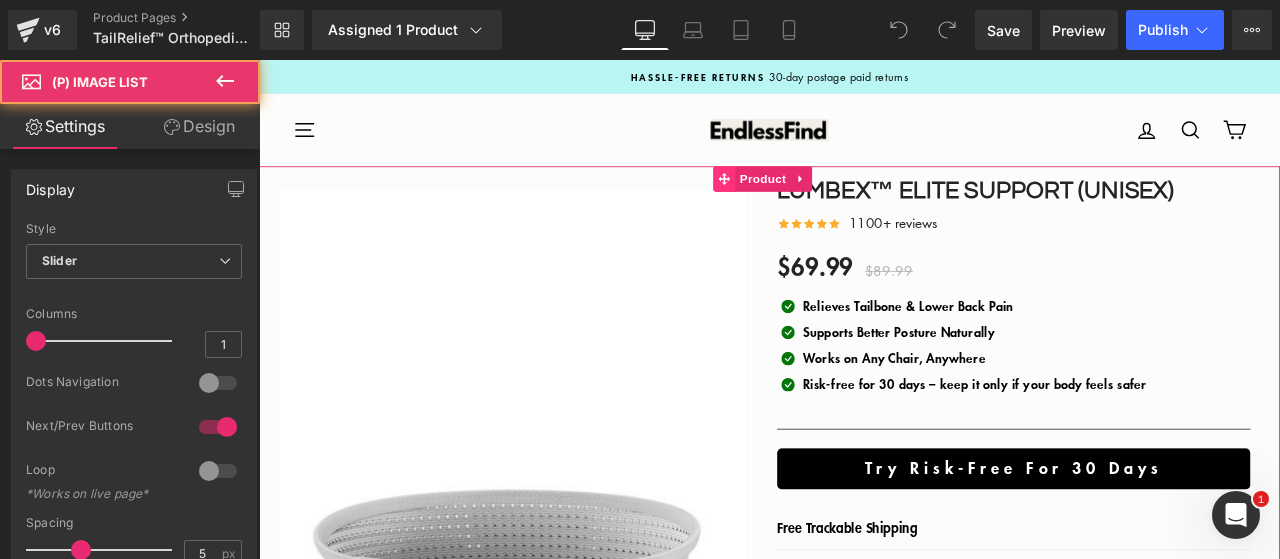 click at bounding box center (811, 201) 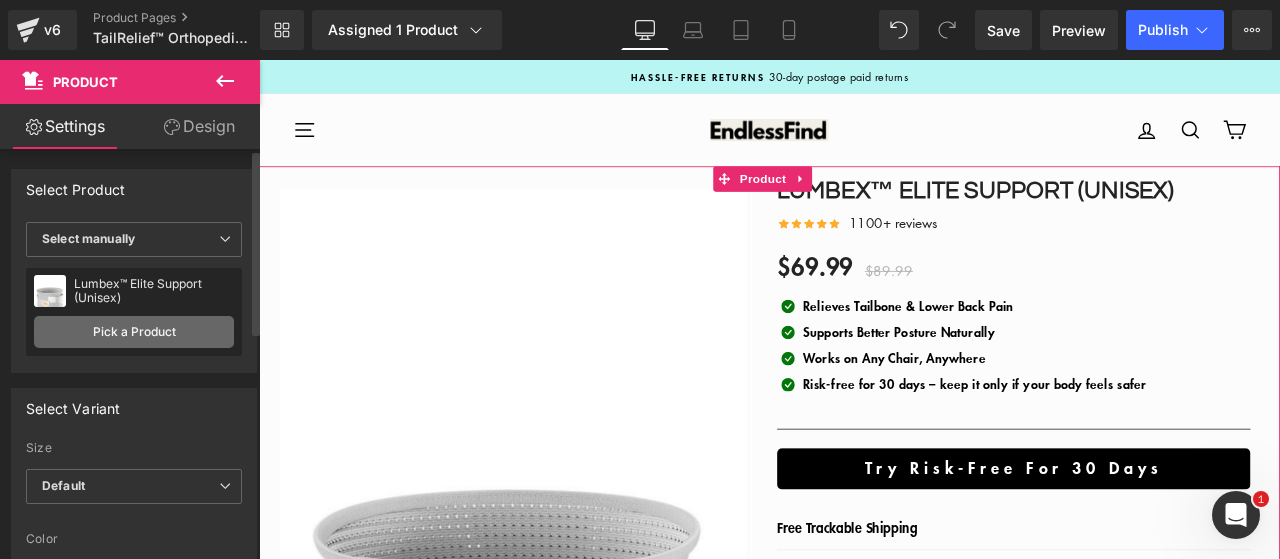 click on "Pick a Product" at bounding box center [134, 332] 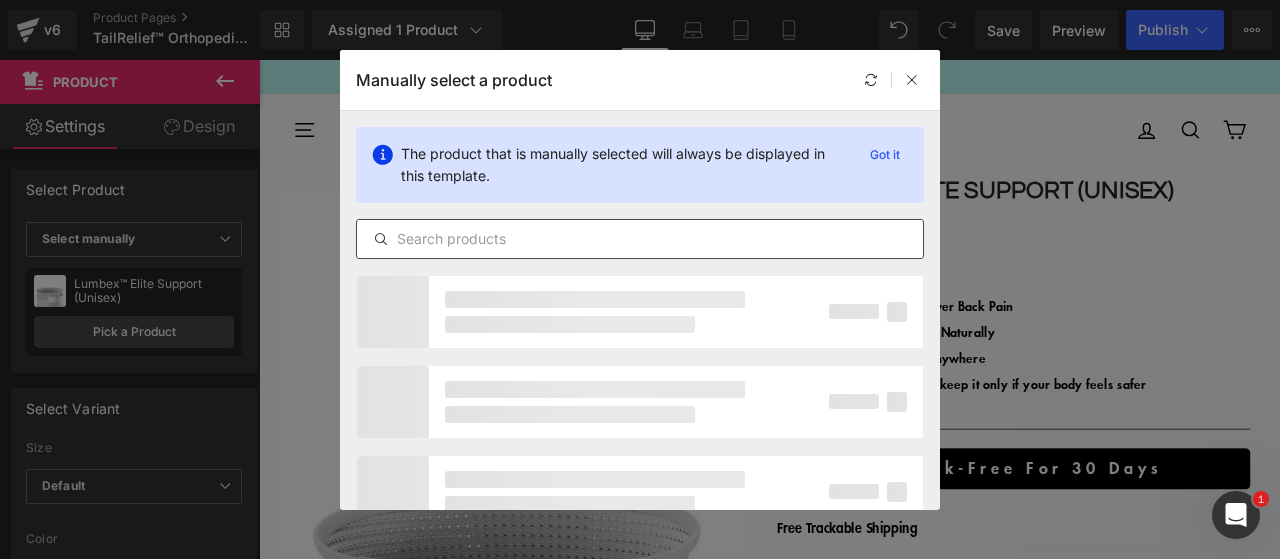 click at bounding box center (640, 239) 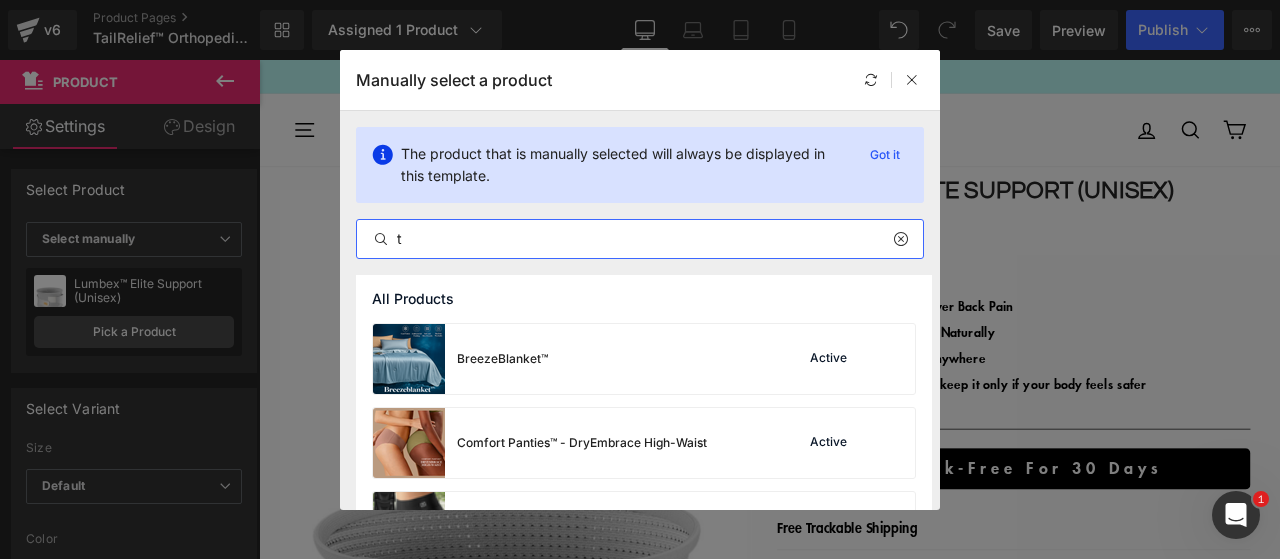 type on "ta" 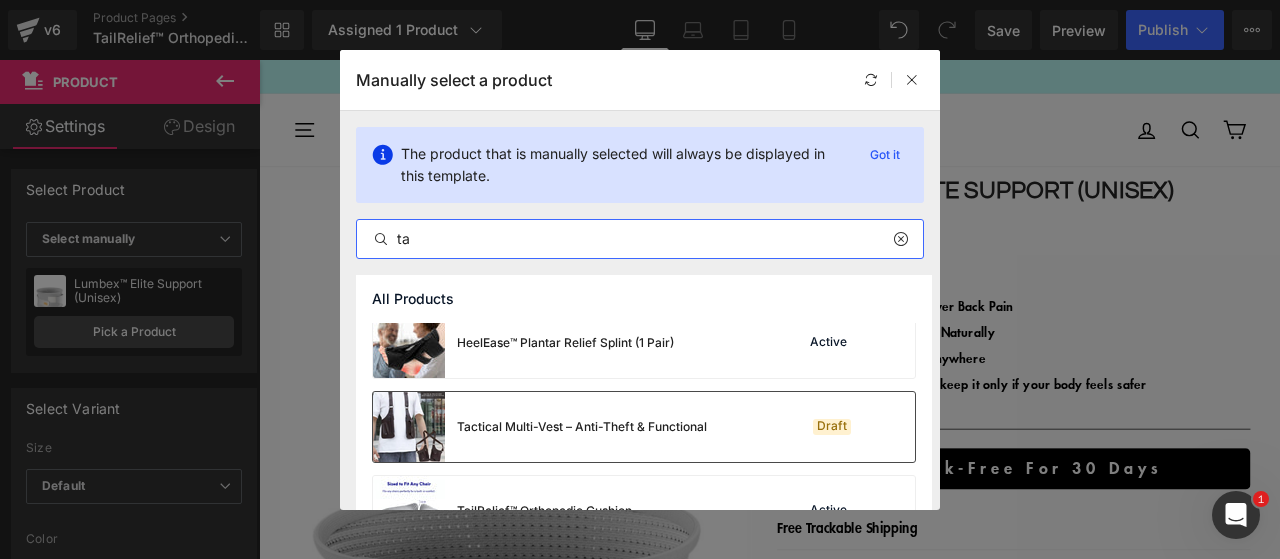 scroll, scrollTop: 200, scrollLeft: 0, axis: vertical 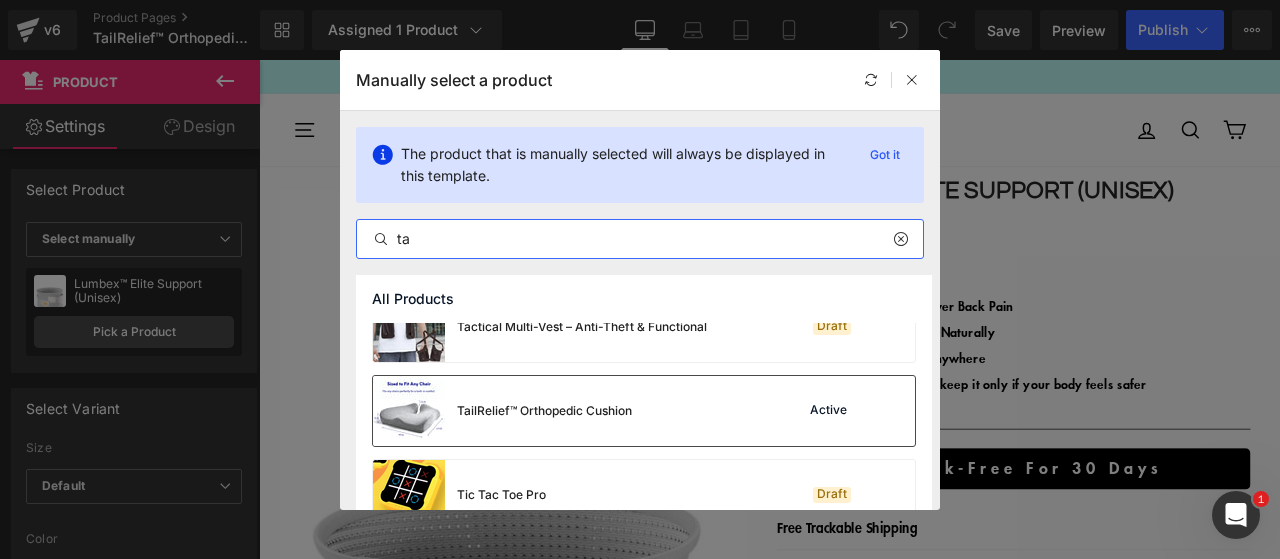 click on "TailRelief™ Orthopedic Cushion" at bounding box center (544, 411) 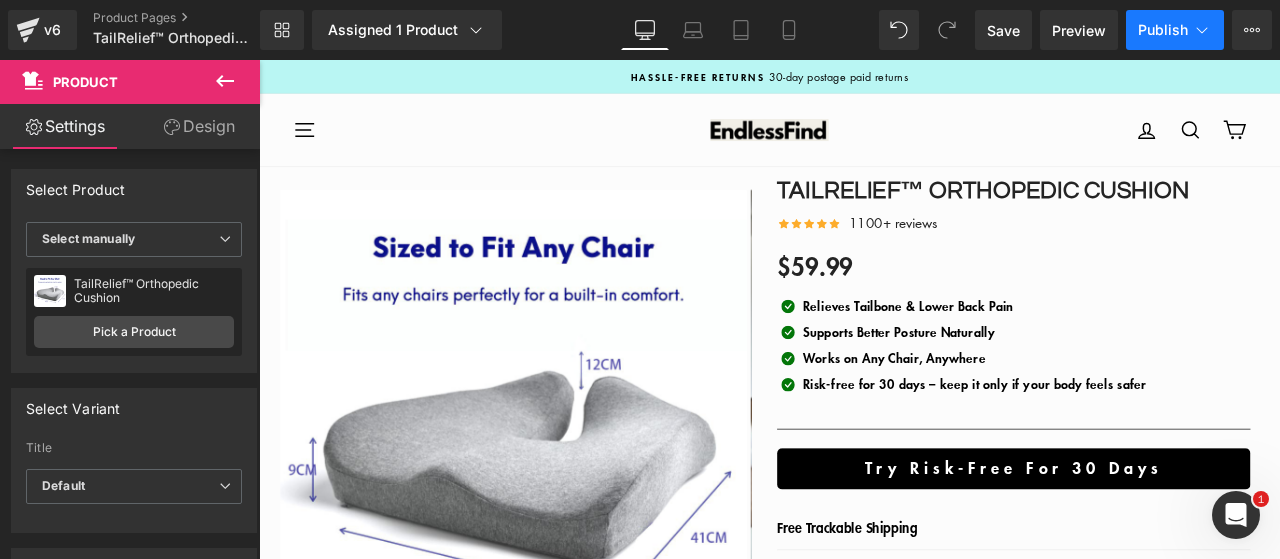 click on "Publish" at bounding box center [1163, 30] 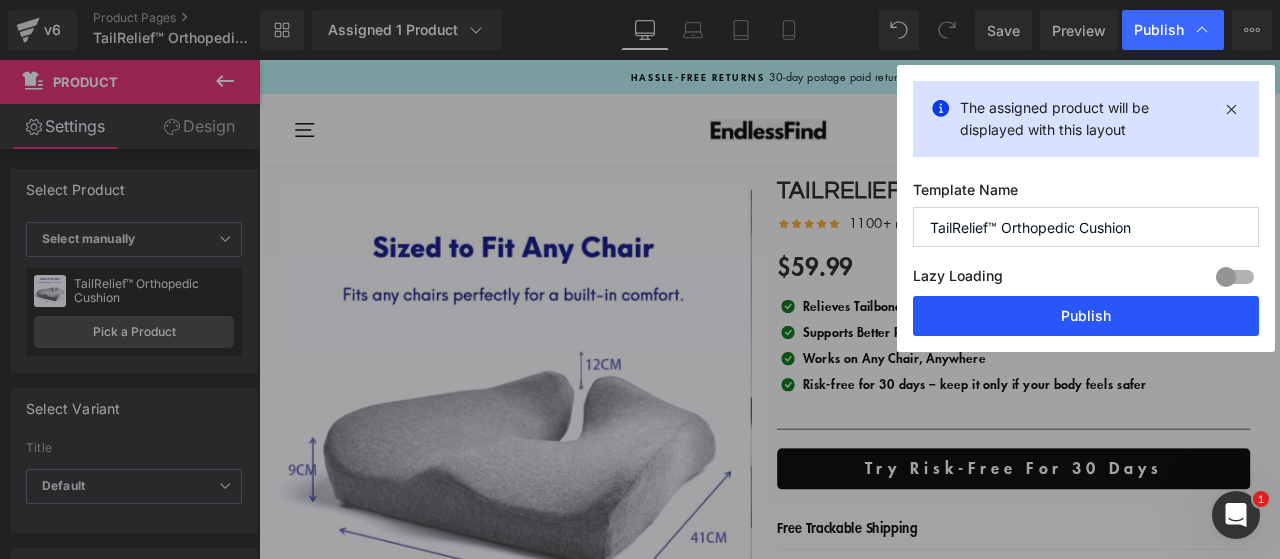 click on "Publish" at bounding box center (1086, 316) 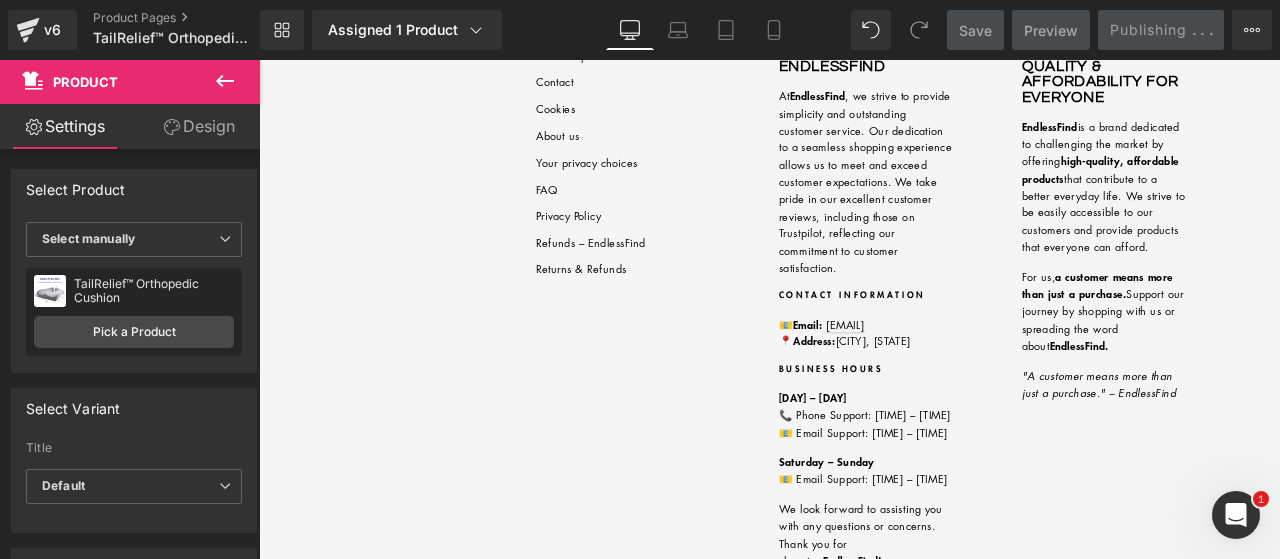scroll, scrollTop: 4600, scrollLeft: 0, axis: vertical 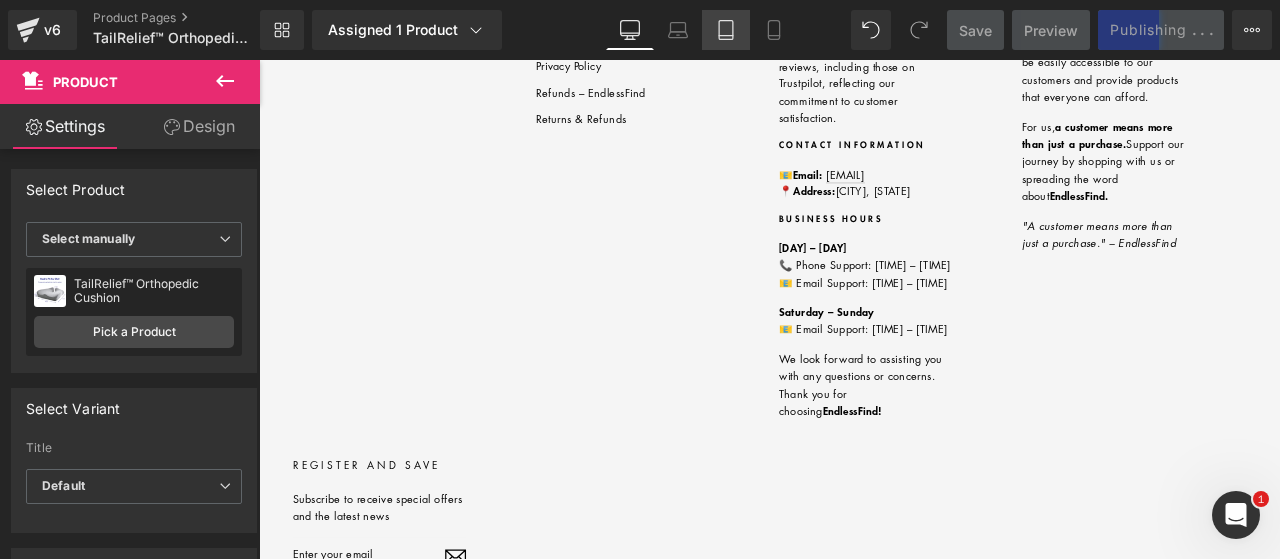 click 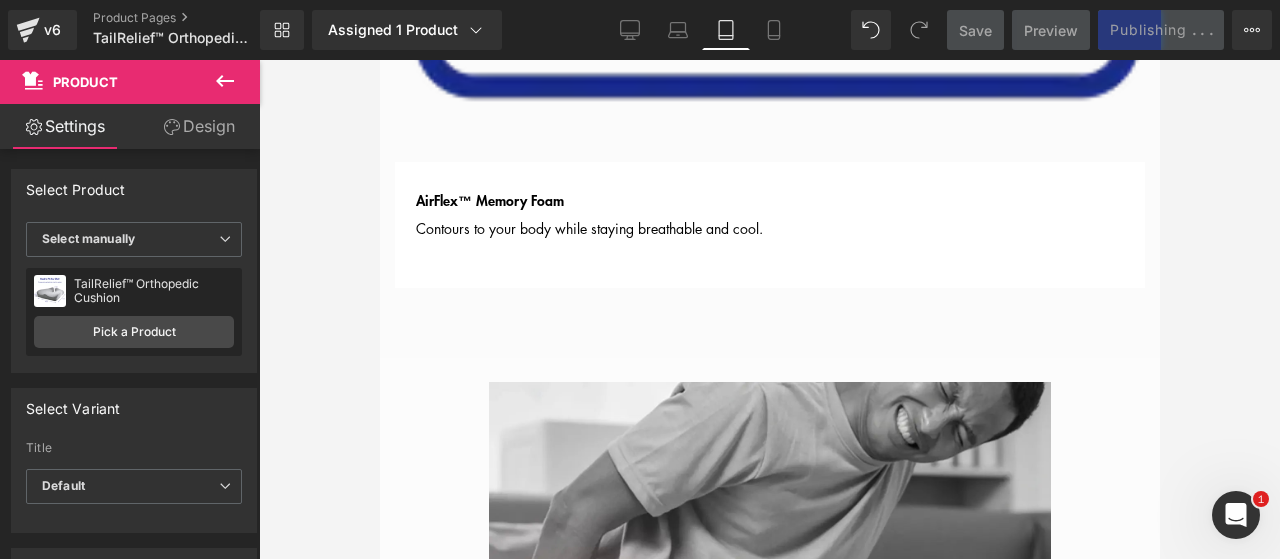 scroll, scrollTop: 0, scrollLeft: 0, axis: both 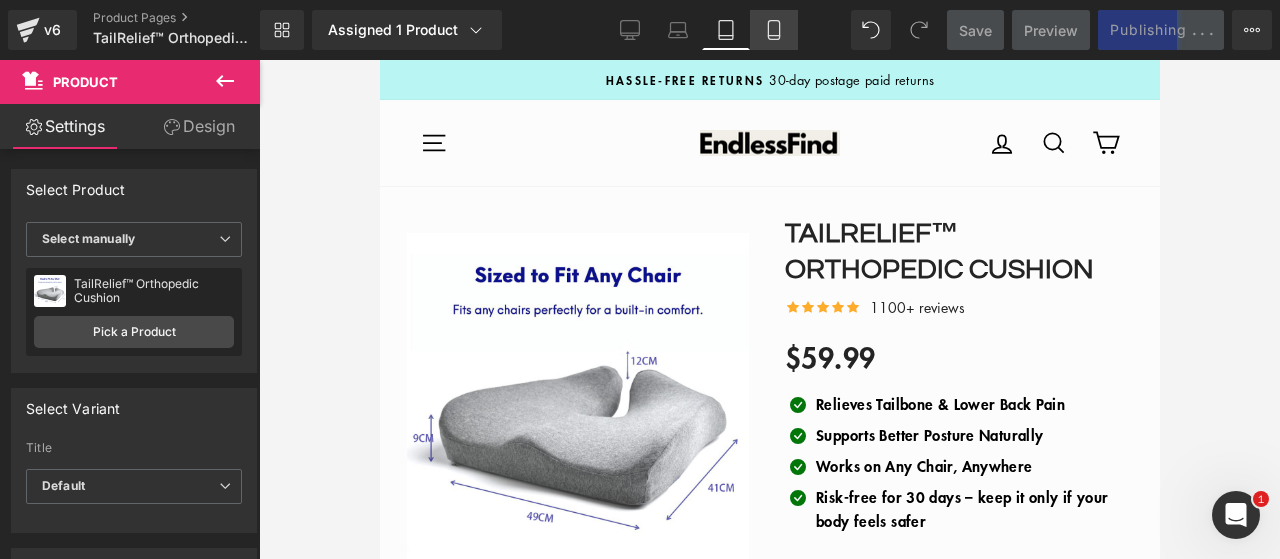 click 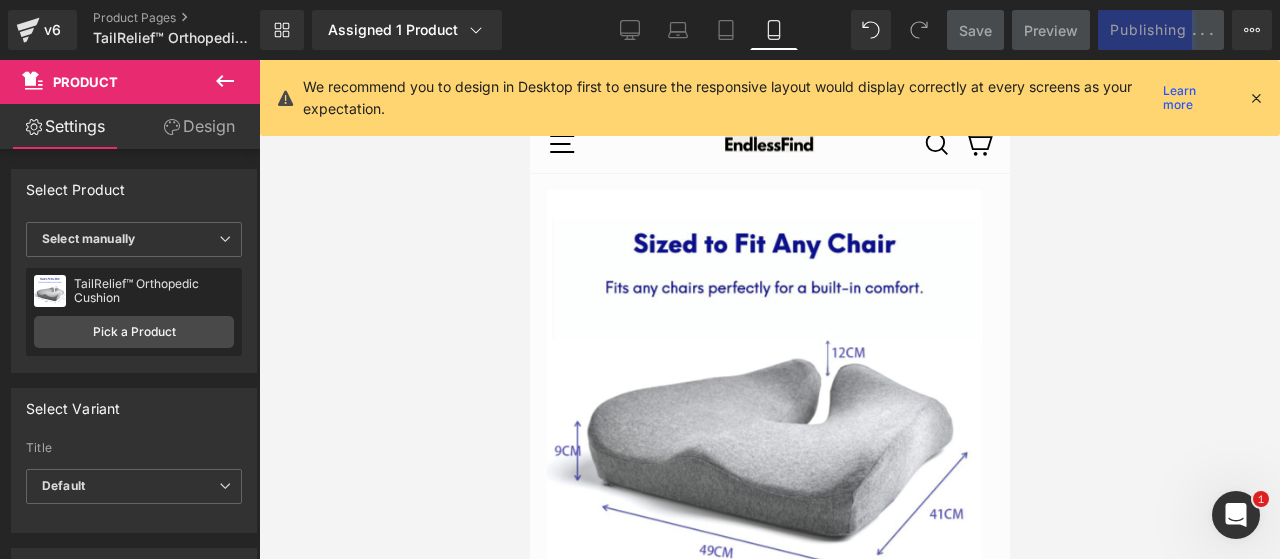 click at bounding box center (1256, 98) 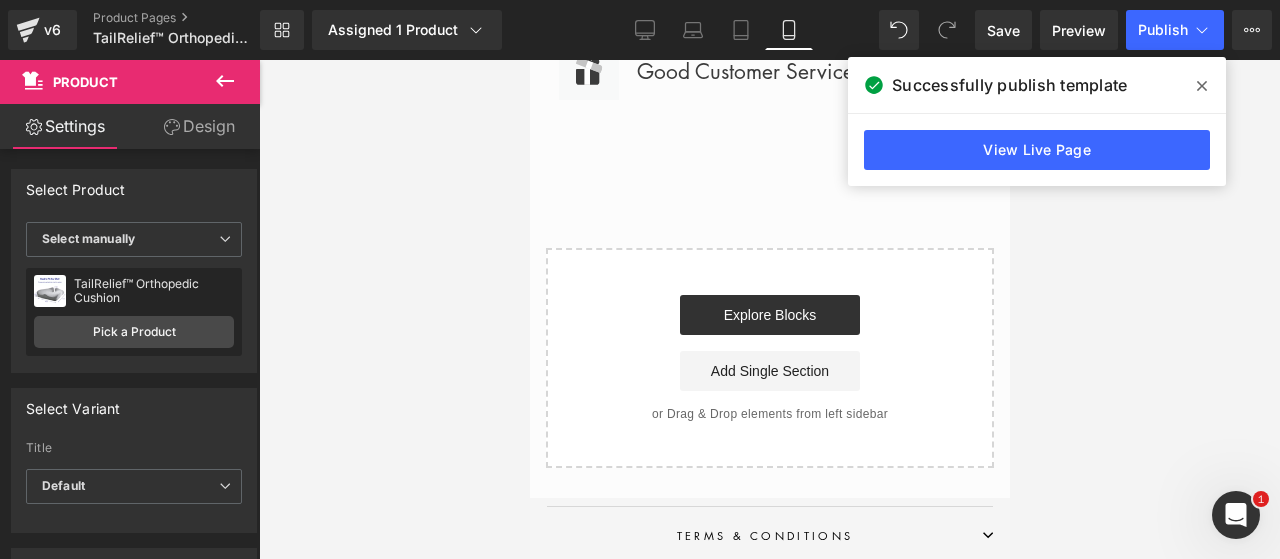 scroll, scrollTop: 5300, scrollLeft: 0, axis: vertical 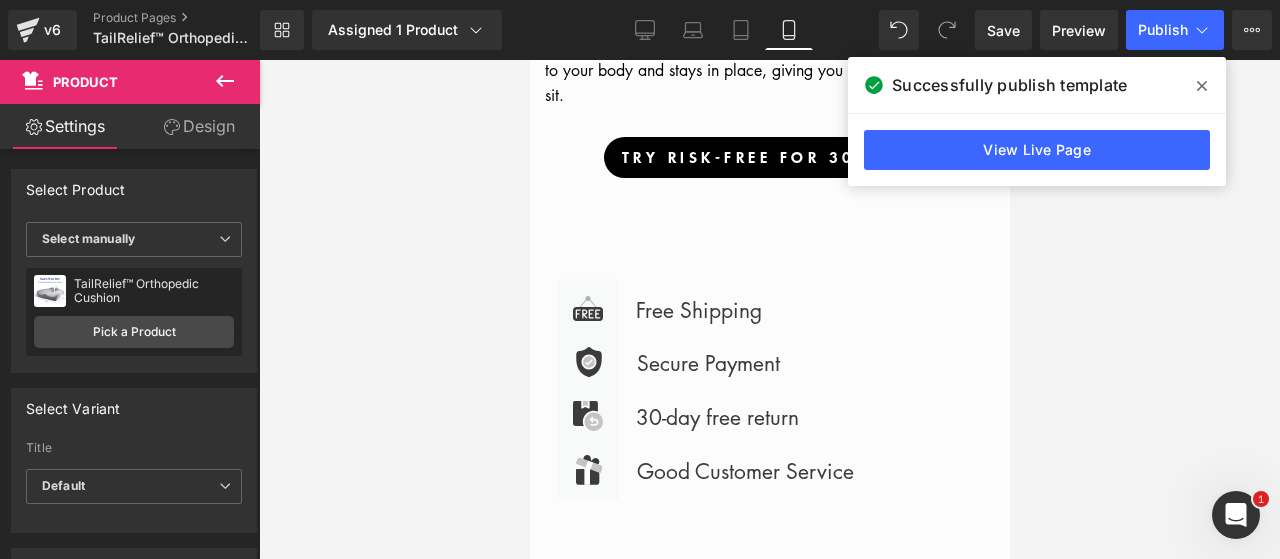 click 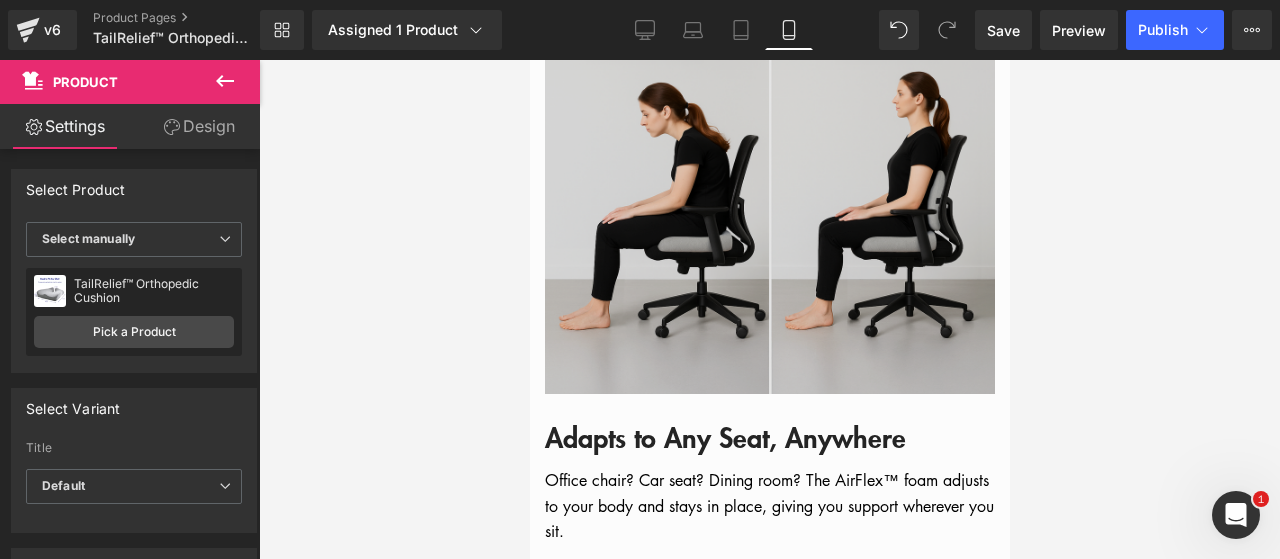 scroll, scrollTop: 4700, scrollLeft: 0, axis: vertical 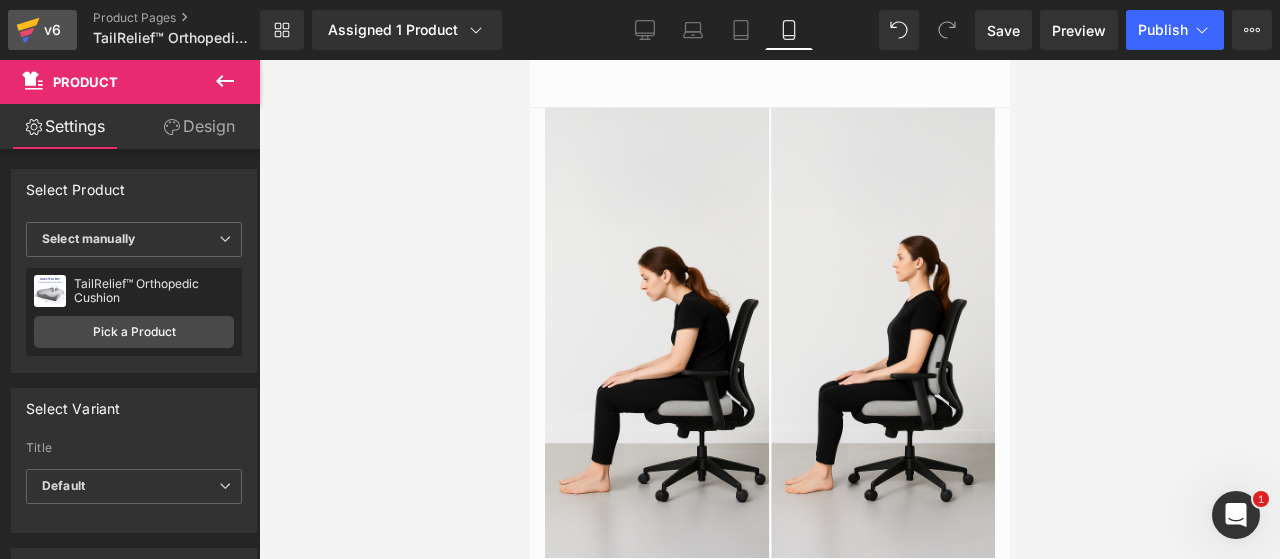 click on "v6" at bounding box center [42, 30] 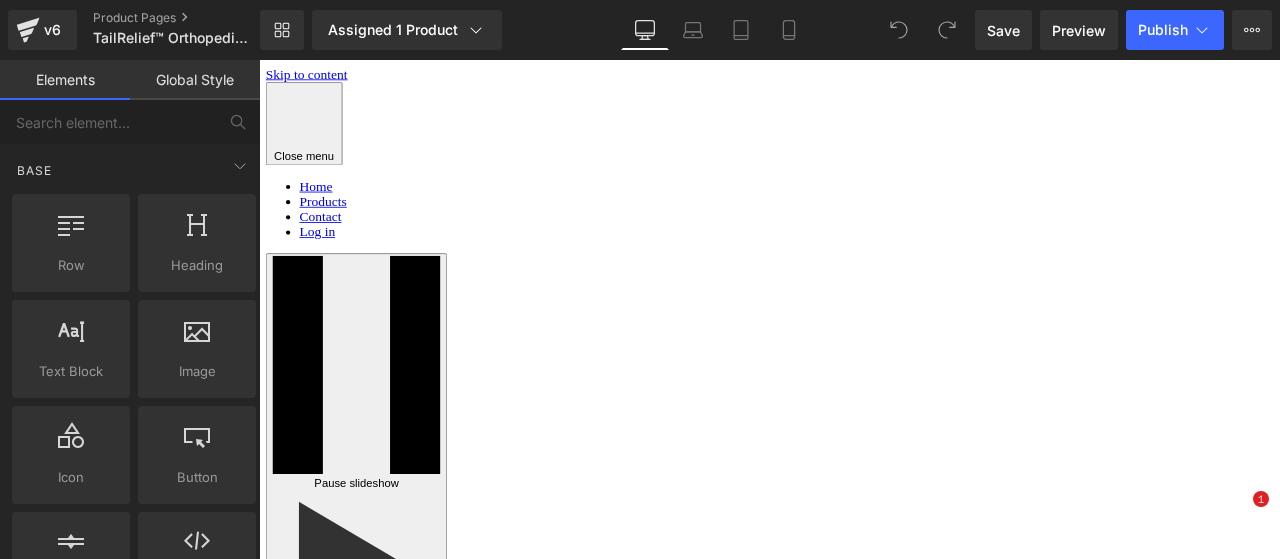 scroll, scrollTop: 0, scrollLeft: 0, axis: both 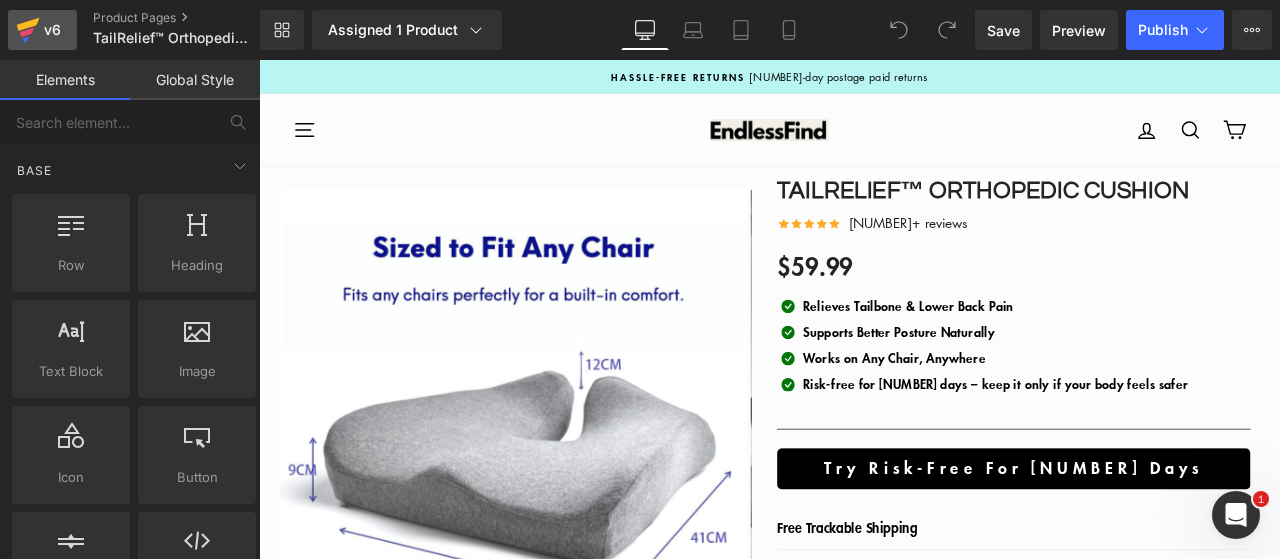click 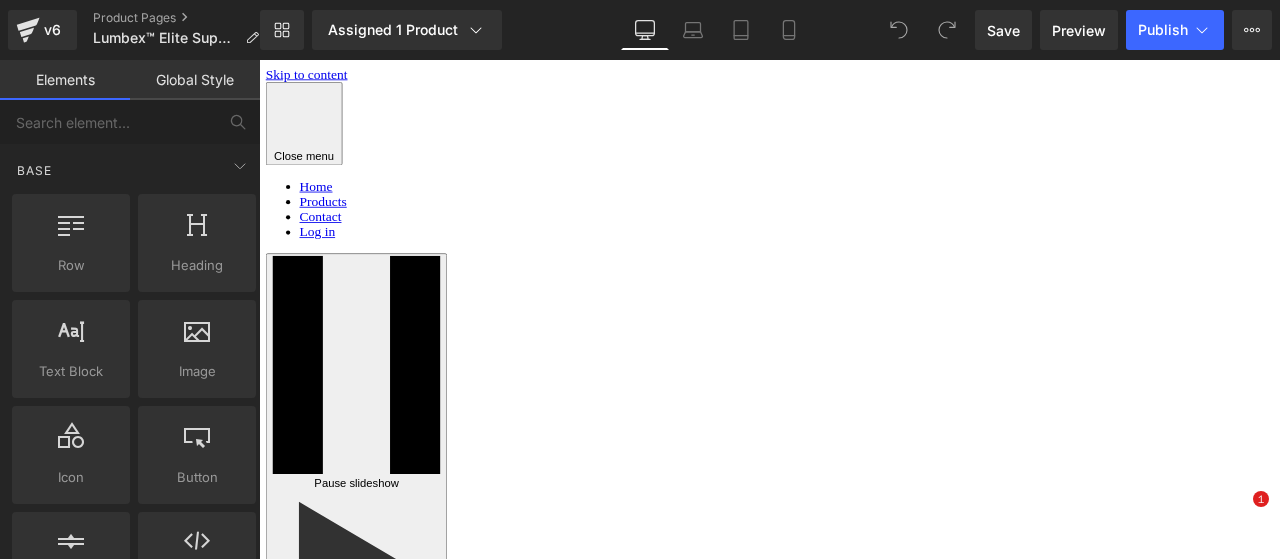scroll, scrollTop: 0, scrollLeft: 0, axis: both 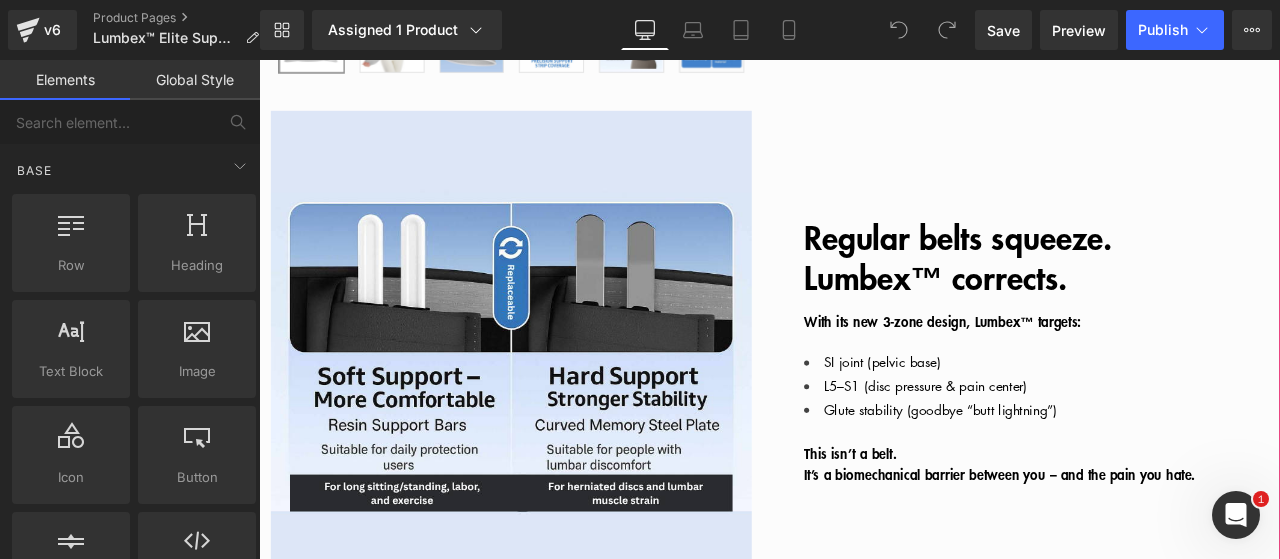 click on "Regular belts squeeze. Lumbex™ corrects." at bounding box center [1087, 293] 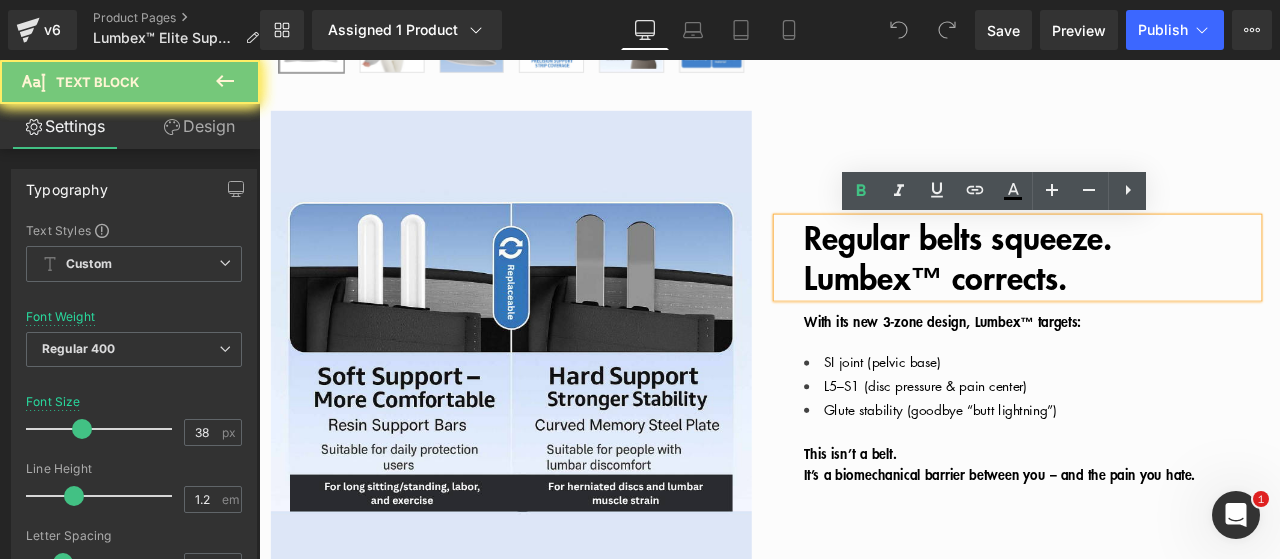 click on "Regular belts squeeze. Lumbex™ corrects." at bounding box center (1087, 293) 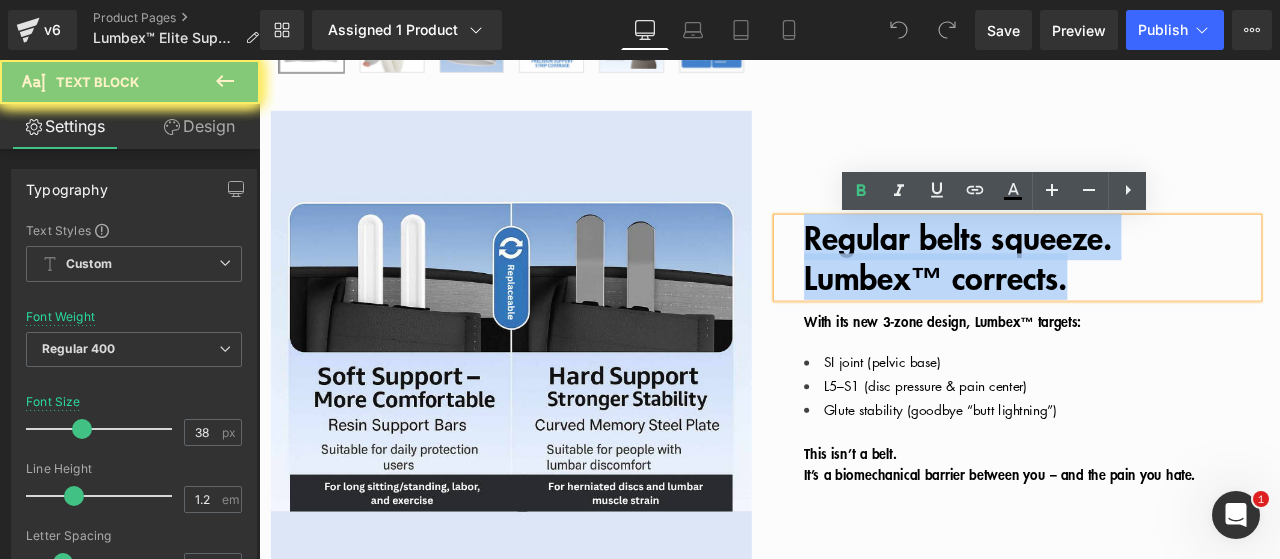 click on "Regular belts squeeze. Lumbex™ corrects." at bounding box center (1087, 293) 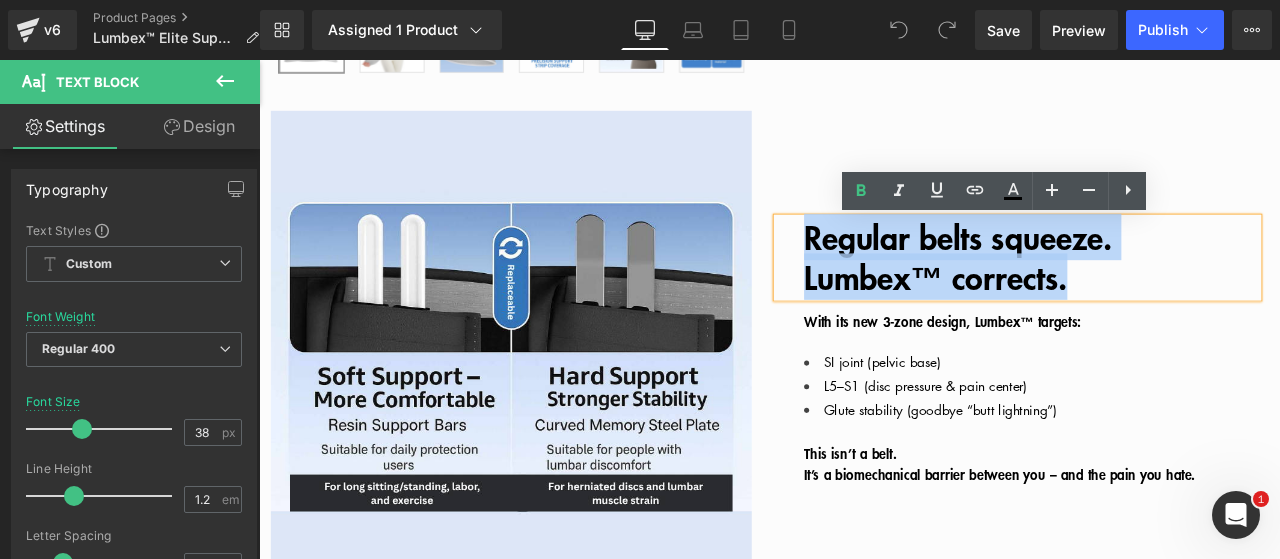 click on "Regular belts squeeze. Lumbex™ corrects." at bounding box center [1087, 293] 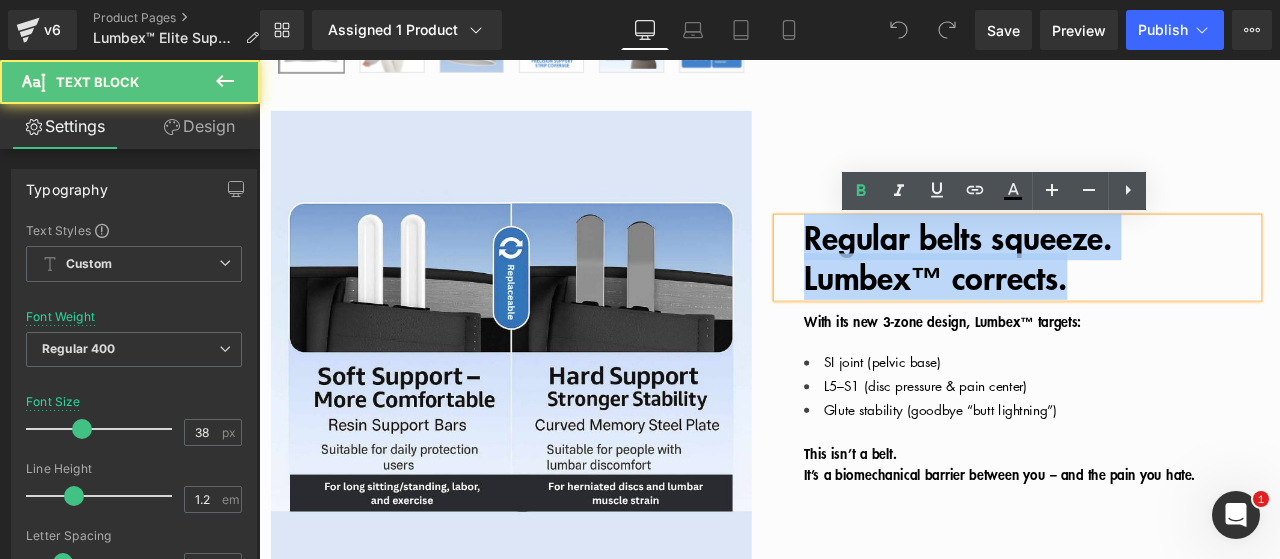 click on "Regular belts squeeze. Lumbex™ corrects." at bounding box center [1087, 293] 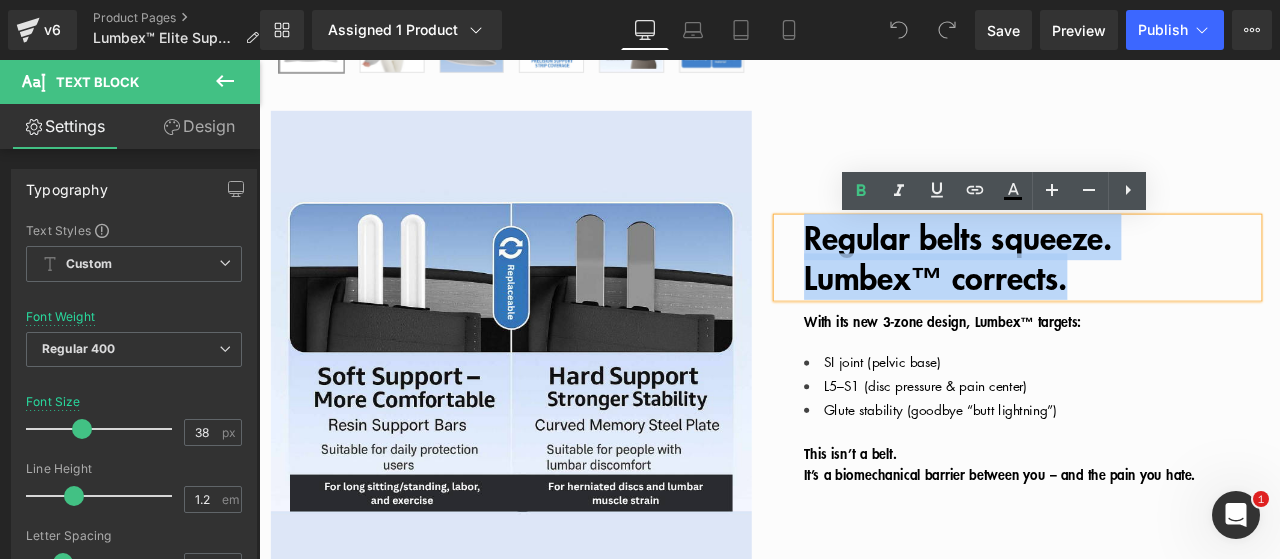 click on "Regular belts squeeze. Lumbex™ corrects." at bounding box center [1087, 293] 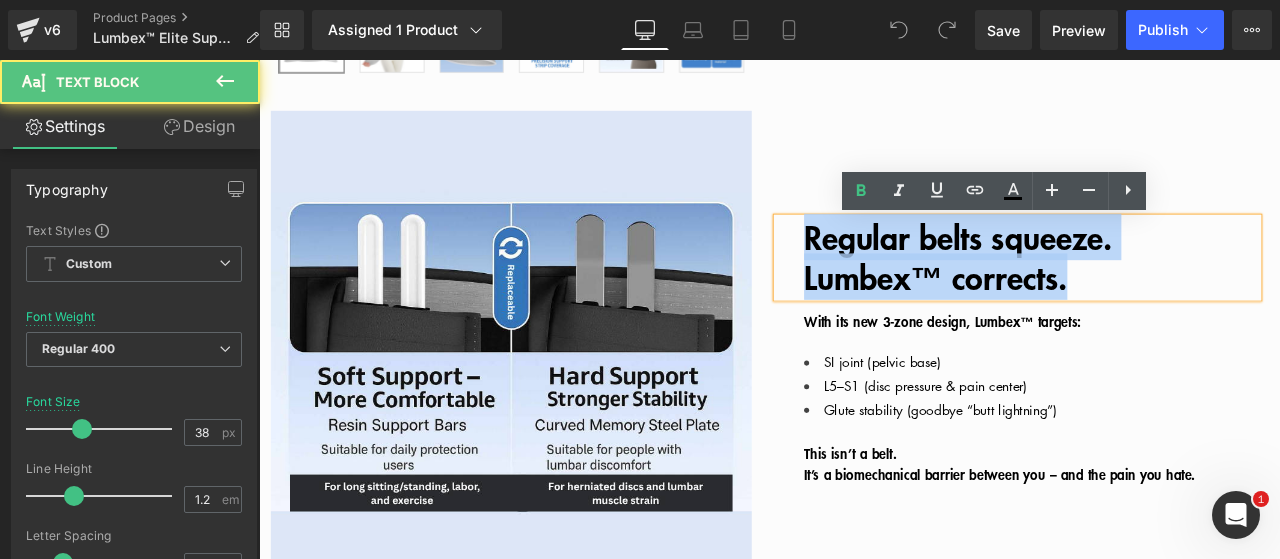 click on "Regular belts squeeze. Lumbex™ corrects." at bounding box center [1087, 293] 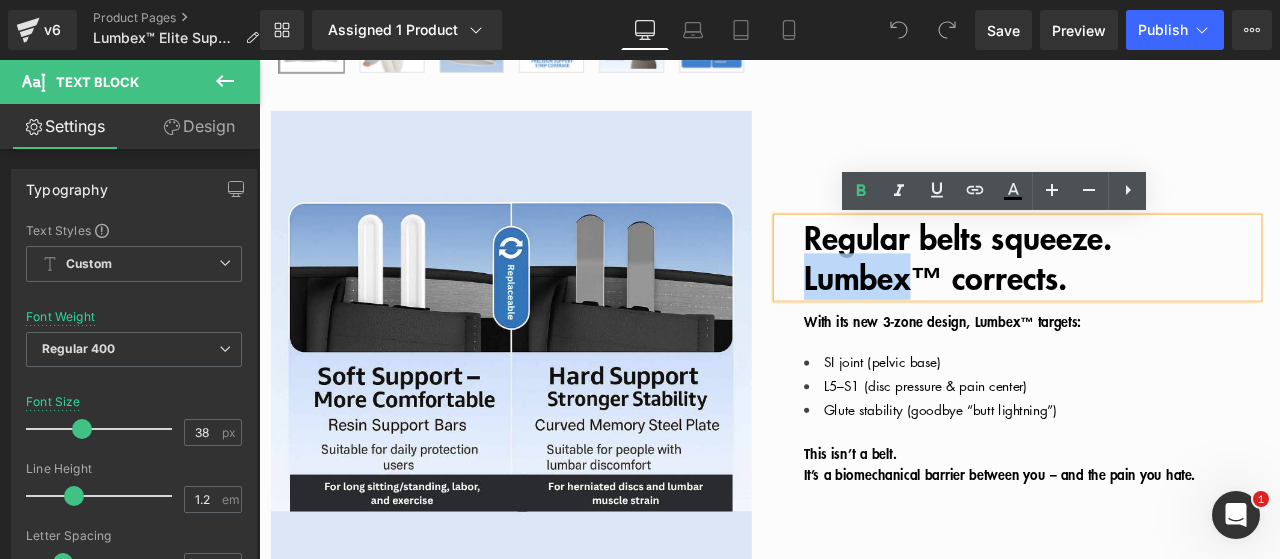click on "Regular belts squeeze. Lumbex™ corrects." at bounding box center (1087, 293) 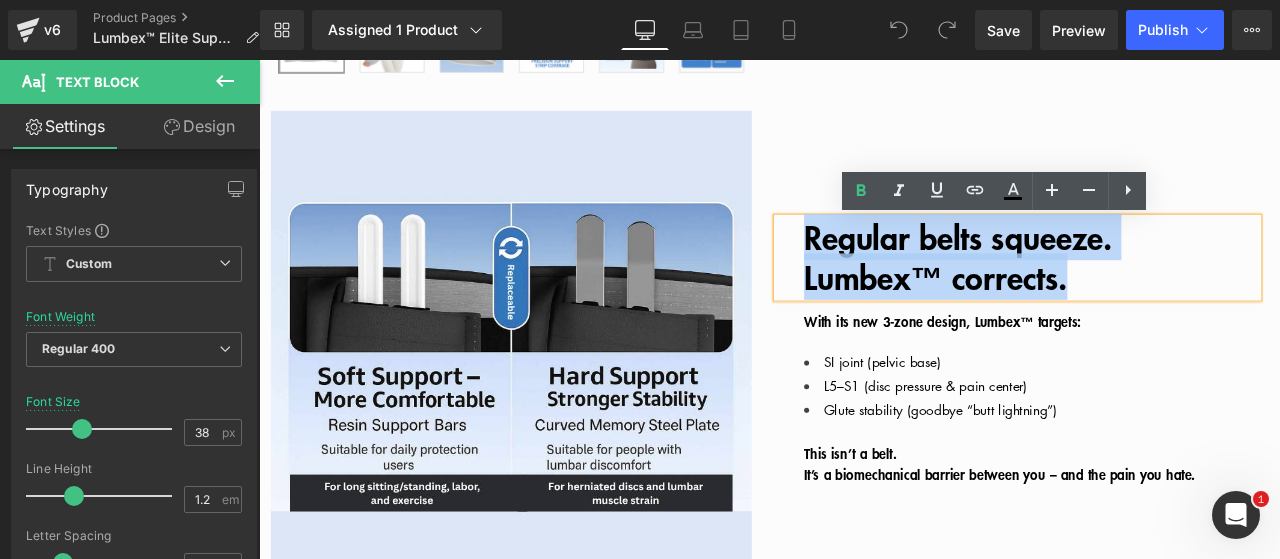 click on "Regular belts squeeze. Lumbex™ corrects." at bounding box center [1087, 293] 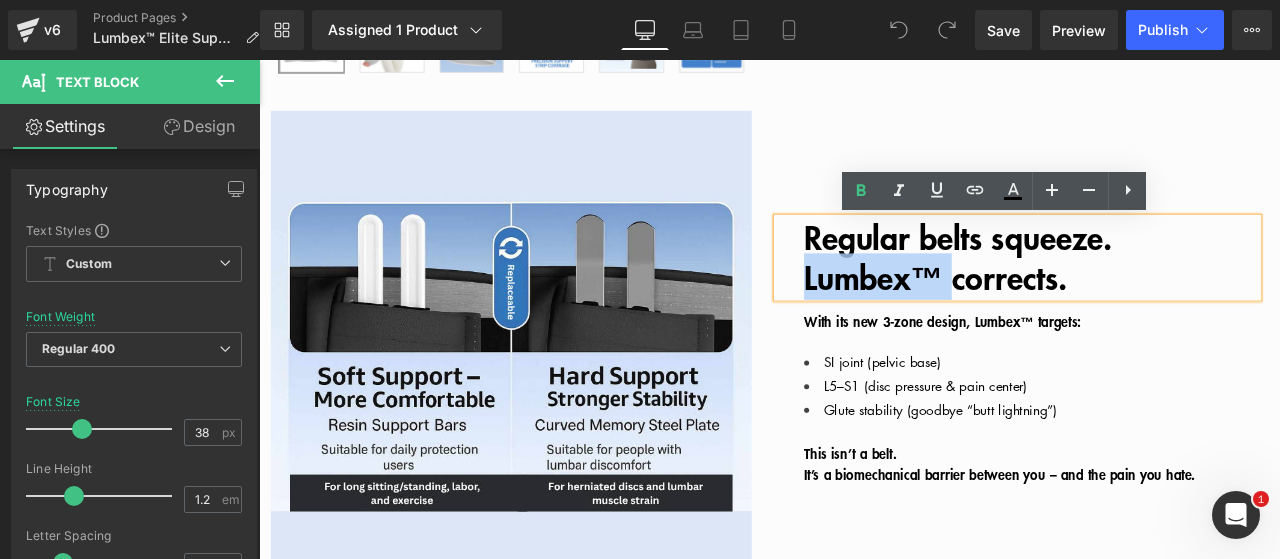 drag, startPoint x: 1073, startPoint y: 319, endPoint x: 922, endPoint y: 331, distance: 151.47607 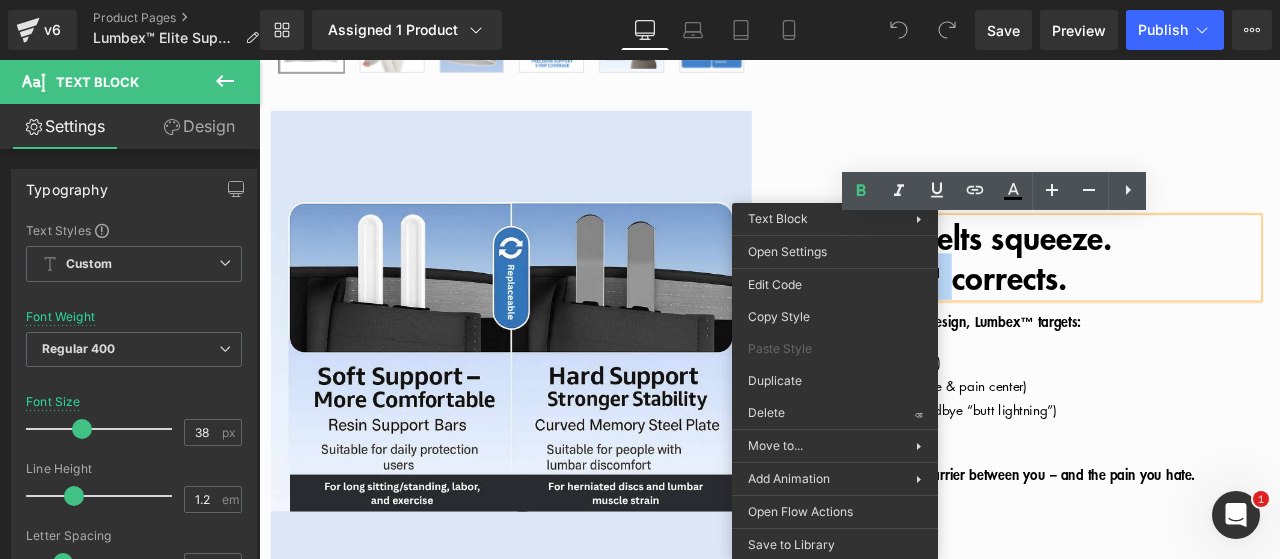 click on "Regular belts squeeze. Lumbex™ corrects." at bounding box center [1087, 293] 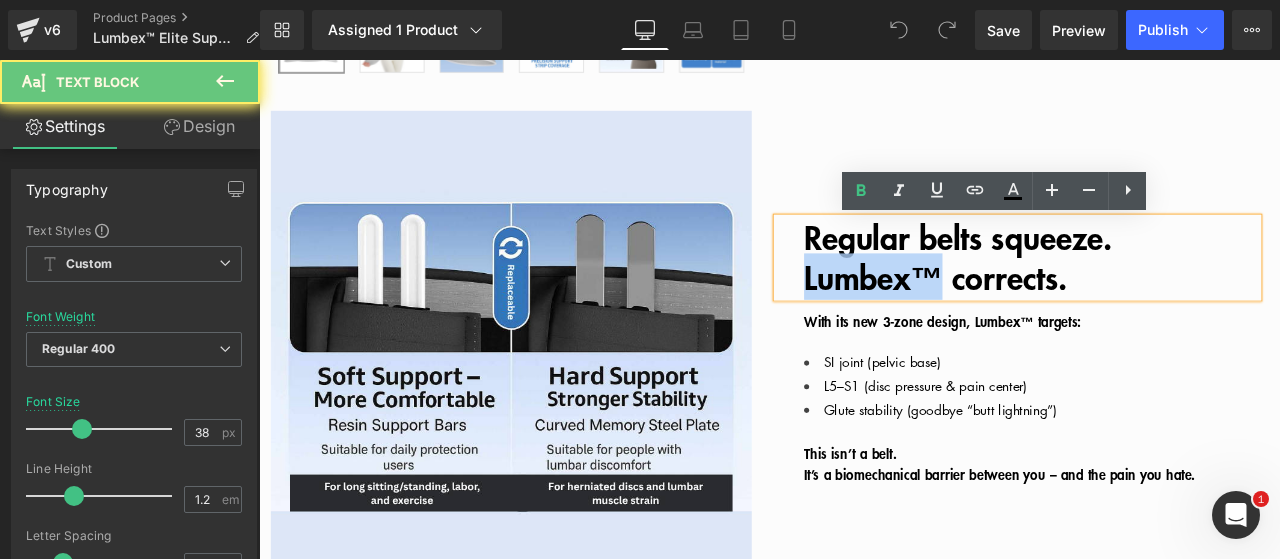 drag, startPoint x: 1072, startPoint y: 332, endPoint x: 893, endPoint y: 324, distance: 179.17868 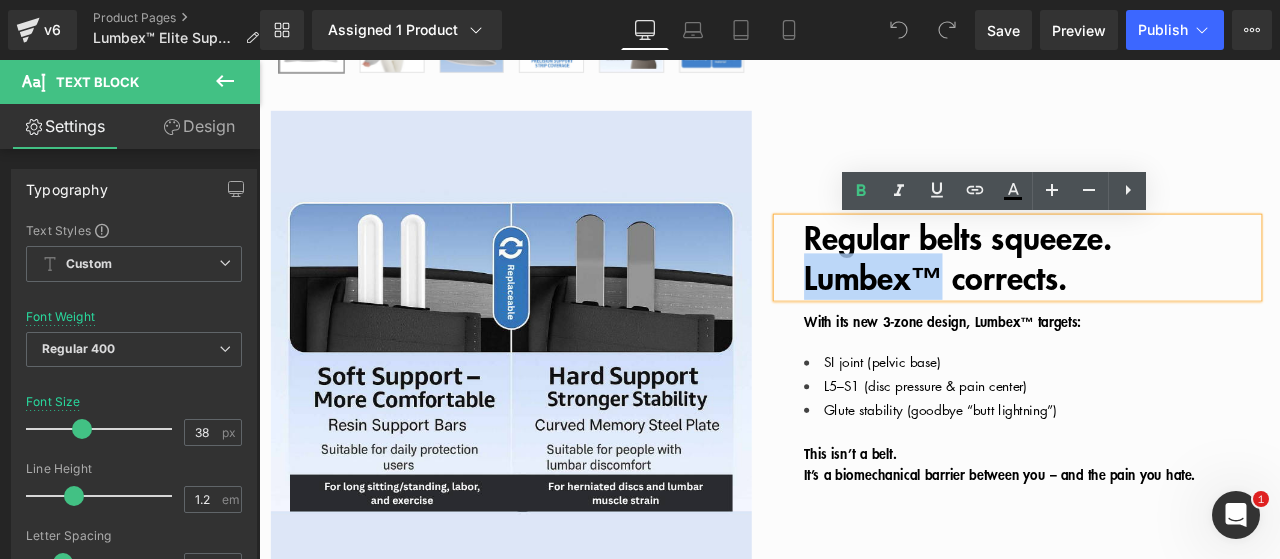 copy on "Lumbex™" 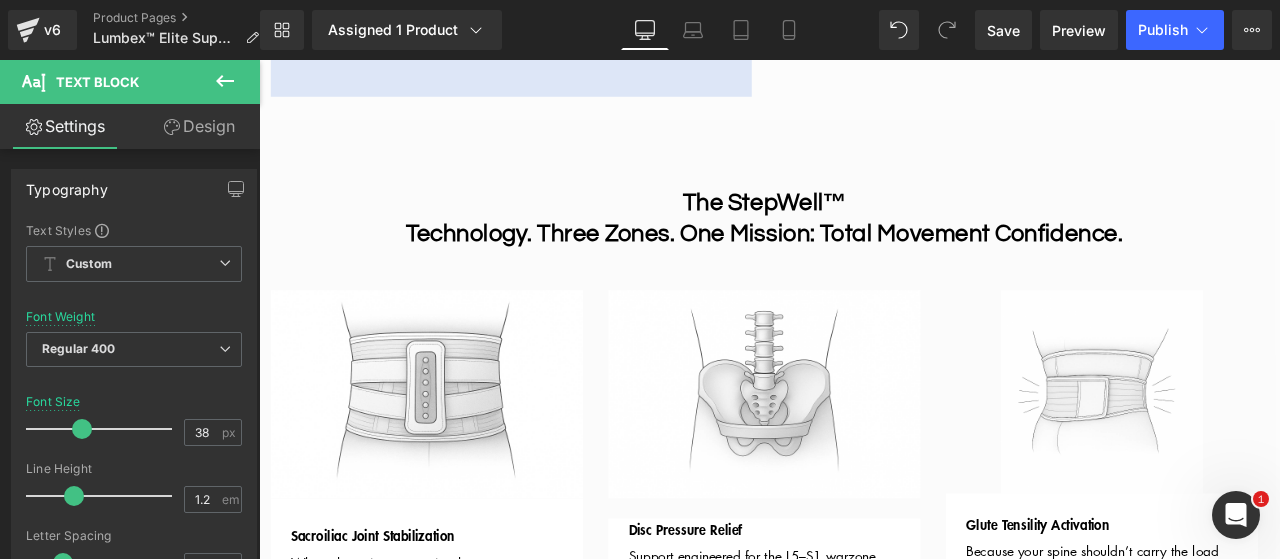 scroll, scrollTop: 1638, scrollLeft: 0, axis: vertical 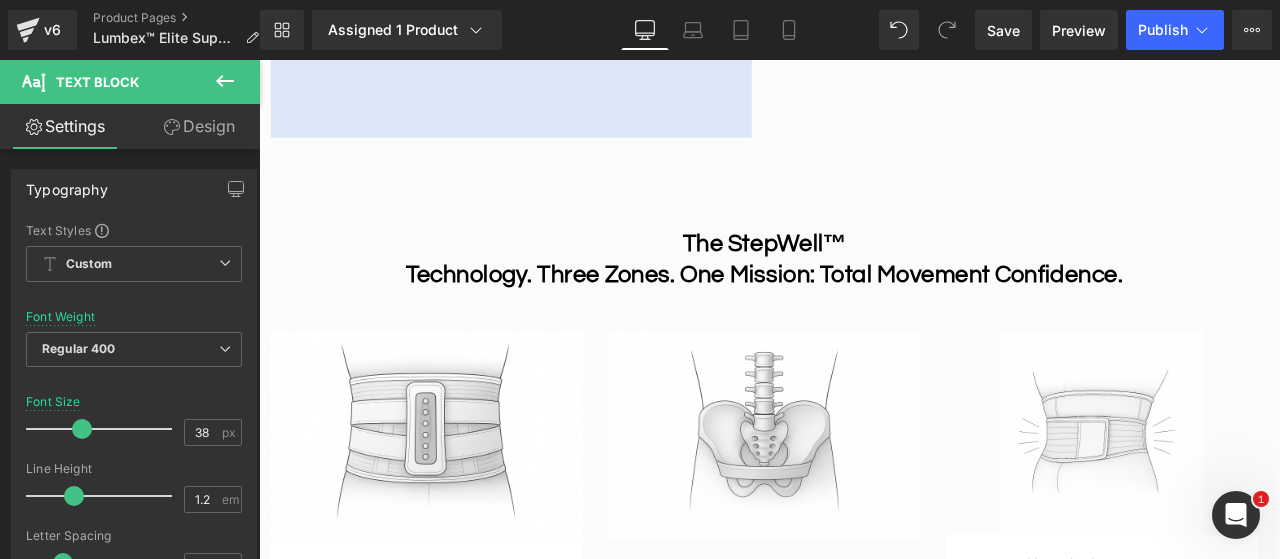 click on "The StepWell™" at bounding box center (858, 277) 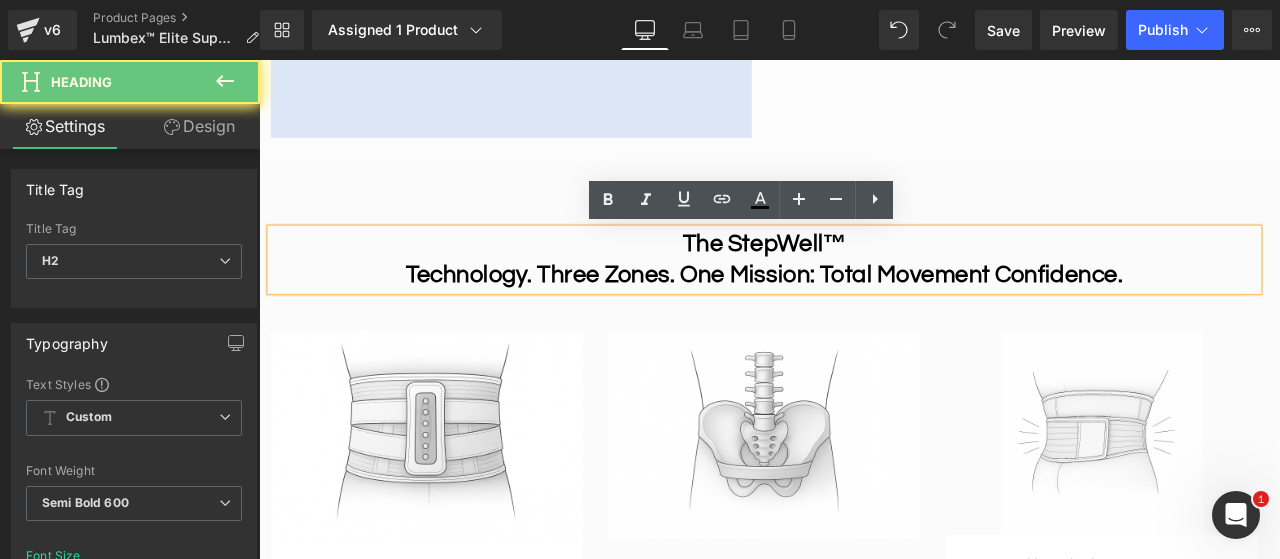 click on "The StepWell™" at bounding box center [858, 277] 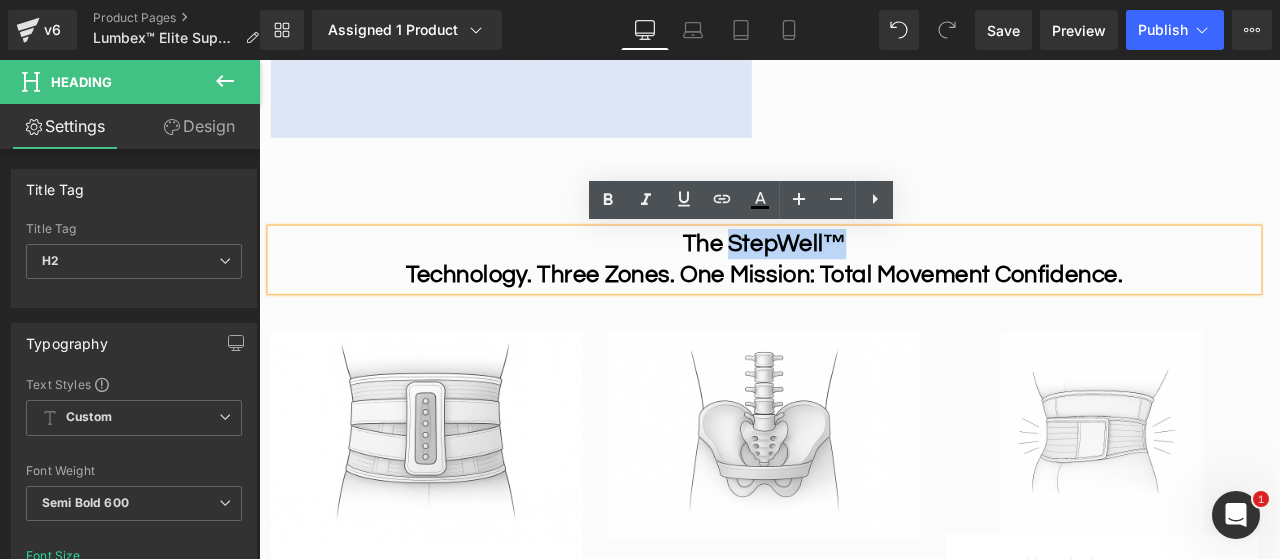 drag, startPoint x: 806, startPoint y: 283, endPoint x: 927, endPoint y: 277, distance: 121.14867 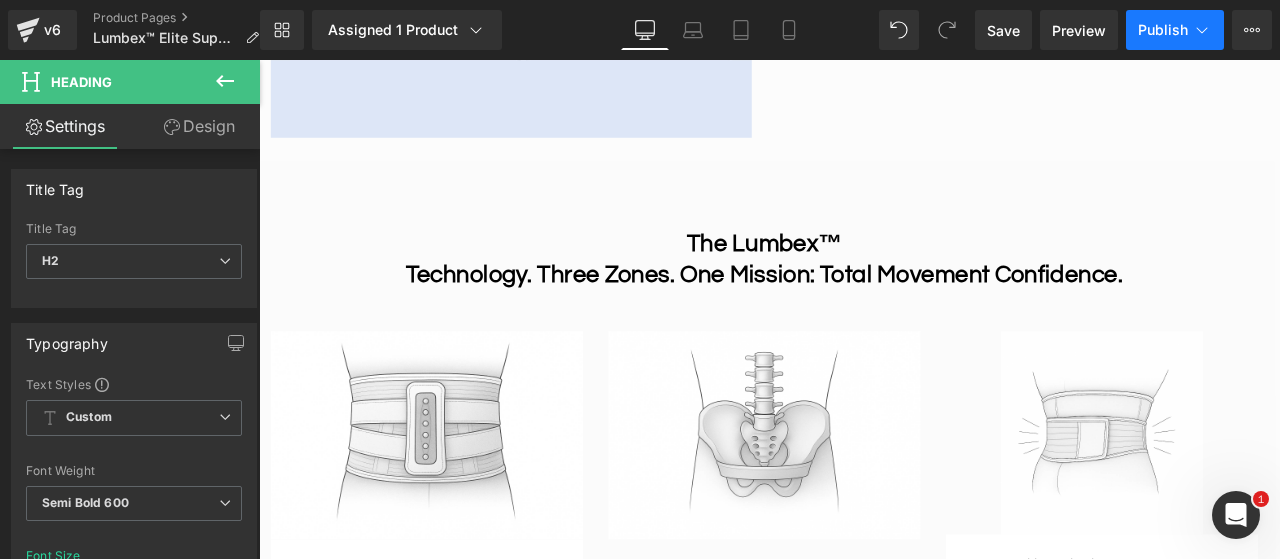click 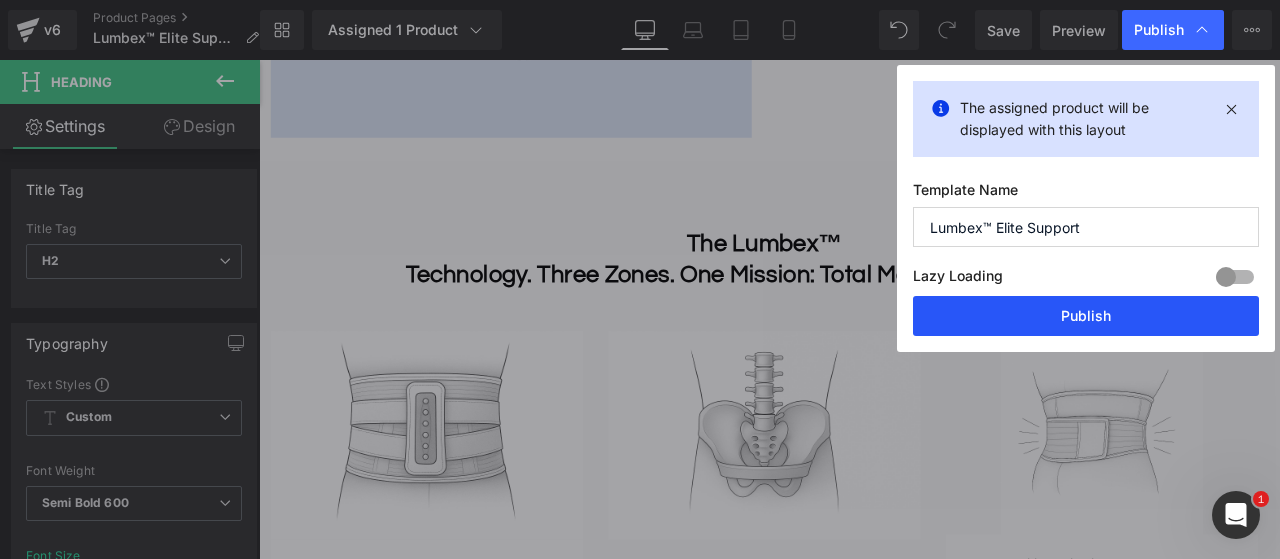click on "Publish" at bounding box center (1086, 316) 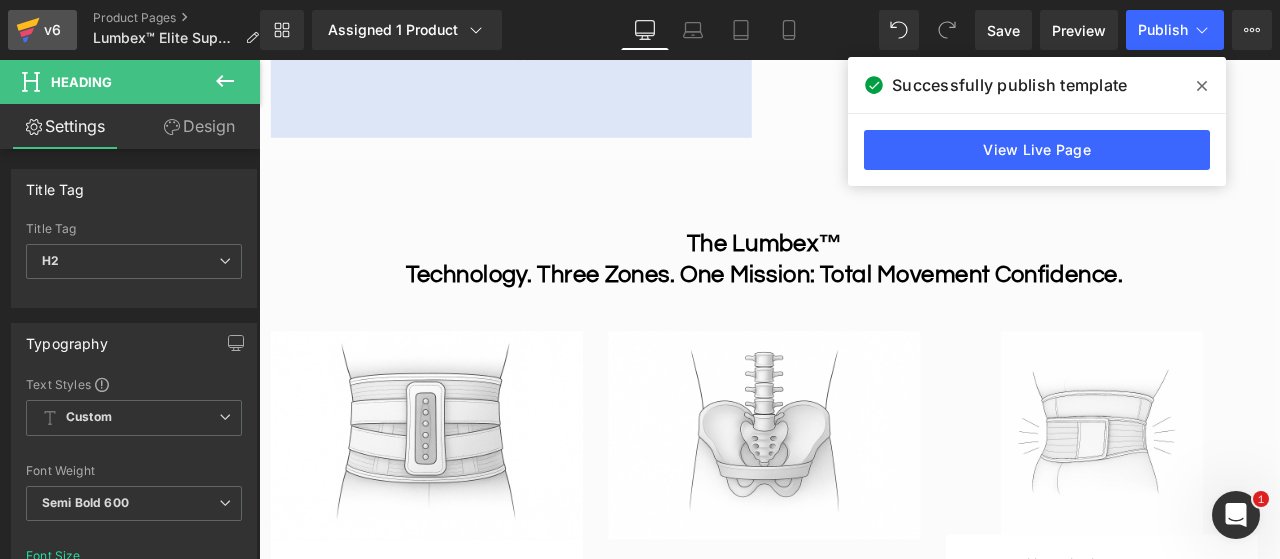 click 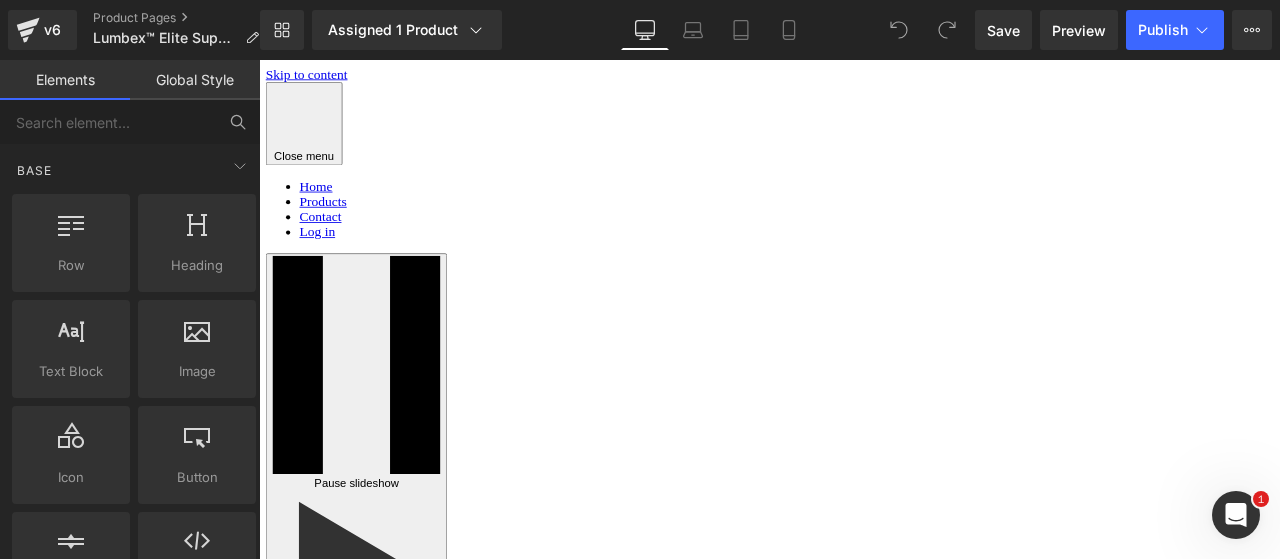scroll, scrollTop: 0, scrollLeft: 0, axis: both 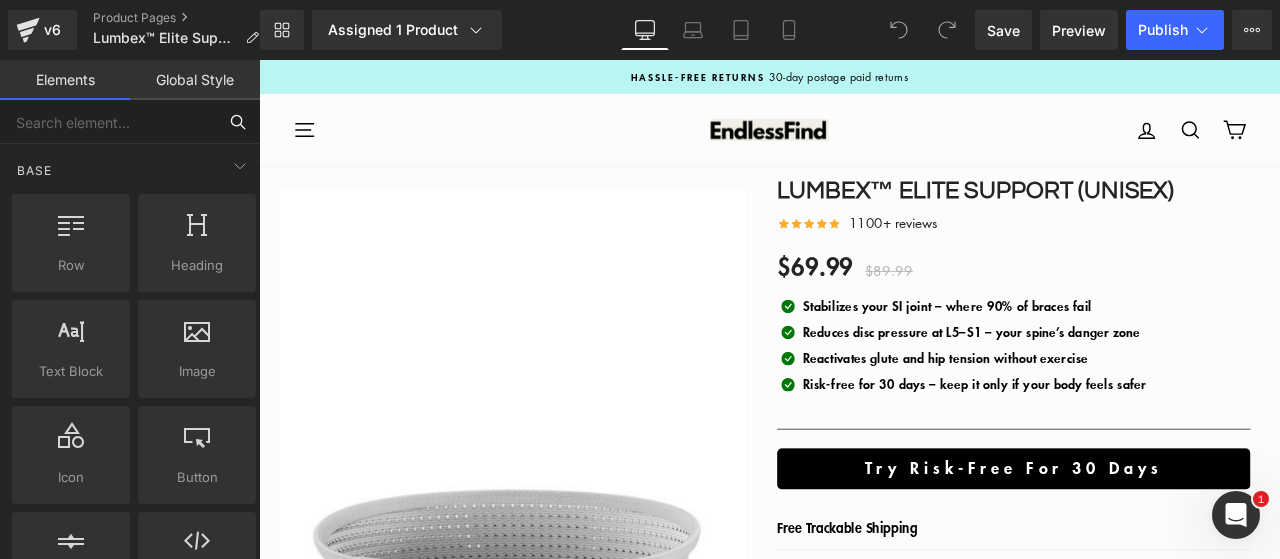 click at bounding box center (108, 122) 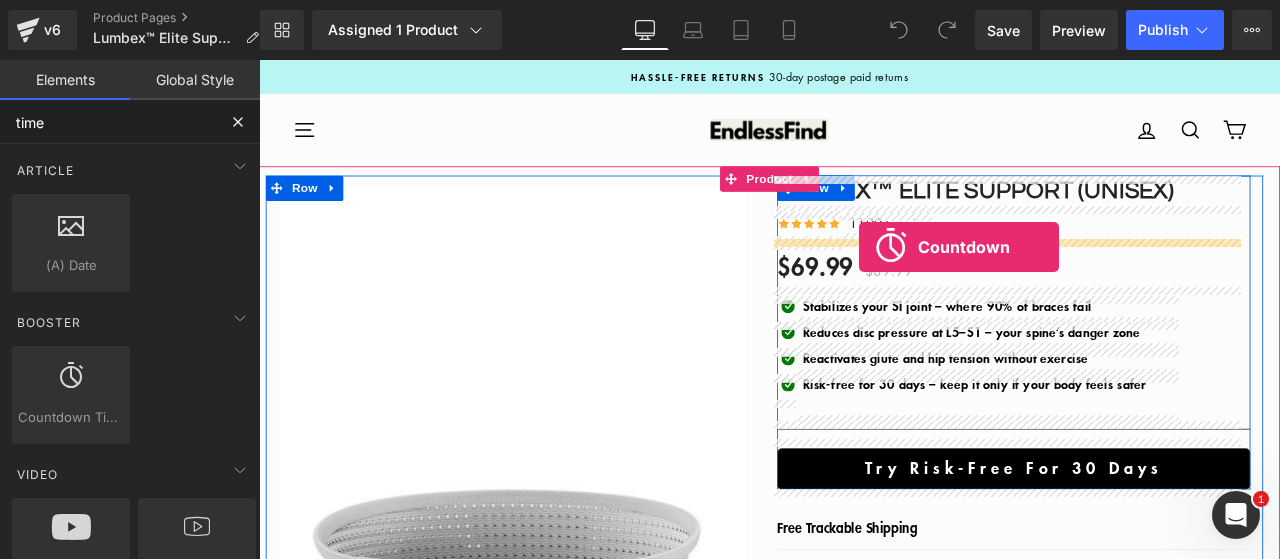 drag, startPoint x: 319, startPoint y: 435, endPoint x: 970, endPoint y: 282, distance: 668.7376 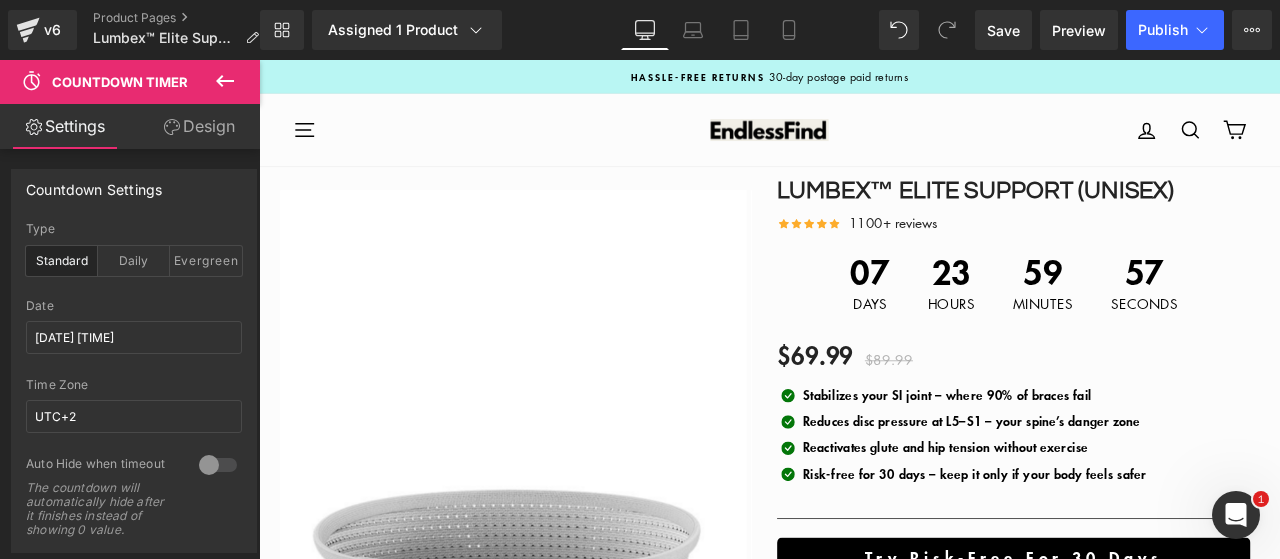 click 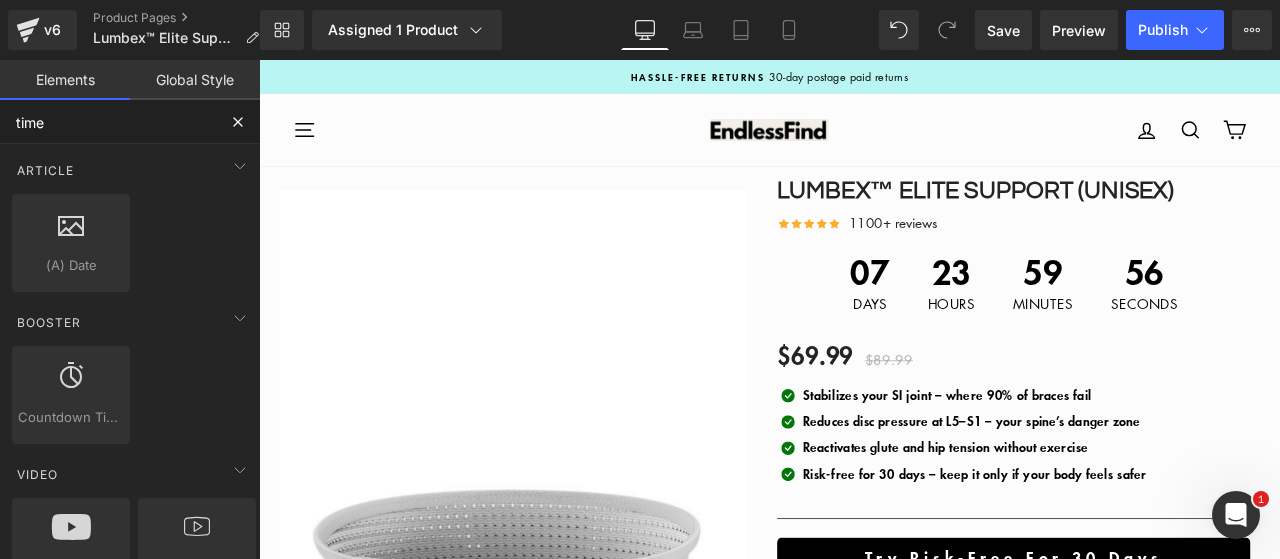 drag, startPoint x: 141, startPoint y: 125, endPoint x: 44, endPoint y: 135, distance: 97.5141 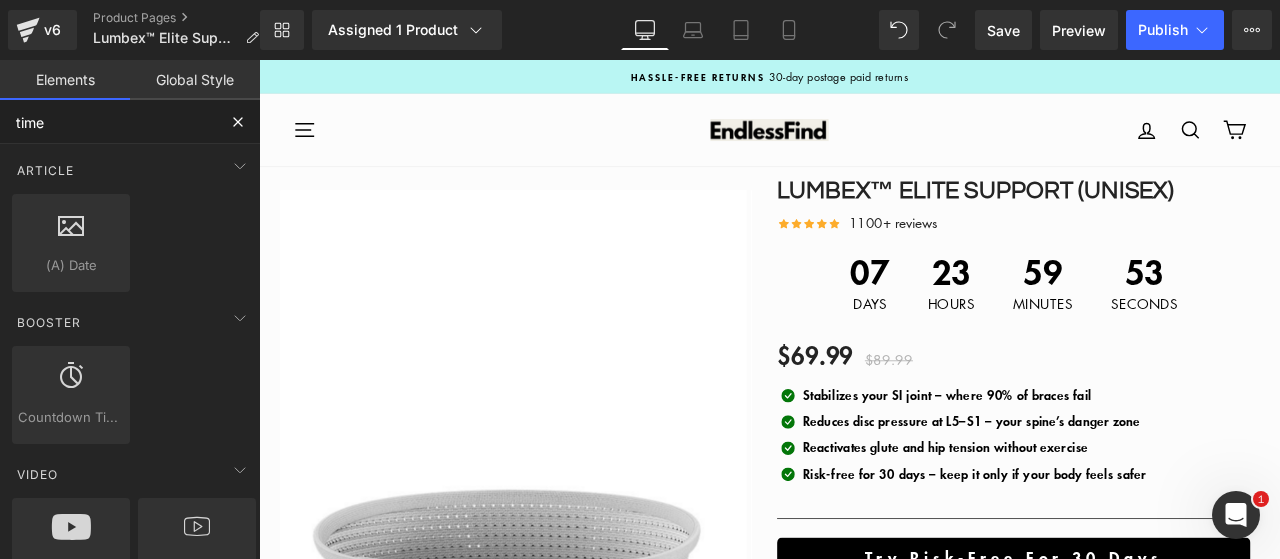drag, startPoint x: 186, startPoint y: 125, endPoint x: 0, endPoint y: 135, distance: 186.26862 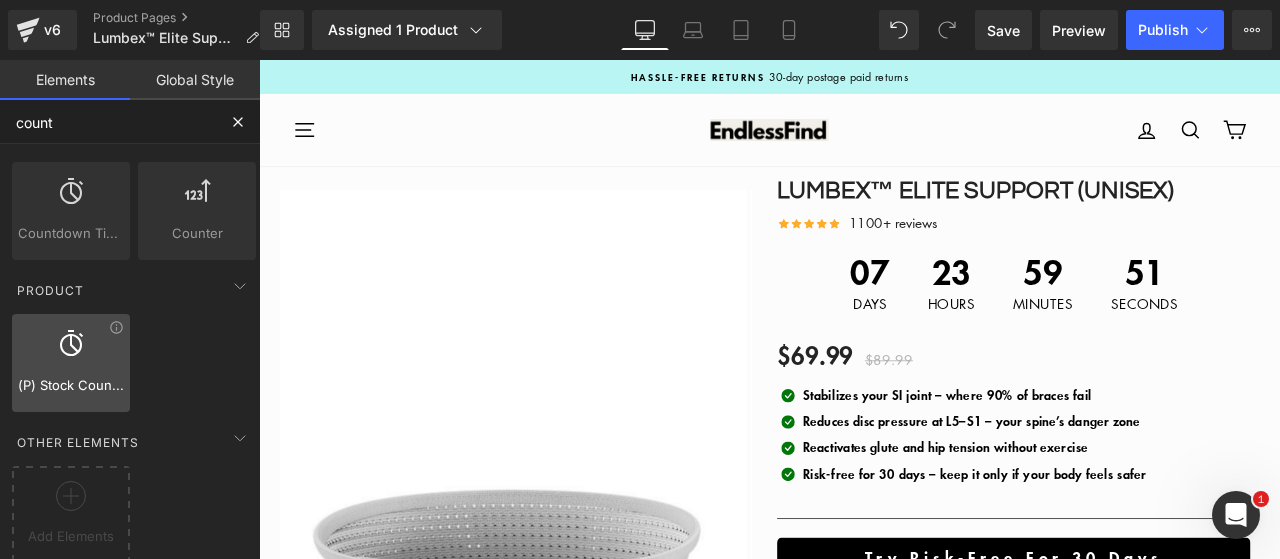 scroll, scrollTop: 50, scrollLeft: 0, axis: vertical 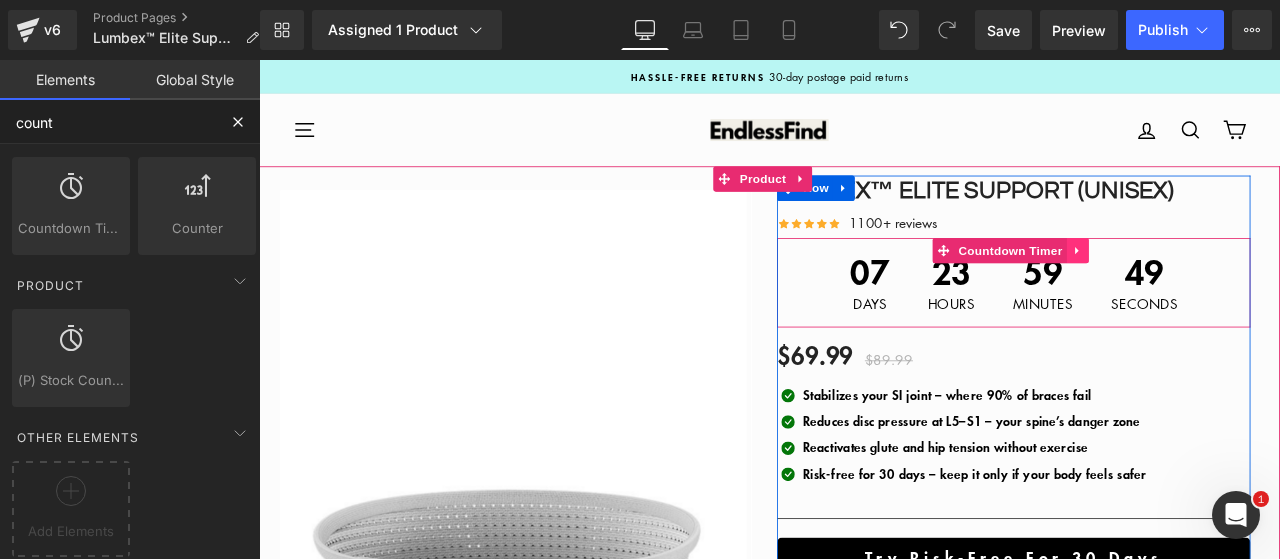 type on "count" 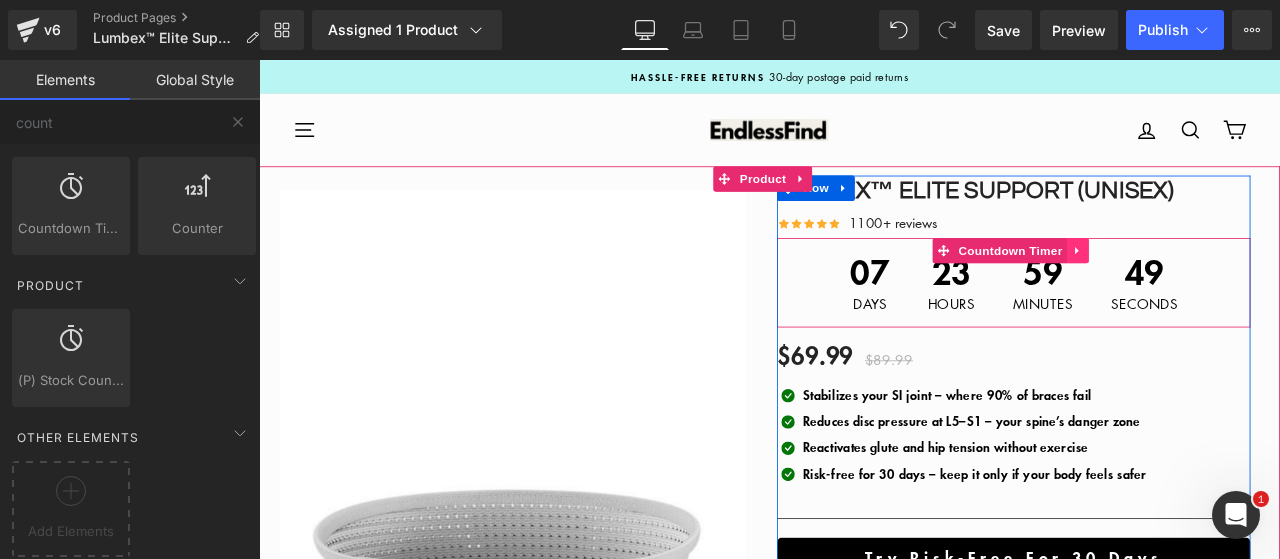 click 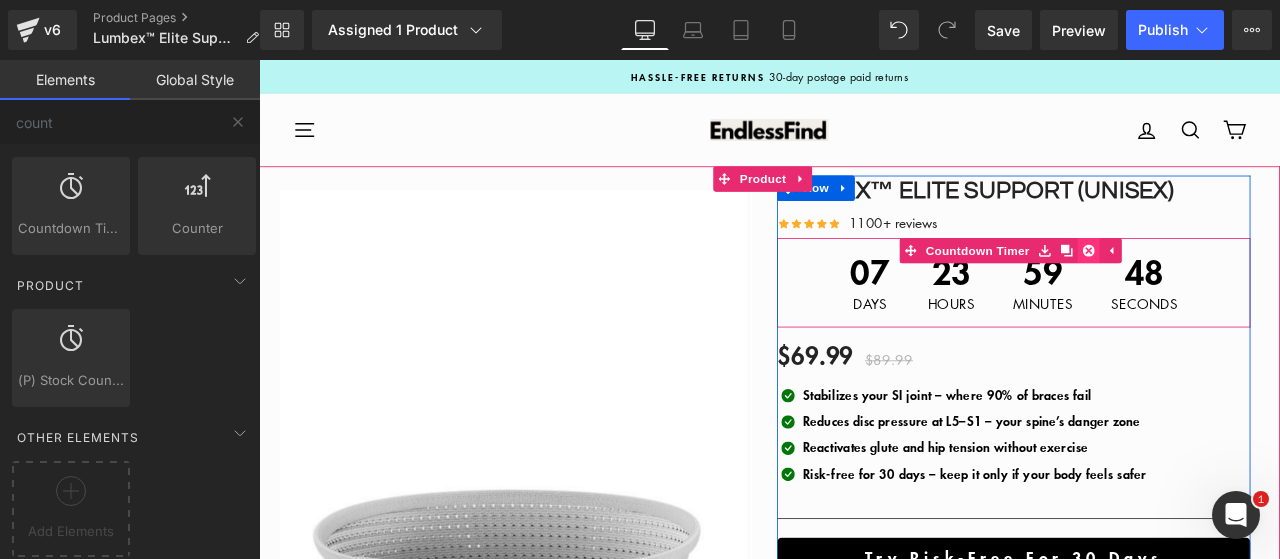 click 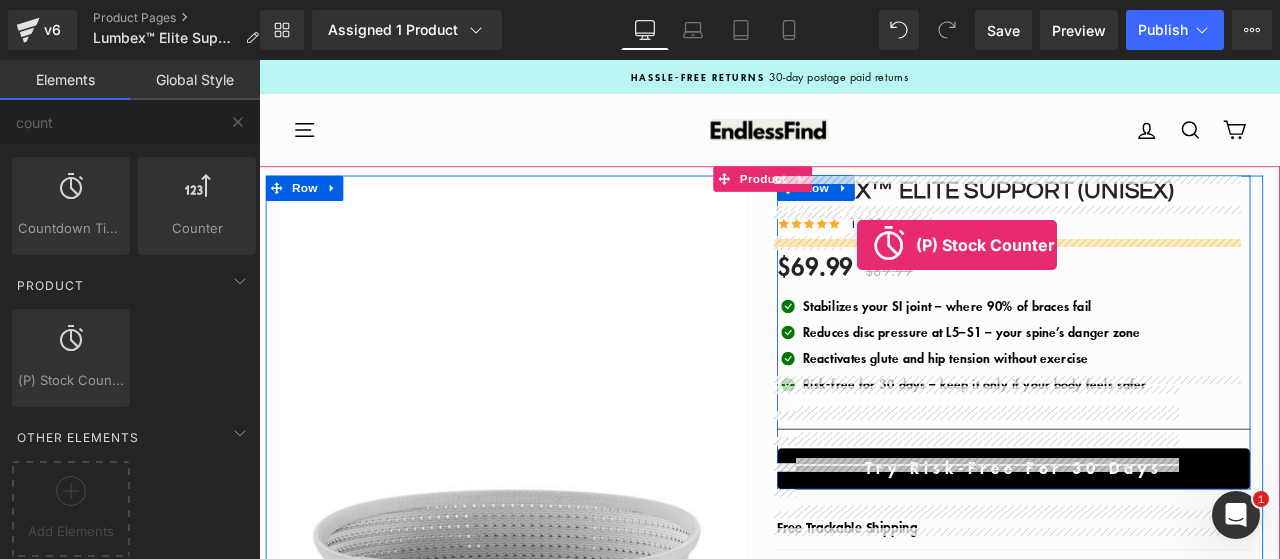 drag, startPoint x: 309, startPoint y: 403, endPoint x: 968, endPoint y: 279, distance: 670.5647 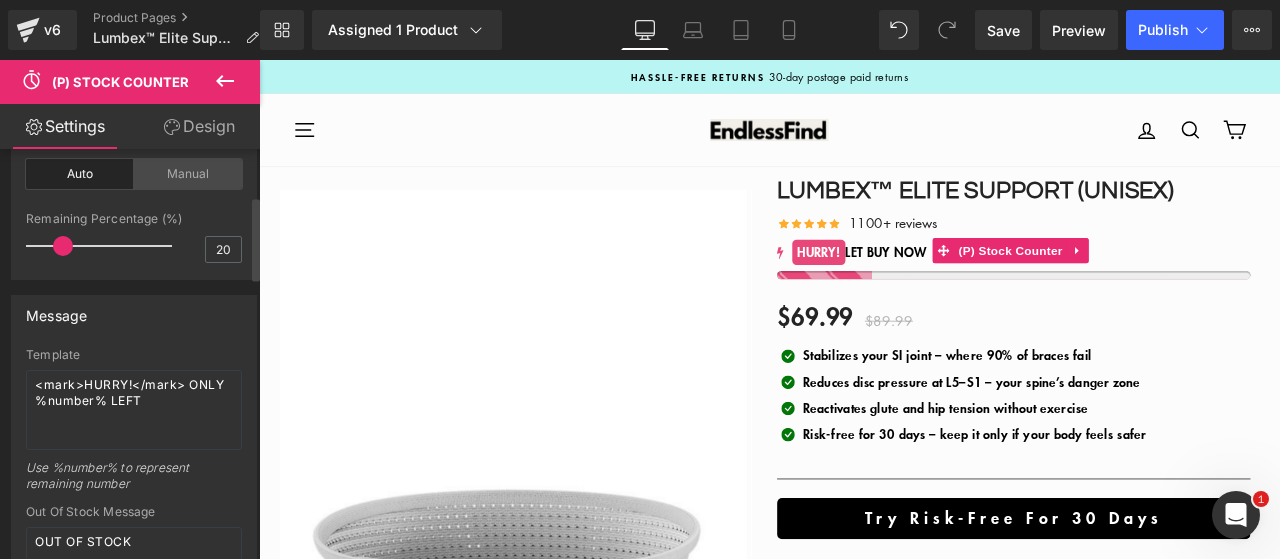 scroll, scrollTop: 300, scrollLeft: 0, axis: vertical 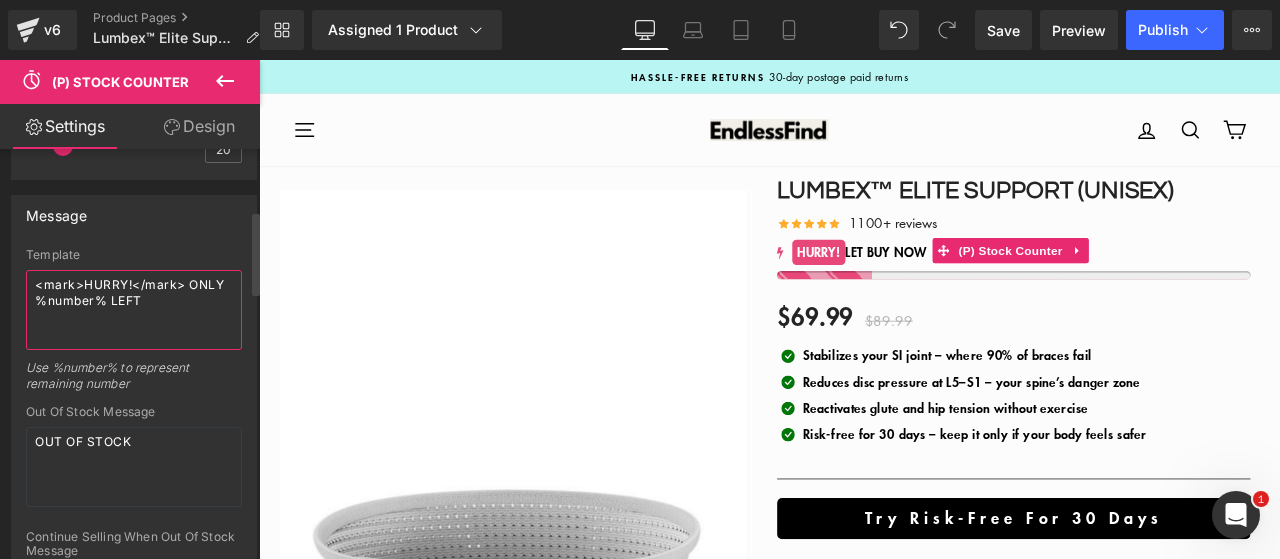 drag, startPoint x: 123, startPoint y: 285, endPoint x: 91, endPoint y: 285, distance: 32 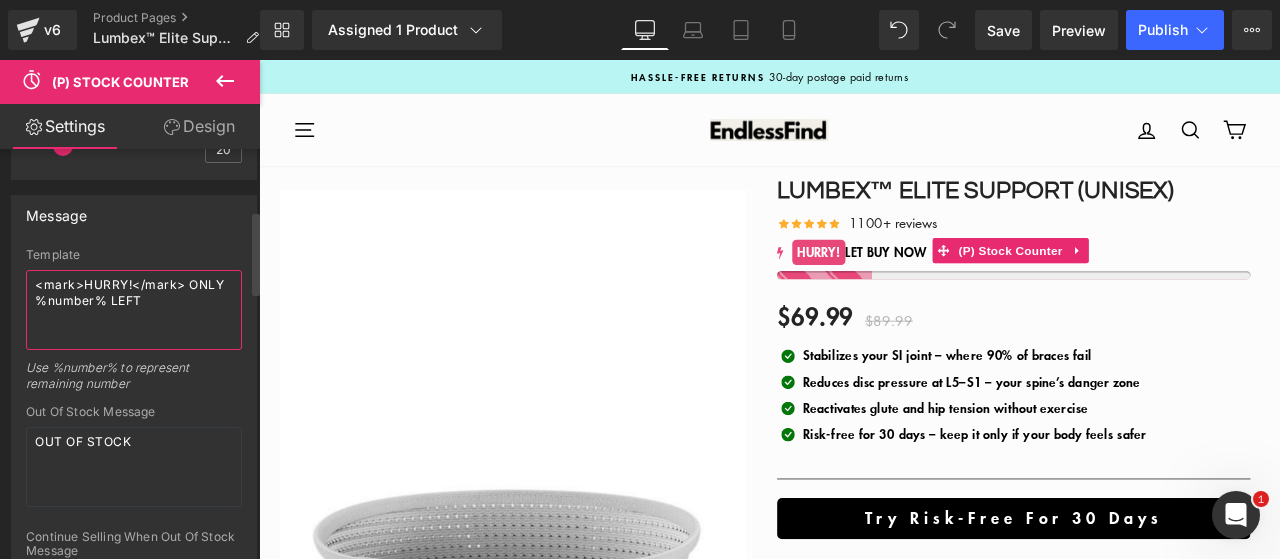 click on "<mark>HURRY!</mark> ONLY %number% LEFT" at bounding box center (134, 310) 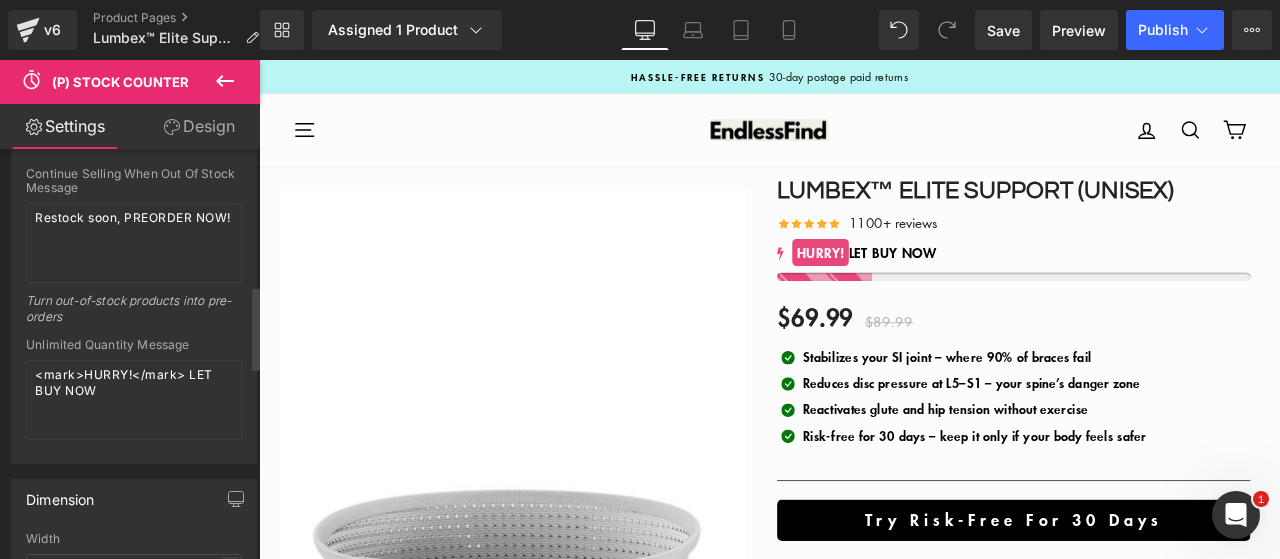 scroll, scrollTop: 669, scrollLeft: 0, axis: vertical 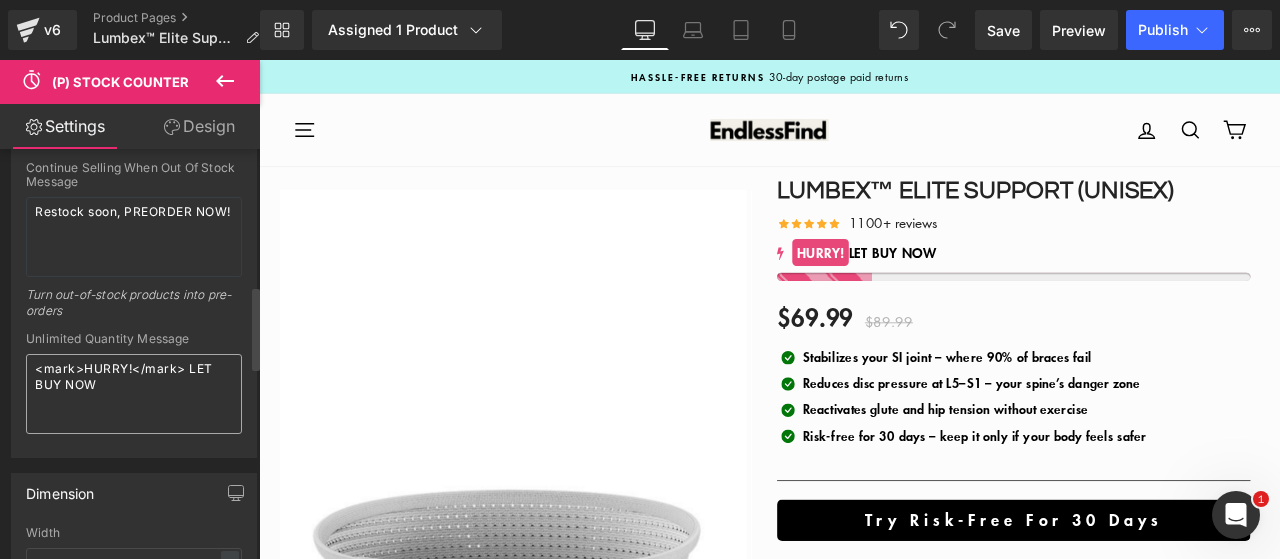 type on "<mark>!</mark> ONLY %number% LEFT" 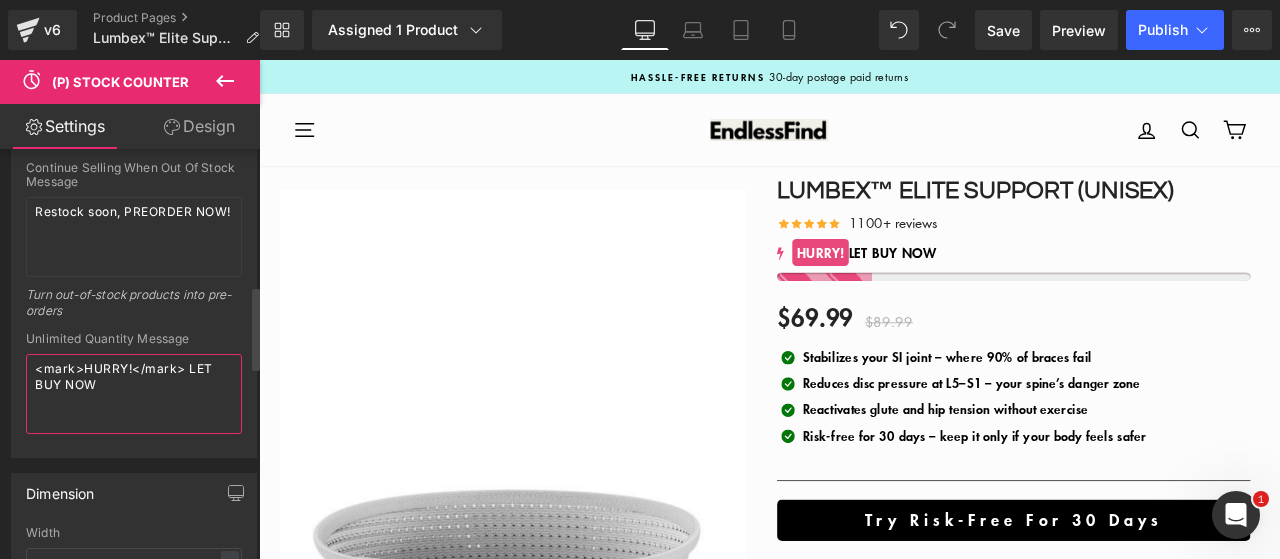 click on "<mark>HURRY!</mark> LET BUY NOW" at bounding box center (134, 394) 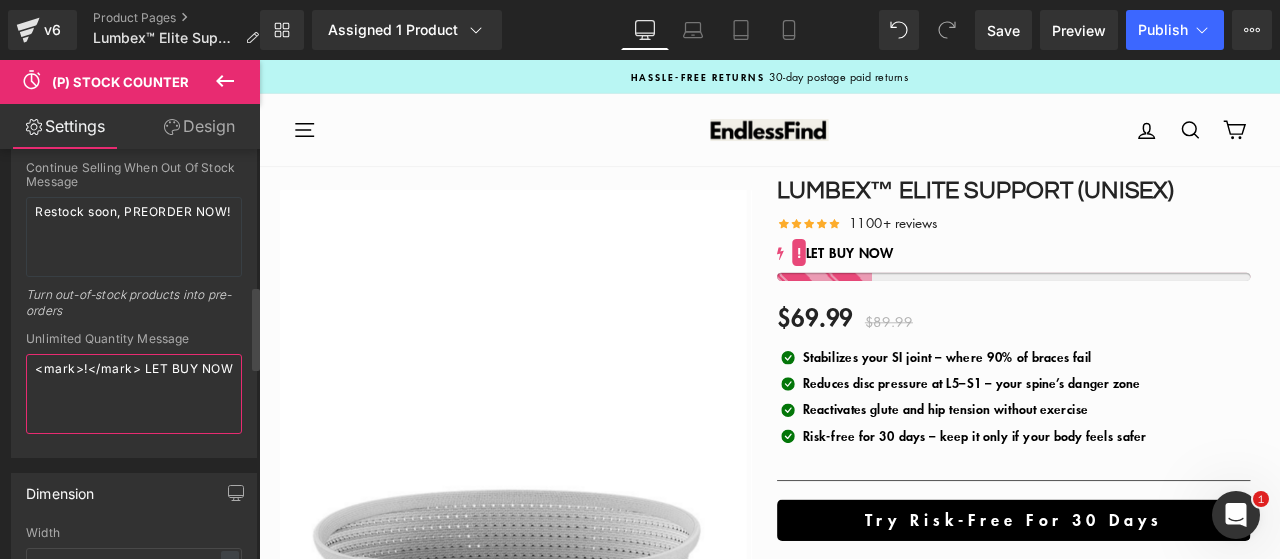 drag, startPoint x: 142, startPoint y: 367, endPoint x: 162, endPoint y: 389, distance: 29.732138 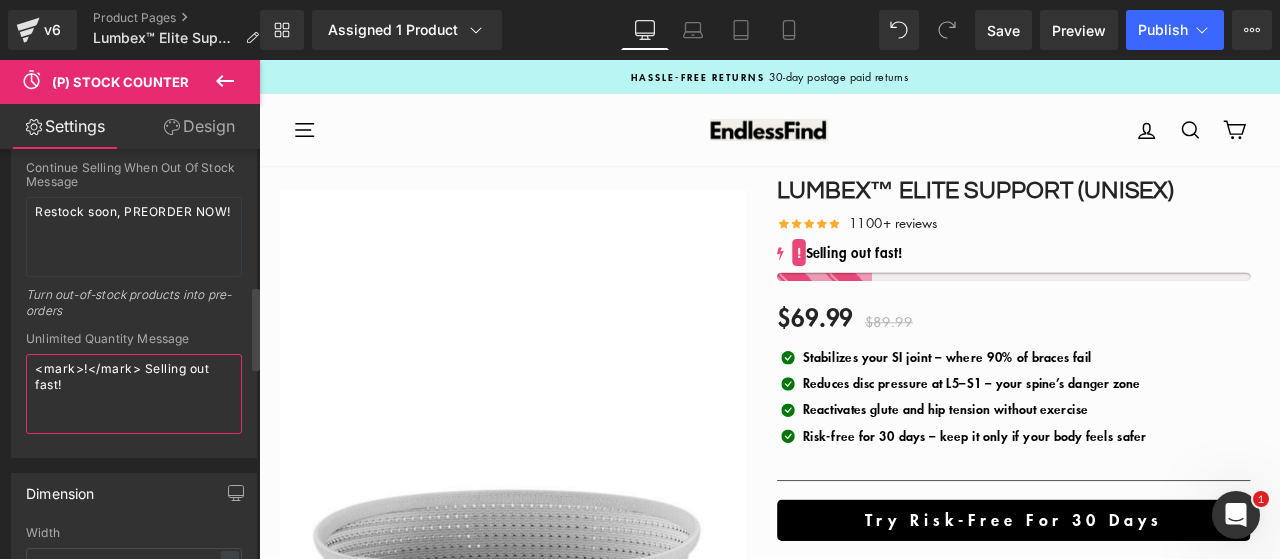 click on "<mark>!</mark> Selling out fast!" at bounding box center (134, 394) 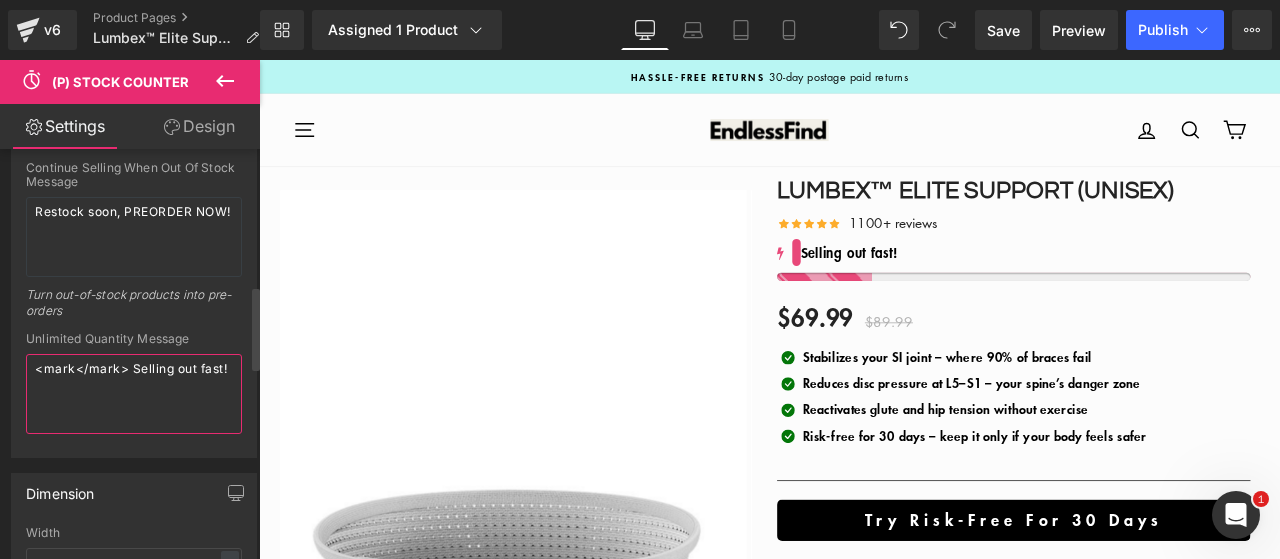 click on "<mark</mark> Selling out fast!" at bounding box center [134, 394] 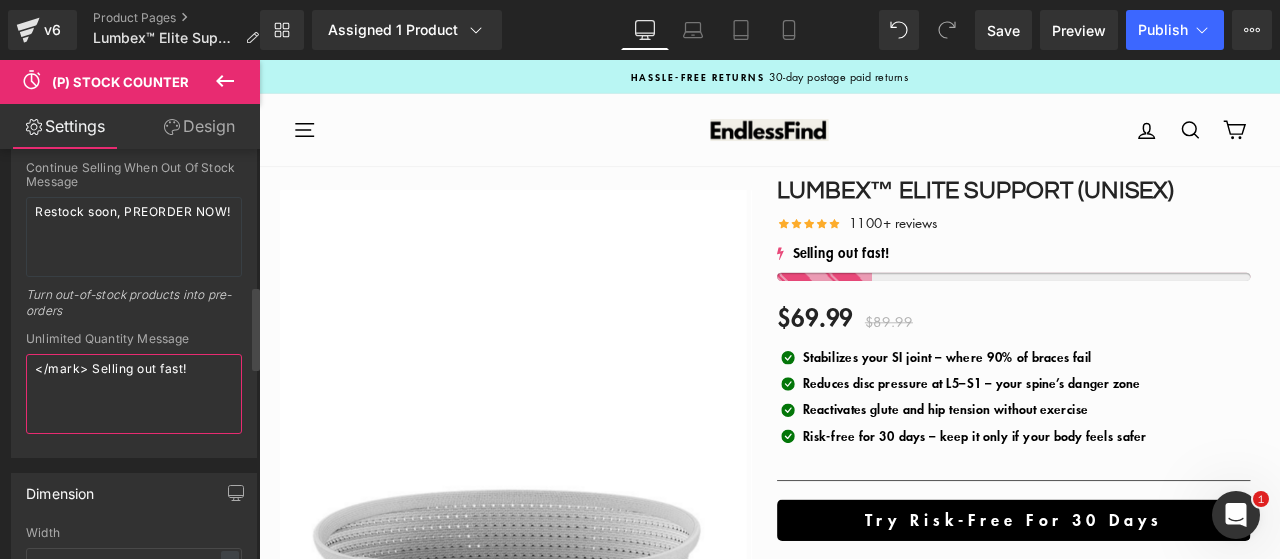 click on "</mark> Selling out fast!" at bounding box center (134, 394) 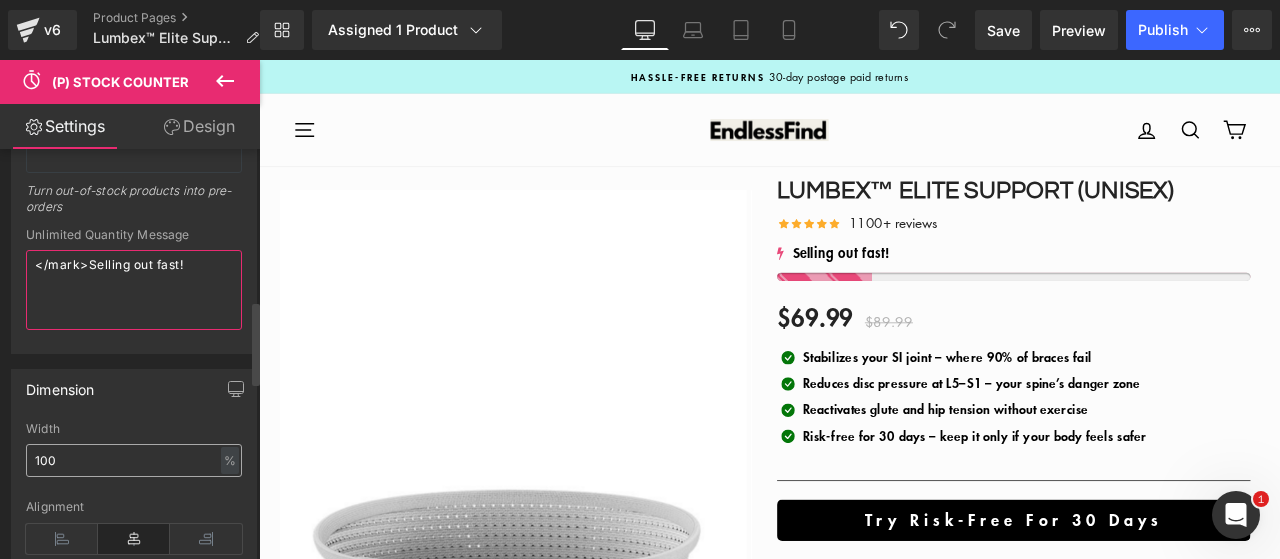 scroll, scrollTop: 869, scrollLeft: 0, axis: vertical 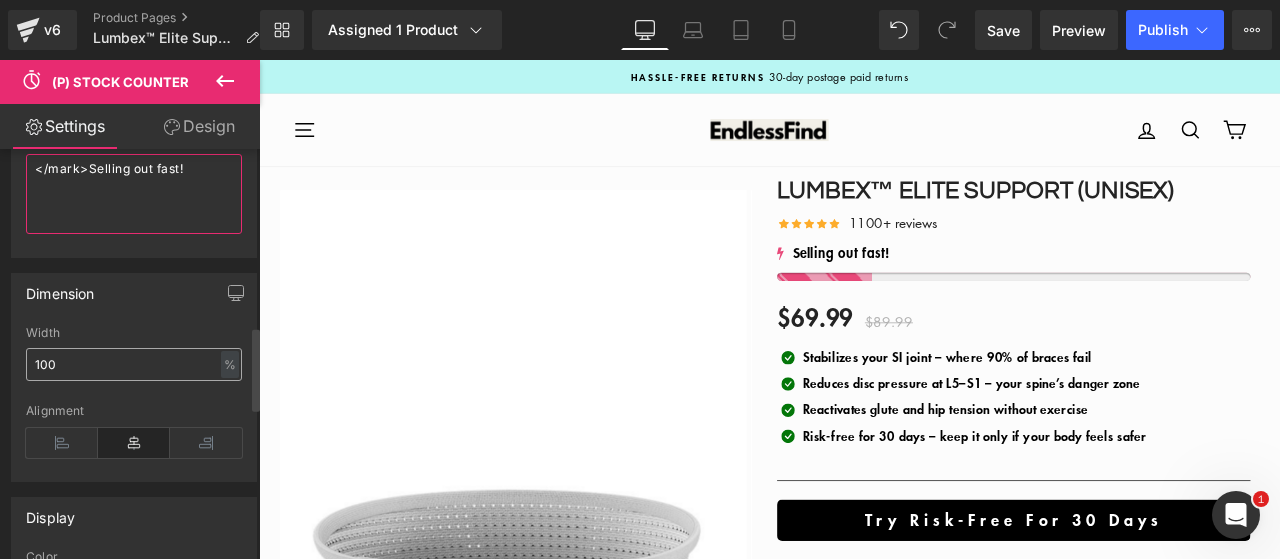 type on "</mark>Selling out fast!" 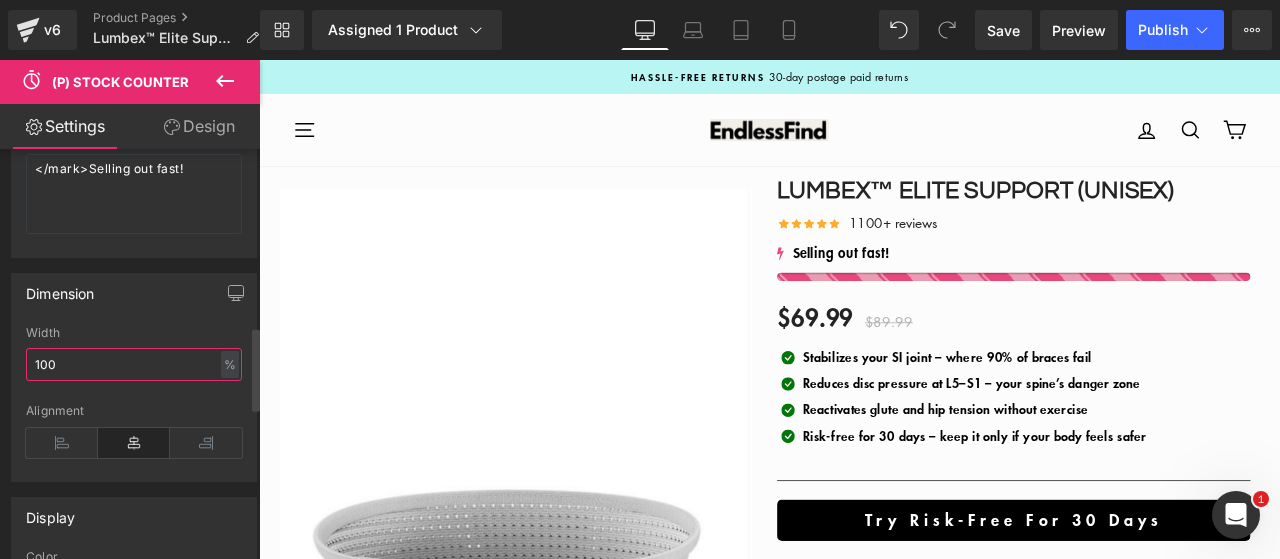 drag, startPoint x: 151, startPoint y: 369, endPoint x: 26, endPoint y: 363, distance: 125.14392 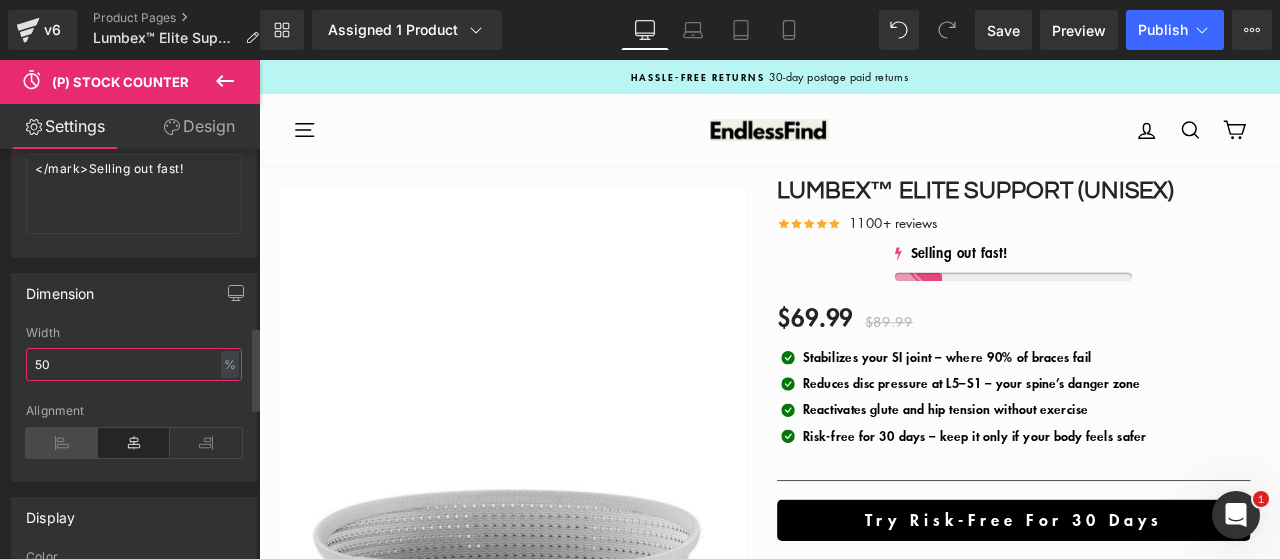 type on "50" 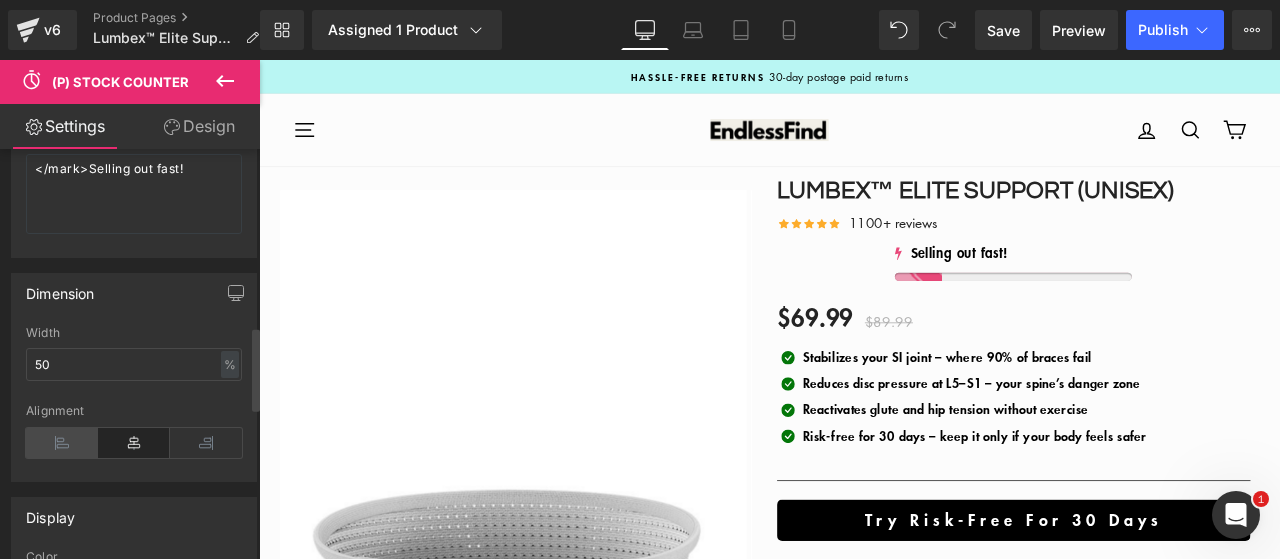 click at bounding box center [62, 443] 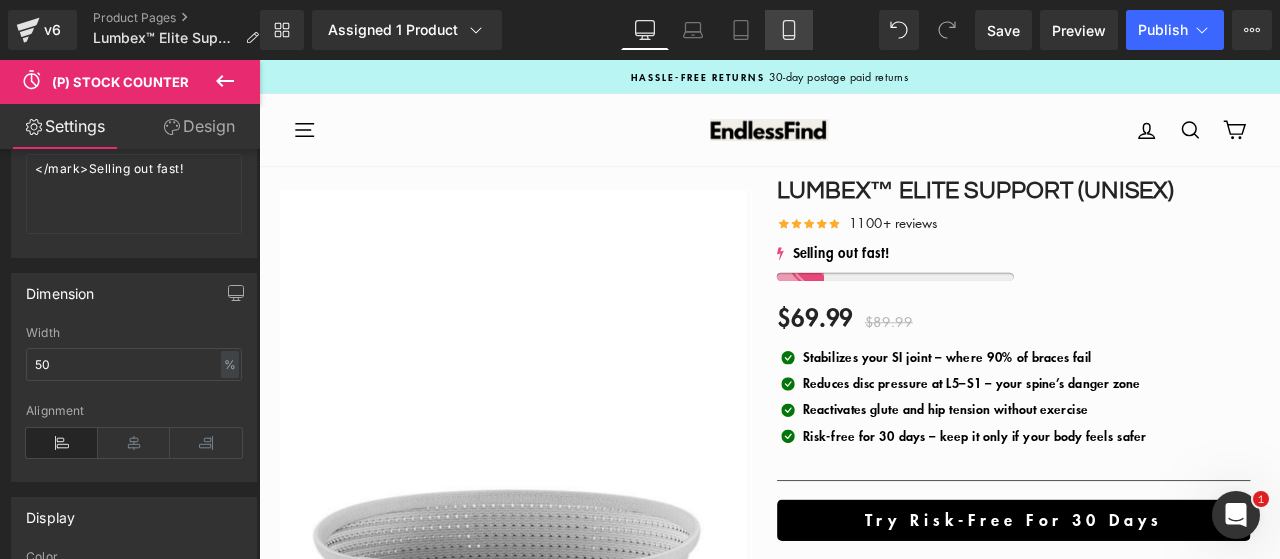 click 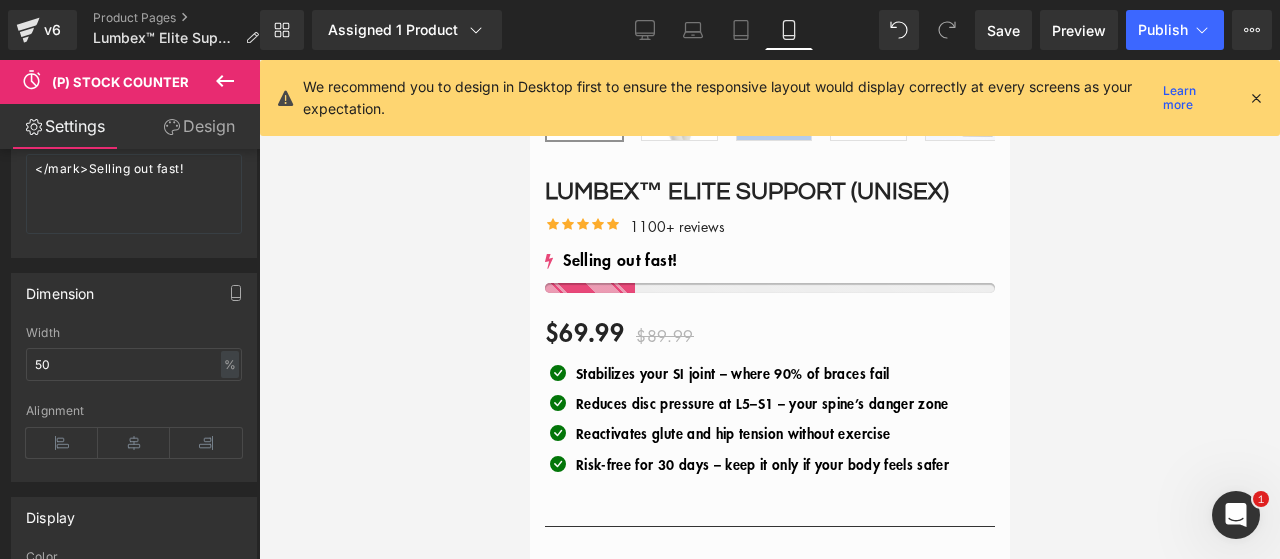scroll, scrollTop: 834, scrollLeft: 0, axis: vertical 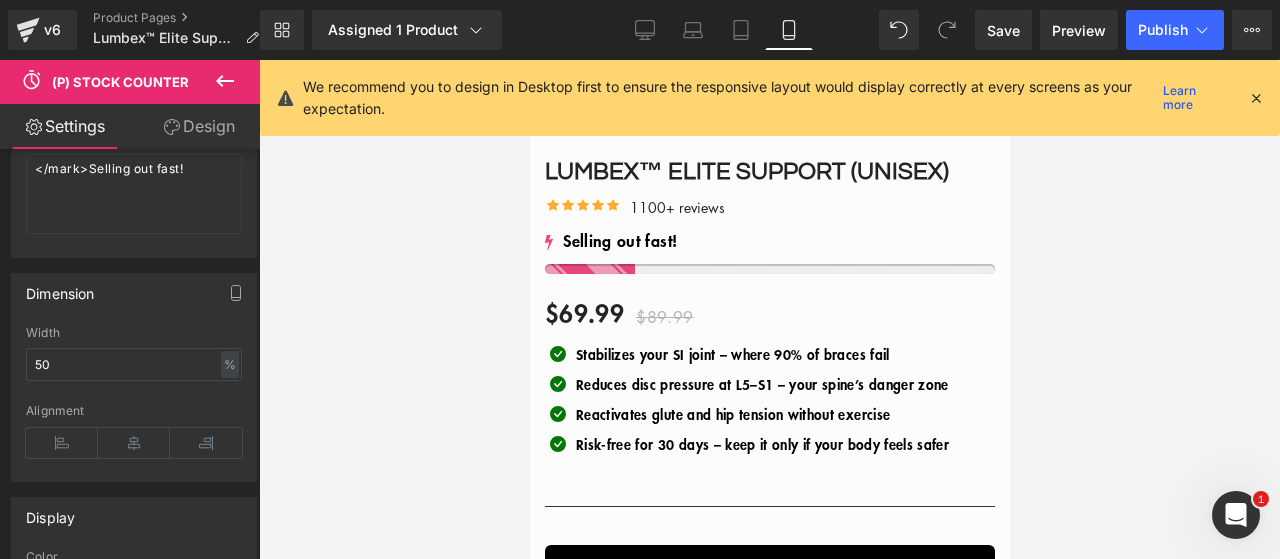 click at bounding box center (1256, 98) 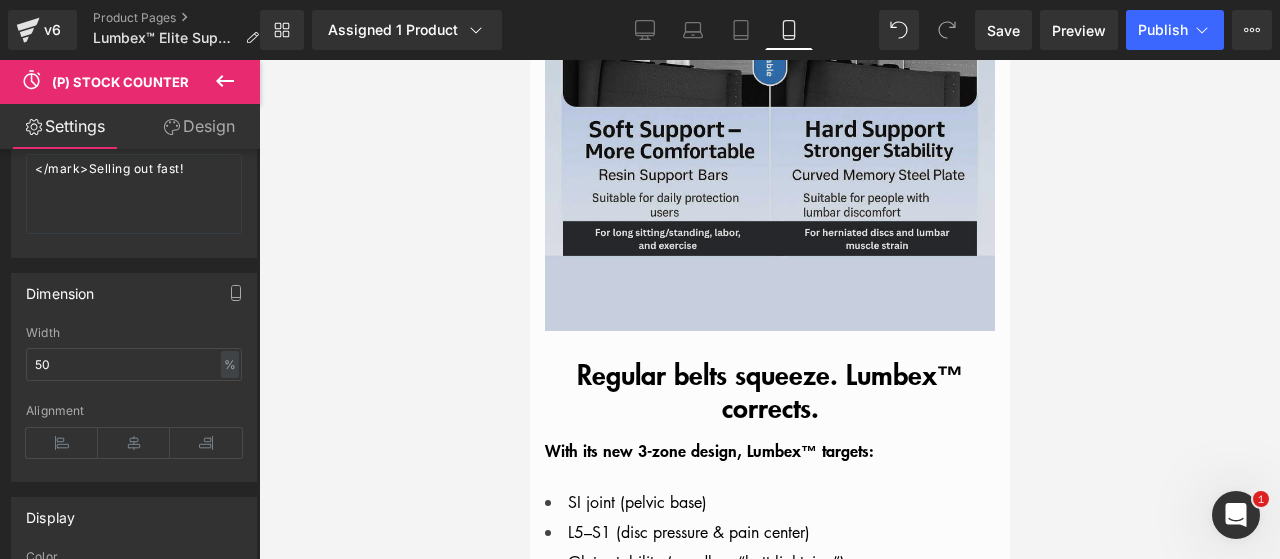 scroll, scrollTop: 2134, scrollLeft: 0, axis: vertical 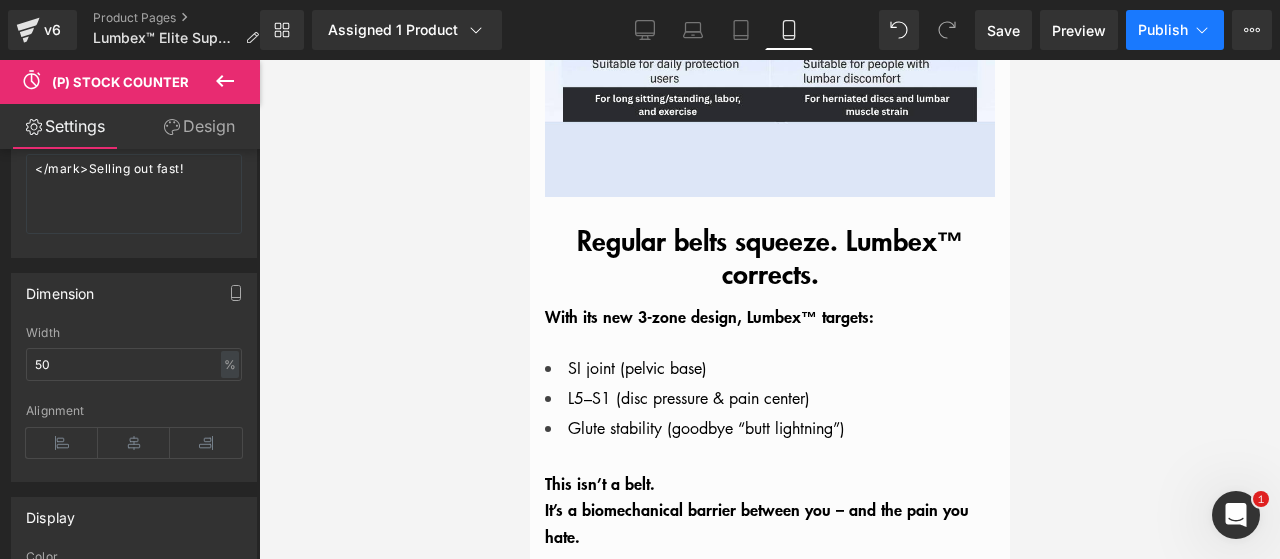 click on "Publish" at bounding box center (1163, 30) 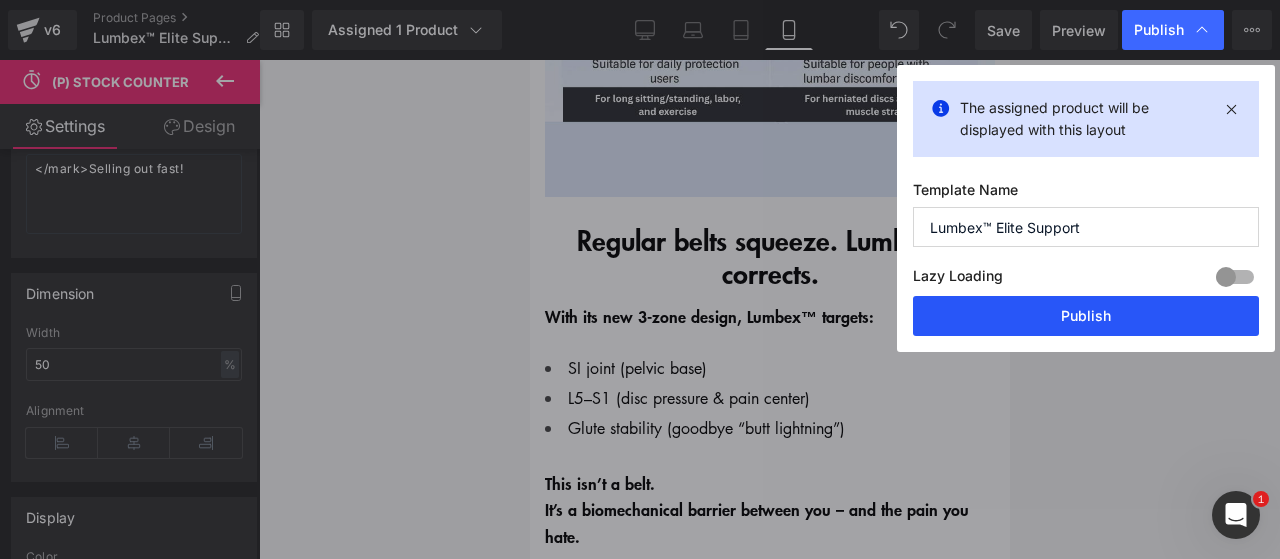 click on "Publish" at bounding box center (1086, 316) 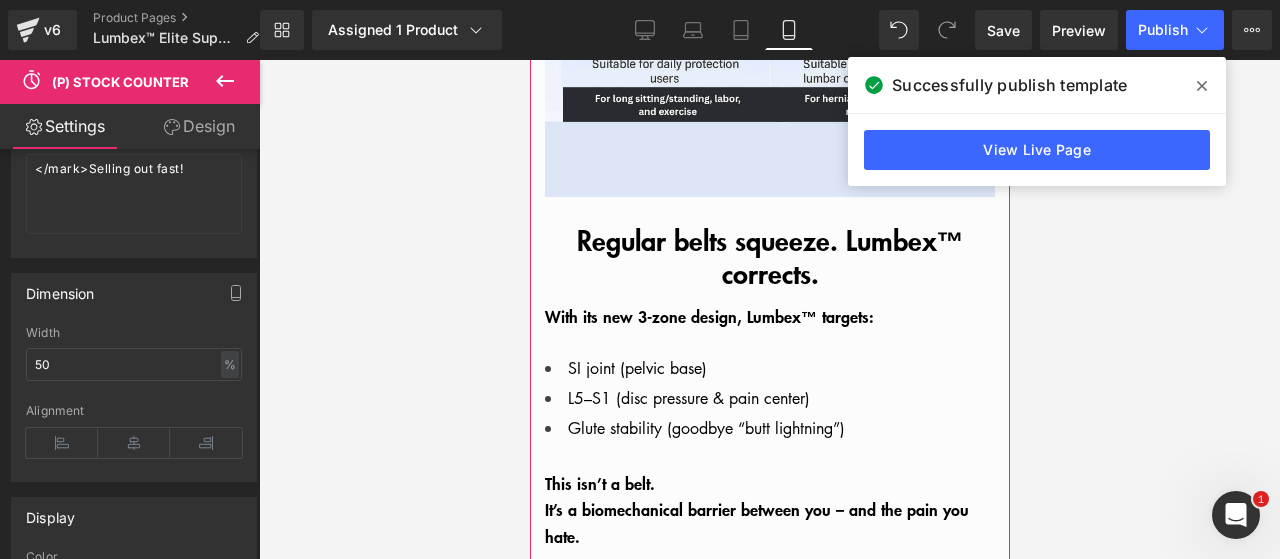 scroll, scrollTop: 2434, scrollLeft: 0, axis: vertical 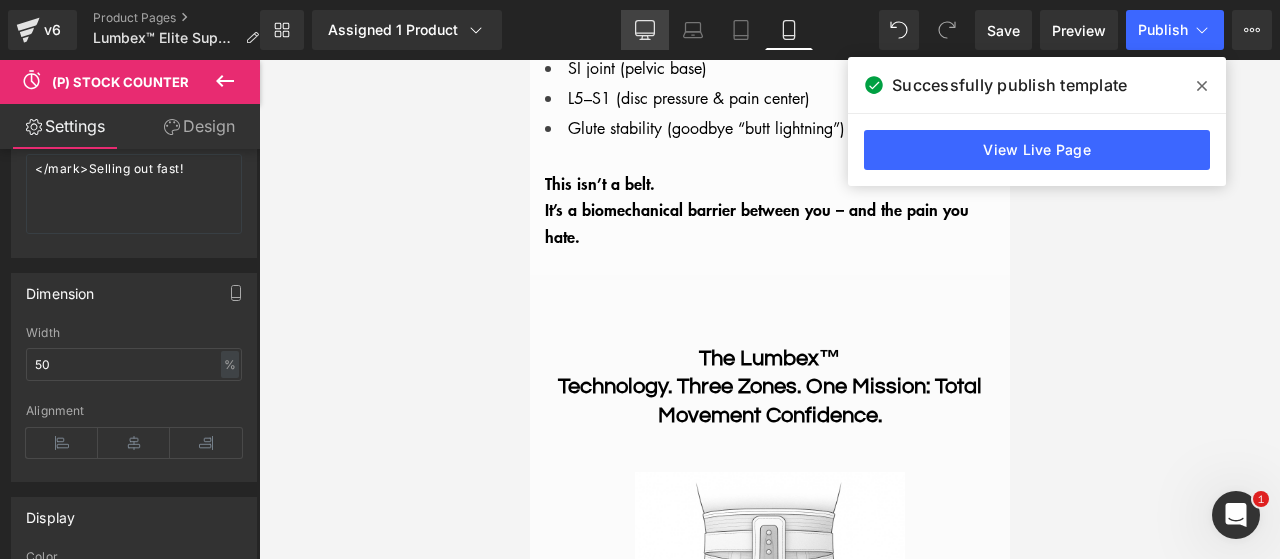 click 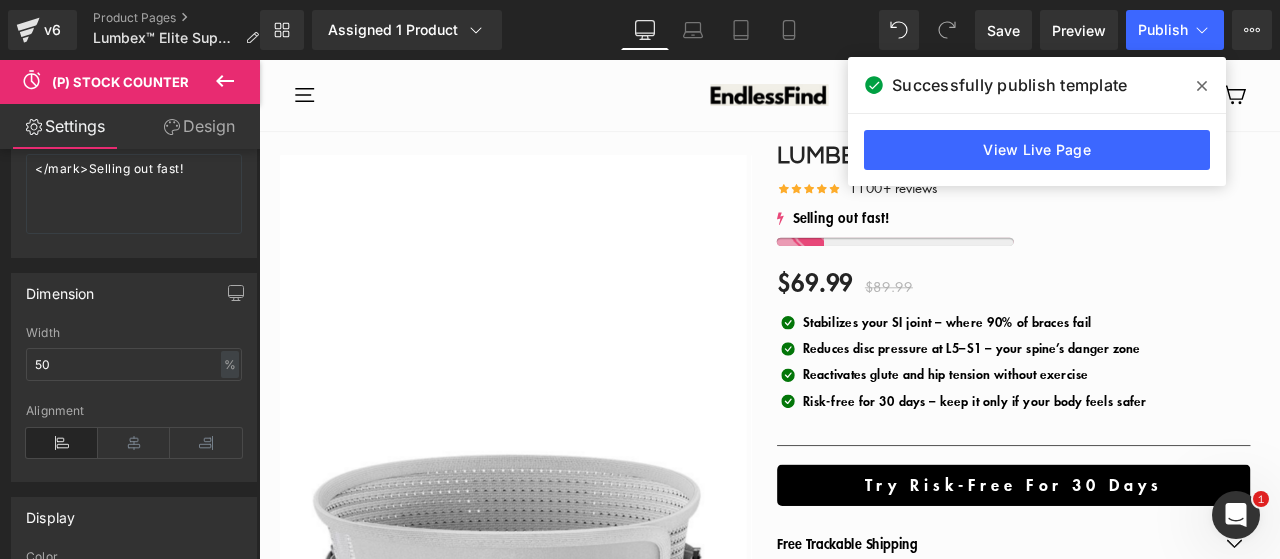scroll, scrollTop: 43, scrollLeft: 0, axis: vertical 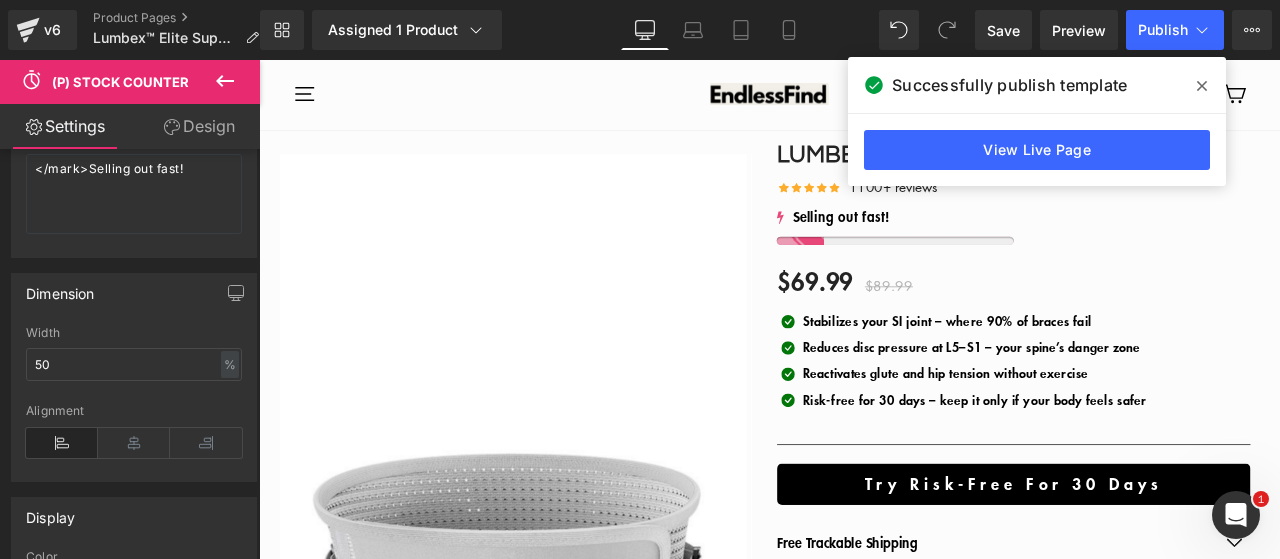 click 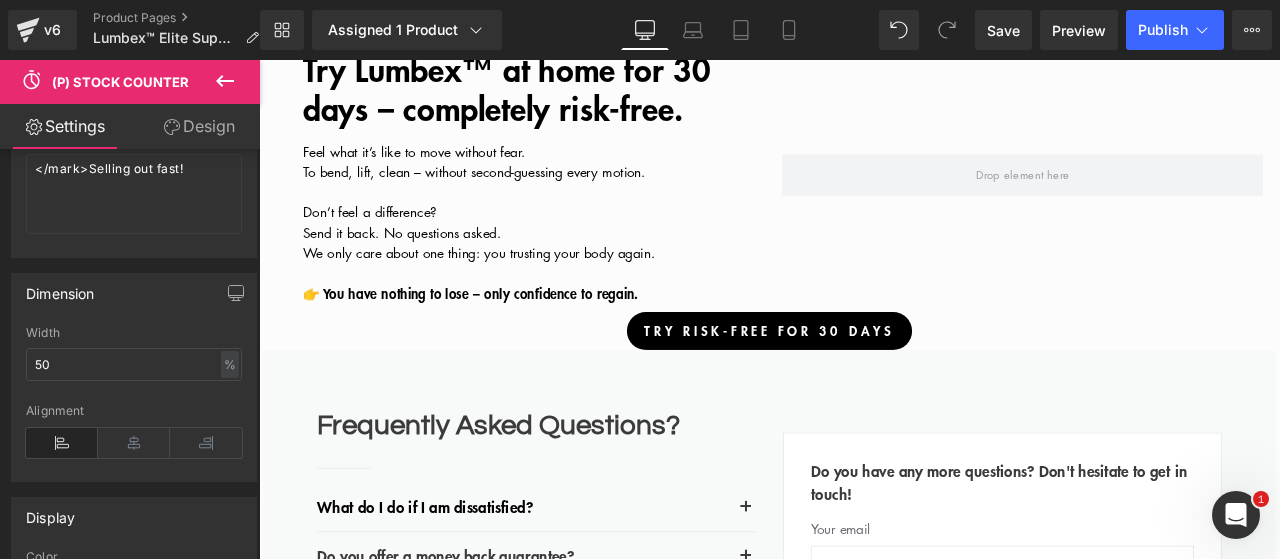 scroll, scrollTop: 4879, scrollLeft: 0, axis: vertical 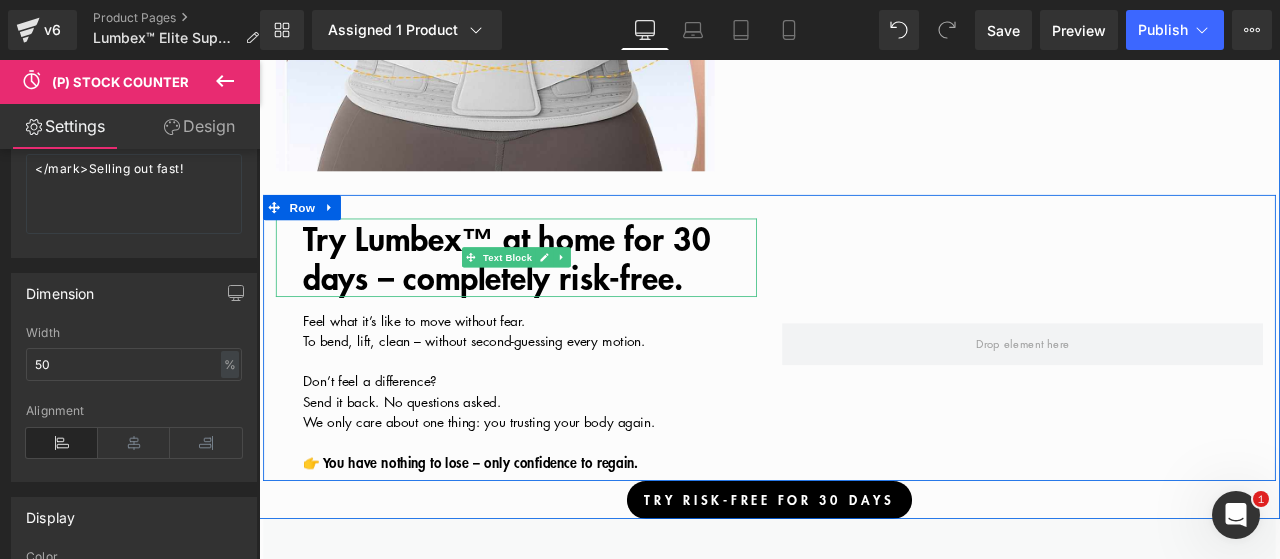 click on "Try Lumbex™ at home for 30 days – completely risk-free." at bounding box center [552, 294] 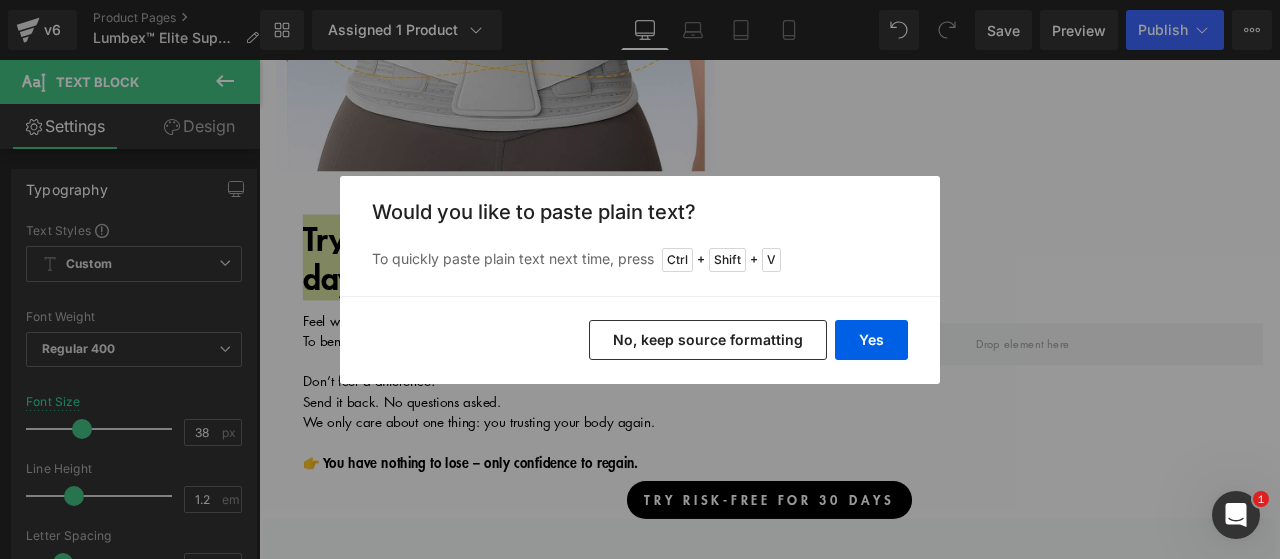 click on "Back to Library   Insert     Would you like to paste plain text? To quickly paste plain text next time, press  Ctrl   +   Shift   +   V     Yes No, keep source formatting" at bounding box center [640, 279] 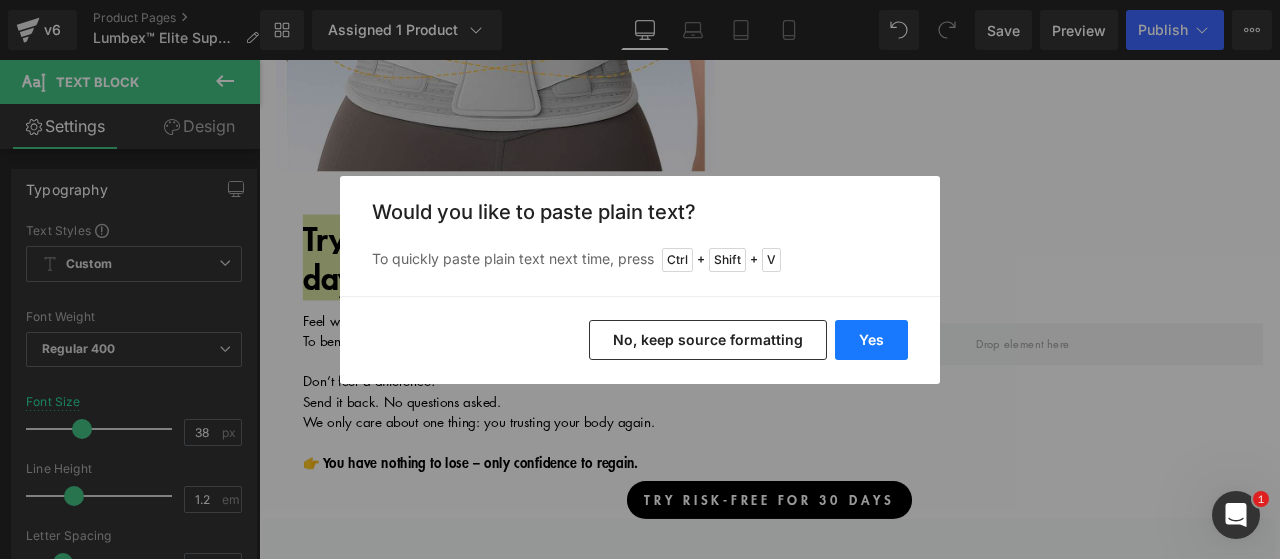 click on "Yes" at bounding box center (871, 340) 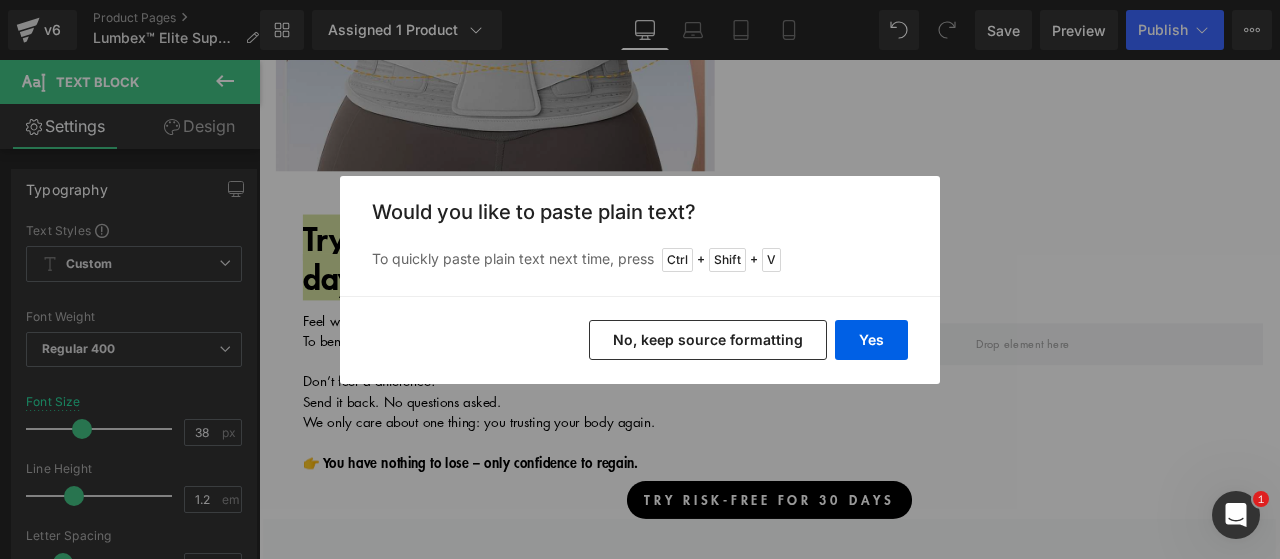 type 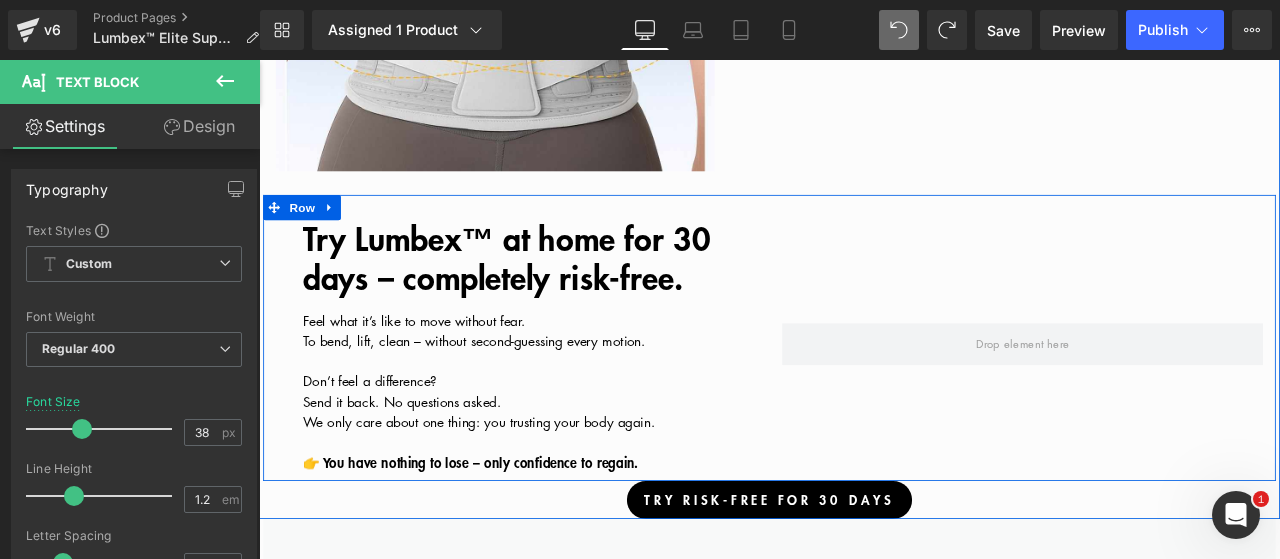 click on "Try Lumbex™ at home for 30 days – completely risk-free." at bounding box center [552, 294] 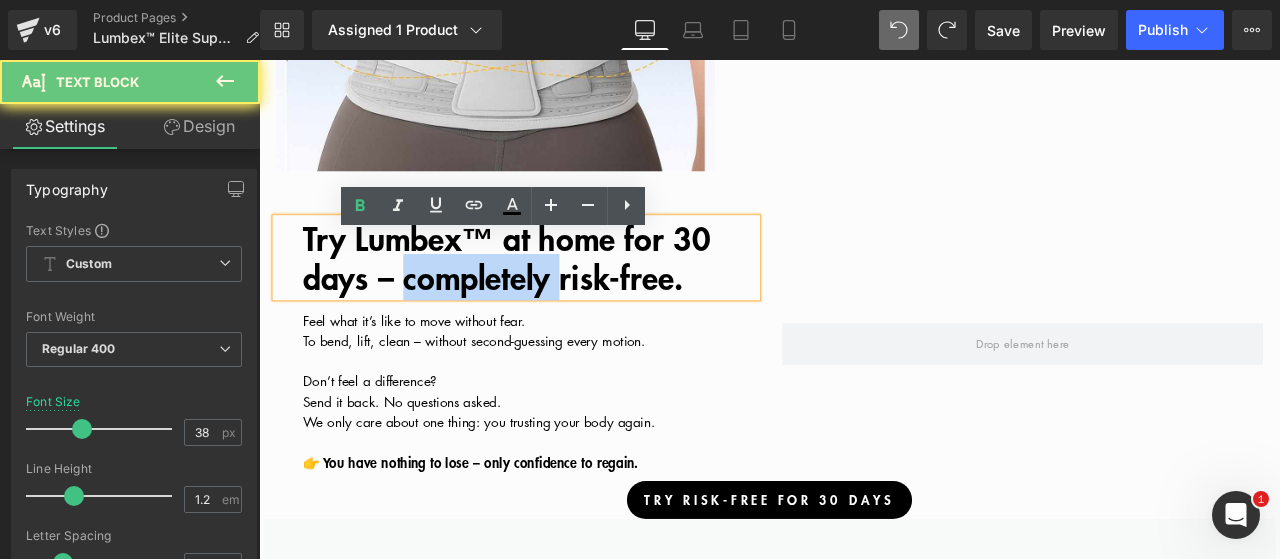 click on "Try Lumbex™ at home for 30 days – completely risk-free." at bounding box center [552, 294] 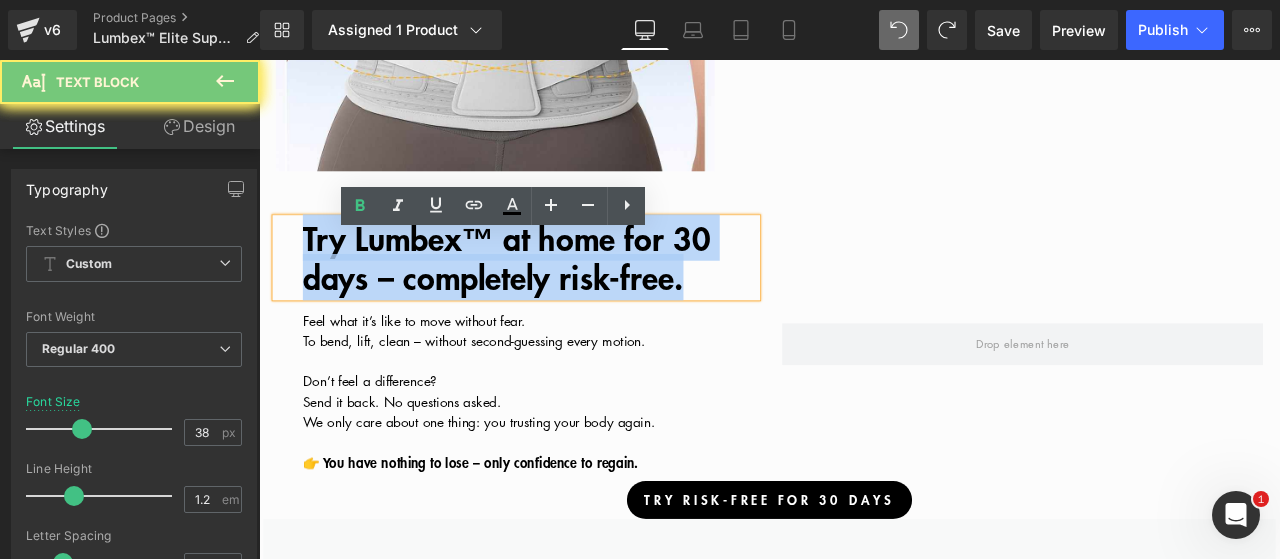 copy on "Try Lumbex™ at home for 30 days – completely risk-free." 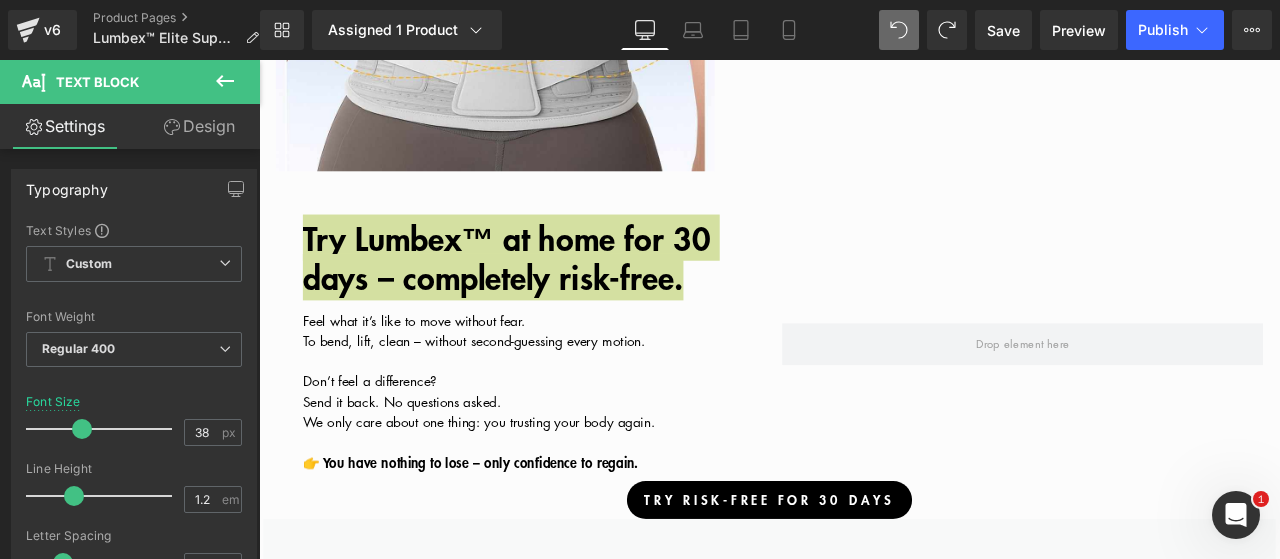 click 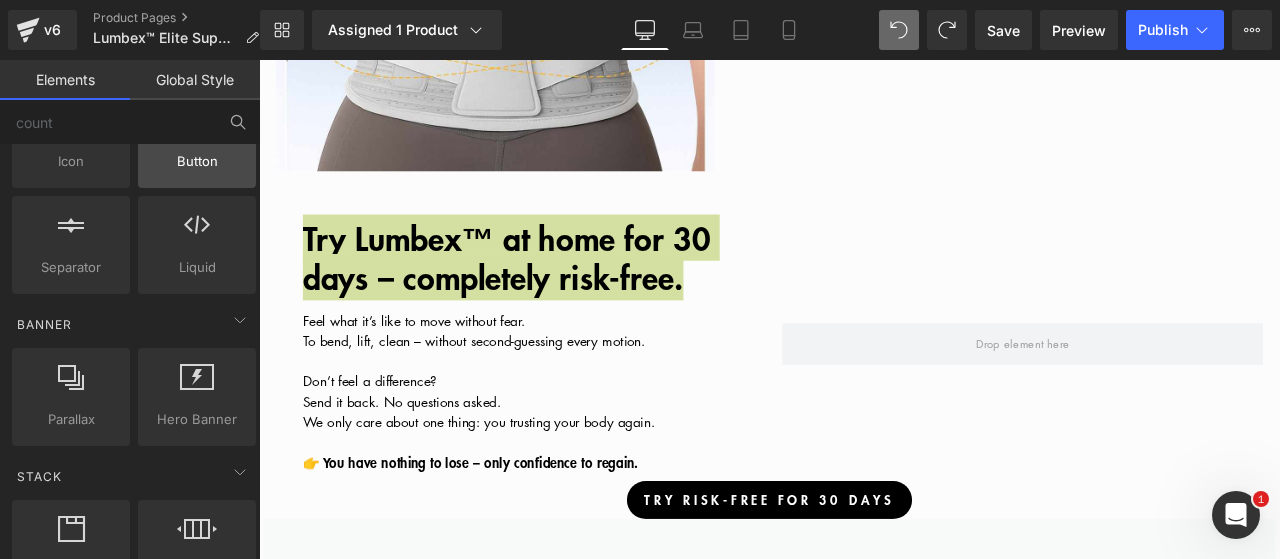 scroll, scrollTop: 288, scrollLeft: 0, axis: vertical 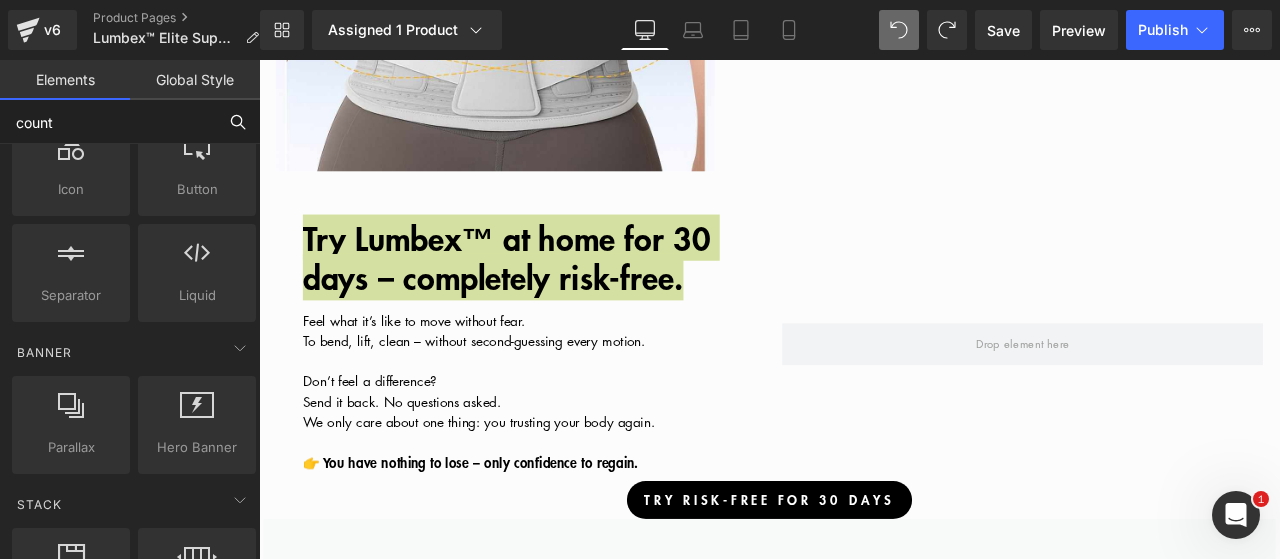 click on "count" at bounding box center (108, 122) 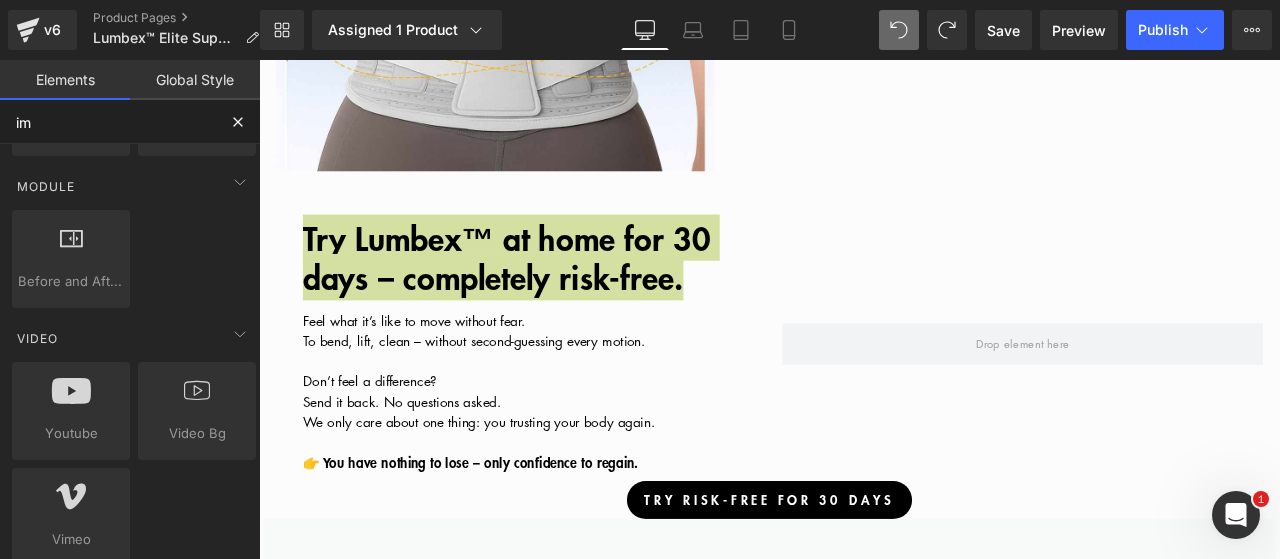 scroll, scrollTop: 182, scrollLeft: 0, axis: vertical 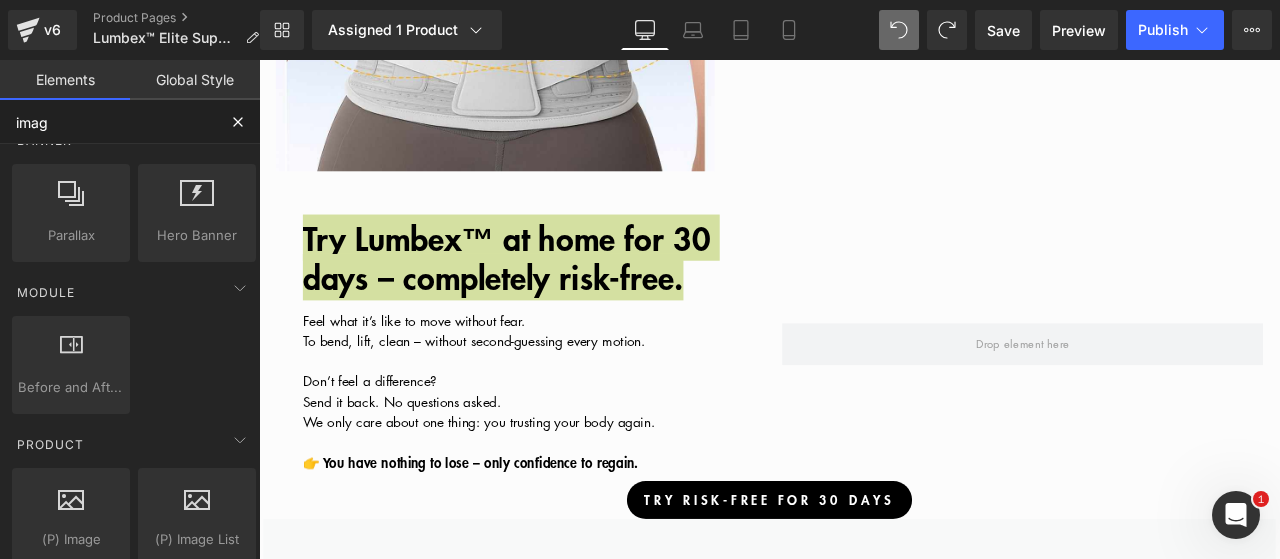 type on "image" 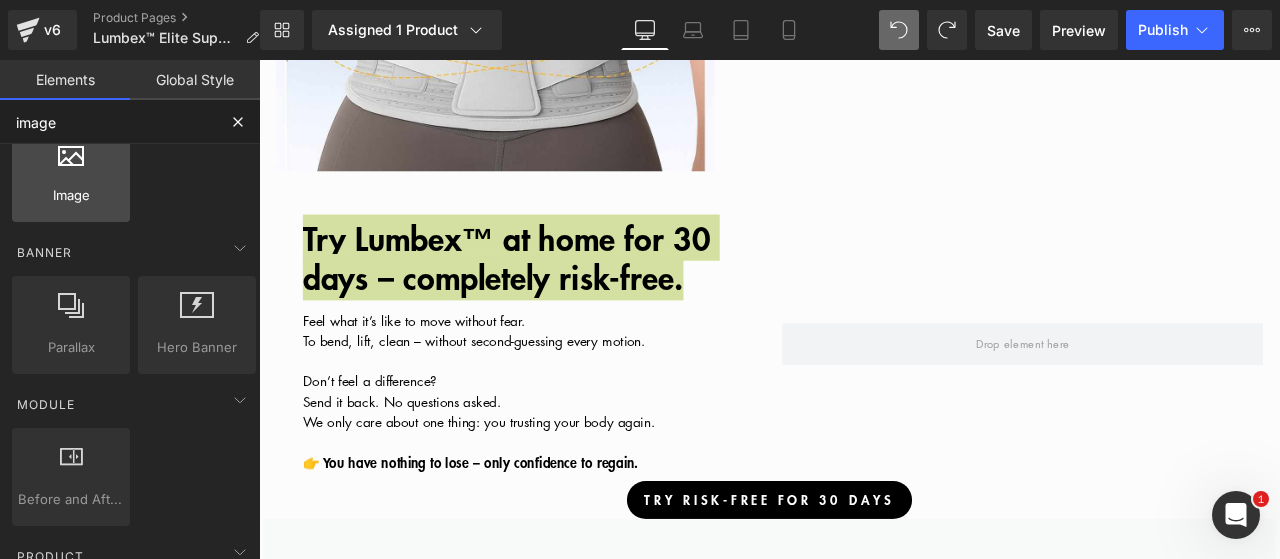scroll, scrollTop: 0, scrollLeft: 0, axis: both 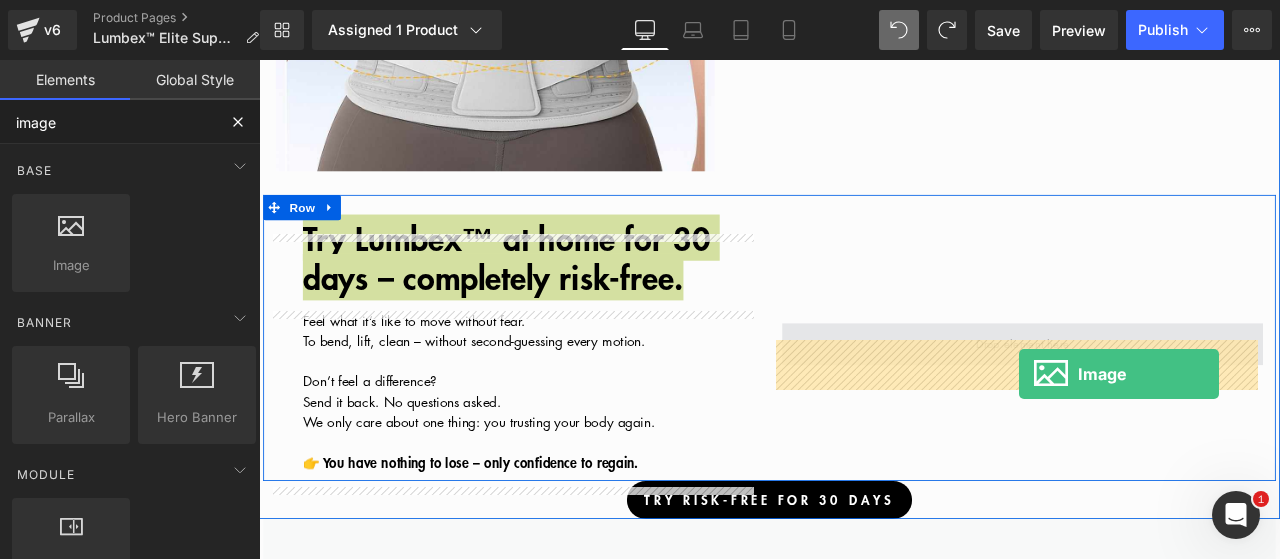drag, startPoint x: 360, startPoint y: 328, endPoint x: 1160, endPoint y: 431, distance: 806.6034 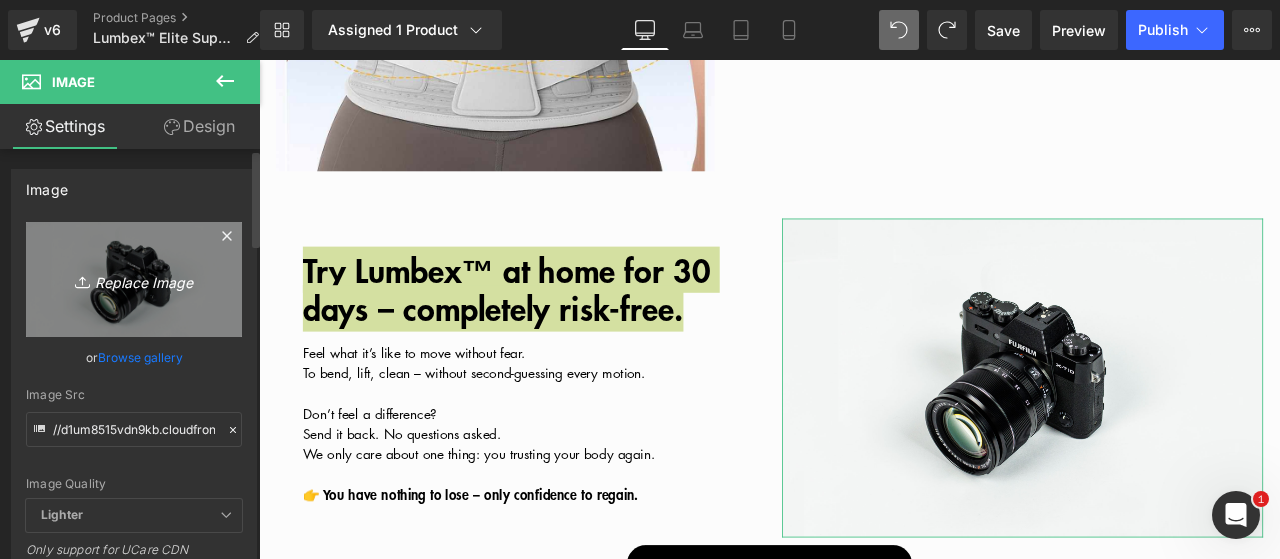 click on "Replace Image" at bounding box center (134, 279) 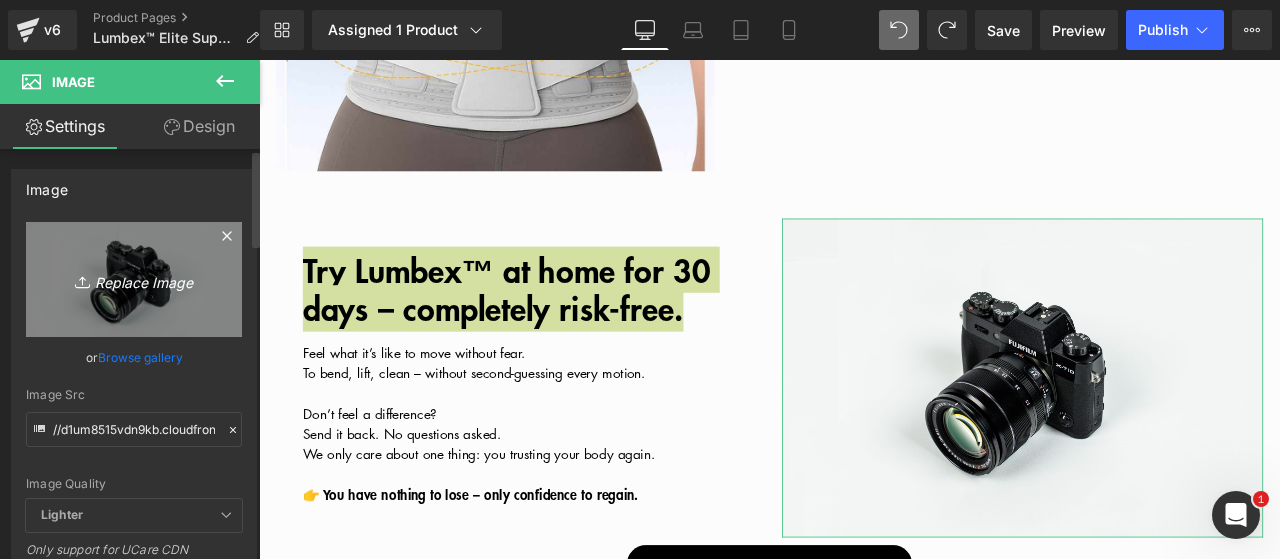type on "C:\fakepath\2d2 (1).png" 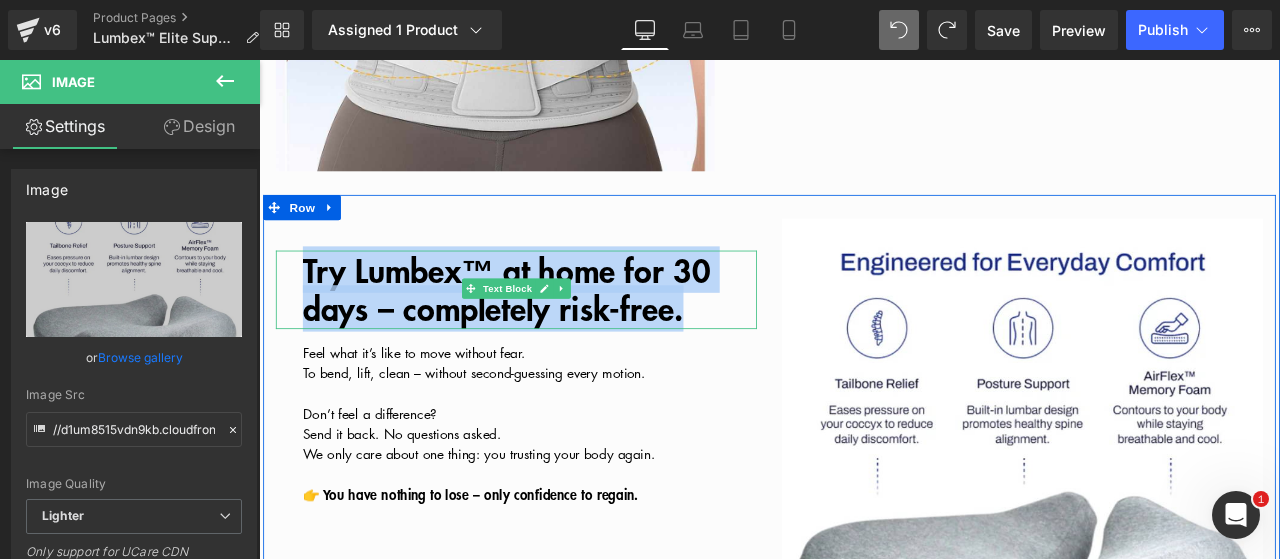 click on "Try Lumbex™ at home for 30 days – completely risk-free." at bounding box center [552, 332] 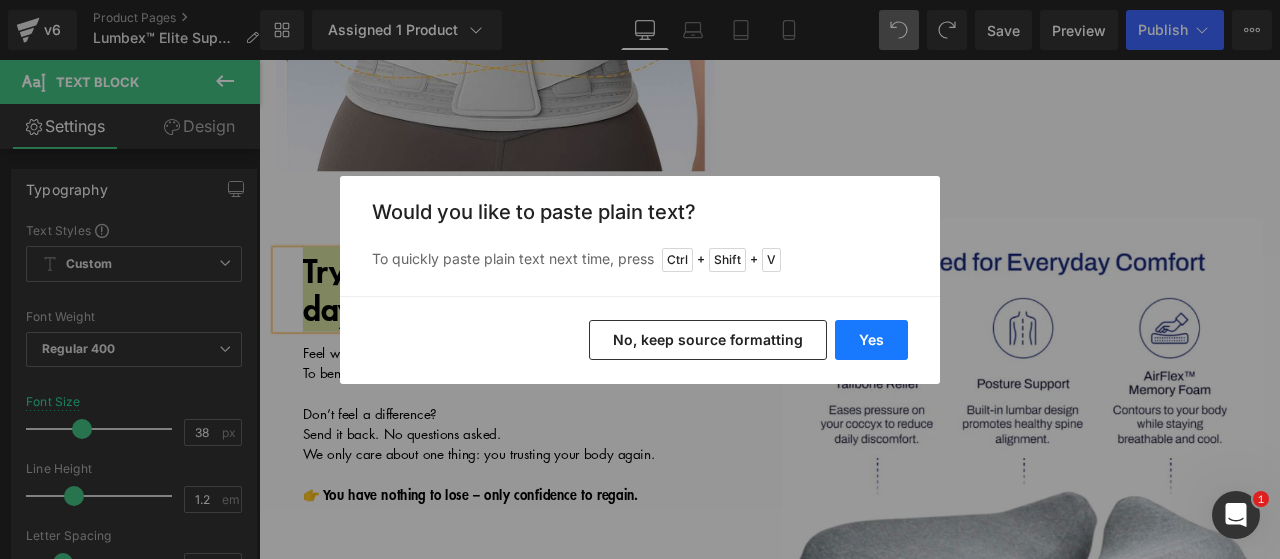 click on "Yes" at bounding box center [871, 340] 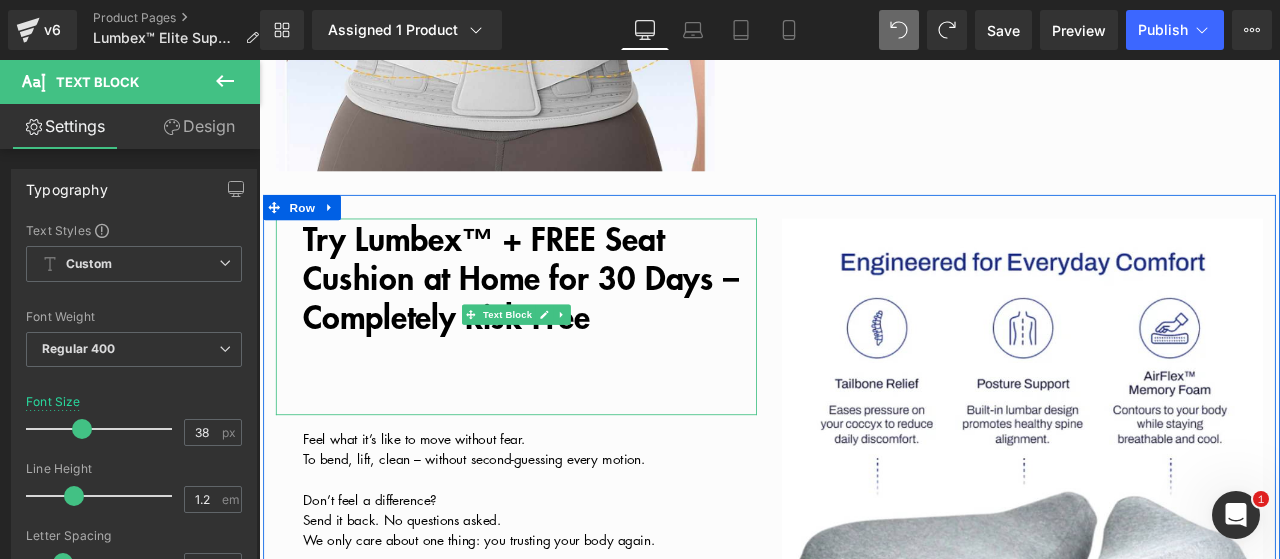 click at bounding box center [580, 457] 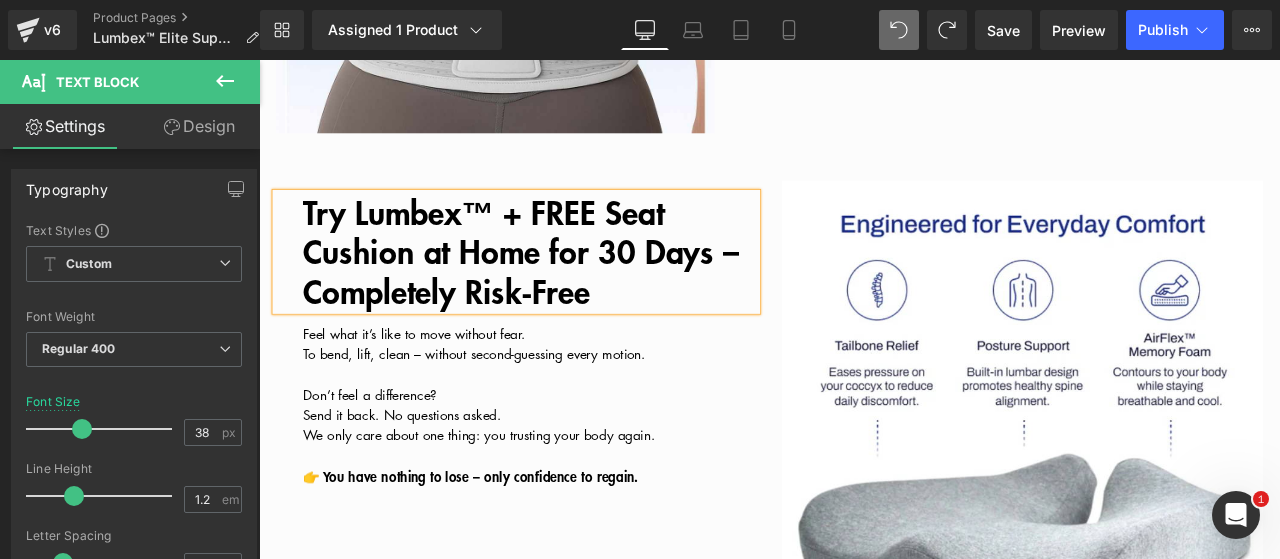 scroll, scrollTop: 4996, scrollLeft: 0, axis: vertical 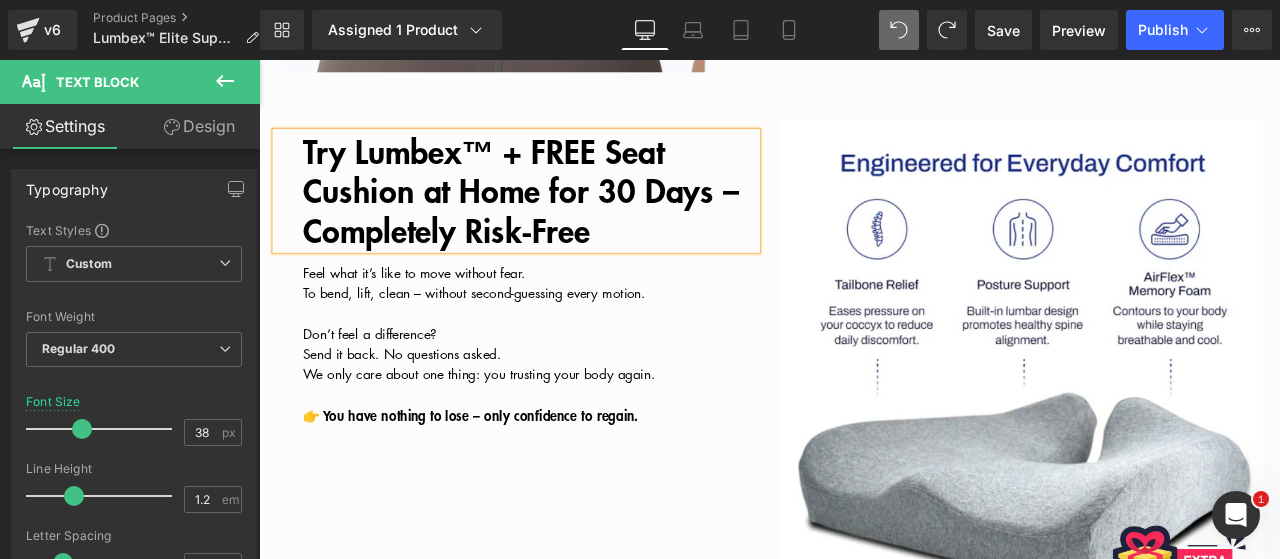 click on "We only care about one thing: you trusting your body again." at bounding box center [519, 433] 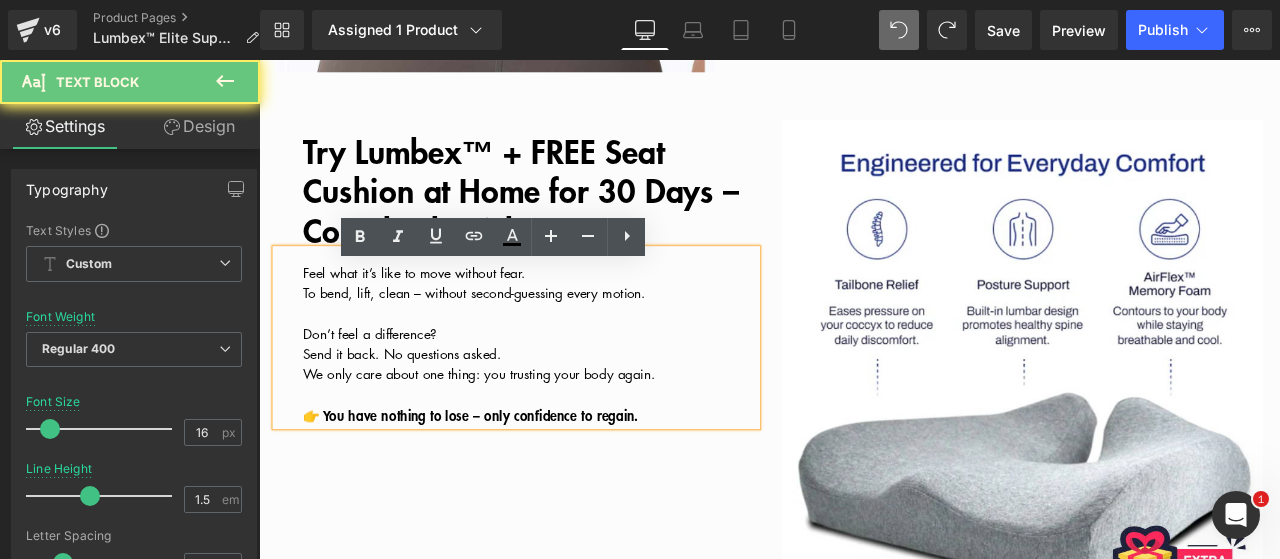 click on "👉 You have nothing to lose – only confidence to regain." at bounding box center (510, 481) 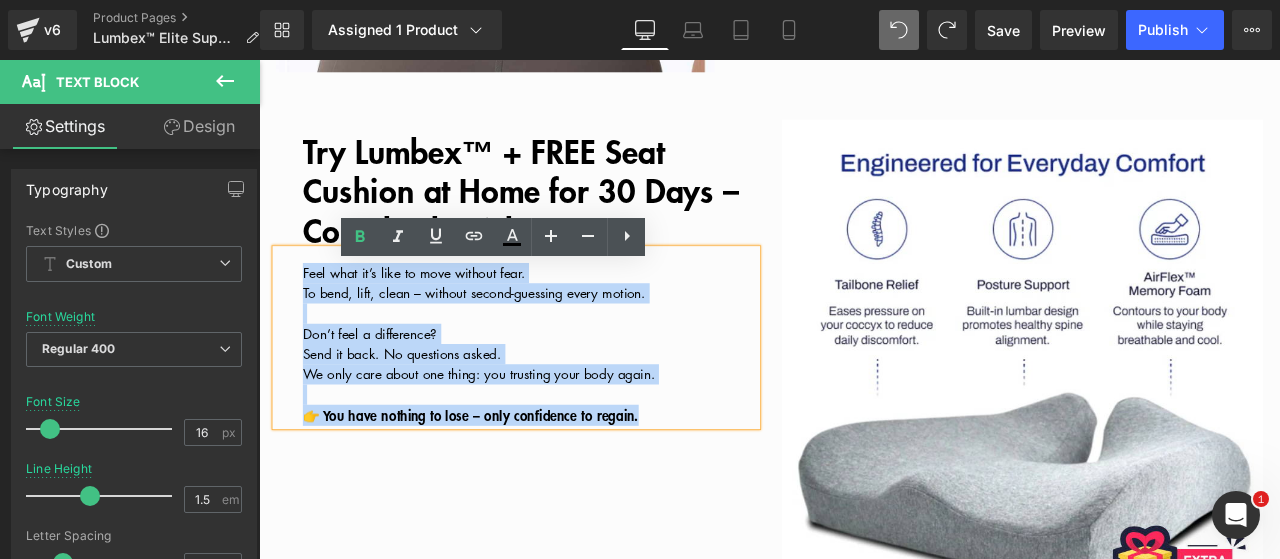 drag, startPoint x: 739, startPoint y: 500, endPoint x: 306, endPoint y: 328, distance: 465.91095 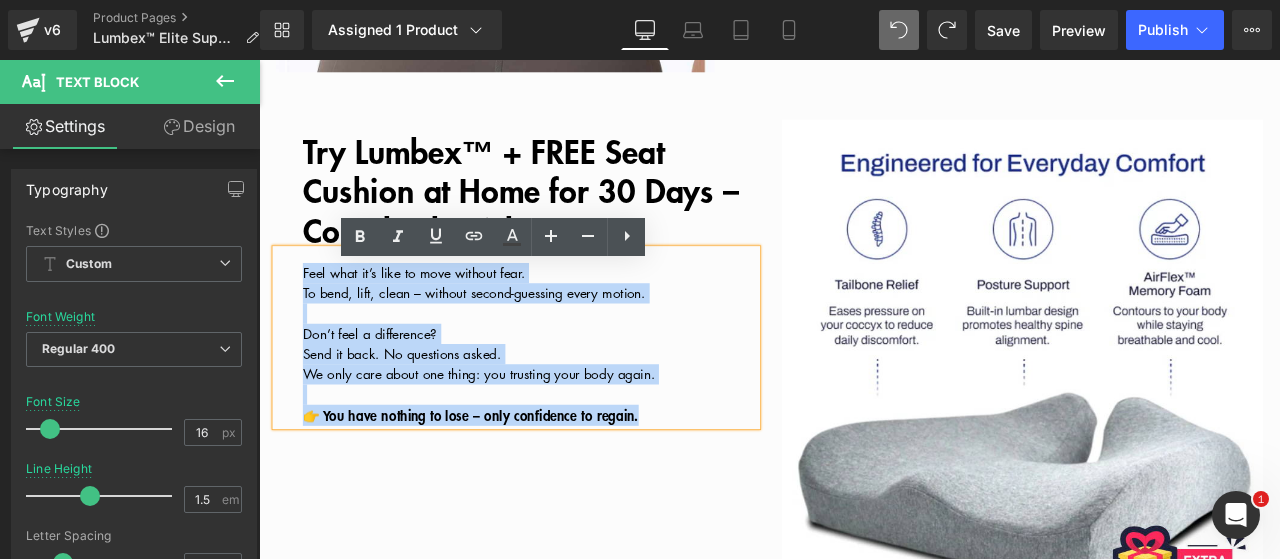 copy on "Feel what it’s like to move without fear. To bend, lift, clean – without second-guessing every motion. Don’t feel a difference? Send it back. No questions asked. We only care about one thing: you trusting your body again. 👉 You have nothing to lose – only confidence to regain." 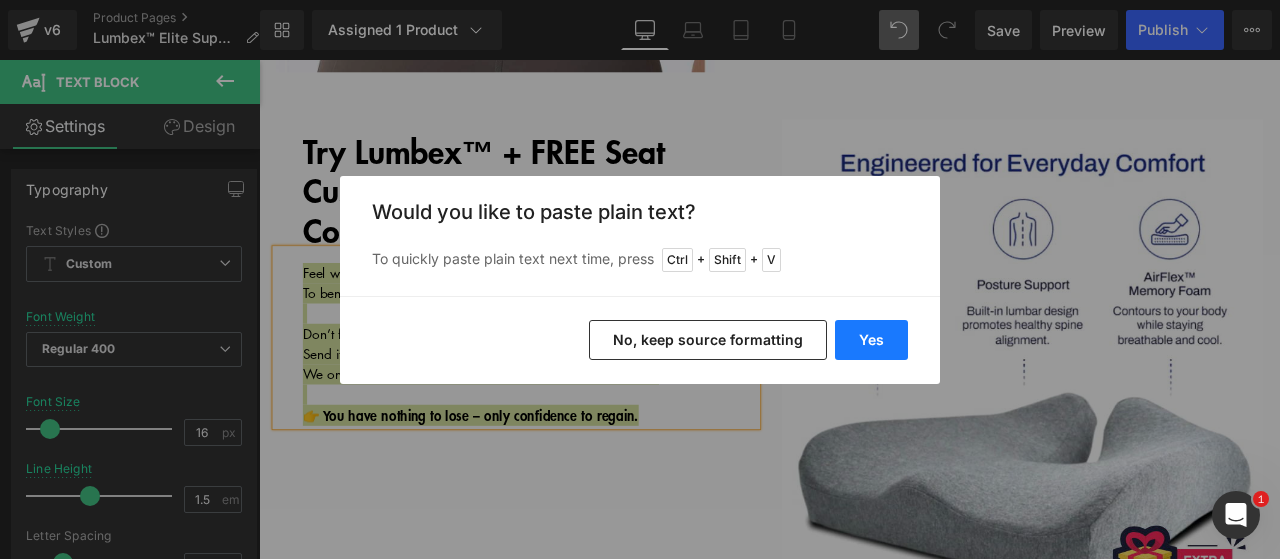 click on "Yes" at bounding box center [871, 340] 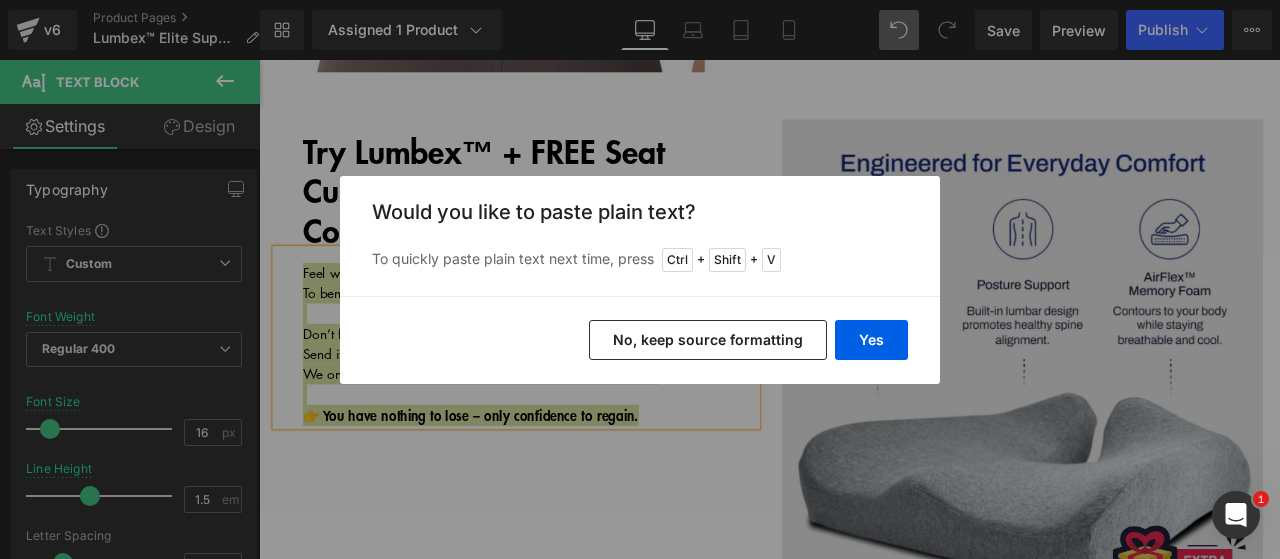 type 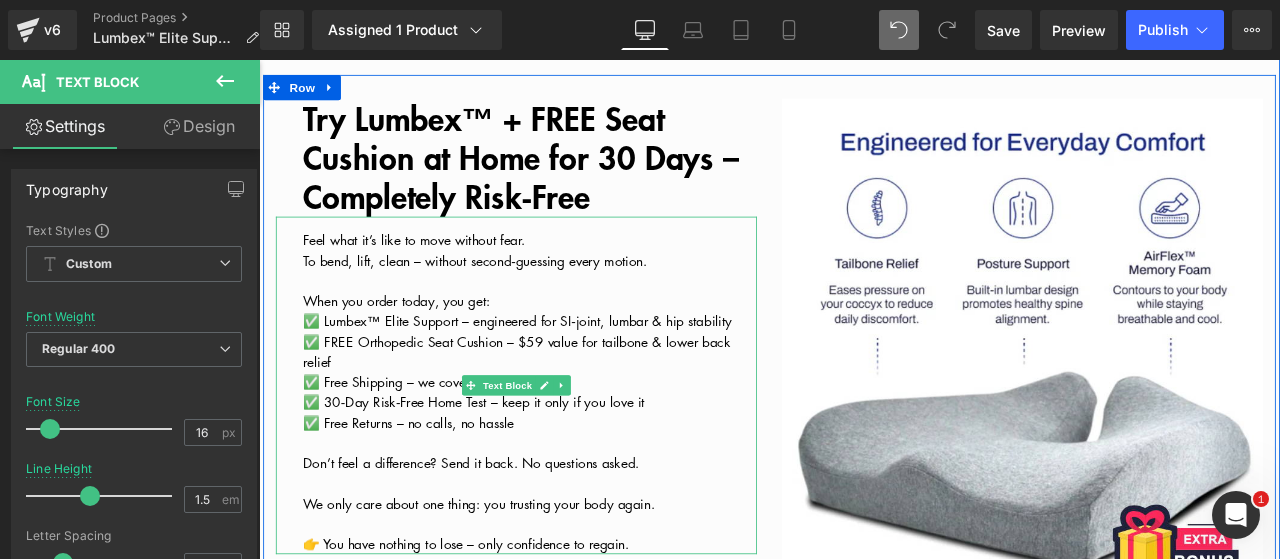 scroll, scrollTop: 5096, scrollLeft: 0, axis: vertical 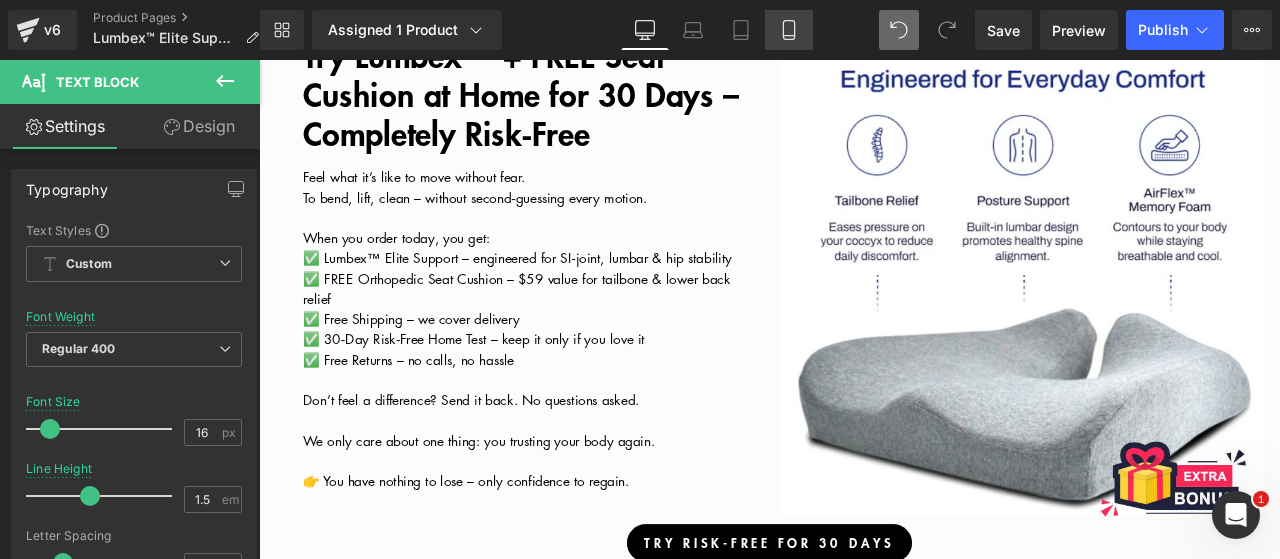 click on "Mobile" at bounding box center [789, 30] 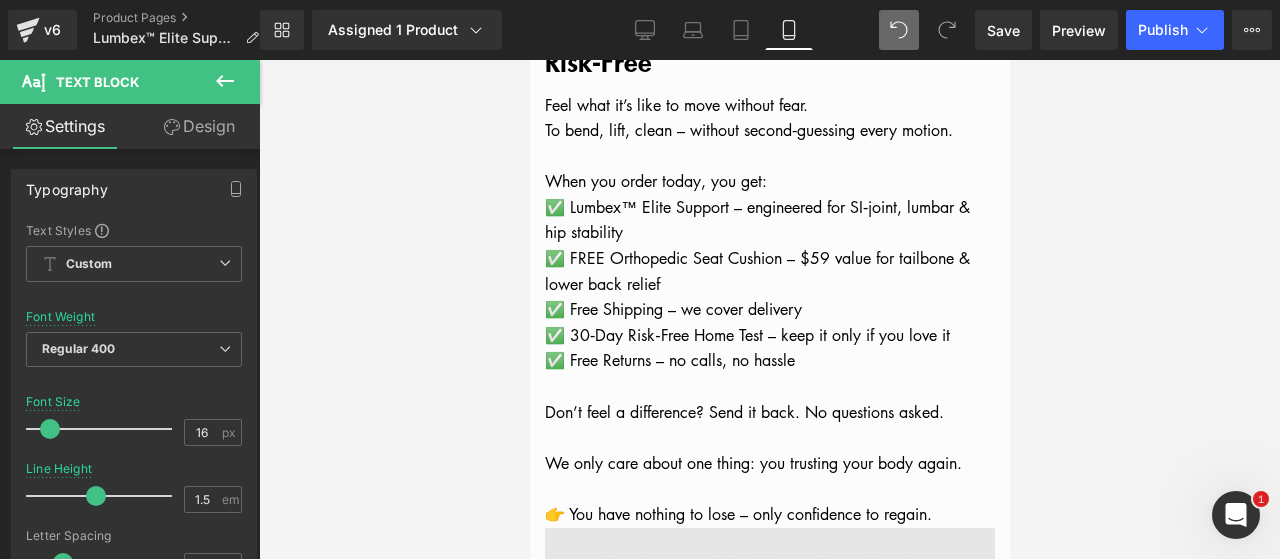 scroll, scrollTop: 7466, scrollLeft: 0, axis: vertical 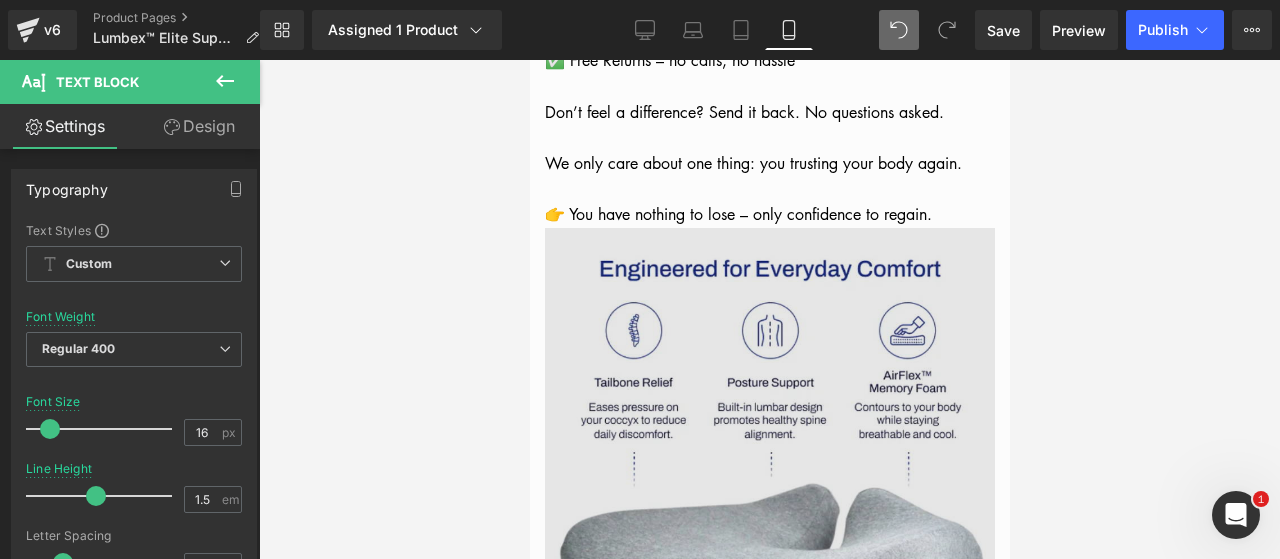 click at bounding box center (769, 453) 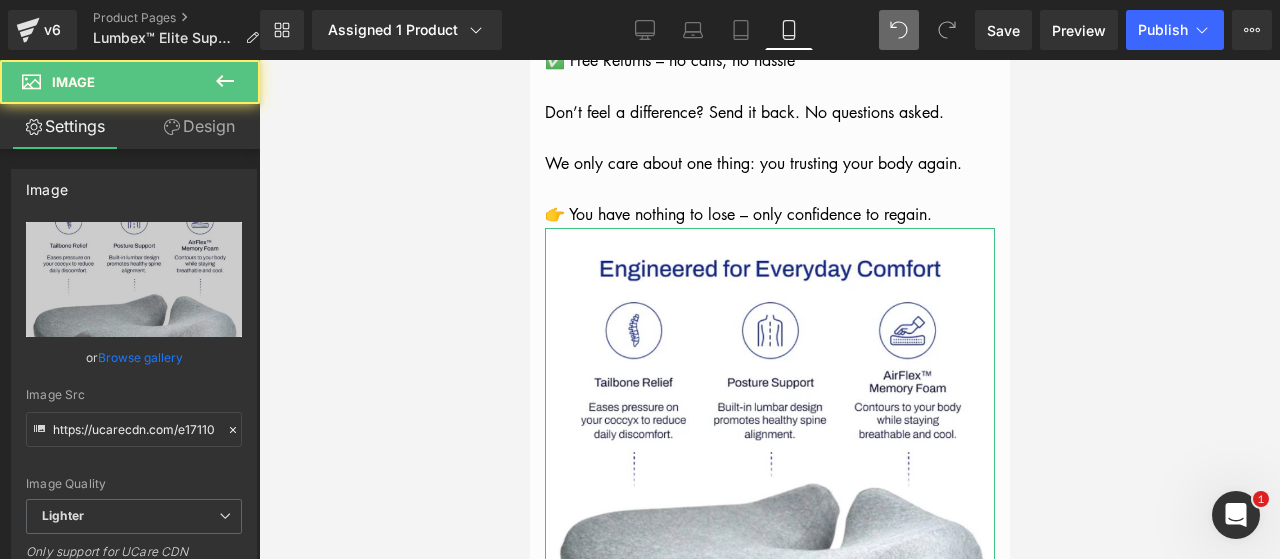click on "Design" at bounding box center (199, 126) 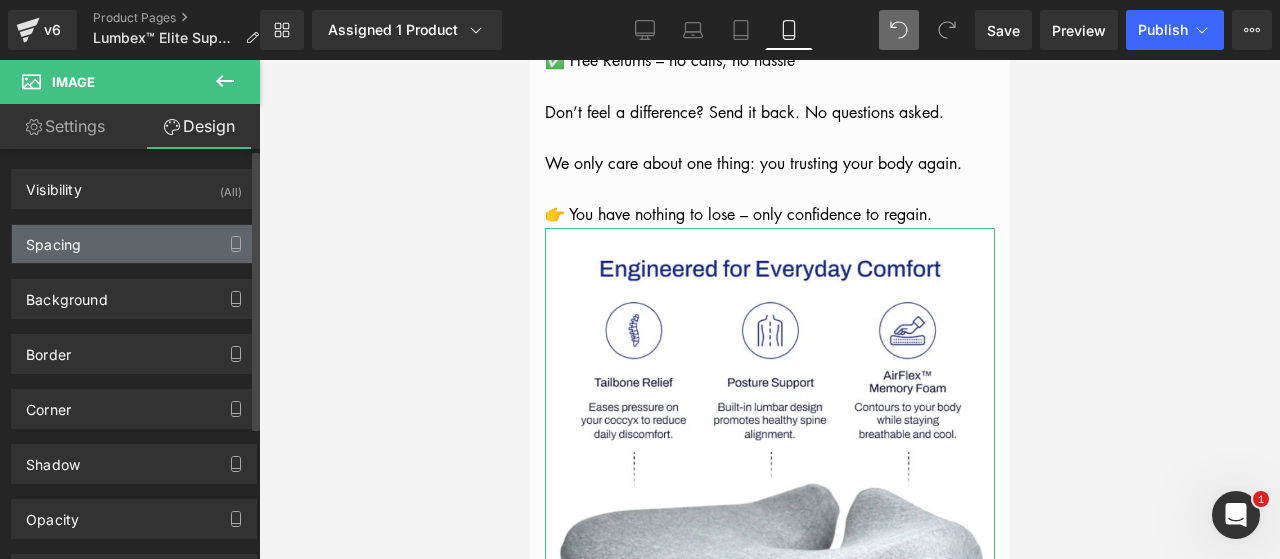 click on "Spacing" at bounding box center (134, 244) 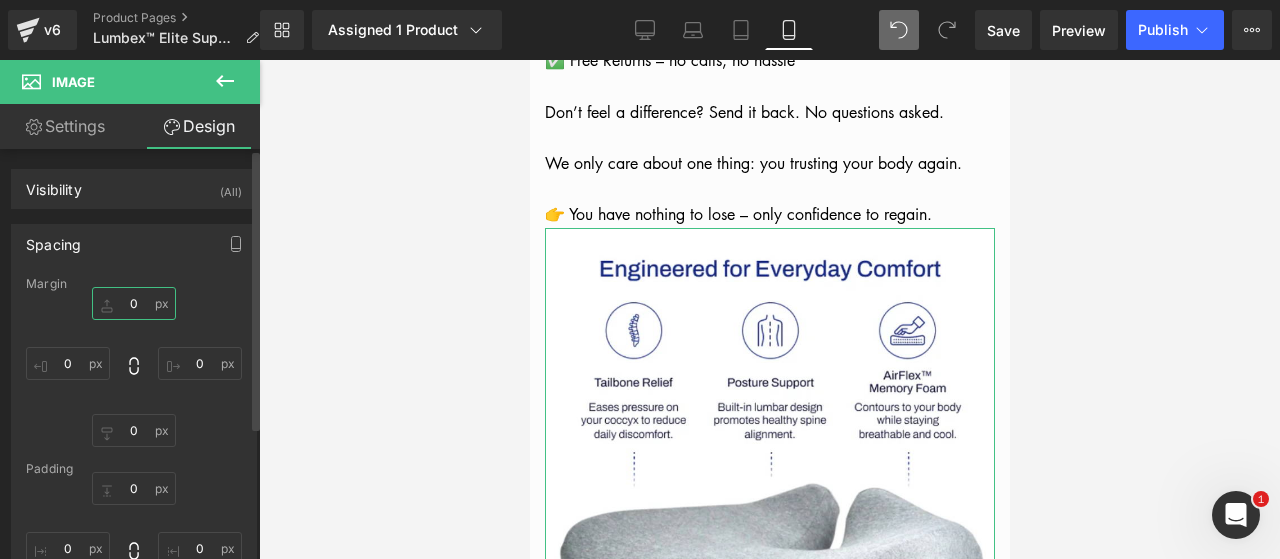 click at bounding box center [134, 303] 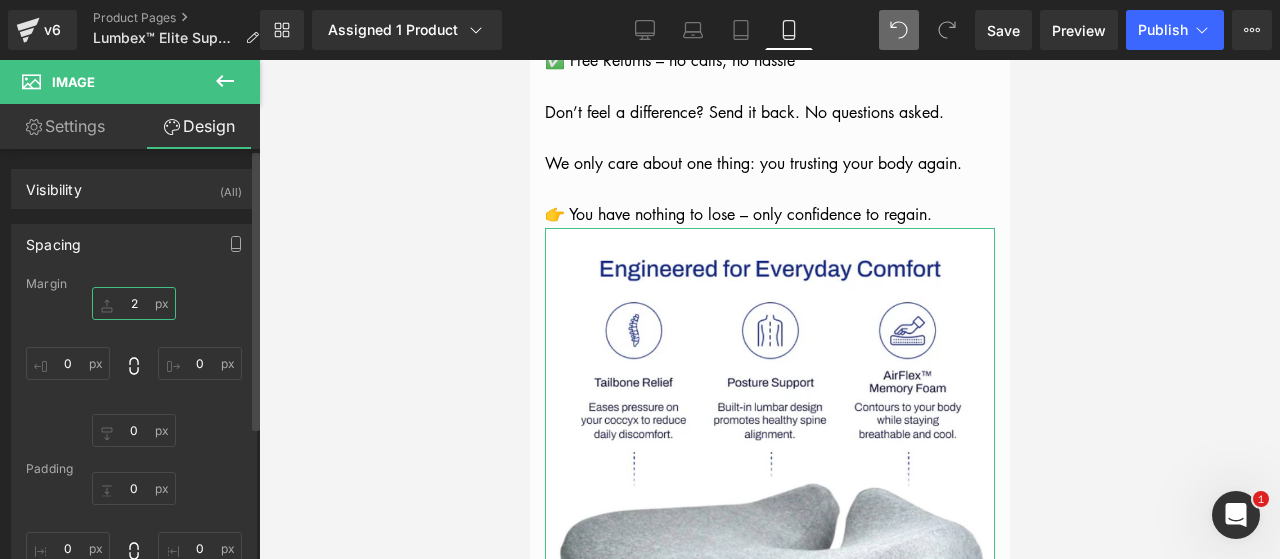 type on "20" 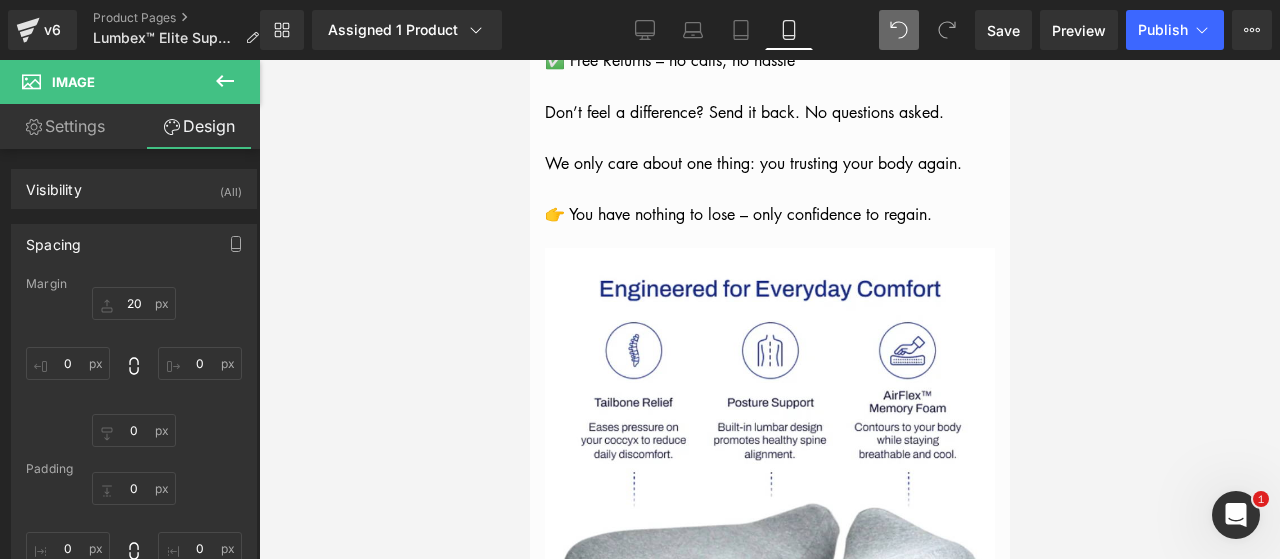 click at bounding box center (769, 309) 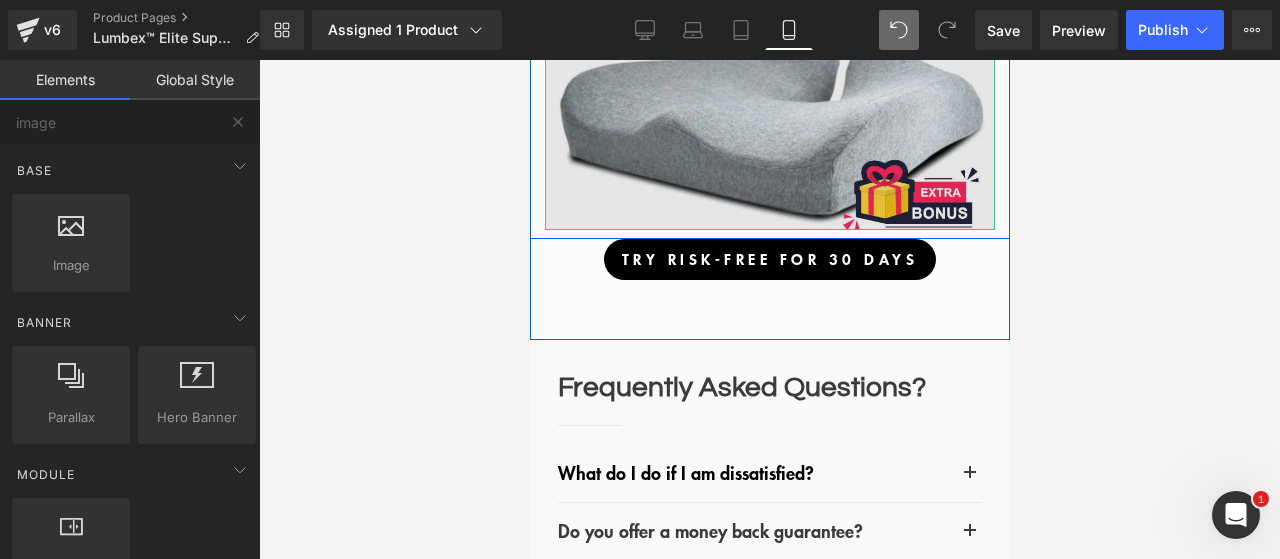 scroll, scrollTop: 7966, scrollLeft: 0, axis: vertical 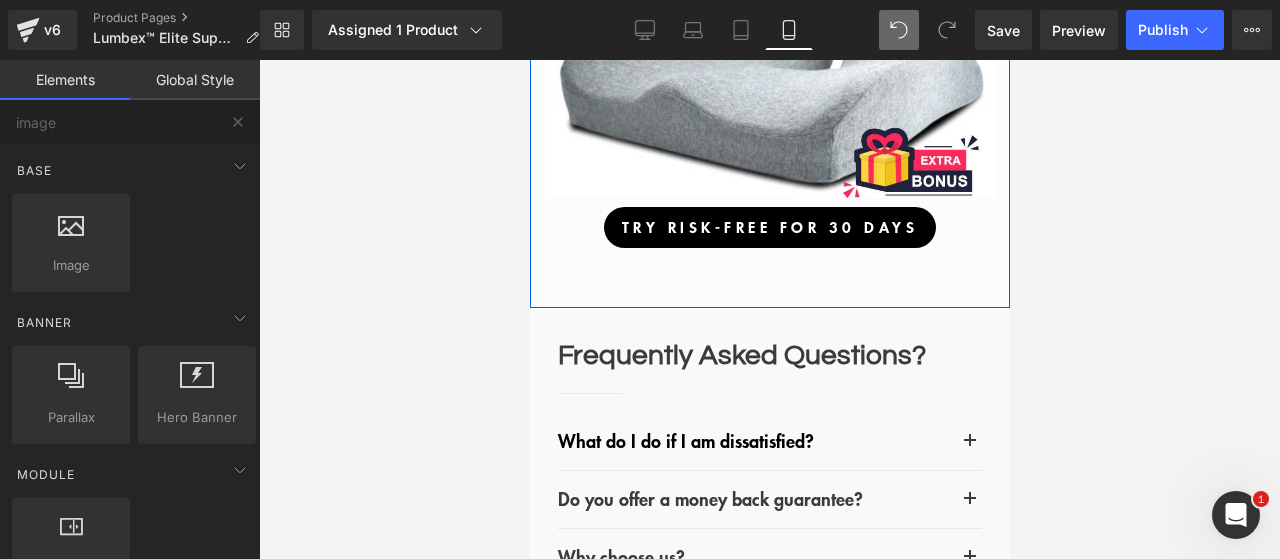click on "Try Risk-Free for 30 Days Button" at bounding box center (769, 227) 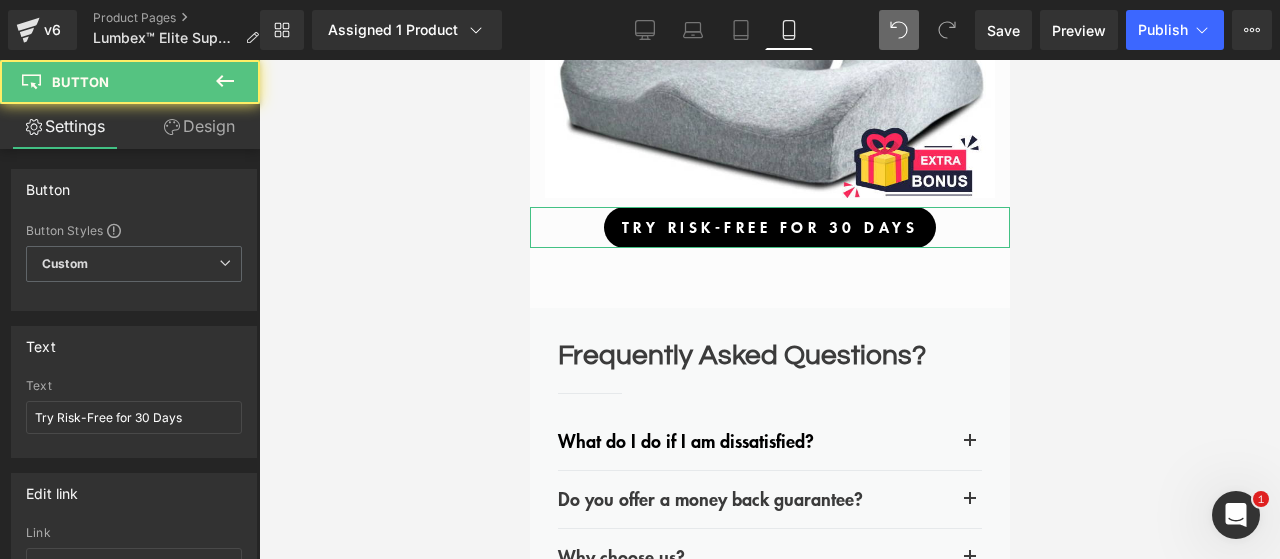 drag, startPoint x: 194, startPoint y: 121, endPoint x: 136, endPoint y: 251, distance: 142.35168 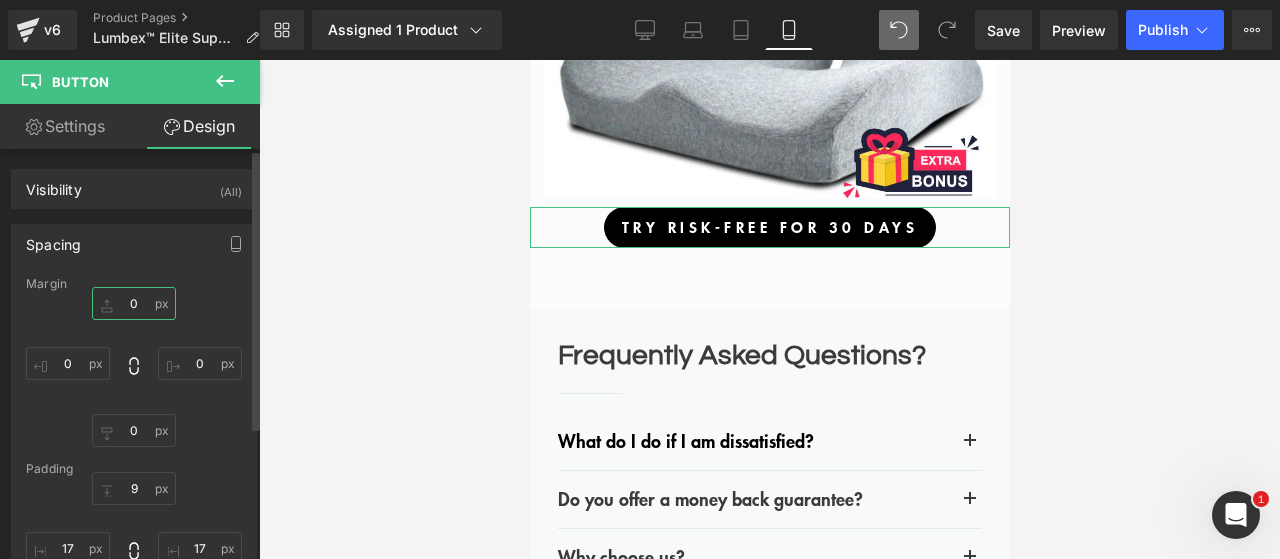 click at bounding box center (134, 303) 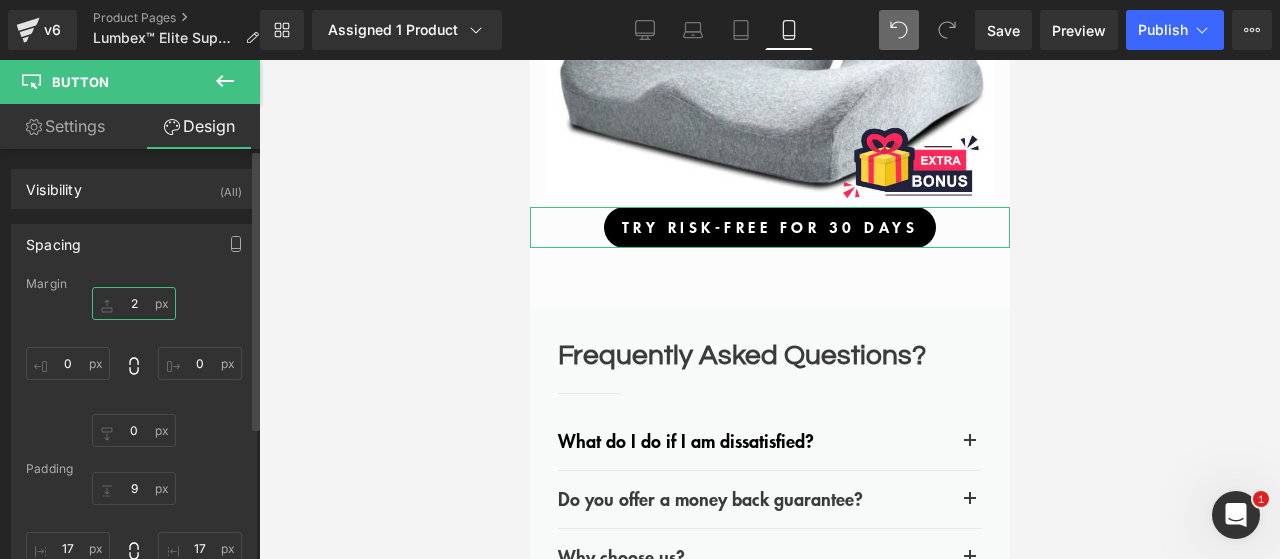 type on "20" 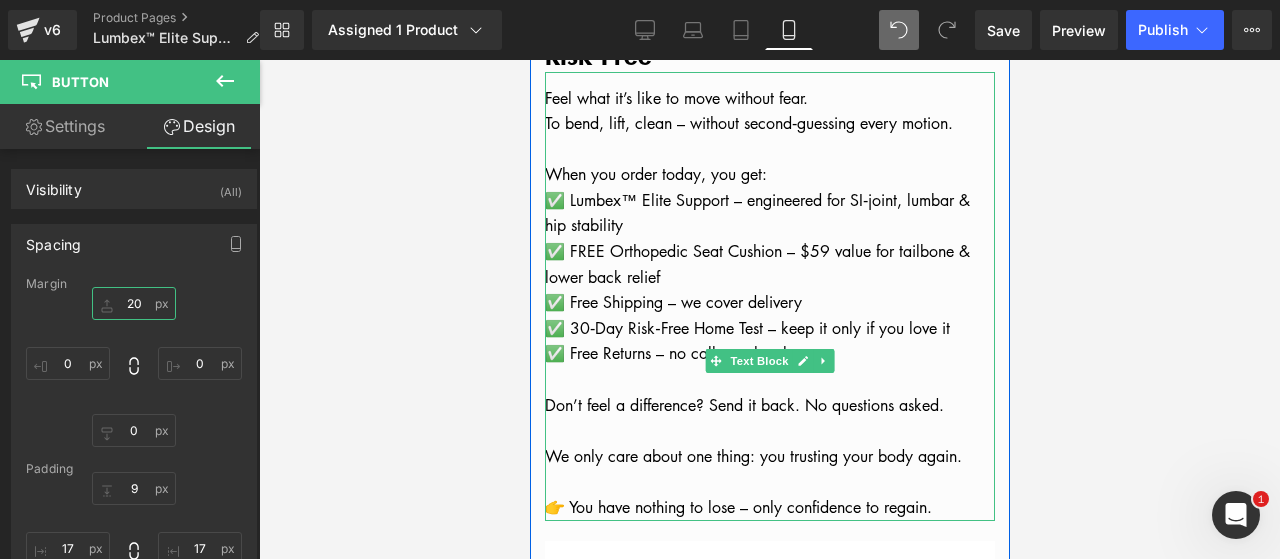 scroll, scrollTop: 7166, scrollLeft: 0, axis: vertical 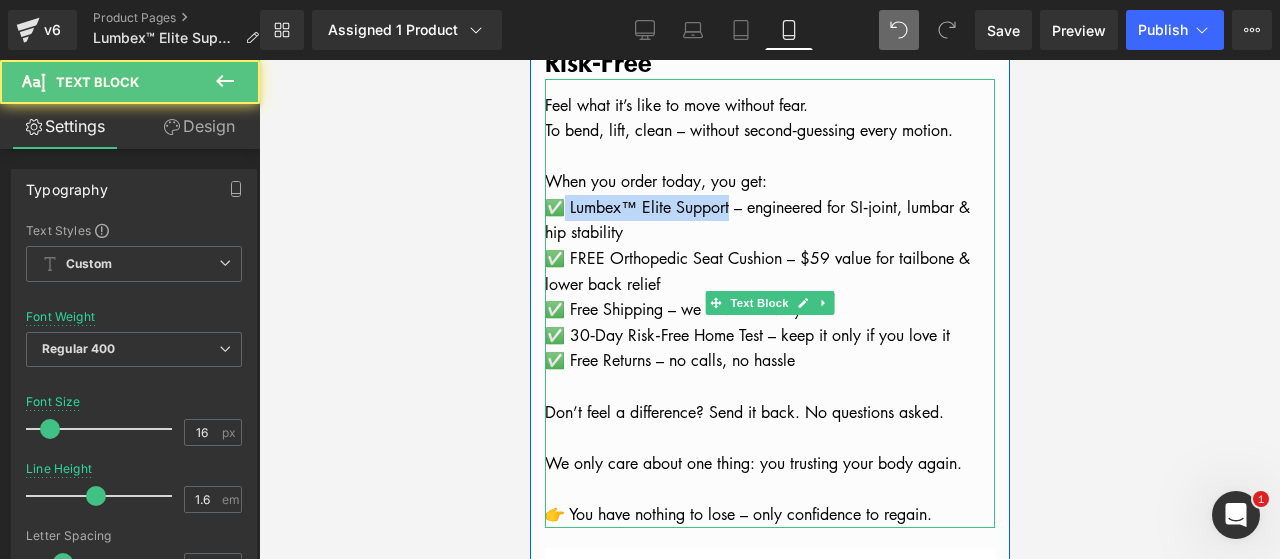 drag, startPoint x: 711, startPoint y: 214, endPoint x: 732, endPoint y: 218, distance: 21.377558 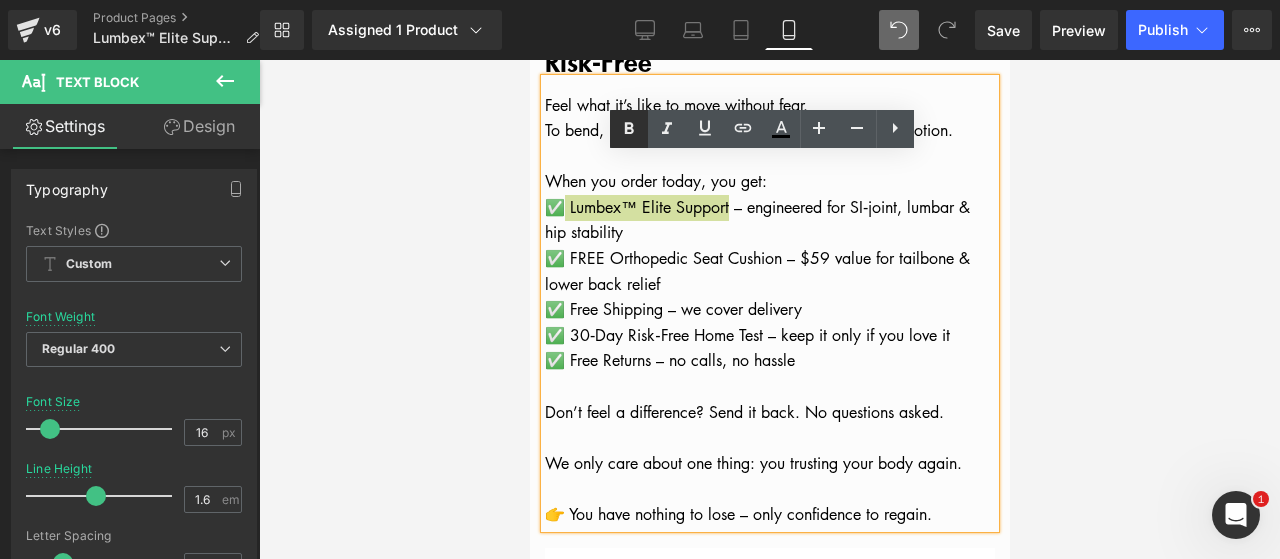 click 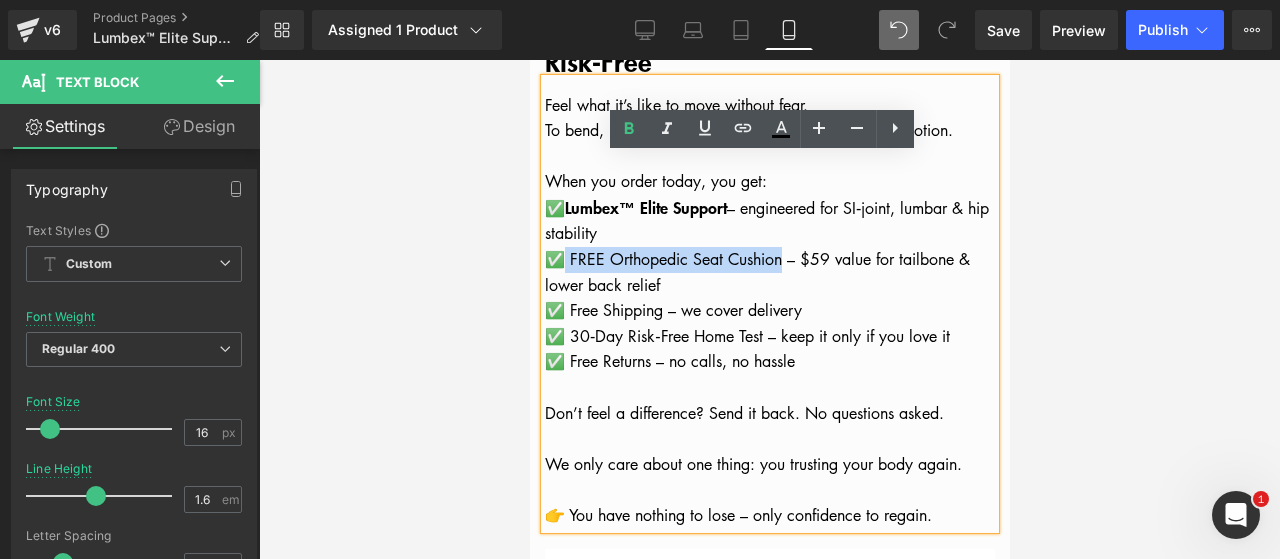 drag, startPoint x: 557, startPoint y: 269, endPoint x: 786, endPoint y: 271, distance: 229.00873 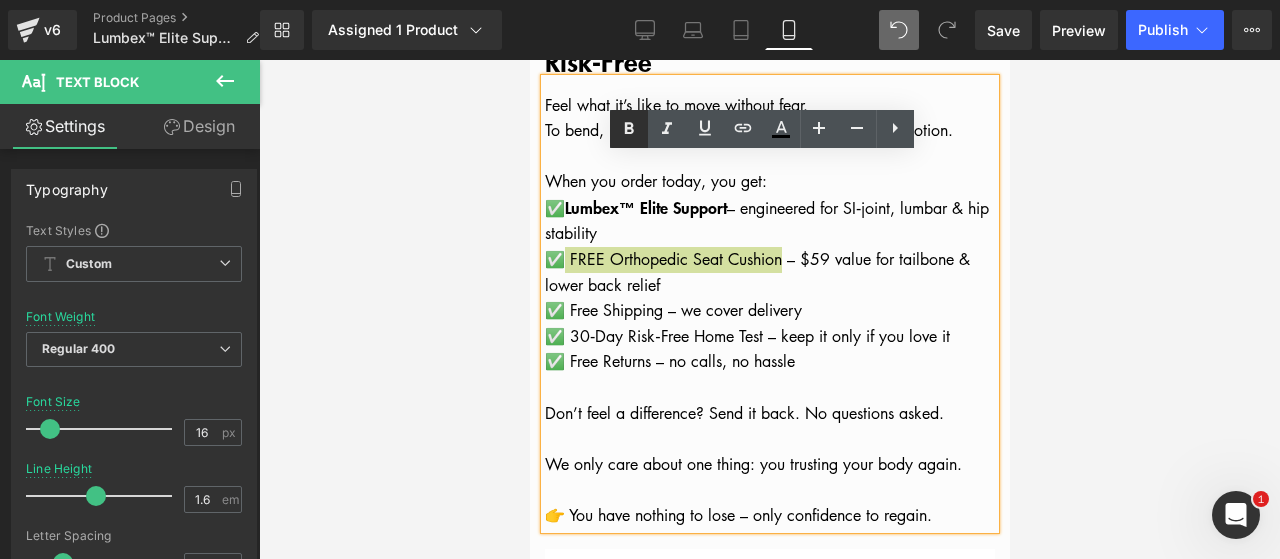 click 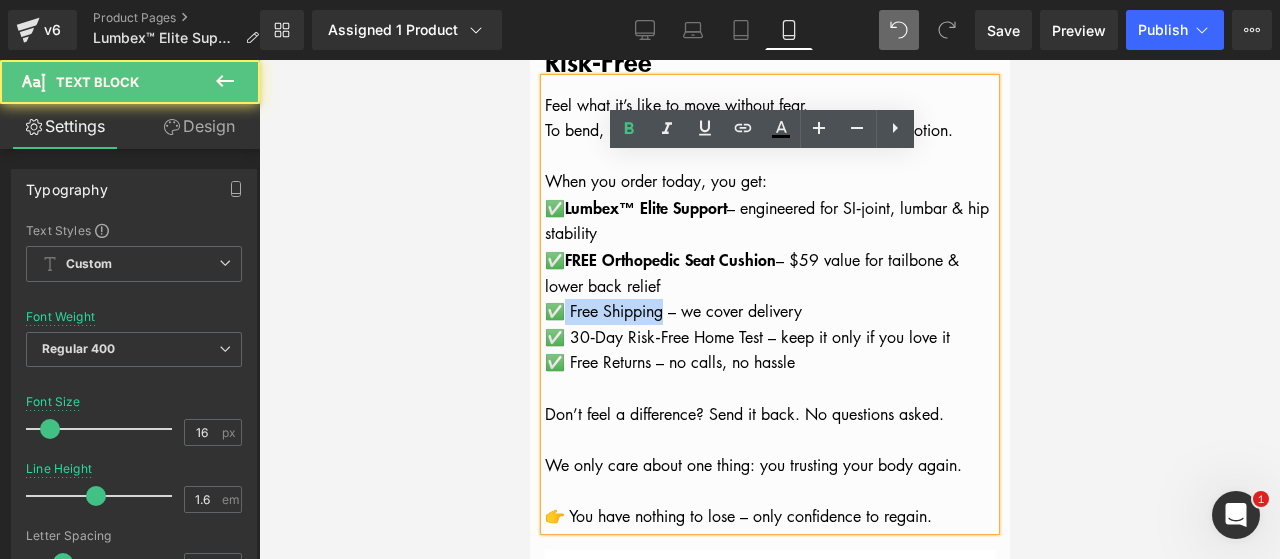 drag, startPoint x: 648, startPoint y: 321, endPoint x: 660, endPoint y: 321, distance: 12 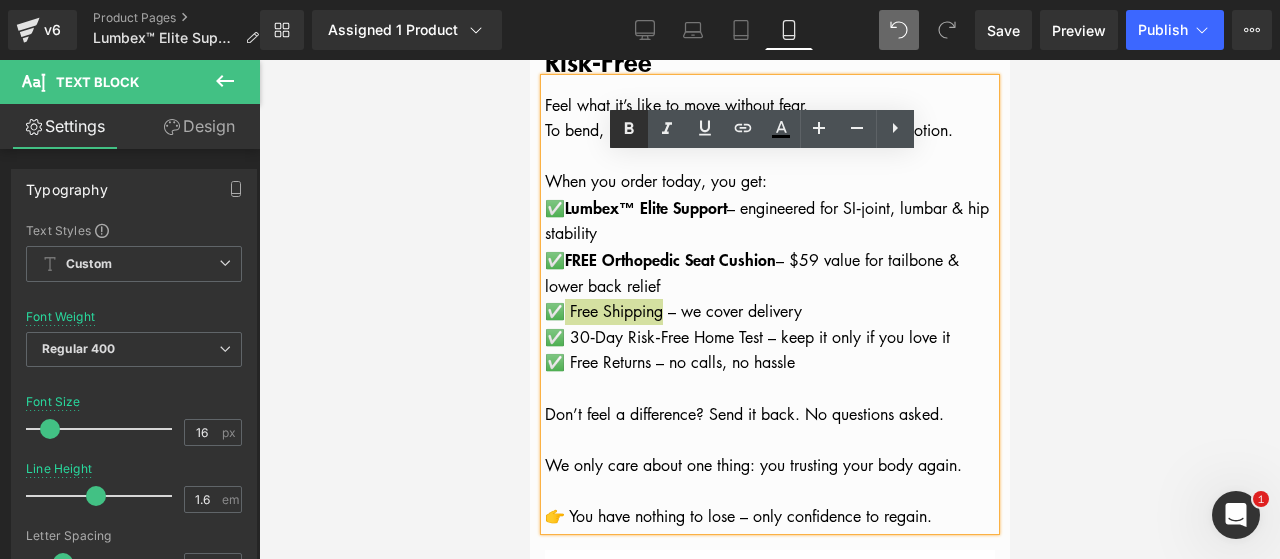 click 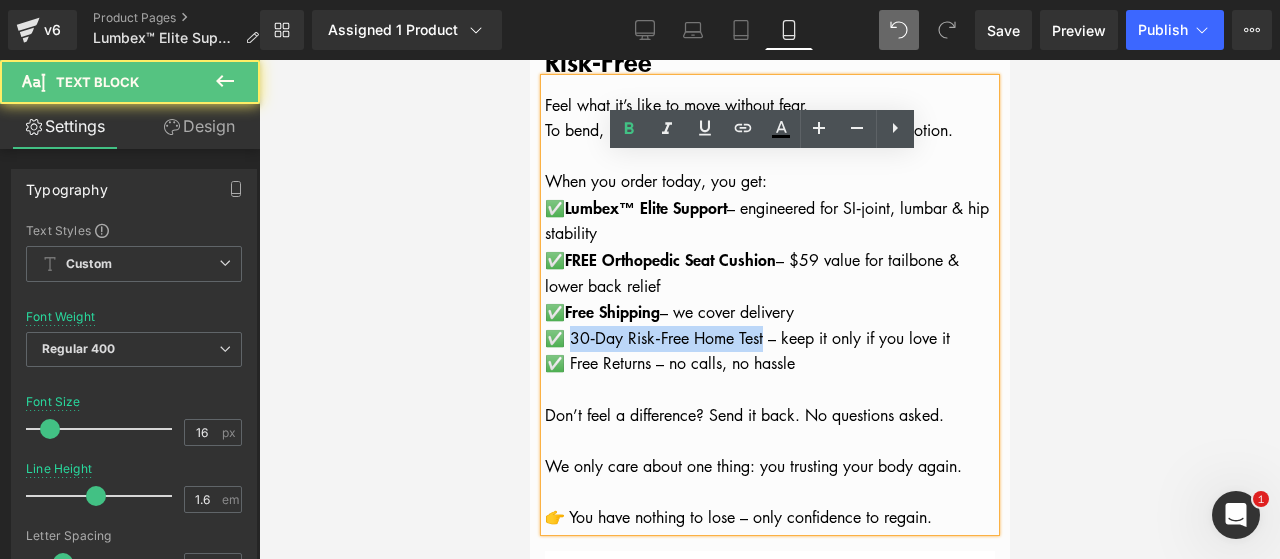 drag, startPoint x: 566, startPoint y: 350, endPoint x: 768, endPoint y: 348, distance: 202.0099 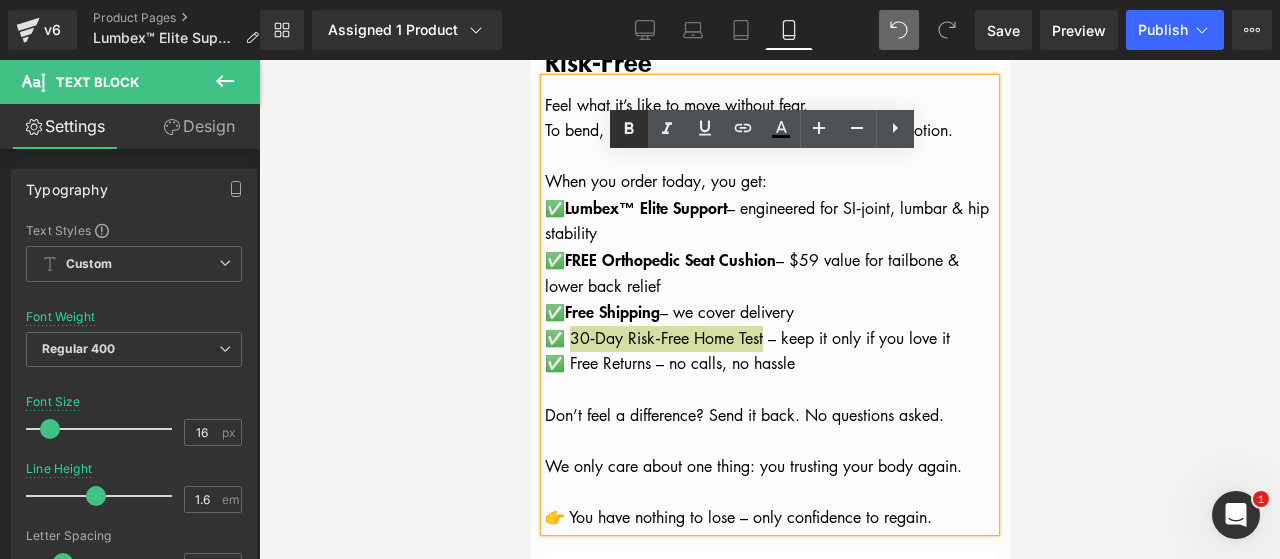 click 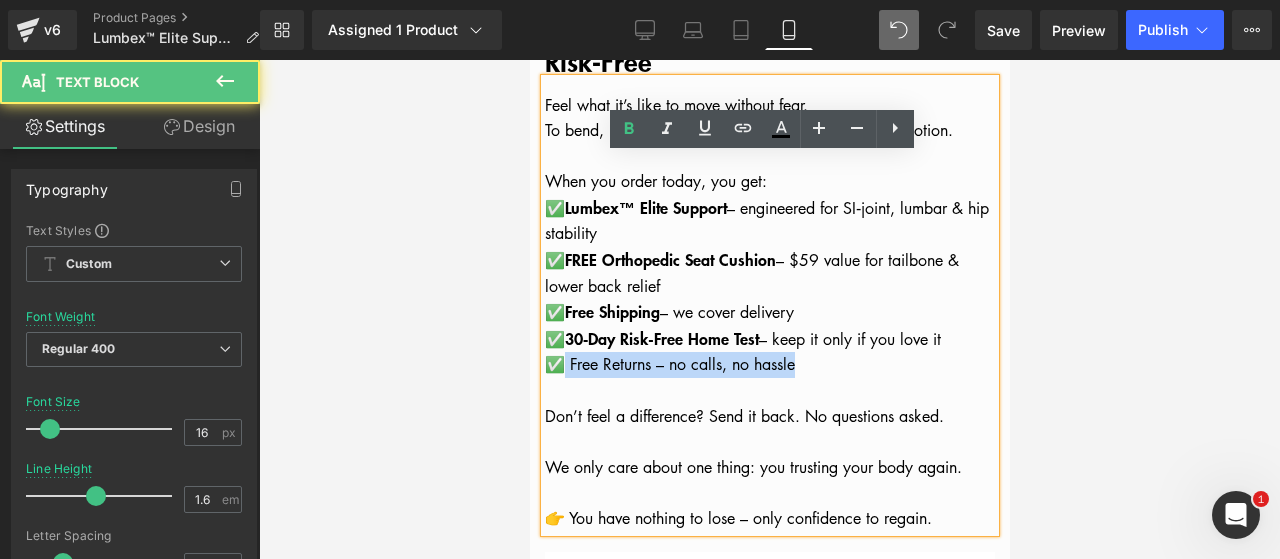 drag, startPoint x: 558, startPoint y: 379, endPoint x: 798, endPoint y: 359, distance: 240.8319 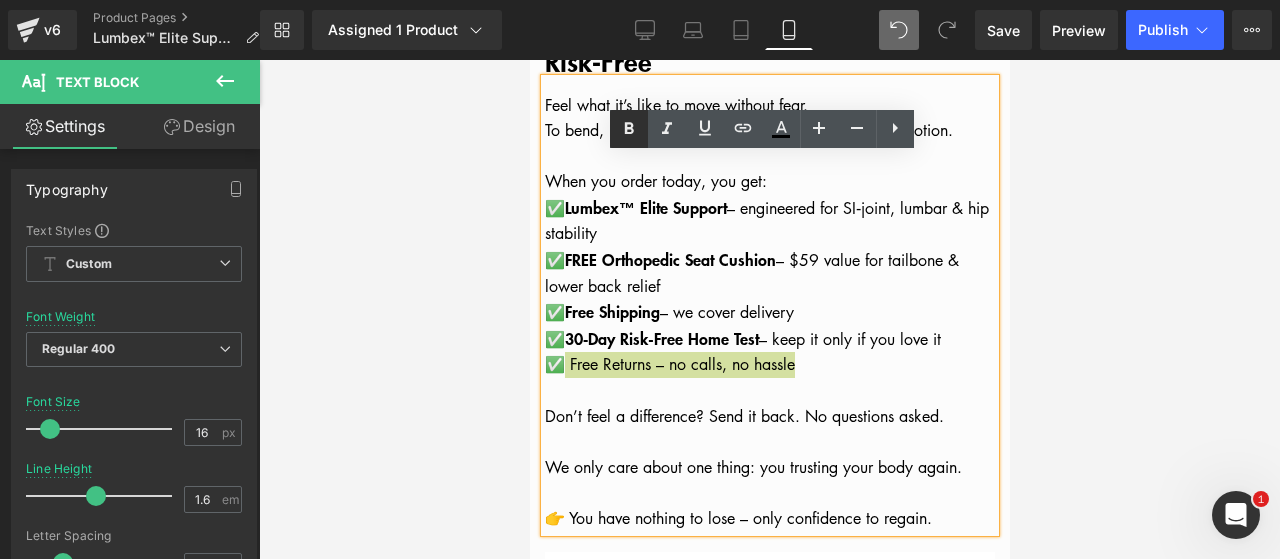 click at bounding box center [629, 129] 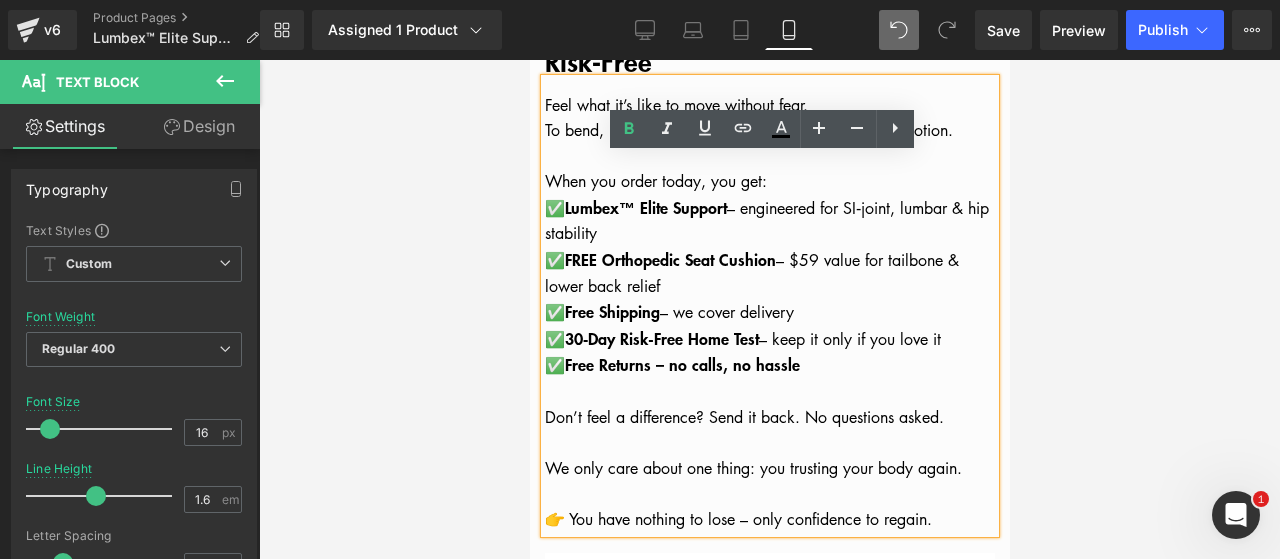 click at bounding box center [769, 309] 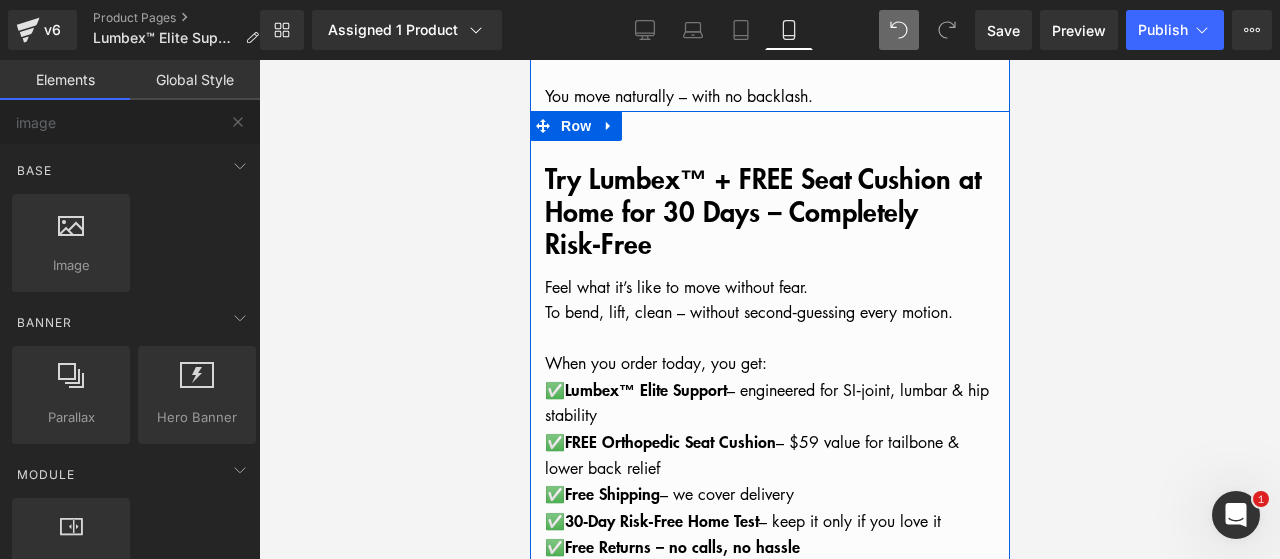 scroll, scrollTop: 6966, scrollLeft: 0, axis: vertical 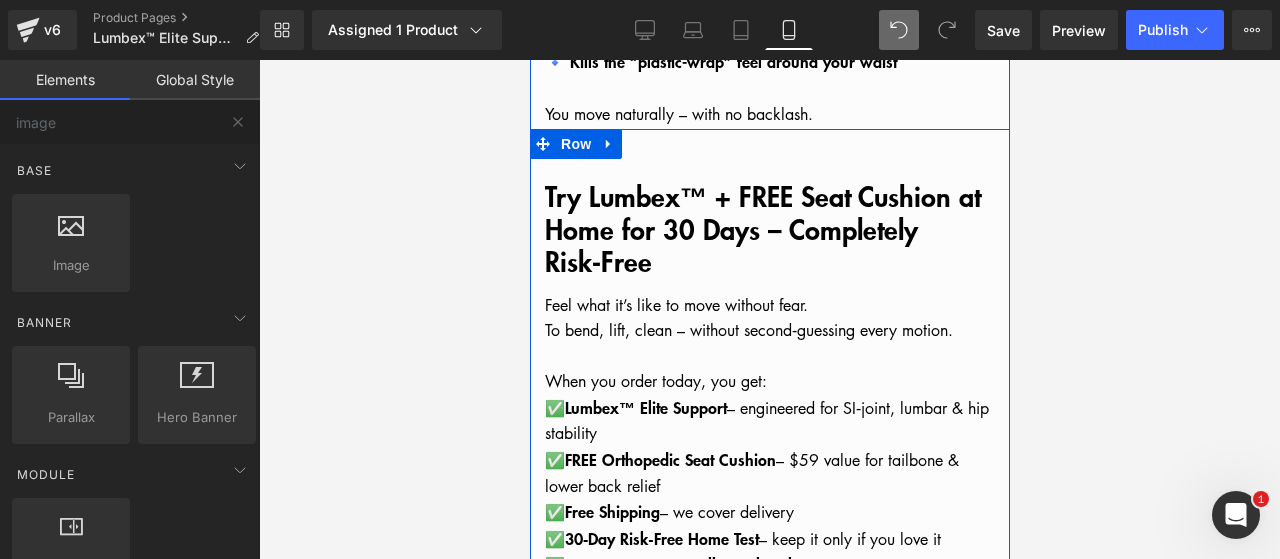 click on "Try Lumbex™ + FREE Seat Cushion at Home for 30 Days – Completely Risk‑Free" at bounding box center [762, 229] 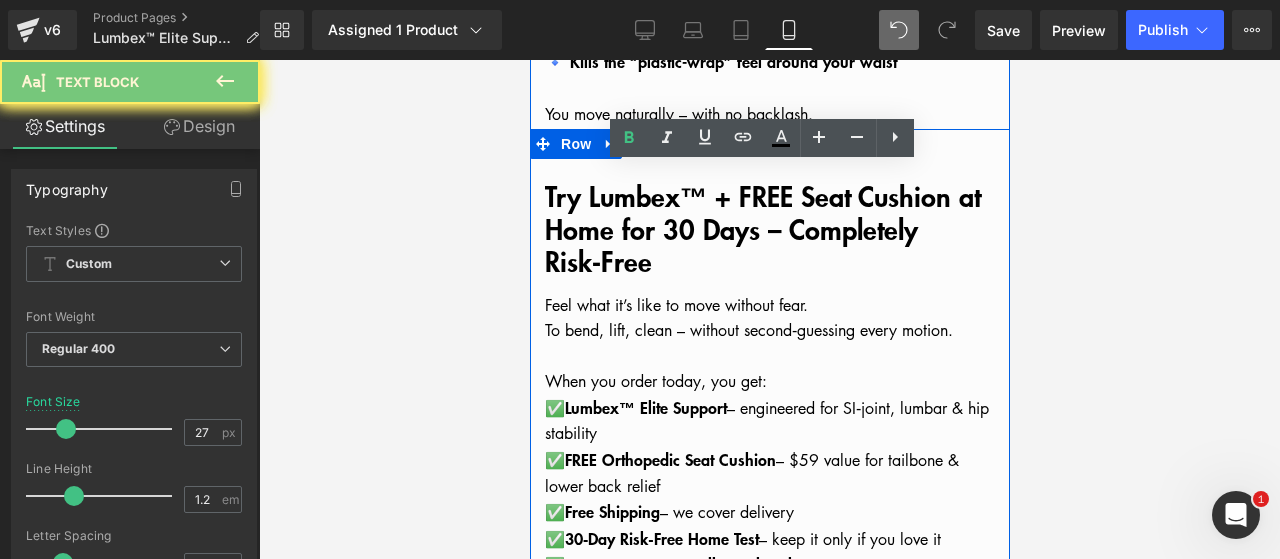 click on "Try Lumbex™ + FREE Seat Cushion at Home for 30 Days – Completely Risk‑Free" at bounding box center (762, 229) 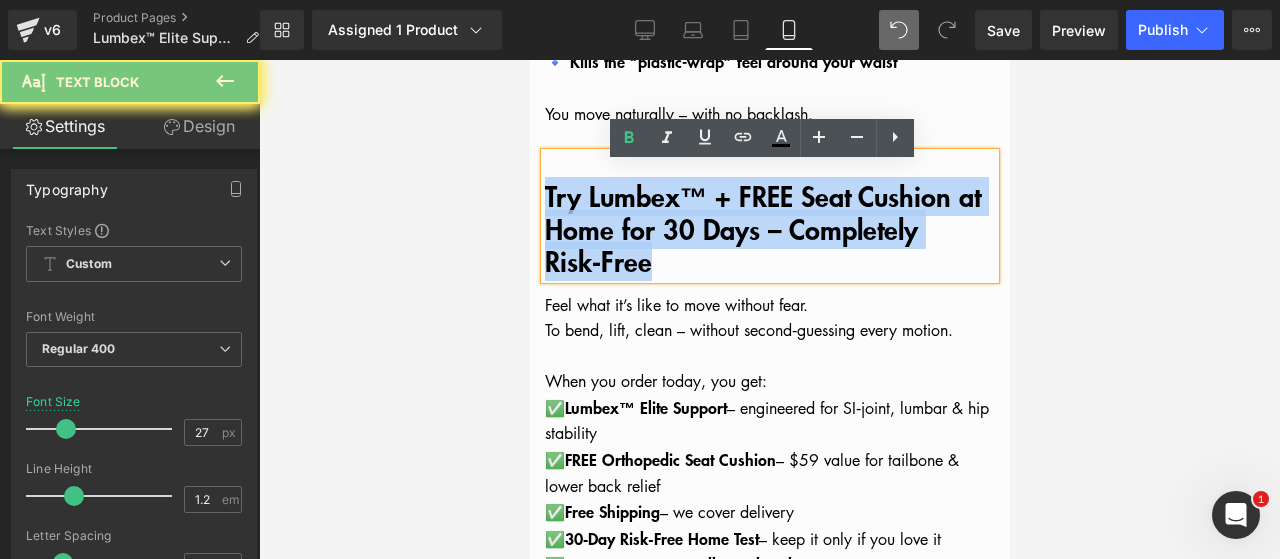 click on "Try Lumbex™ + FREE Seat Cushion at Home for 30 Days – Completely Risk‑Free" at bounding box center (762, 229) 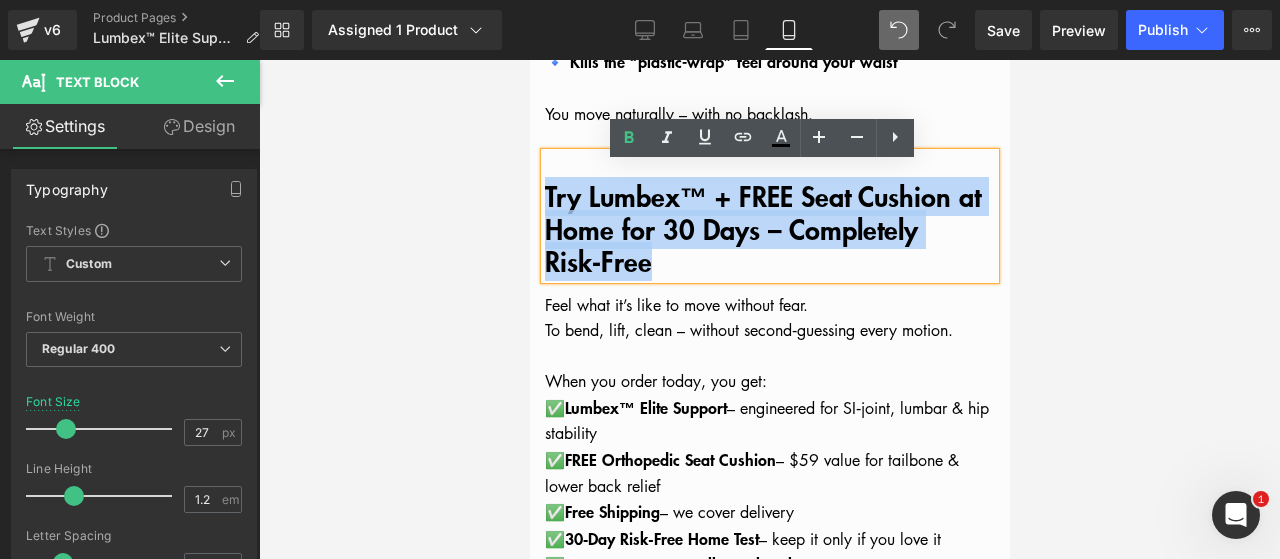 copy on "Try Lumbex™ + FREE Seat Cushion at Home for 30 Days – Completely Risk‑Free" 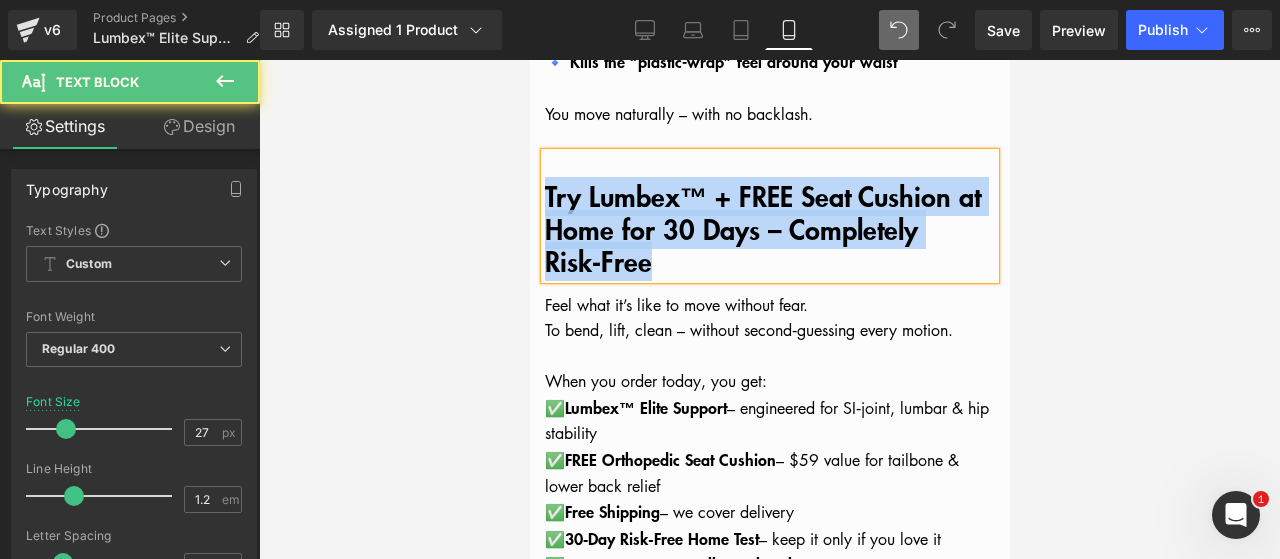click on "Try Lumbex™ + FREE Seat Cushion at Home for 30 Days – Completely Risk‑Free" at bounding box center [762, 229] 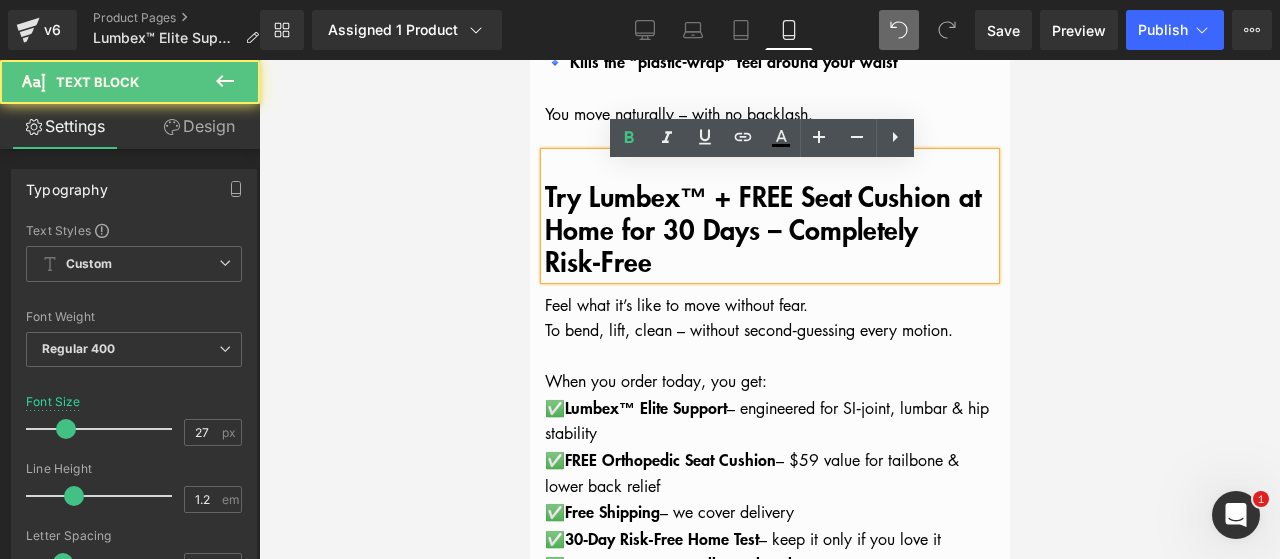 click on "Try Lumbex™ + FREE Seat Cushion at Home for 30 Days – Completely Risk‑Free" at bounding box center [762, 229] 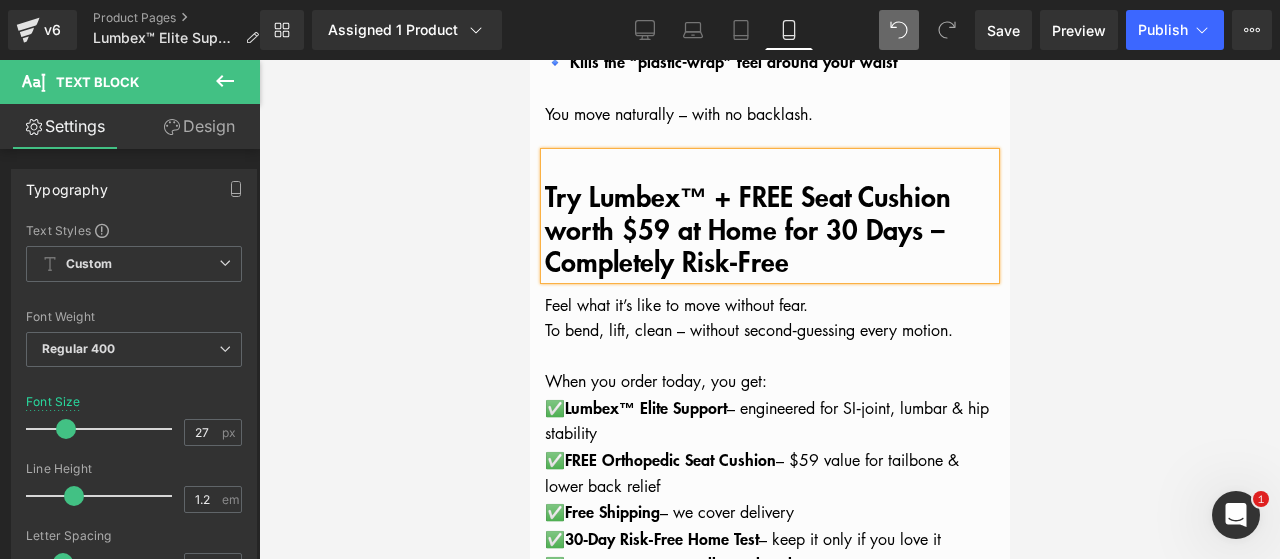 click on "Try Lumbex™ + FREE Seat Cushion worth $59 at Home for 30 Days – Completely Risk‑Free" at bounding box center (747, 229) 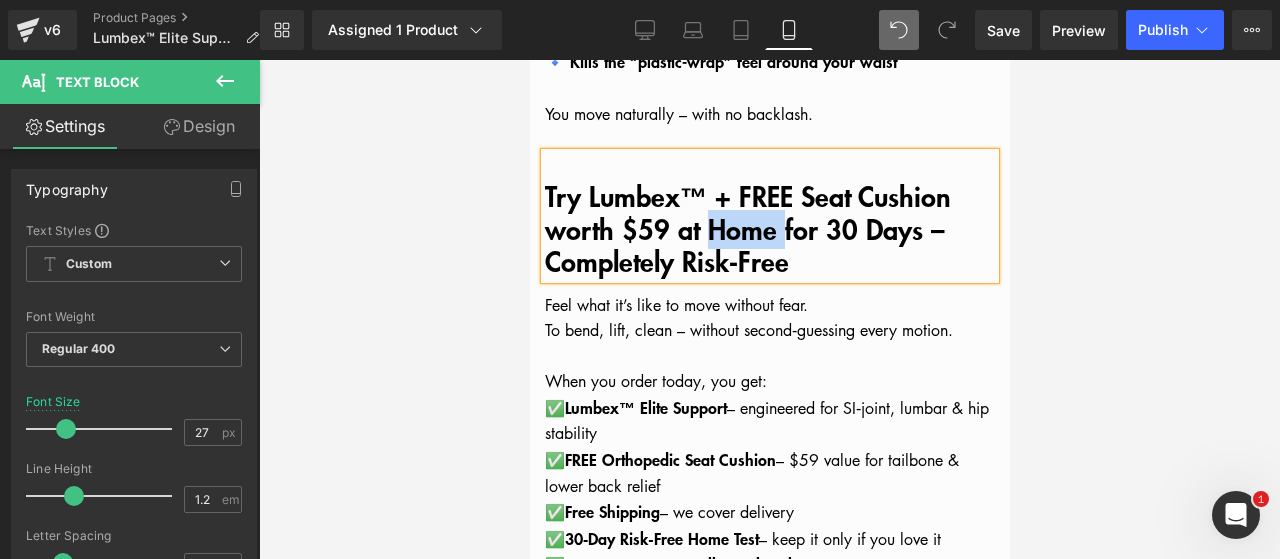 click on "Try Lumbex™ + FREE Seat Cushion worth $59 at Home for 30 Days – Completely Risk‑Free" at bounding box center (747, 229) 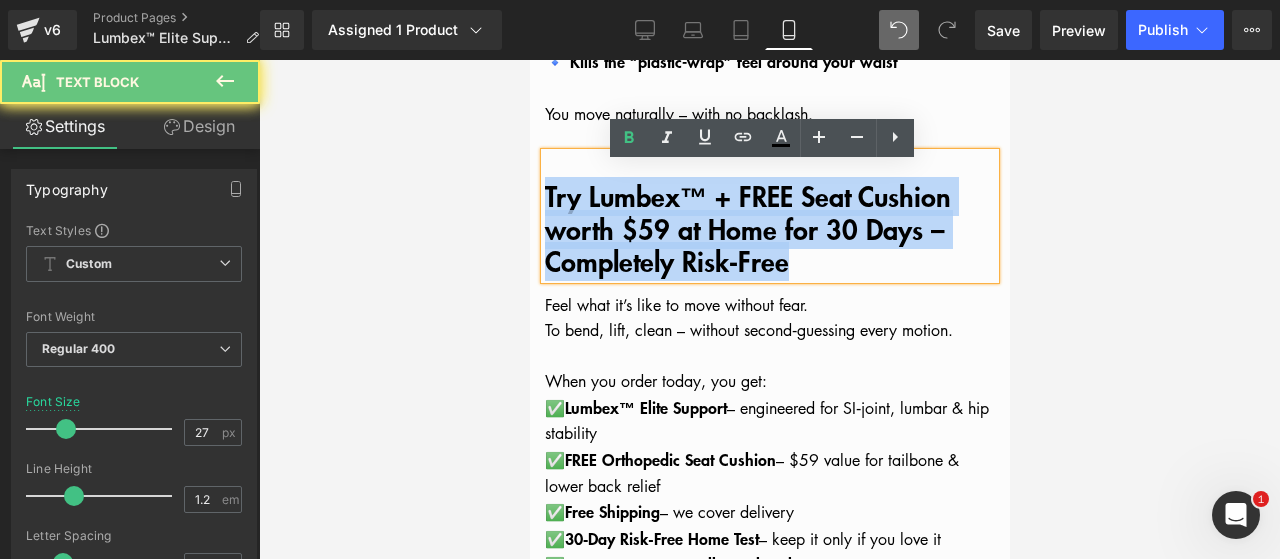 click on "Try Lumbex™ + FREE Seat Cushion worth $59 at Home for 30 Days – Completely Risk‑Free" at bounding box center (747, 229) 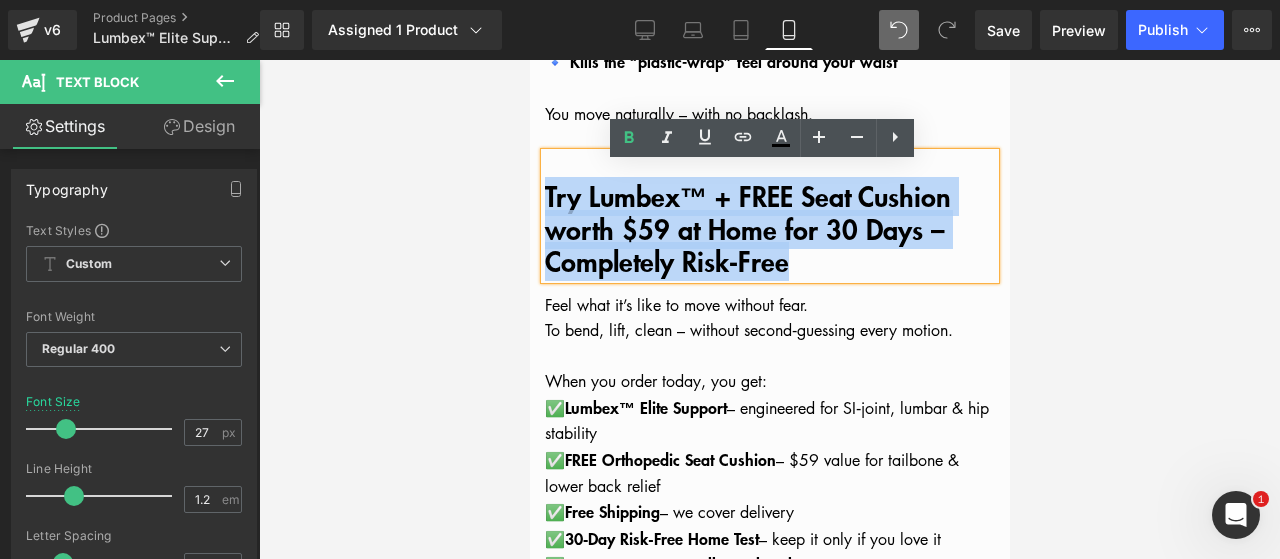 copy on "Try Lumbex™ + FREE Seat Cushion worth $59 at Home for 30 Days – Completely Risk‑Free" 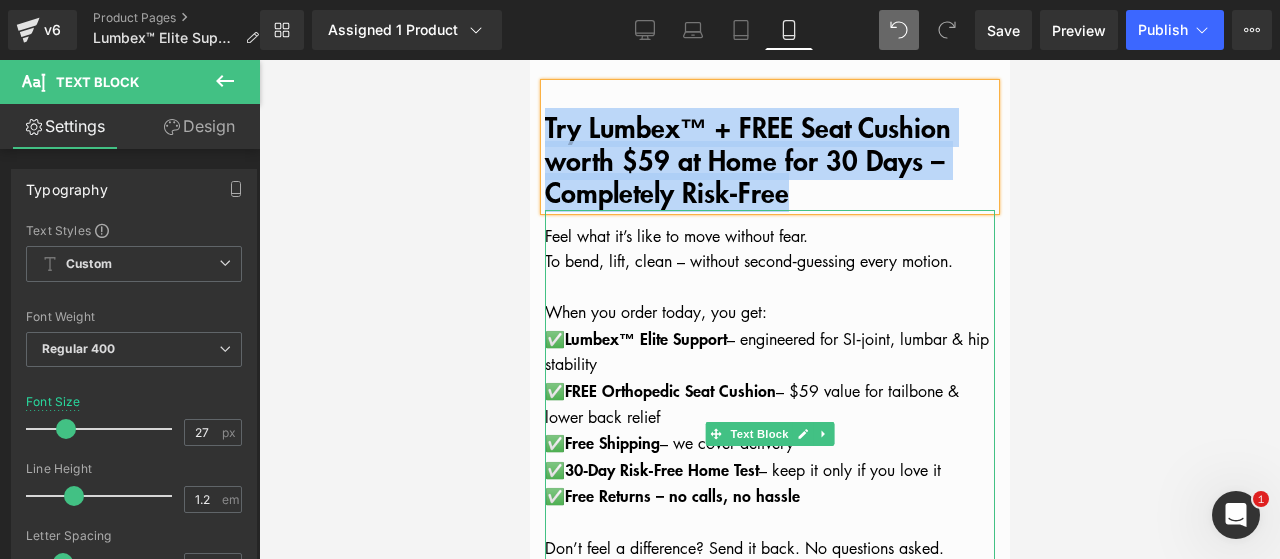 scroll, scrollTop: 7066, scrollLeft: 0, axis: vertical 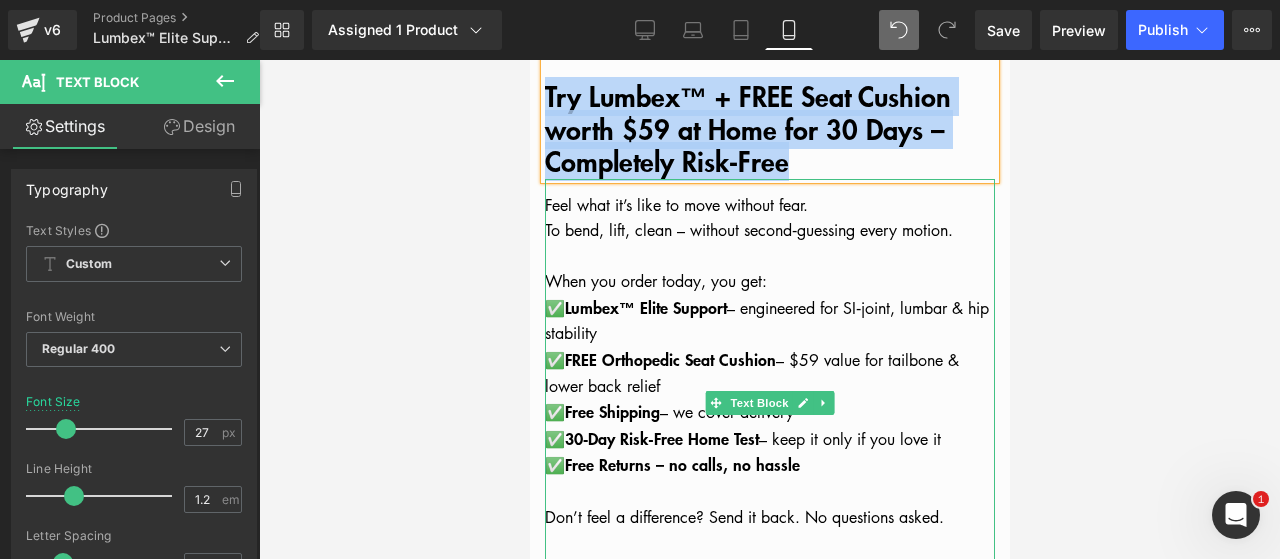 click at bounding box center (769, 257) 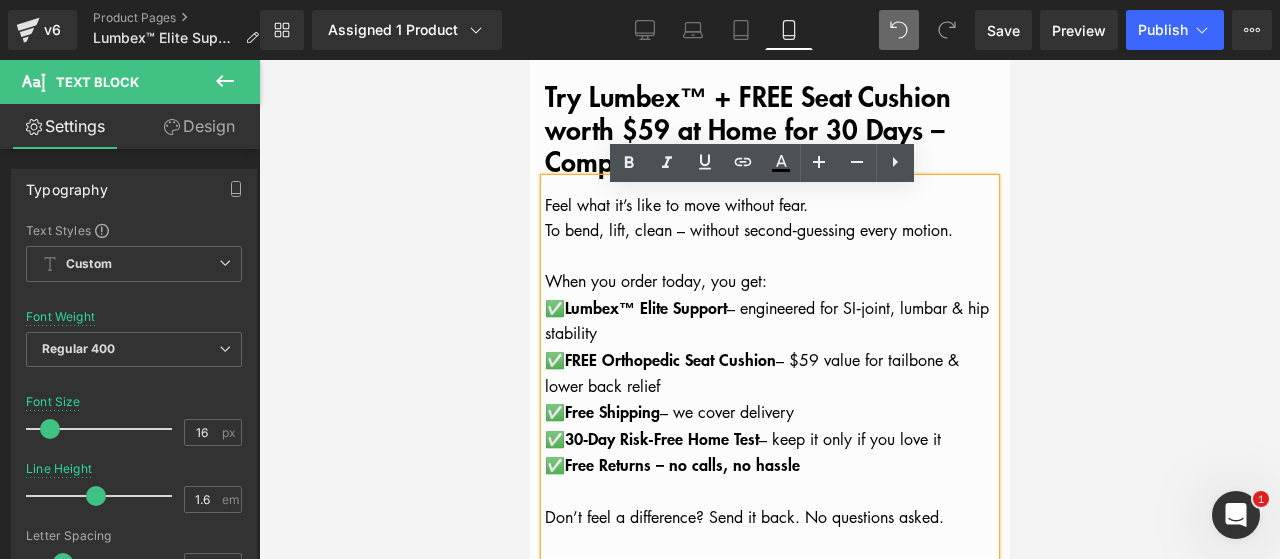 click on "Feel what it’s like to move without fear." at bounding box center [675, 205] 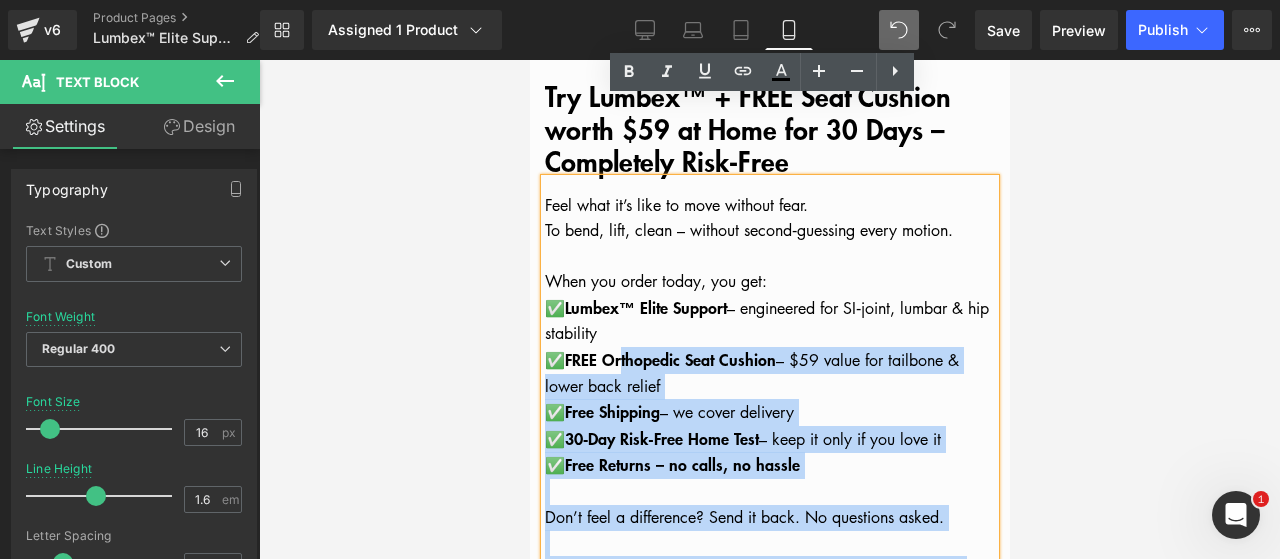 scroll, scrollTop: 7166, scrollLeft: 0, axis: vertical 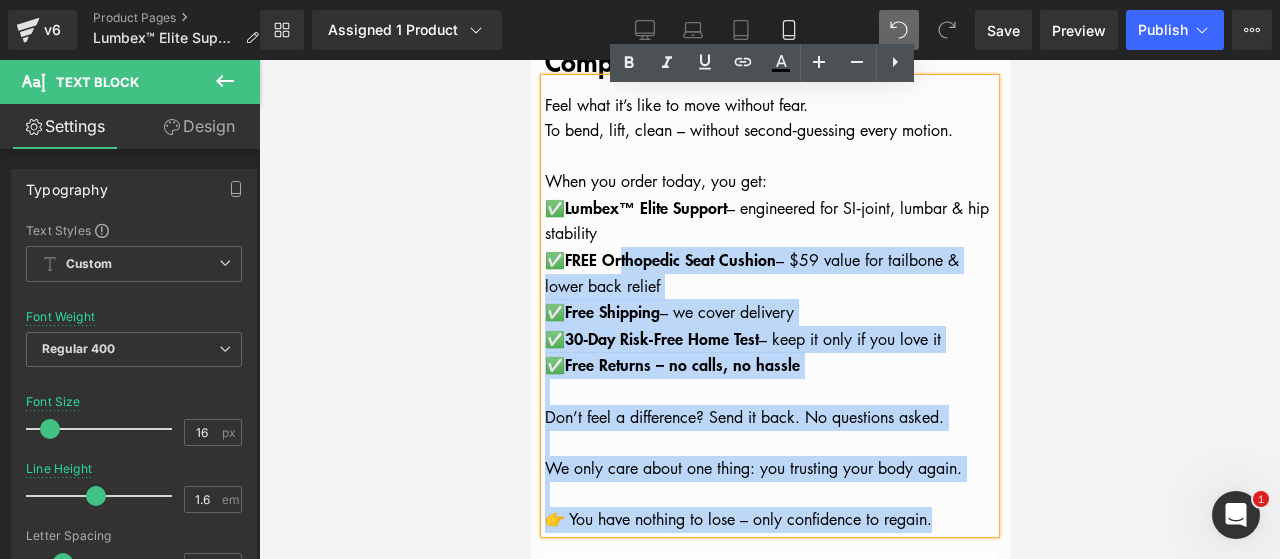 drag, startPoint x: 534, startPoint y: 212, endPoint x: 620, endPoint y: 257, distance: 97.06184 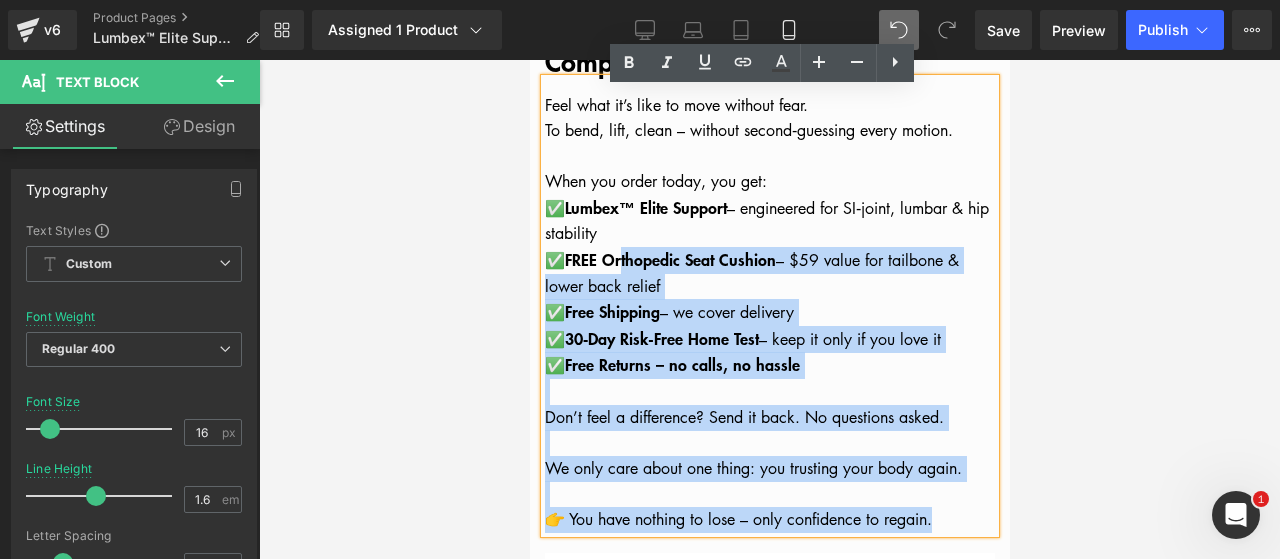click at bounding box center [769, 392] 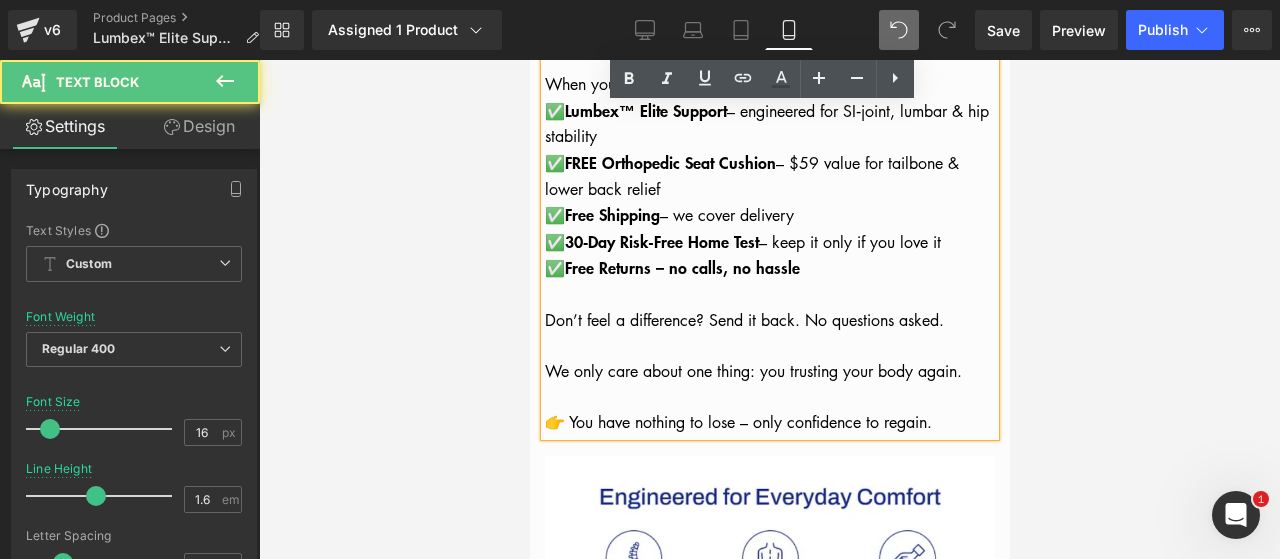 scroll, scrollTop: 7266, scrollLeft: 0, axis: vertical 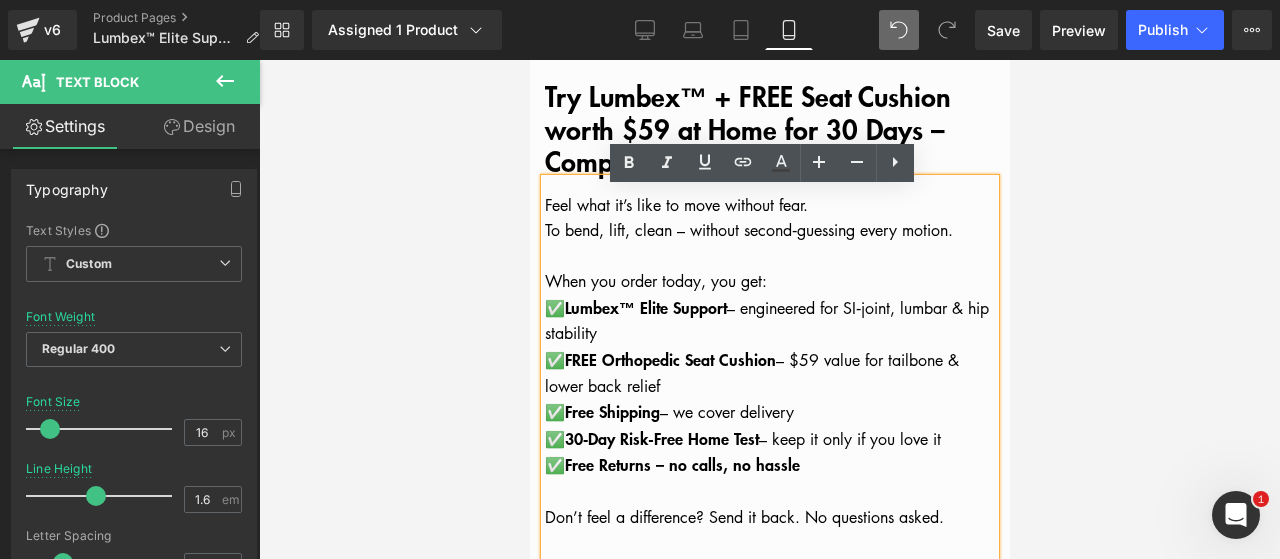 drag, startPoint x: 930, startPoint y: 427, endPoint x: 535, endPoint y: 225, distance: 443.65414 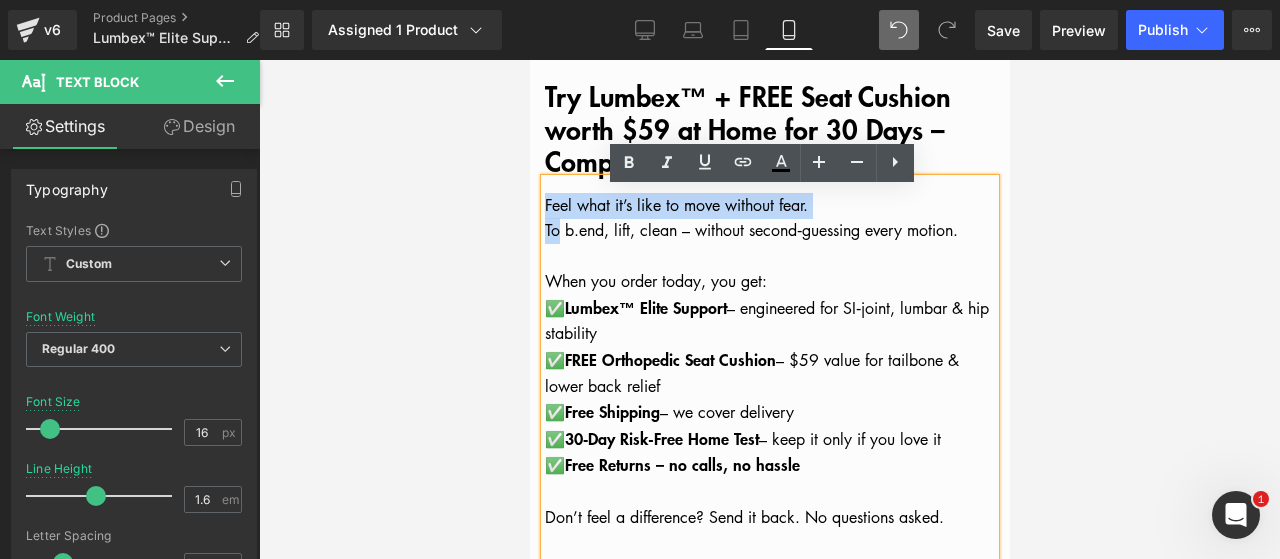 drag, startPoint x: 551, startPoint y: 229, endPoint x: 539, endPoint y: 219, distance: 15.6205 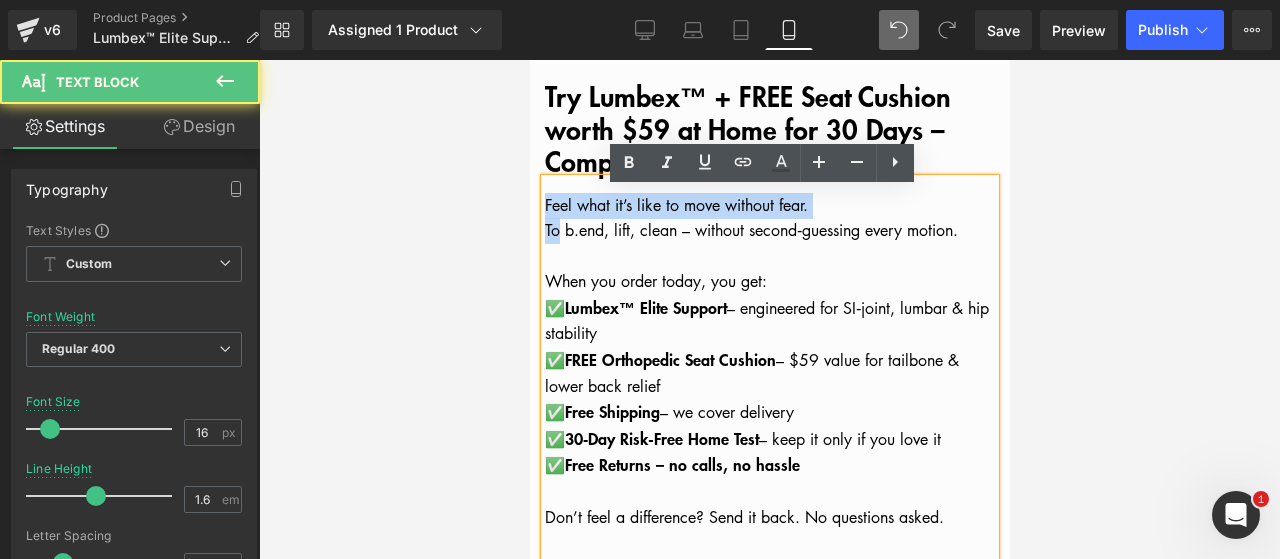 click on "Feel what it’s like to move without fear." at bounding box center [675, 205] 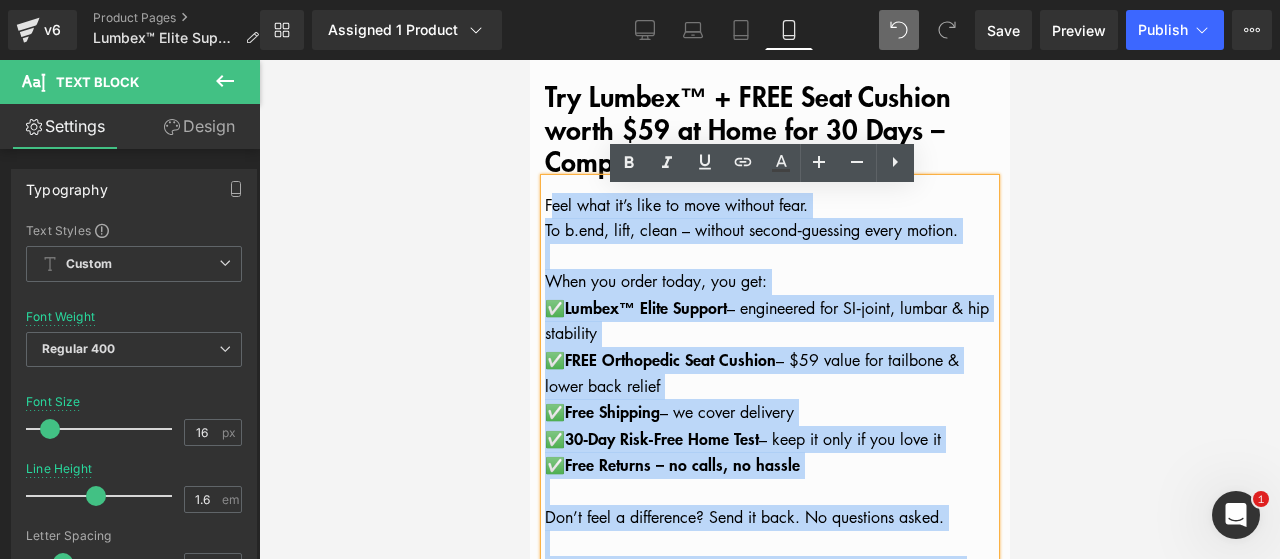 click on "Feel what it’s like to move without fear. To b . end, lift, clean – without second‑guessing every motion. When you order today, you get: ✅  Lumbex™ Elite Support  – engineered for SI‑joint, lumbar & hip stability ✅  FREE Orthopedic Seat Cushion  – $59 value for tailbone & lower back relief ✅  Free Shipping  – we cover delivery ✅  30‑Day Risk‑Free Home Test  – keep it only if you love it ✅  Free Returns – no calls, no hassle Don’t feel a difference? Send it back. No questions asked. We only care about one thing: you trusting your body again. 👉 You have nothing to lose – only confidence to regain" at bounding box center [769, 406] 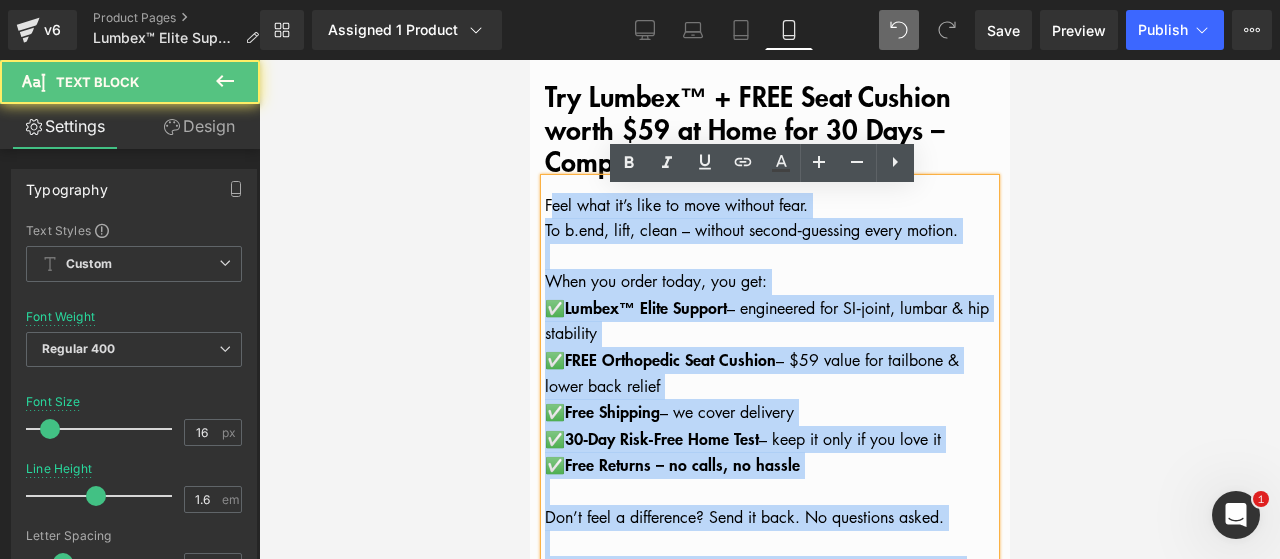 click on "Feel what it’s like to move without fear." at bounding box center [675, 205] 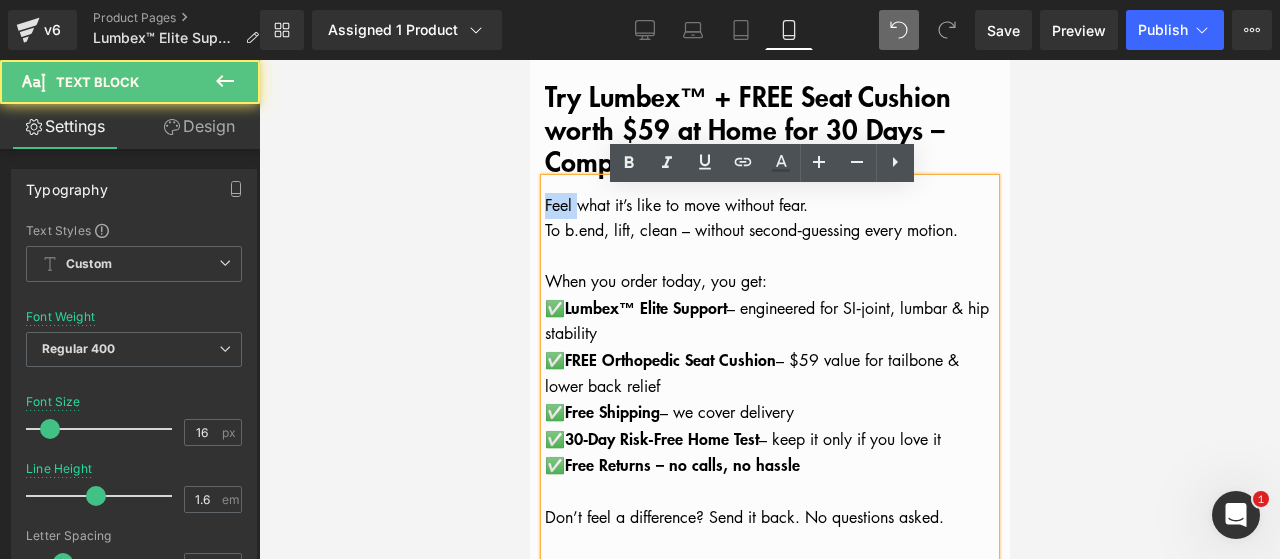 click on "Feel what it’s like to move without fear." at bounding box center (675, 205) 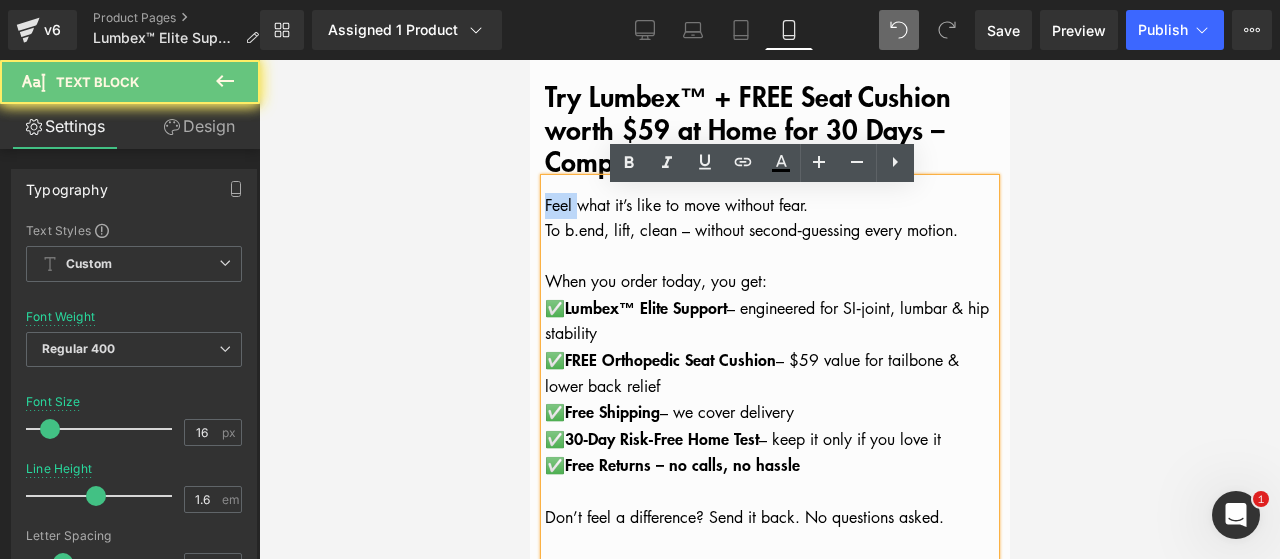 click on "Feel what it’s like to move without fear." at bounding box center (675, 205) 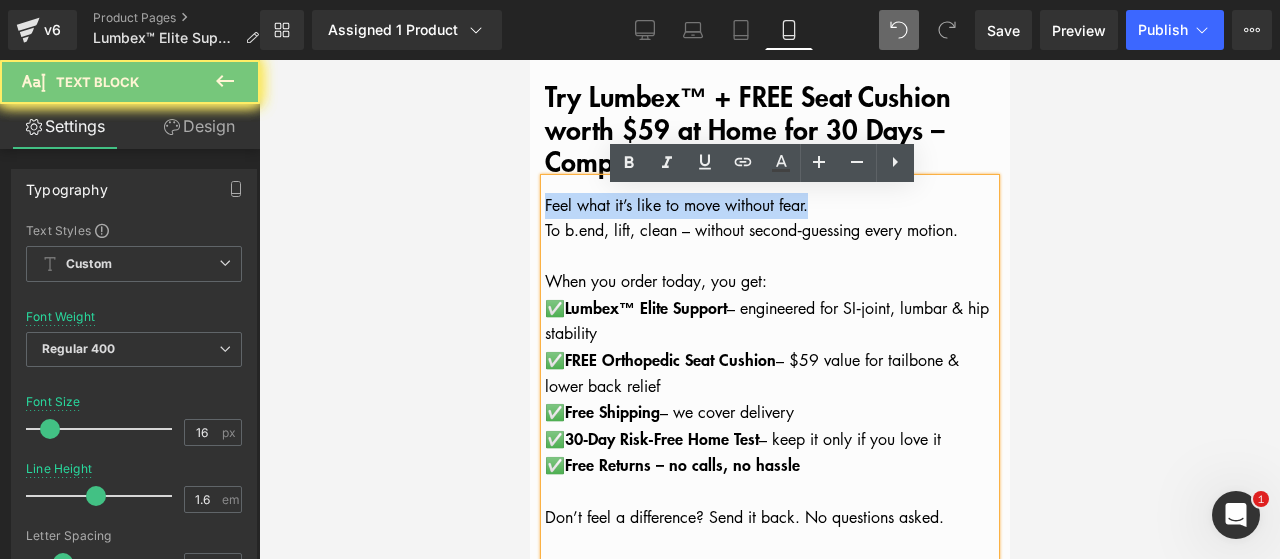 click on "Feel what it’s like to move without fear." at bounding box center (675, 205) 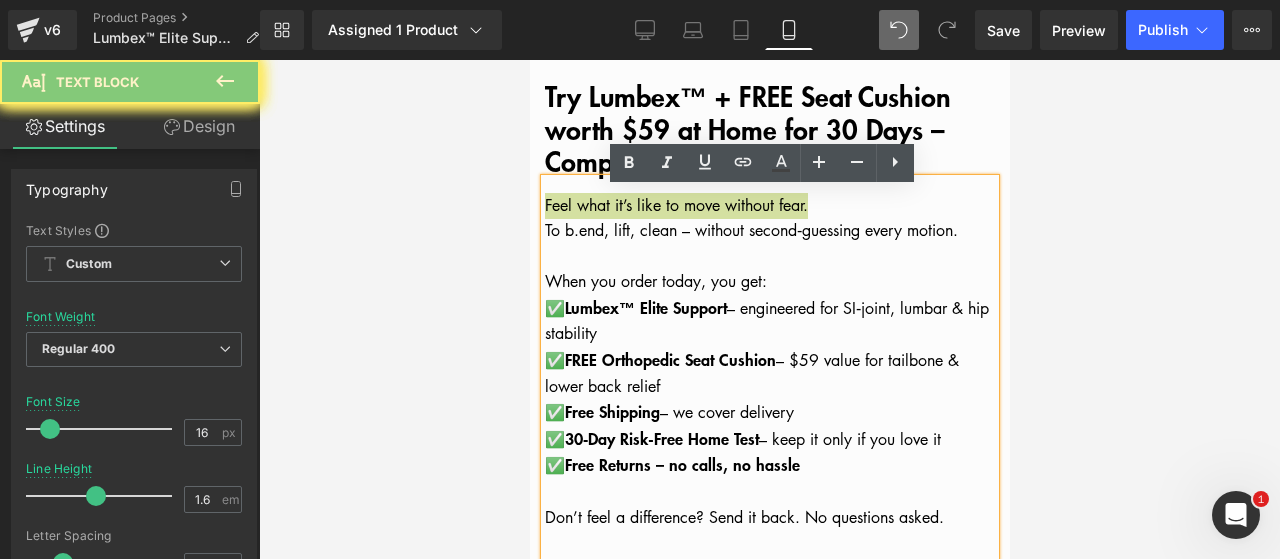 click at bounding box center (769, 309) 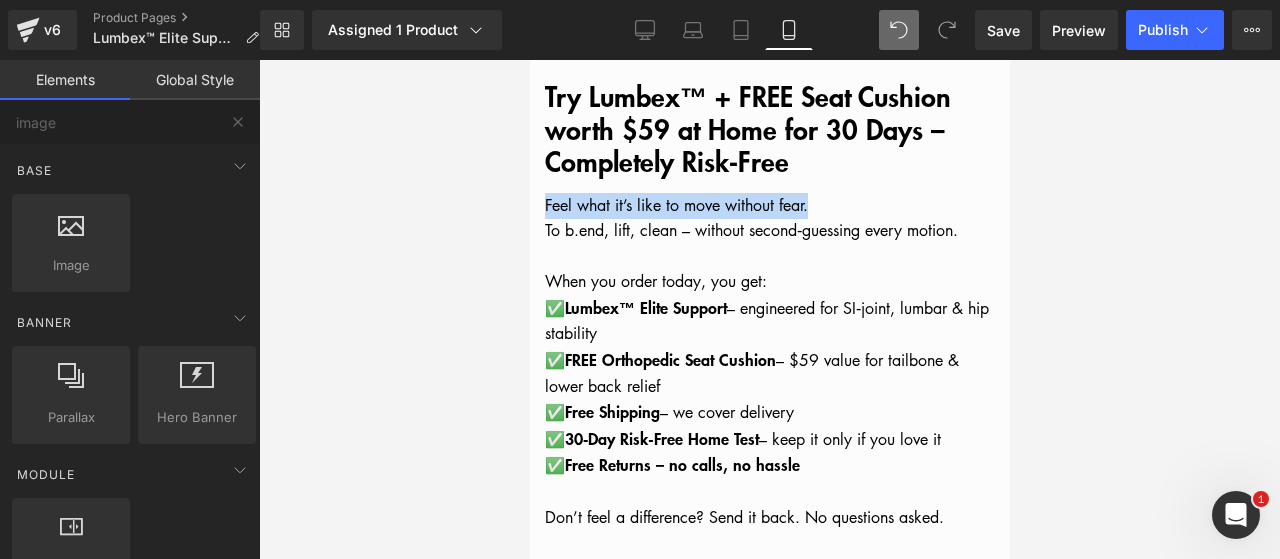 click at bounding box center [769, 257] 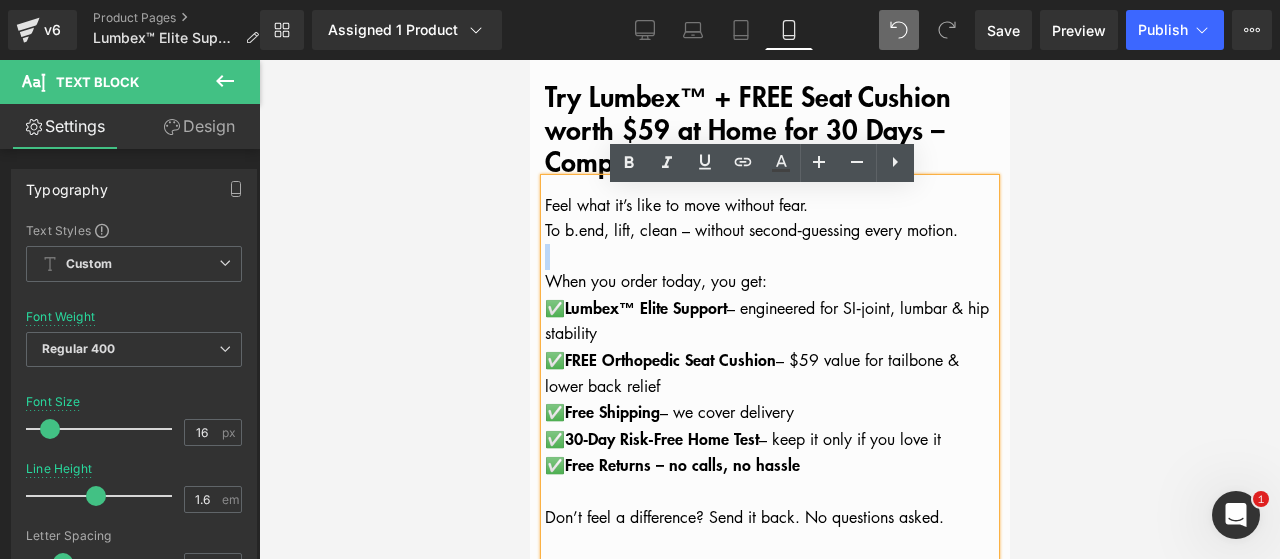 click at bounding box center (769, 257) 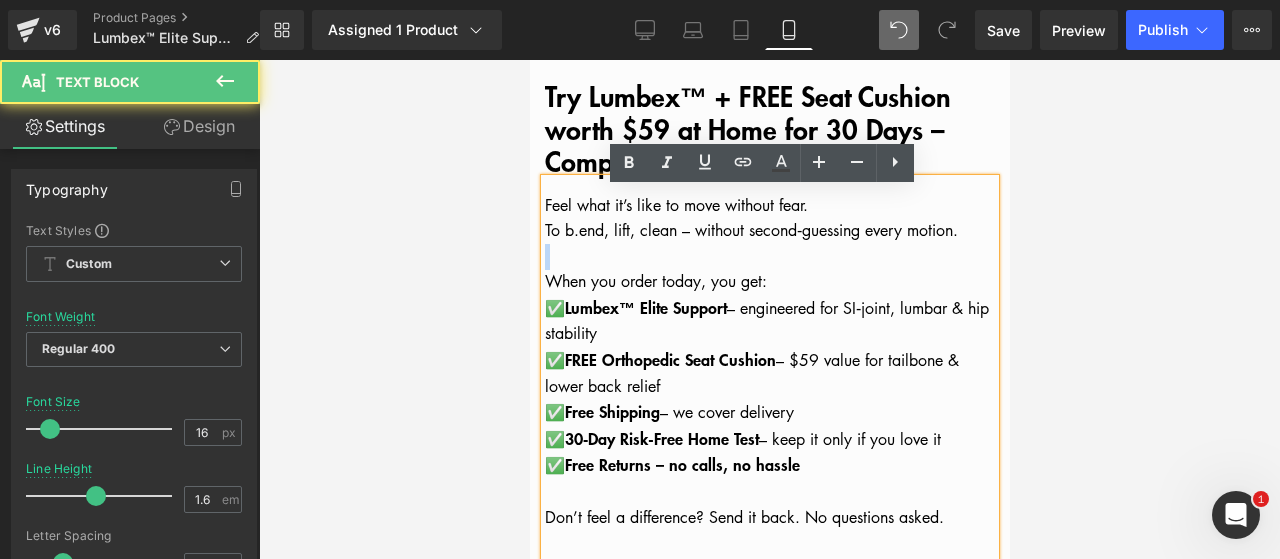 click at bounding box center (769, 257) 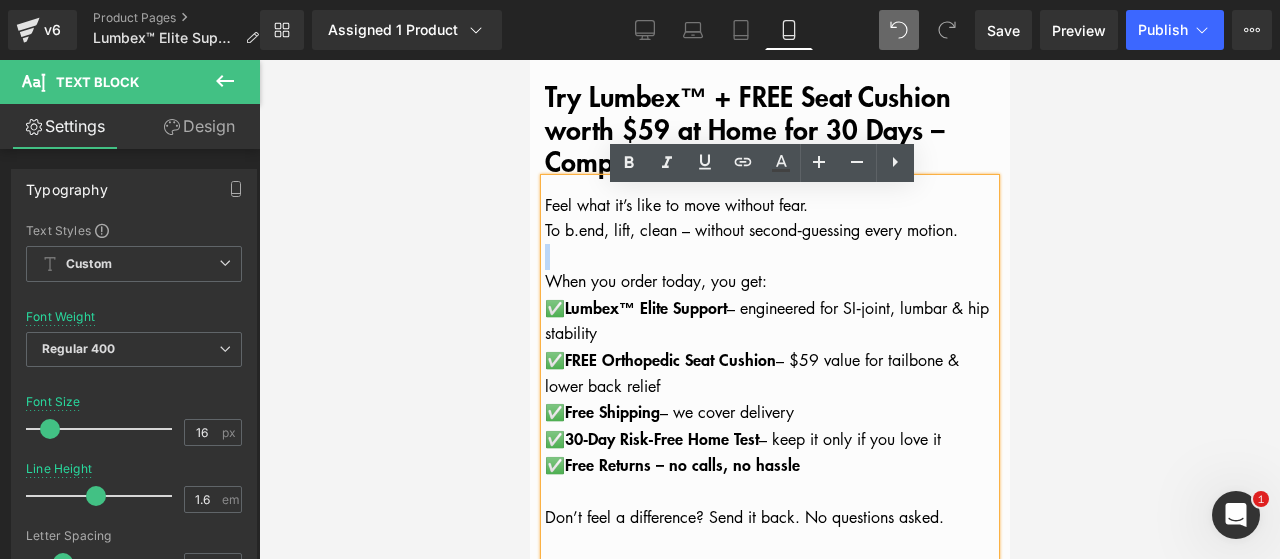 click at bounding box center [769, 257] 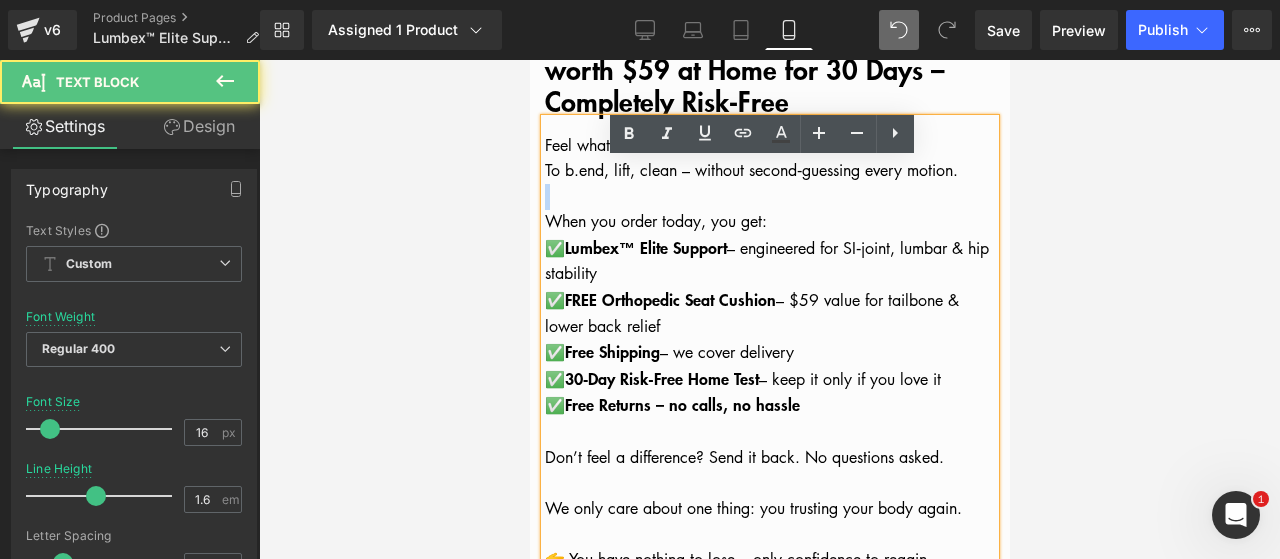 scroll, scrollTop: 7066, scrollLeft: 0, axis: vertical 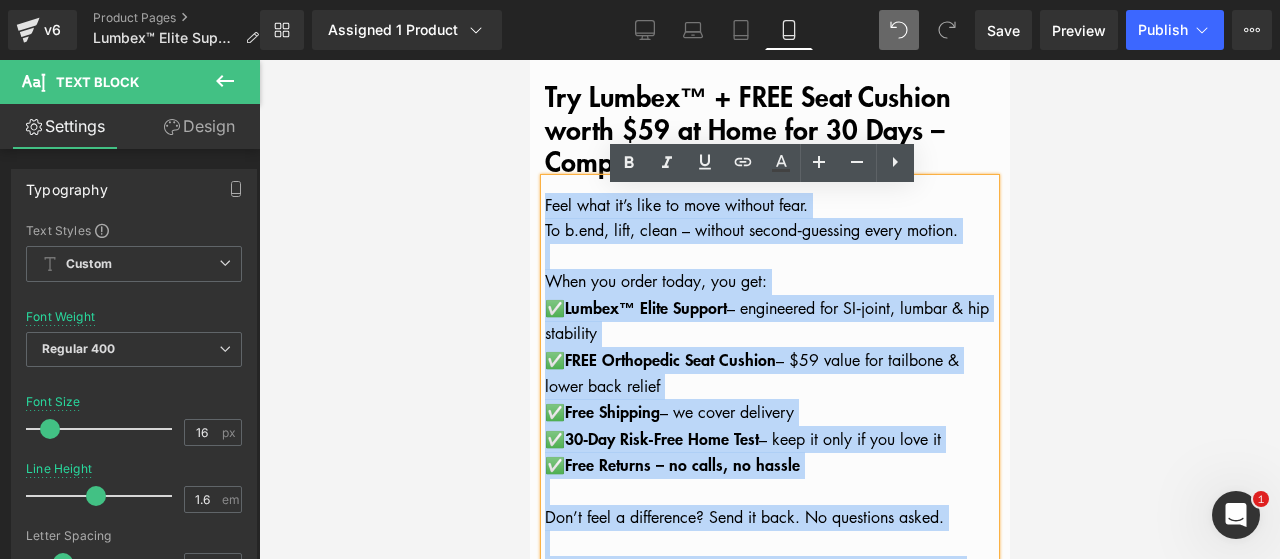 drag, startPoint x: 944, startPoint y: 525, endPoint x: 538, endPoint y: 213, distance: 512.03516 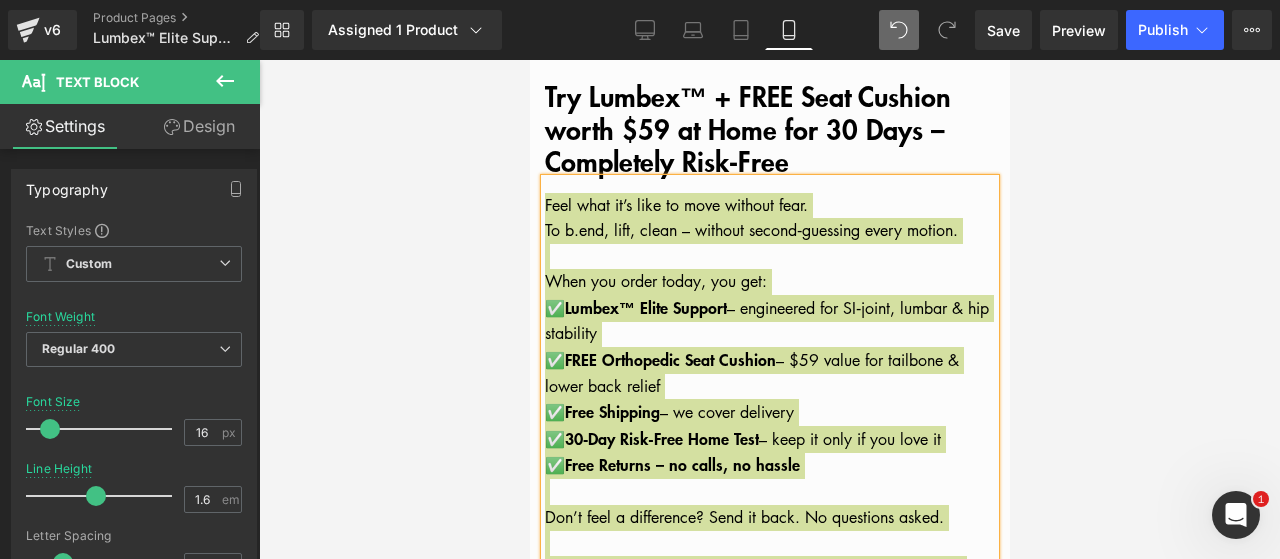 click at bounding box center [769, 309] 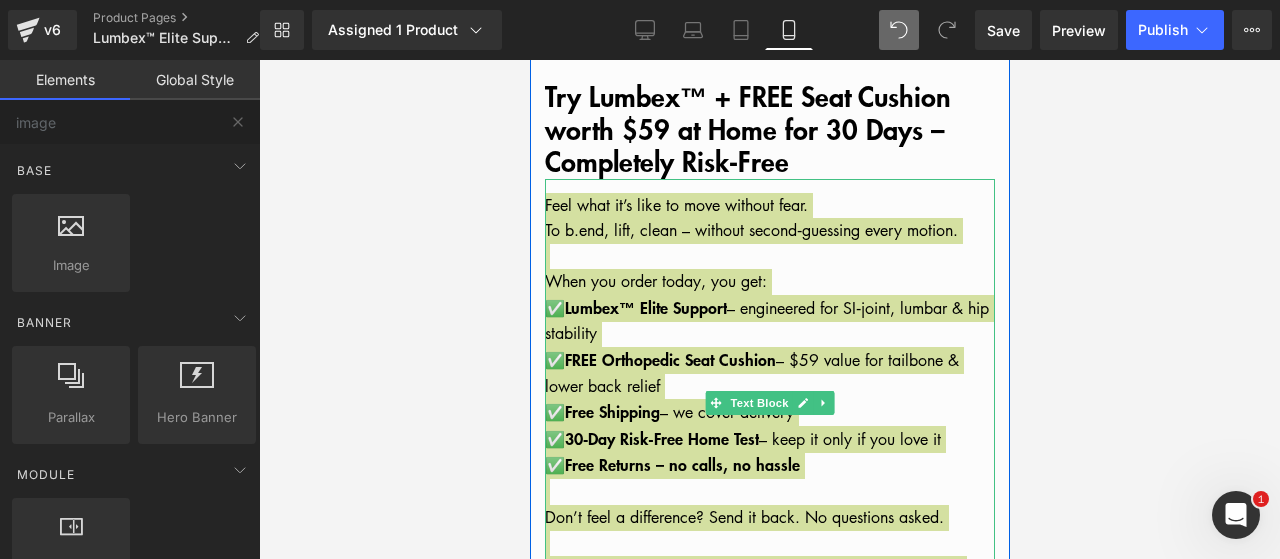 scroll, scrollTop: 6766, scrollLeft: 0, axis: vertical 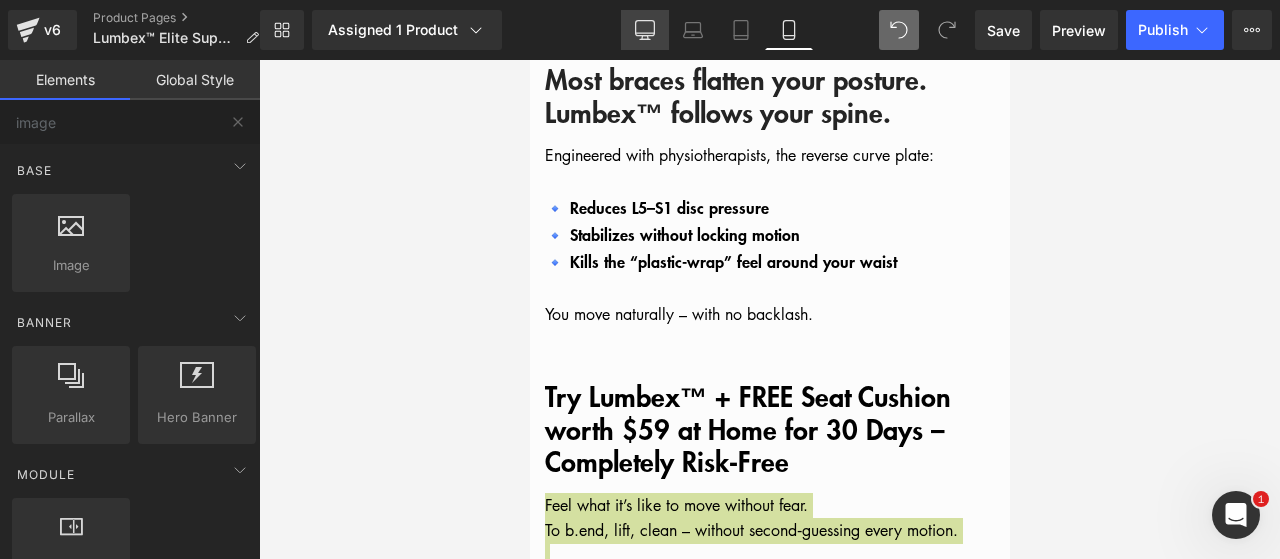 click 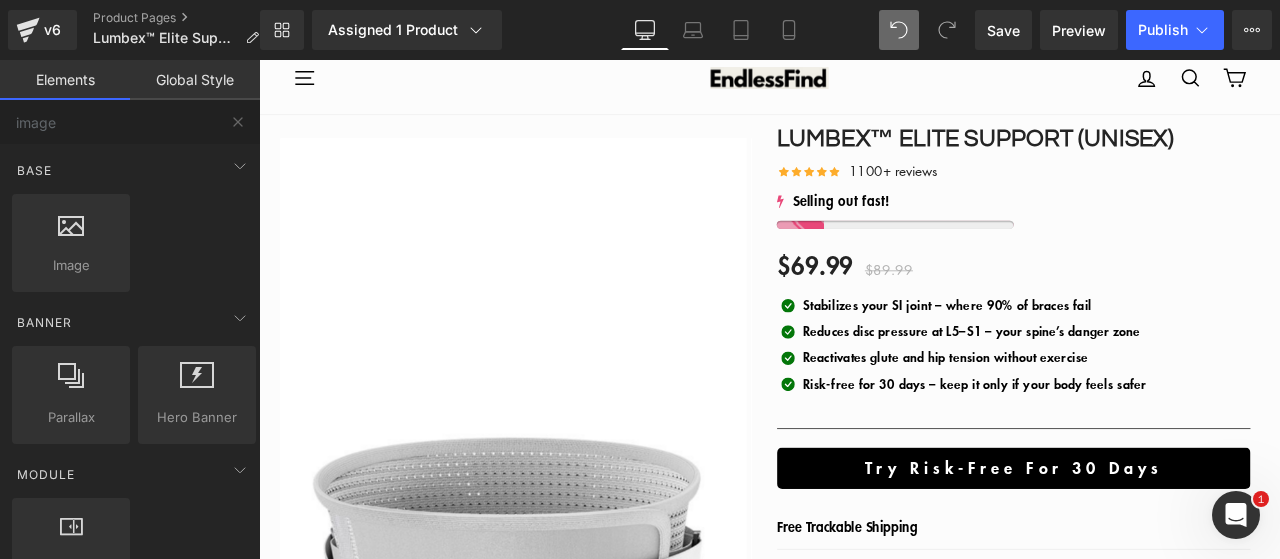 scroll, scrollTop: 400, scrollLeft: 0, axis: vertical 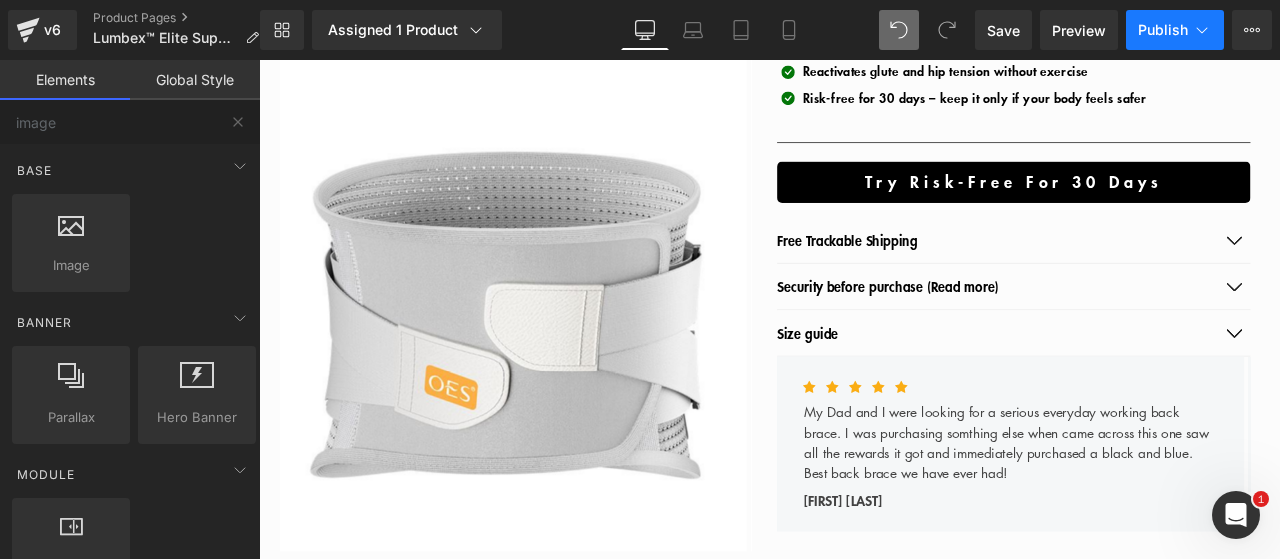 click on "Publish" at bounding box center [1175, 30] 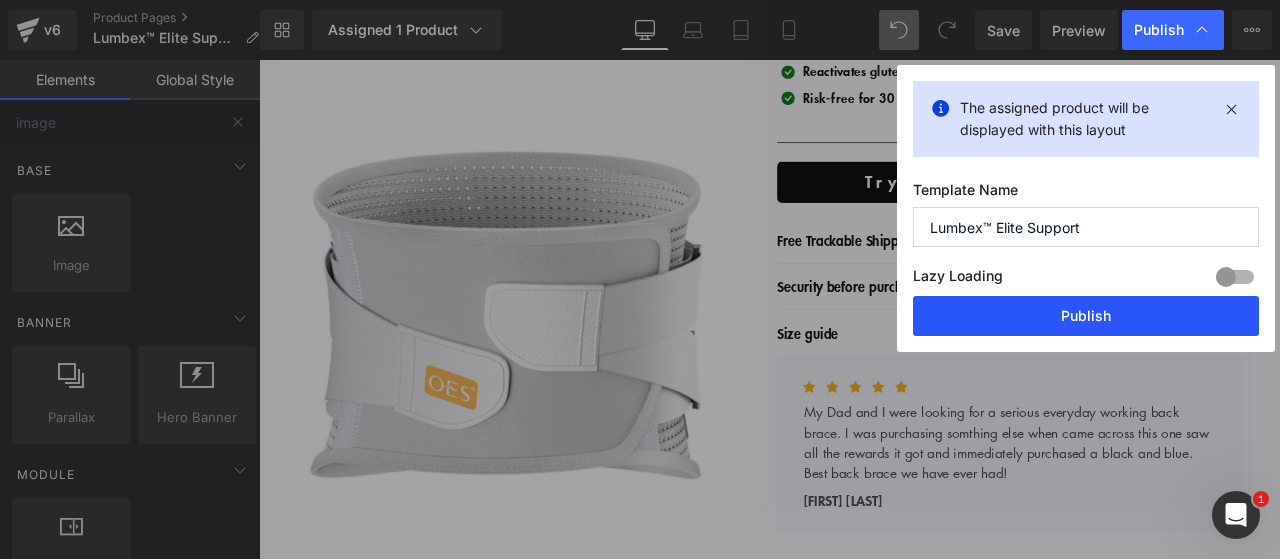 drag, startPoint x: 1057, startPoint y: 316, endPoint x: 193, endPoint y: 329, distance: 864.0978 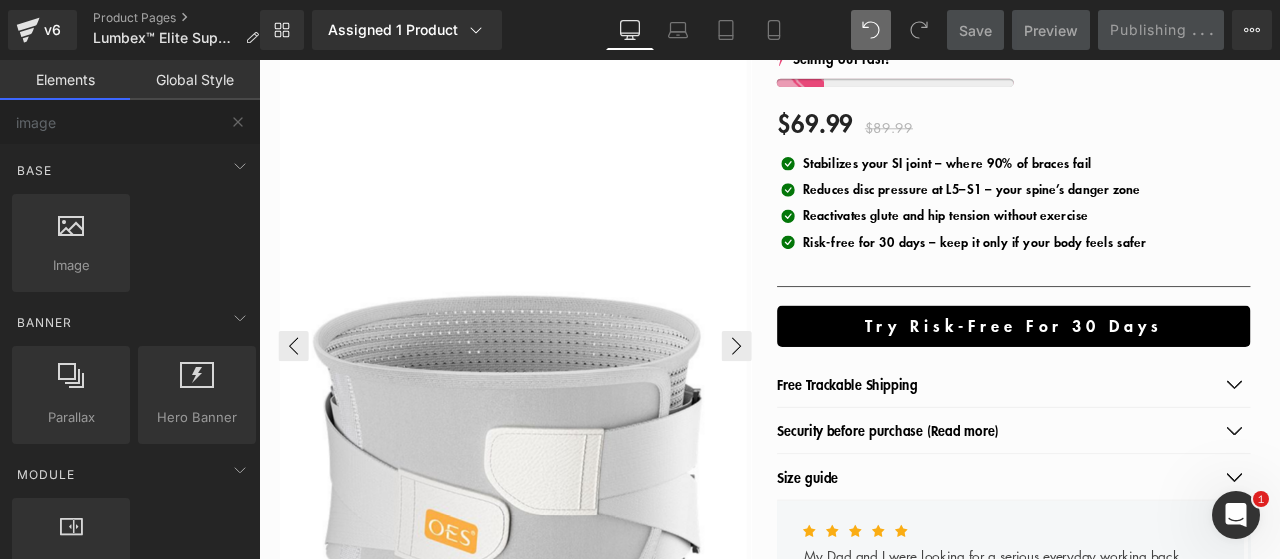 scroll, scrollTop: 200, scrollLeft: 0, axis: vertical 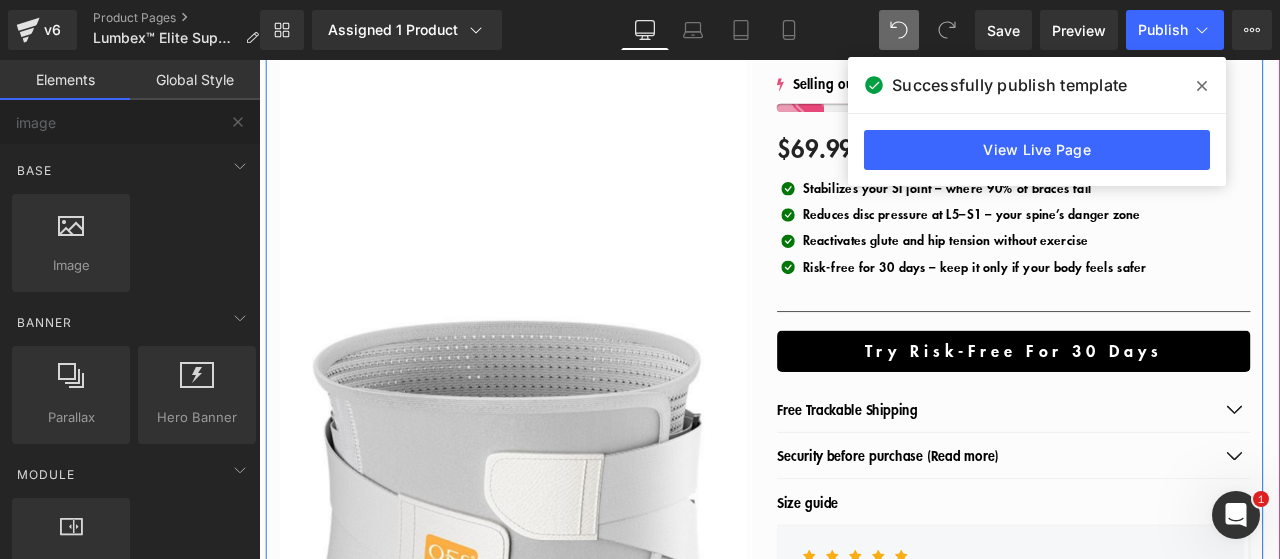 click on "Reduces disc pressure at L5–S1 – your spine’s danger zone" at bounding box center [1103, 243] 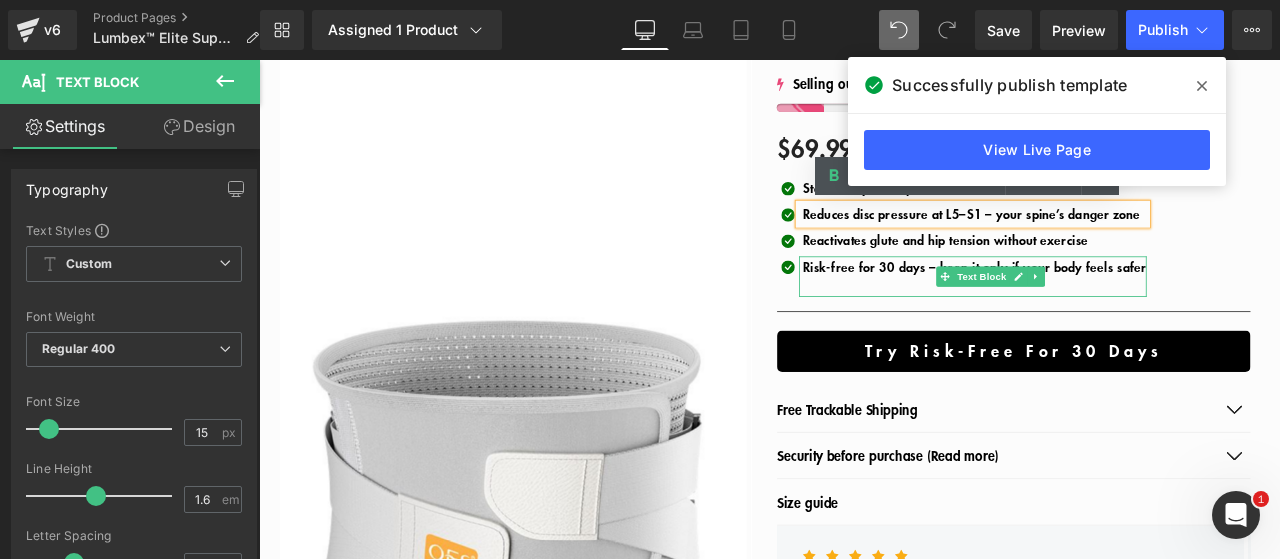click on "Risk-free for 30 days – keep it only if your body feels safer" at bounding box center (1107, 305) 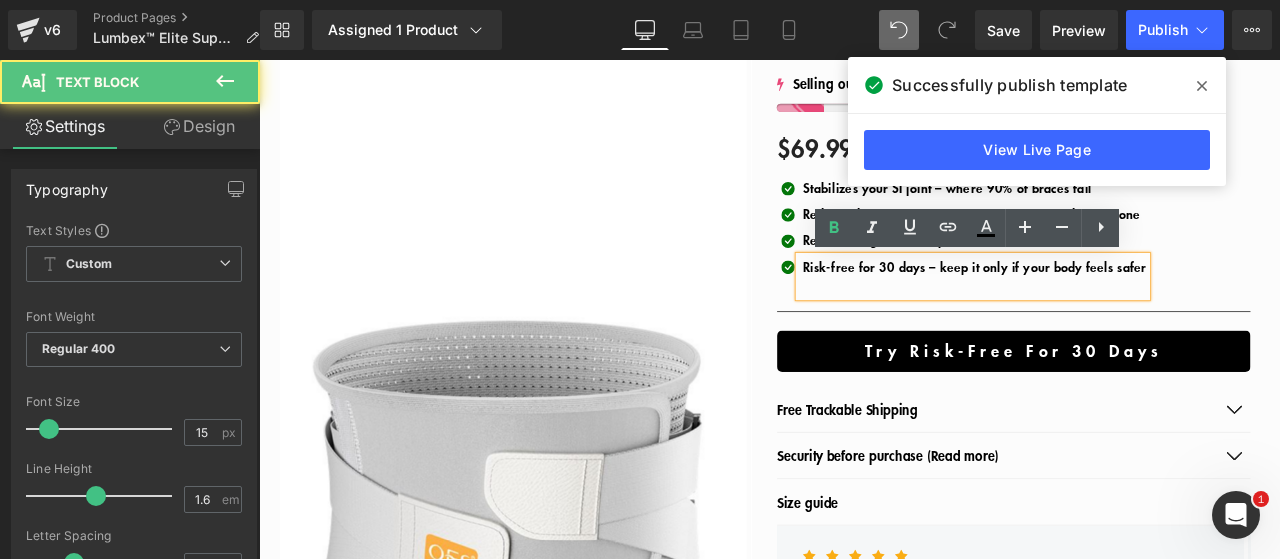 click at bounding box center [1107, 329] 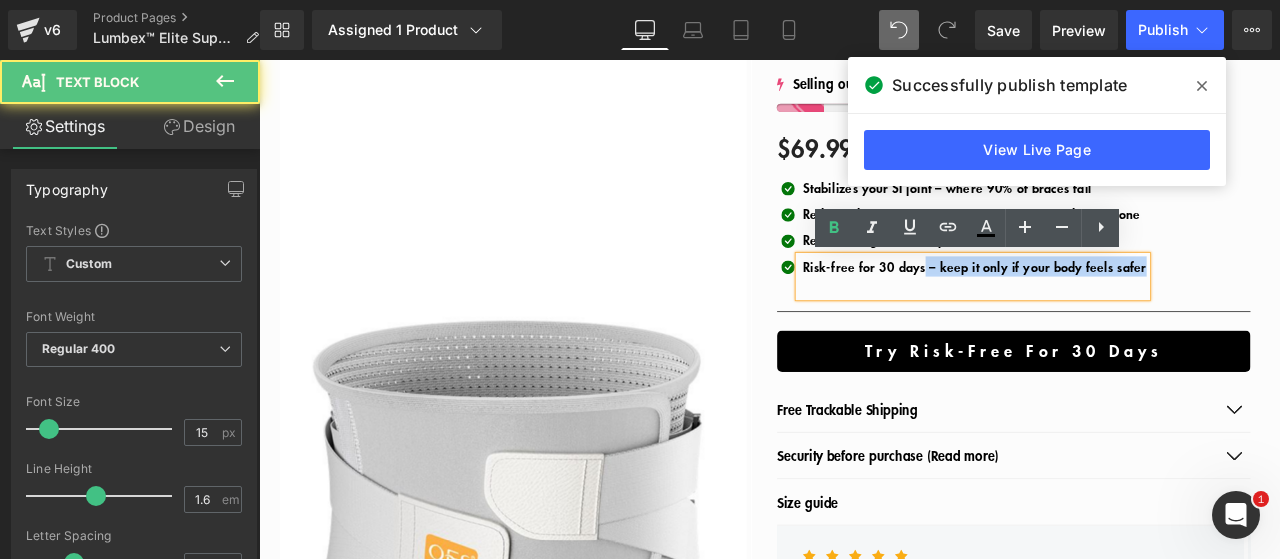 drag, startPoint x: 1049, startPoint y: 306, endPoint x: 1336, endPoint y: 302, distance: 287.02786 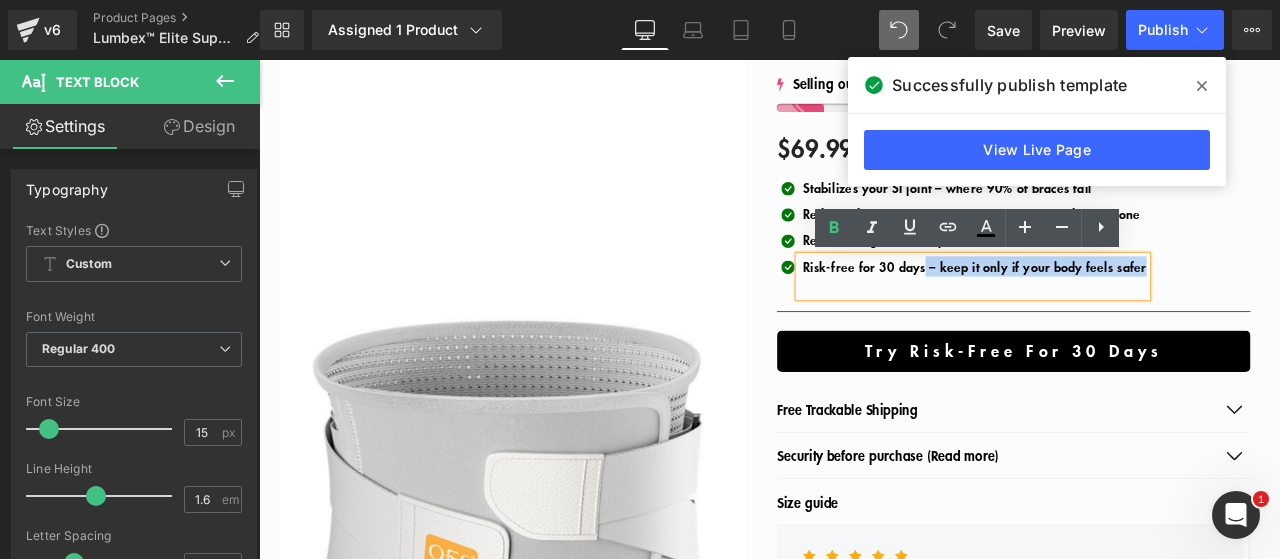 type 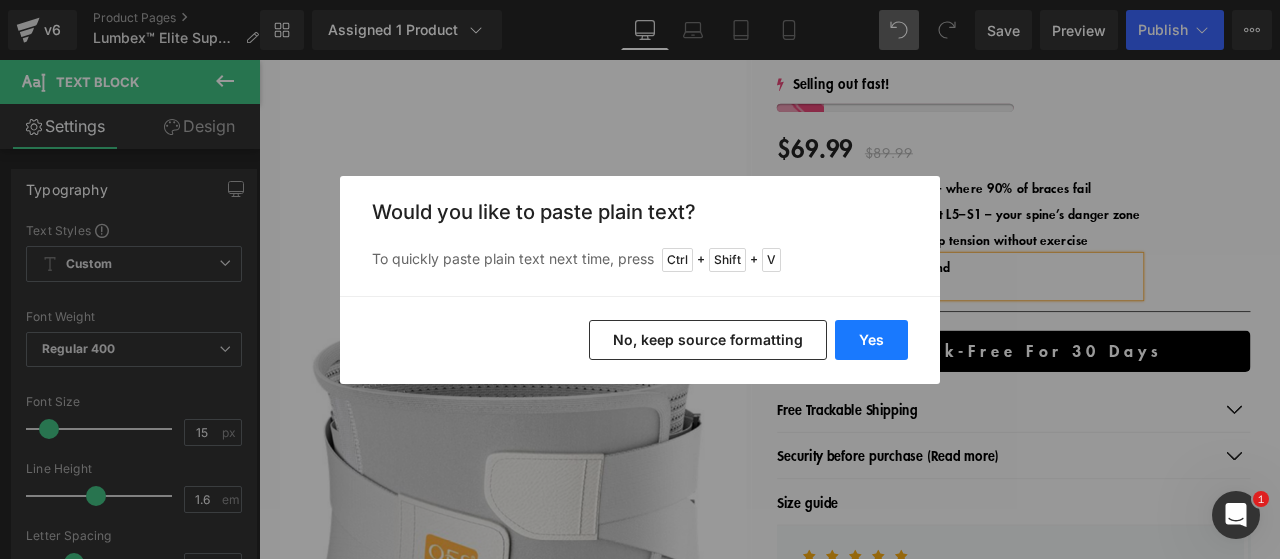 click on "Yes" at bounding box center (871, 340) 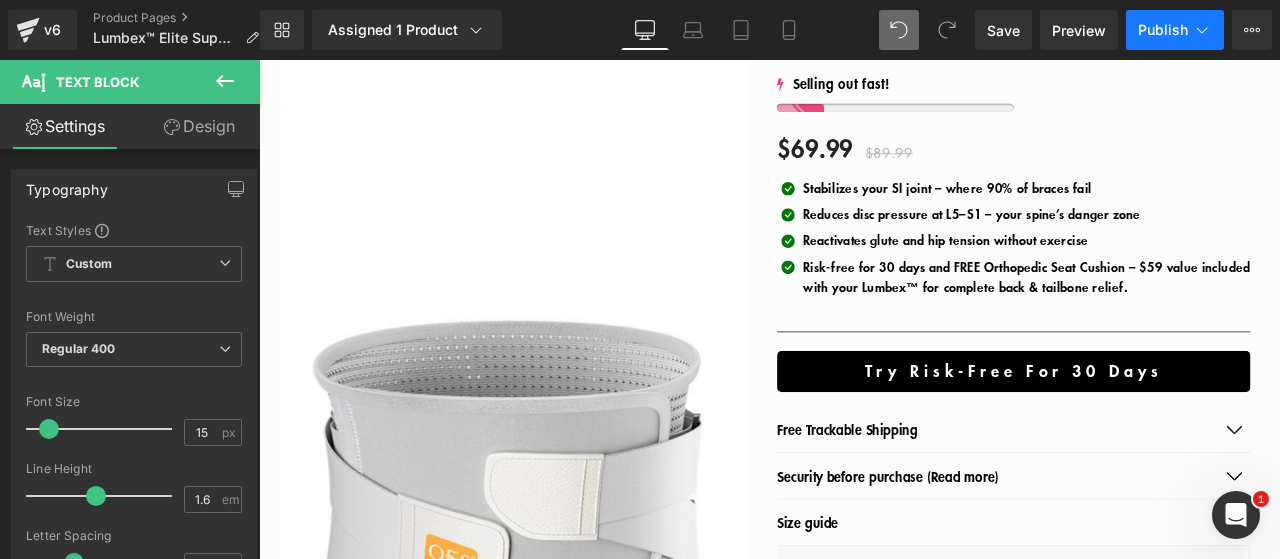 click on "Publish" at bounding box center [1163, 30] 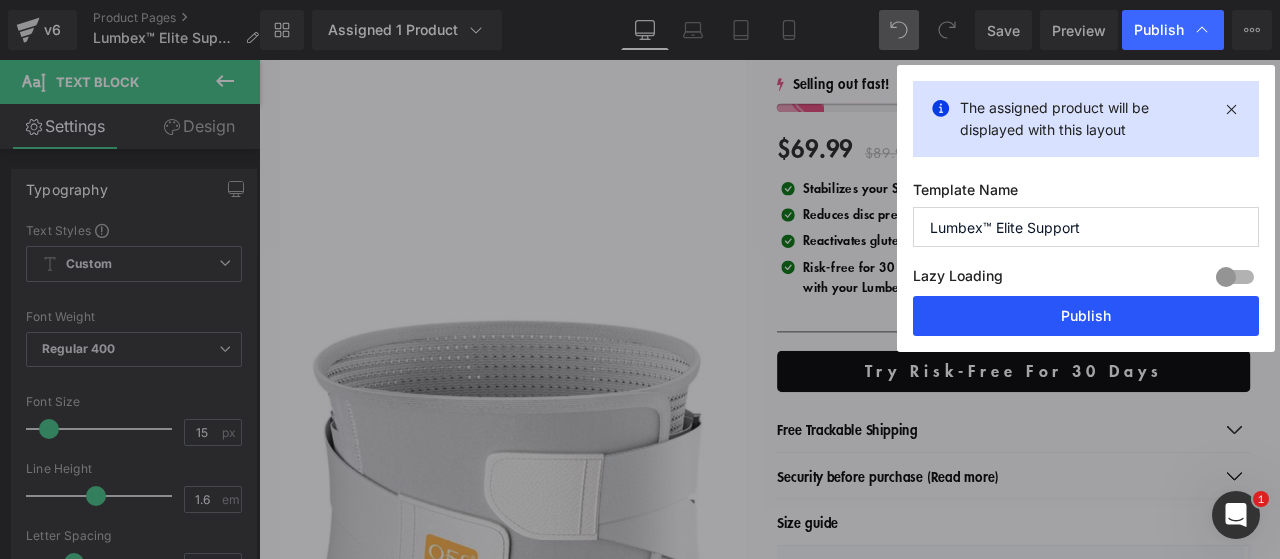 click on "Publish" at bounding box center (1086, 316) 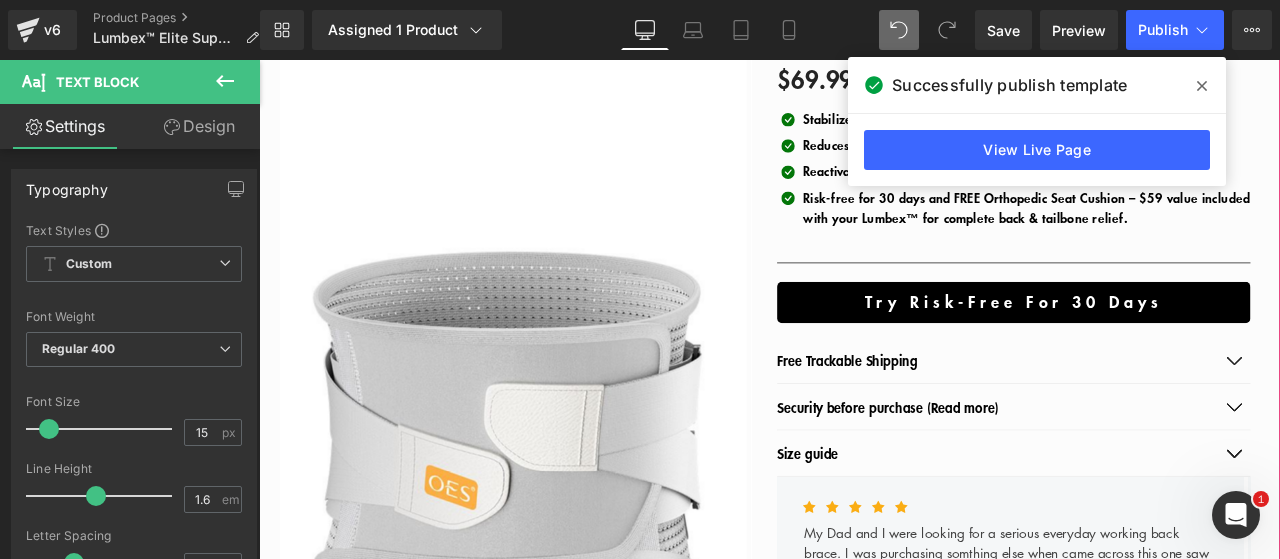 scroll, scrollTop: 300, scrollLeft: 0, axis: vertical 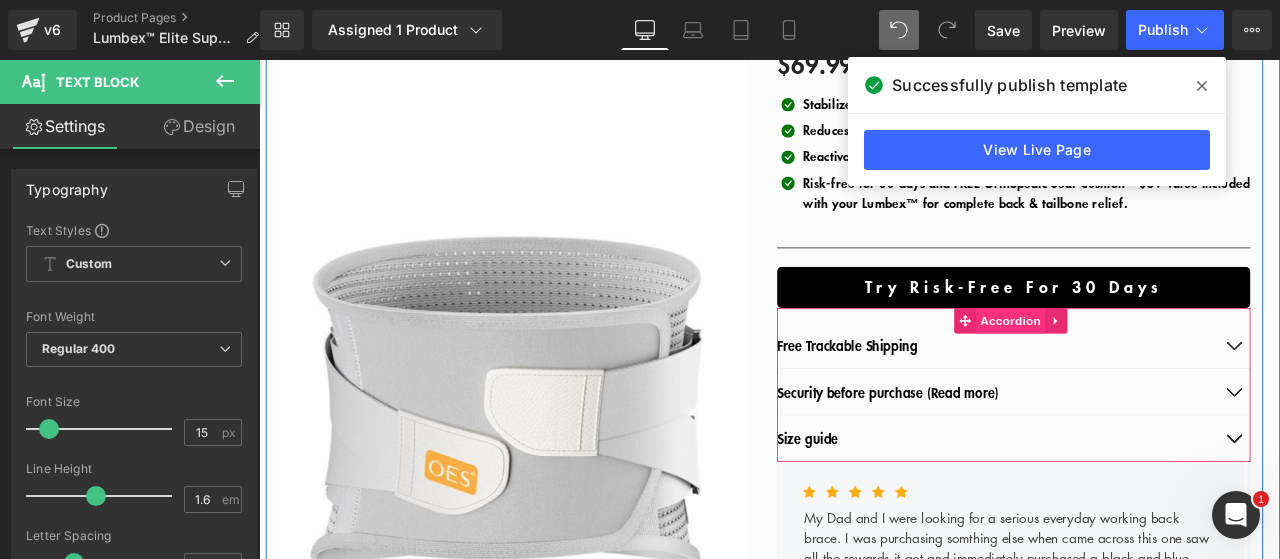 click on "Accordion" at bounding box center (1150, 369) 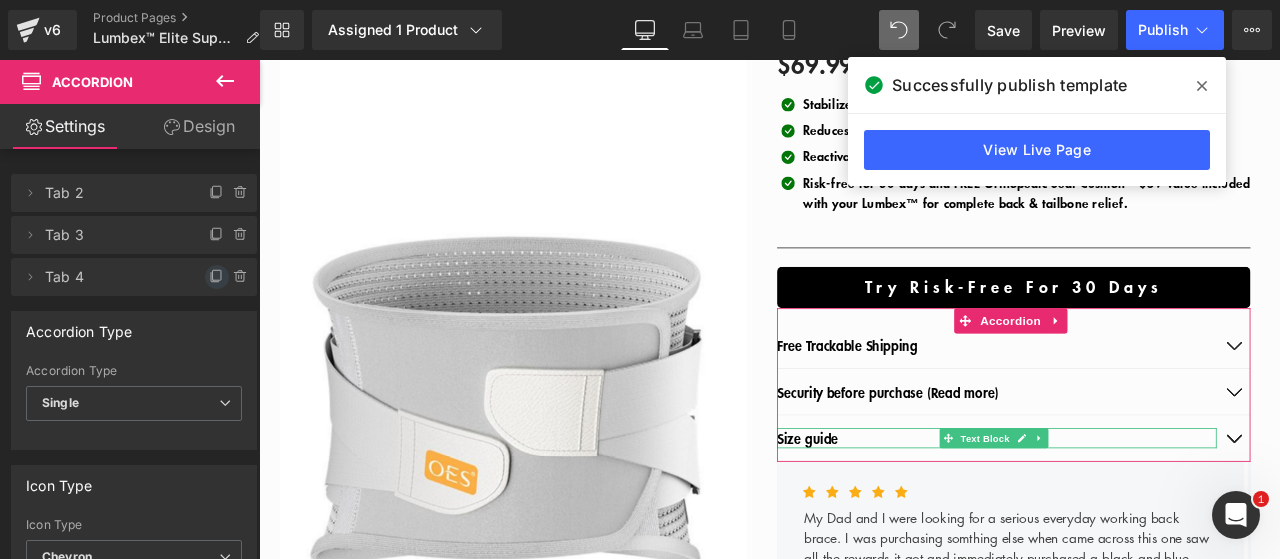 click 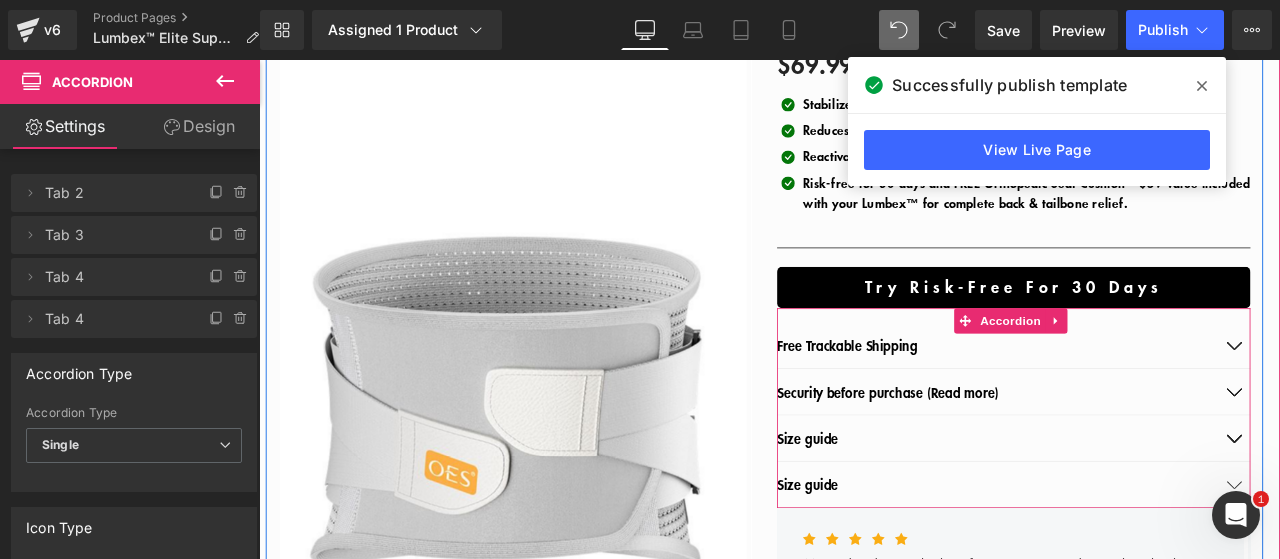 click on "Size guide" at bounding box center (909, 563) 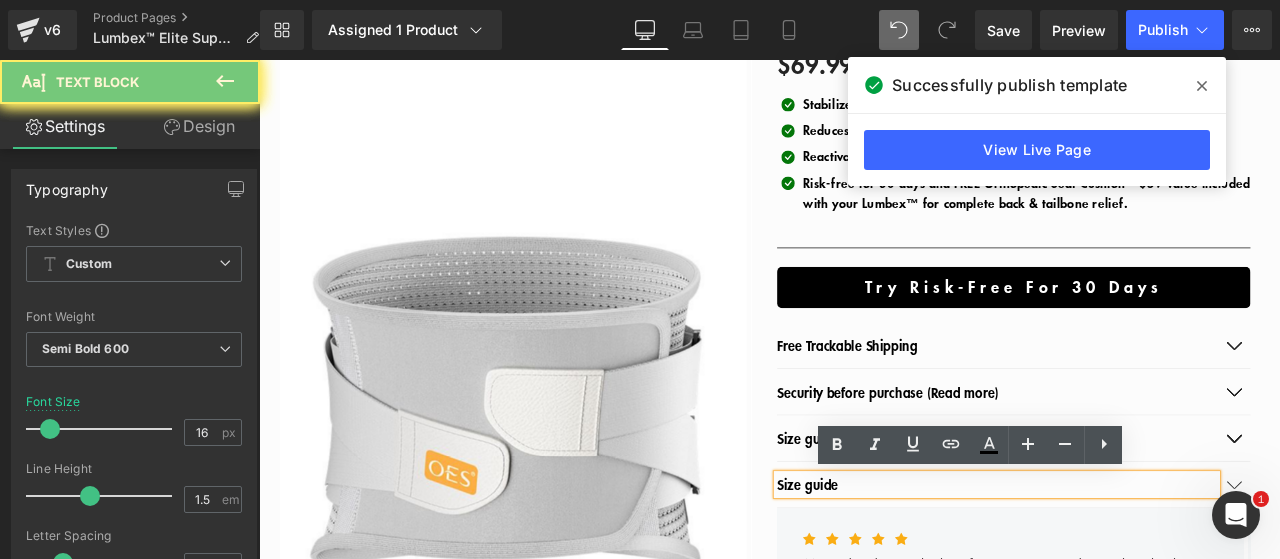 type 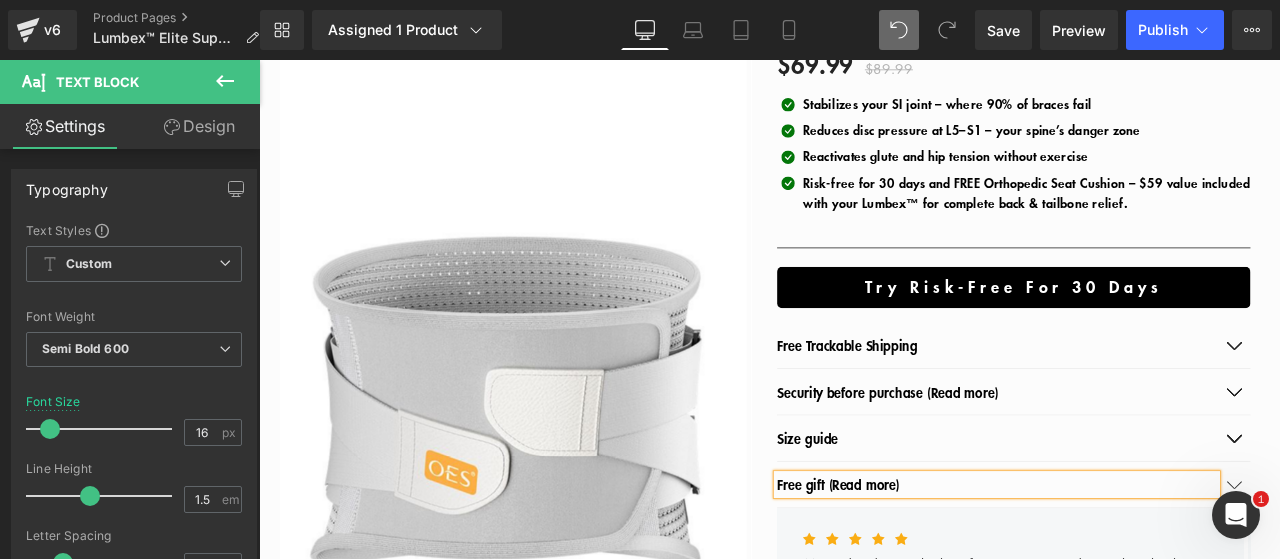 scroll, scrollTop: 400, scrollLeft: 0, axis: vertical 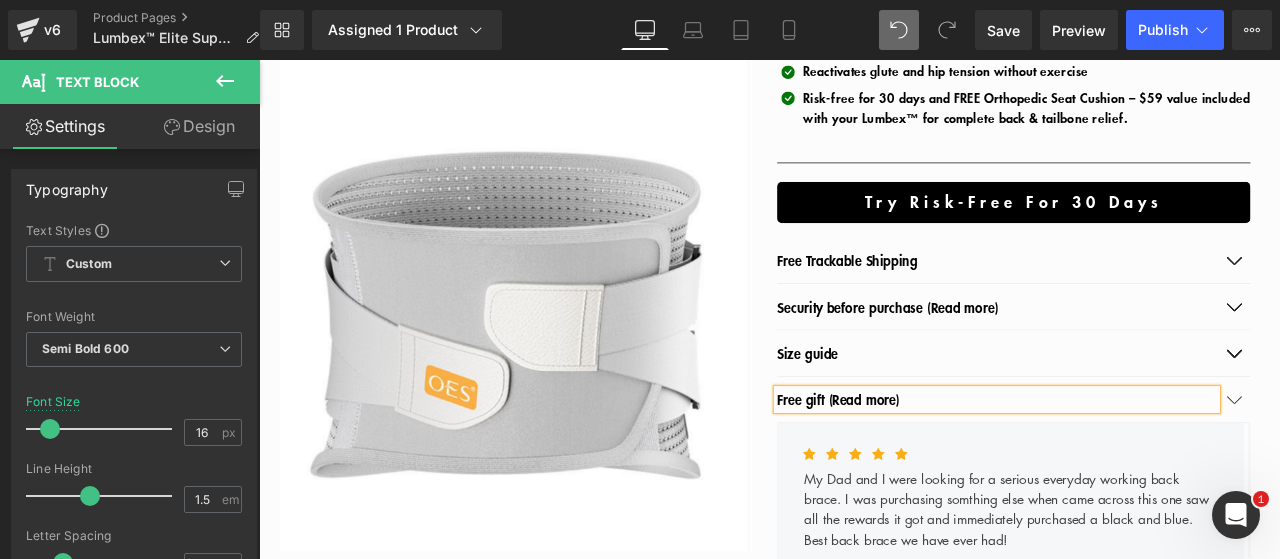 click at bounding box center [1414, 463] 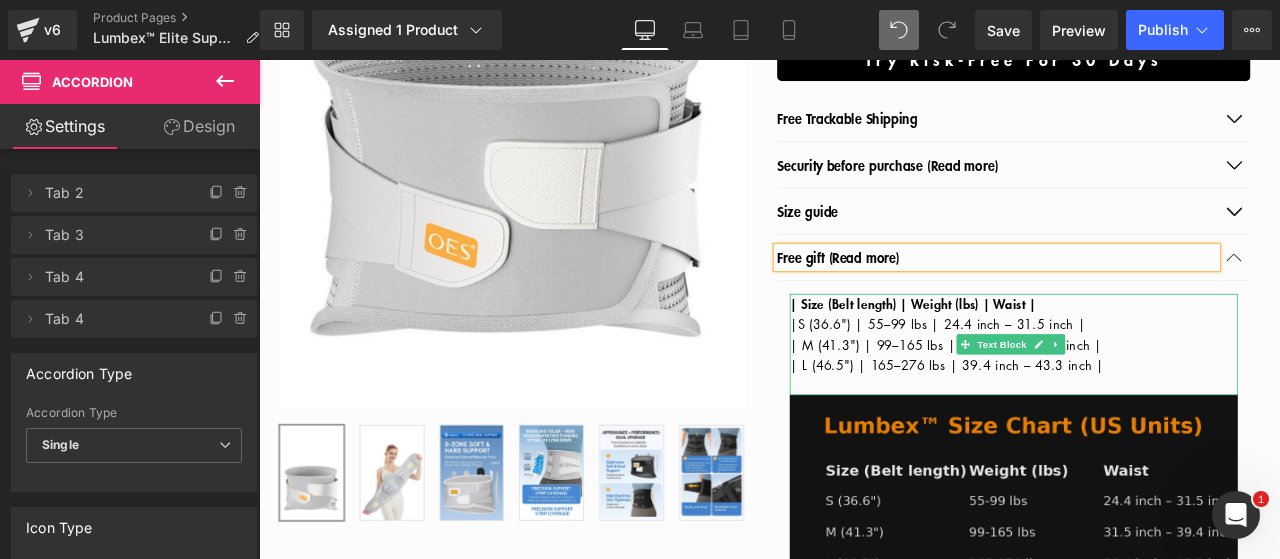 scroll, scrollTop: 600, scrollLeft: 0, axis: vertical 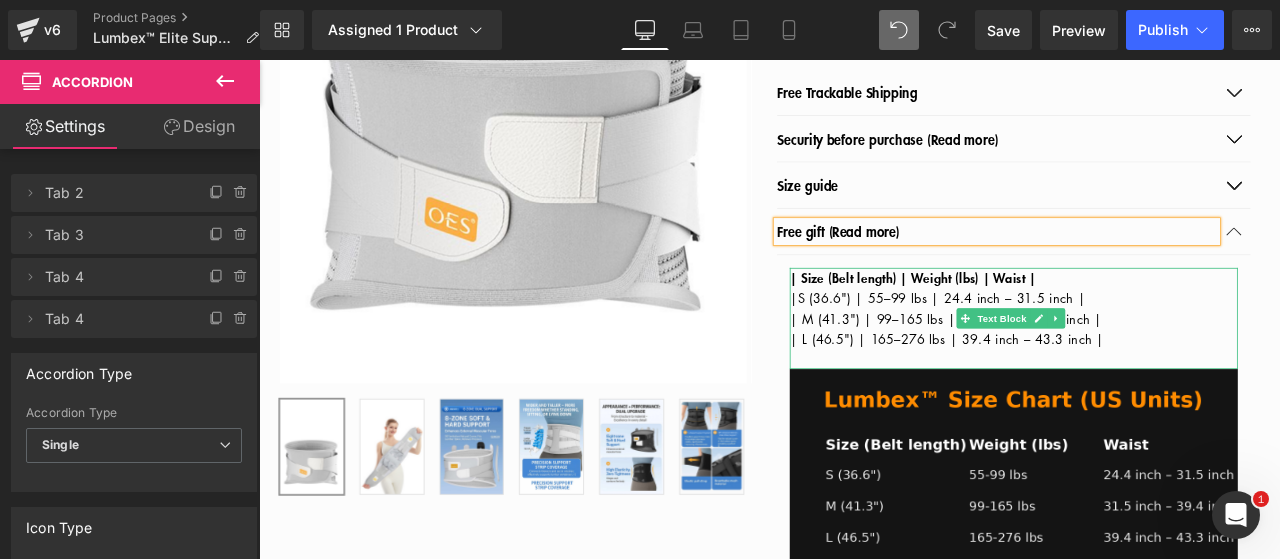 click on "S (36.6")          | 55–99 lbs    | 24.4 inch – 31.5 inch |" at bounding box center [1067, 342] 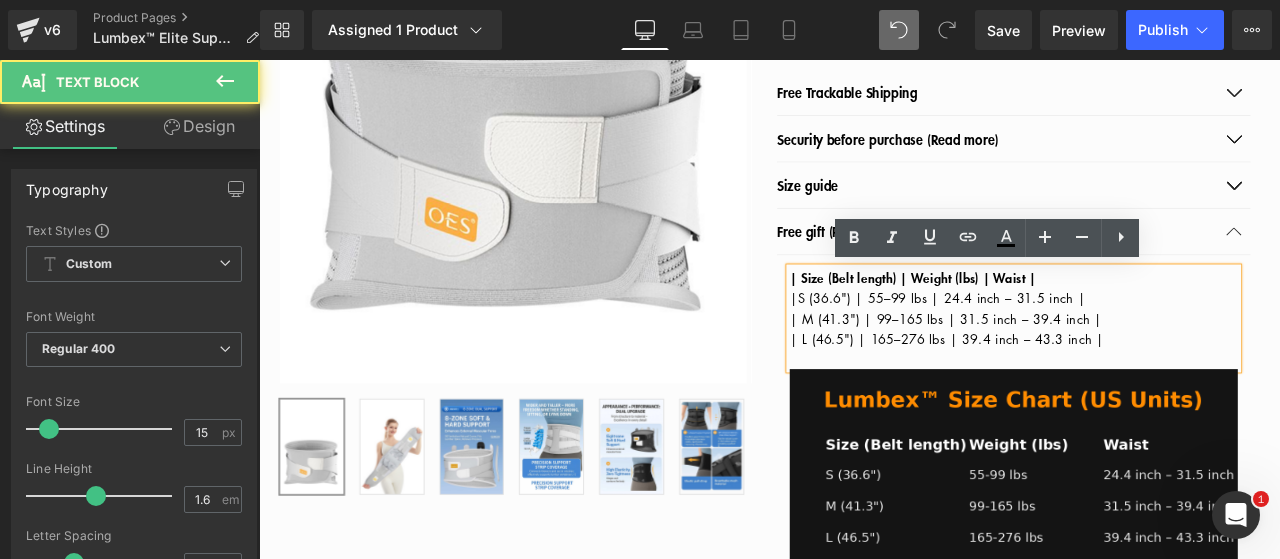 click on "| L (46.5")          | 165–276 lbs  | 39.4 inch – 43.3 inch |" at bounding box center [1153, 390] 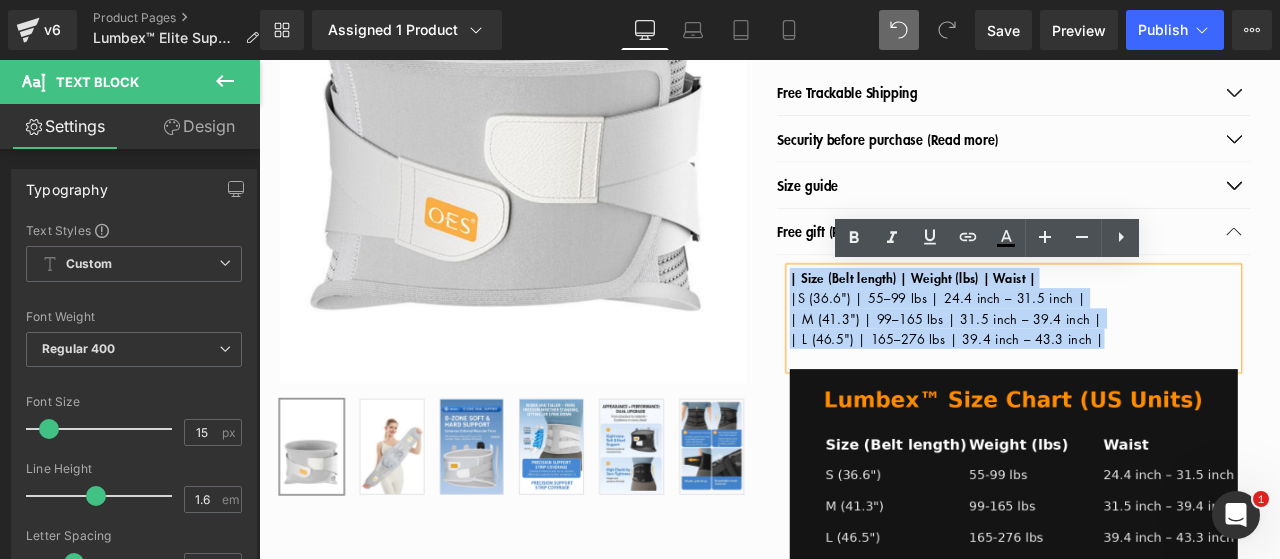 drag, startPoint x: 930, startPoint y: 359, endPoint x: 881, endPoint y: 323, distance: 60.80296 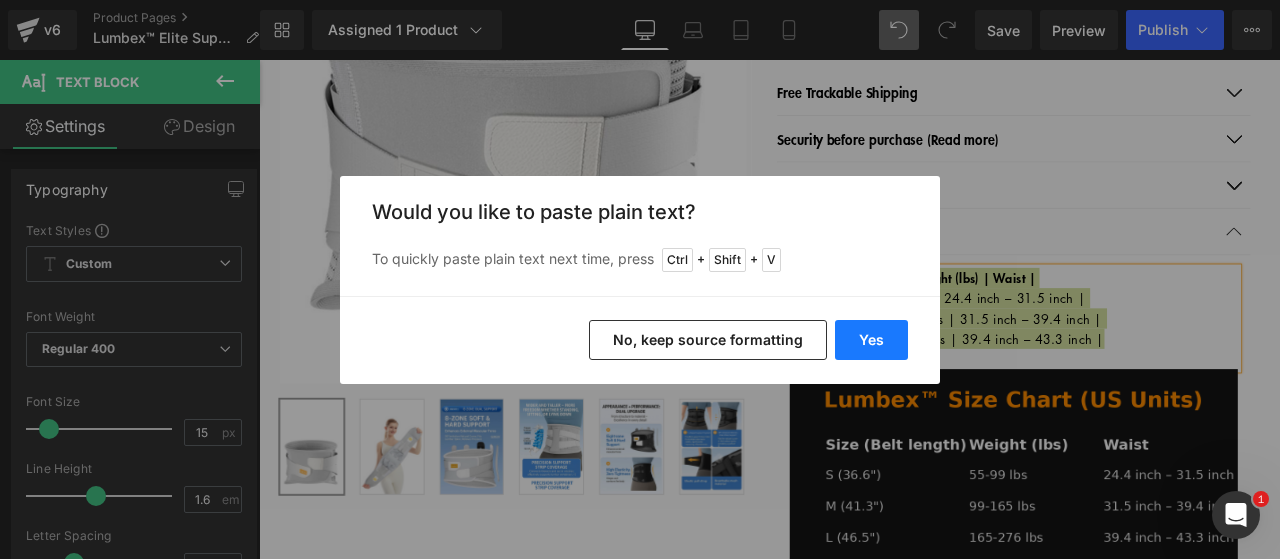 click on "Yes" at bounding box center [871, 340] 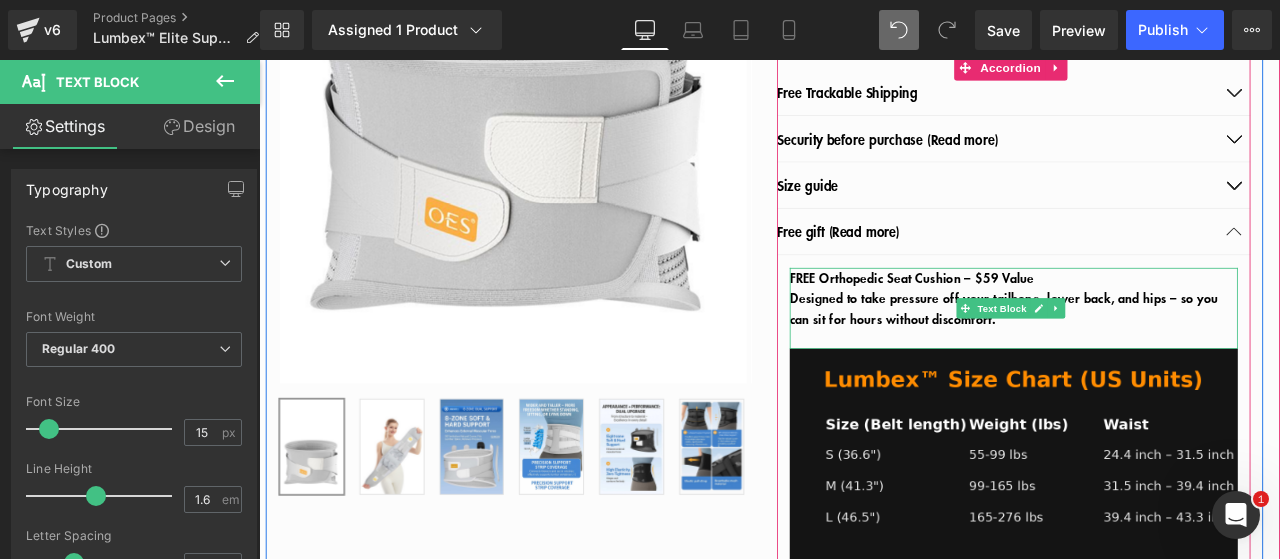 click on "Designed to take pressure off your tailbone, lower back, and hips – so you can sit for hours without discomfort." at bounding box center (1153, 354) 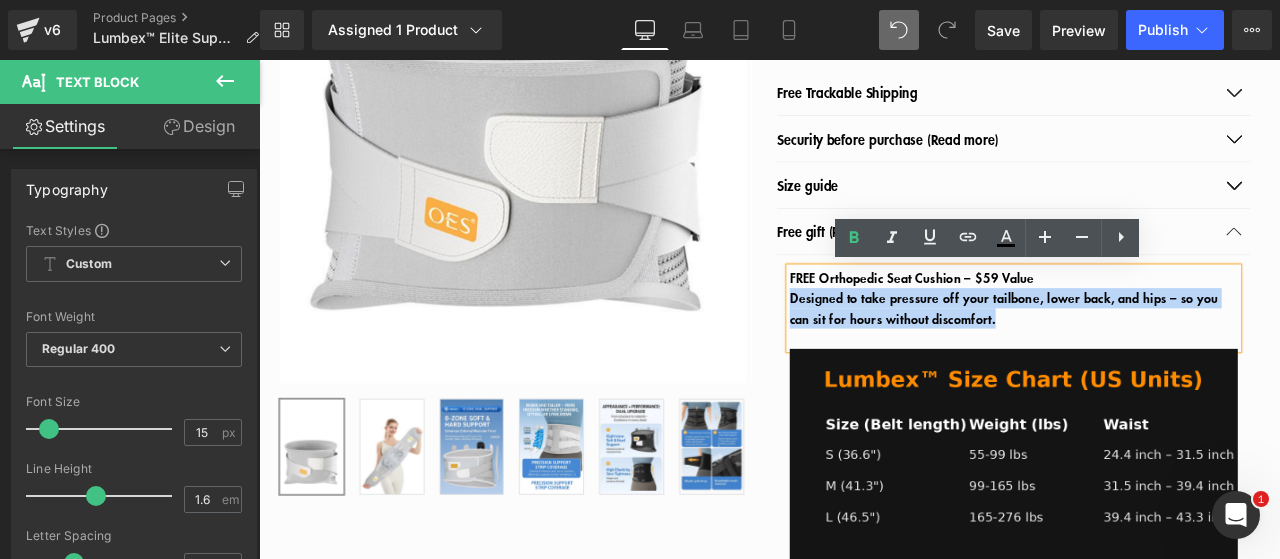 drag, startPoint x: 1220, startPoint y: 369, endPoint x: 885, endPoint y: 340, distance: 336.25287 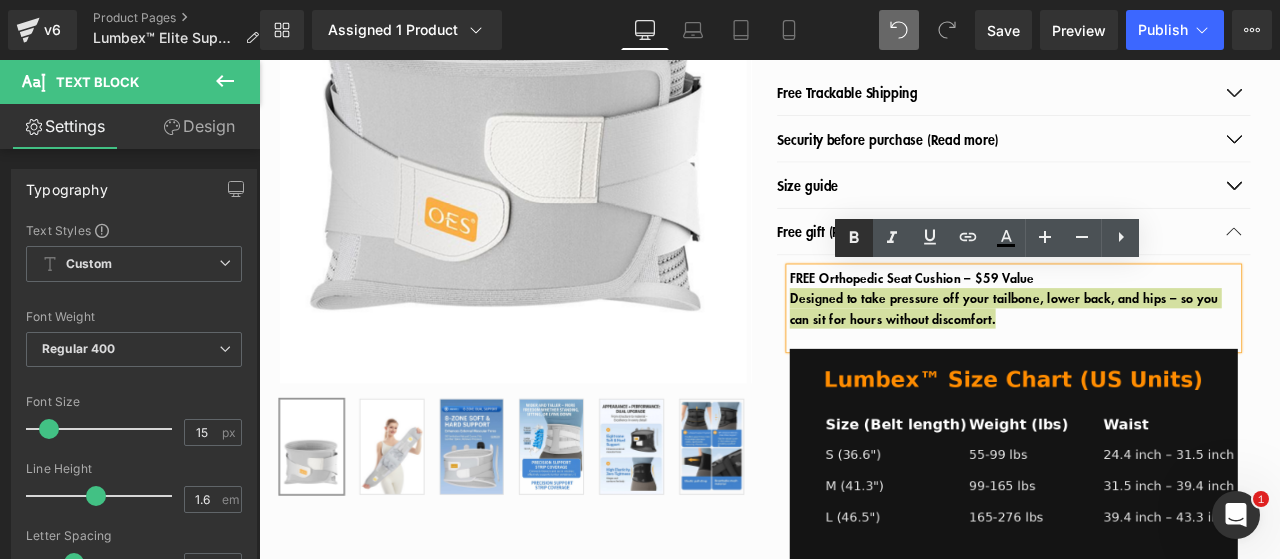 click at bounding box center (854, 238) 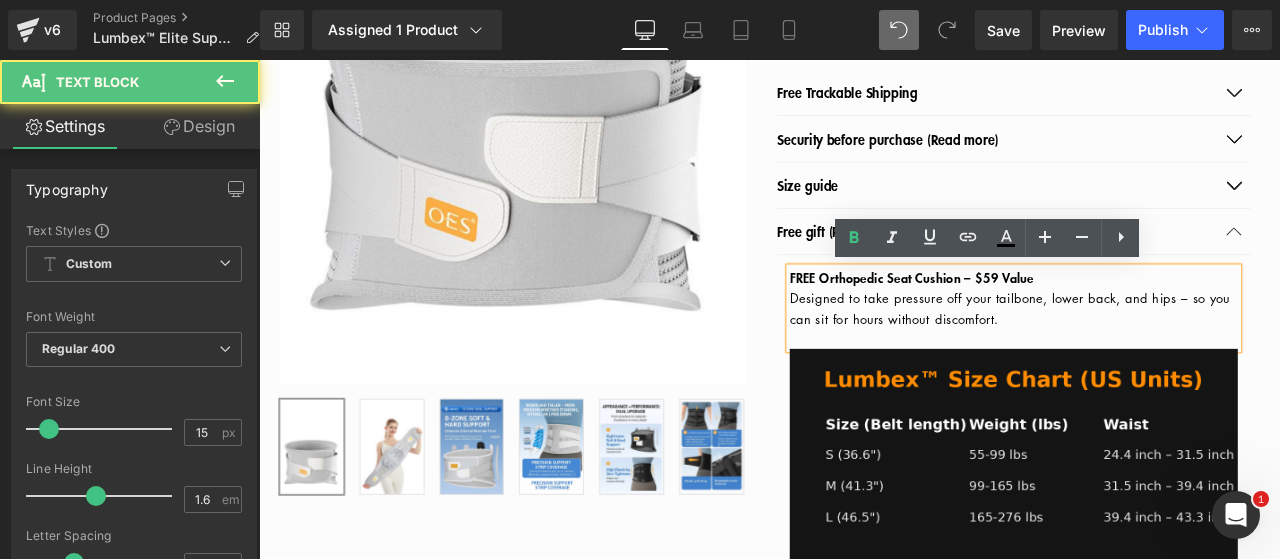 click at bounding box center (1153, 390) 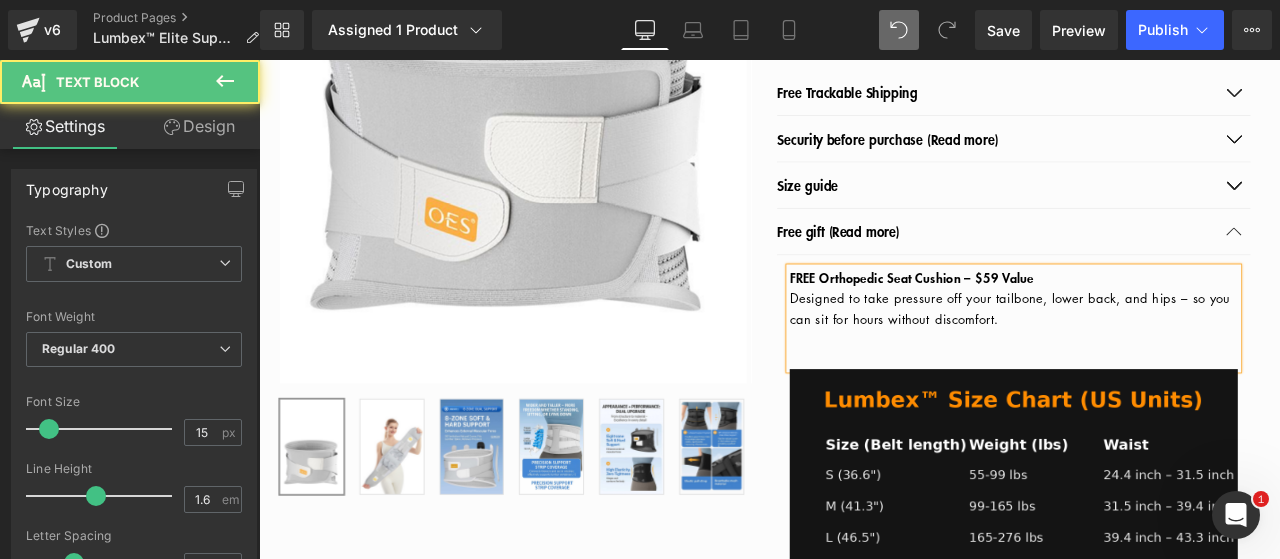 click at bounding box center (1153, 390) 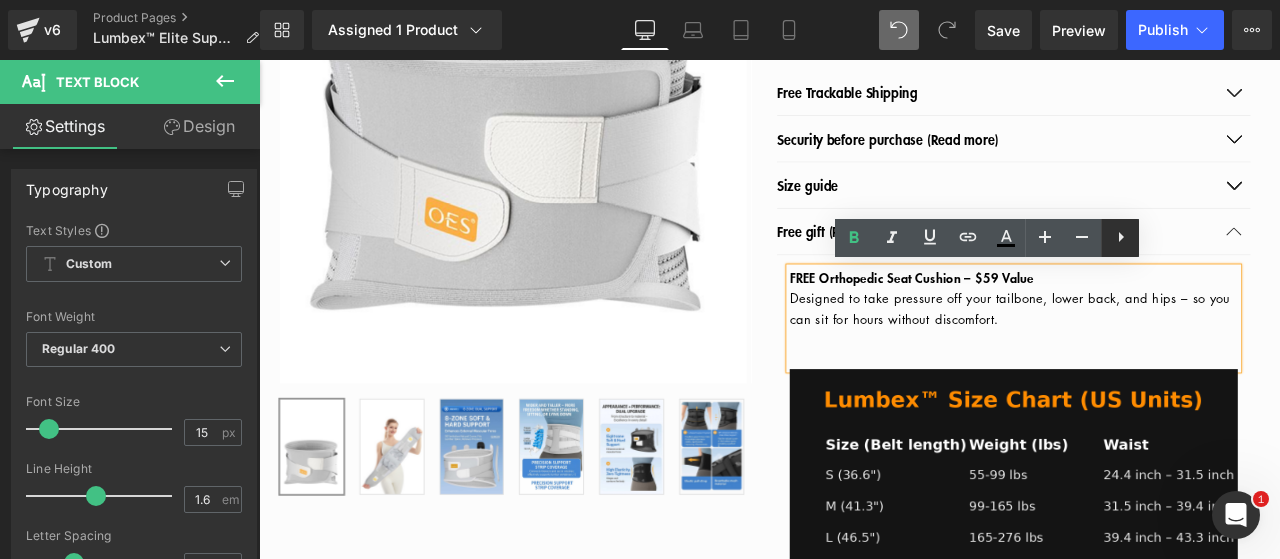 click at bounding box center [1120, 238] 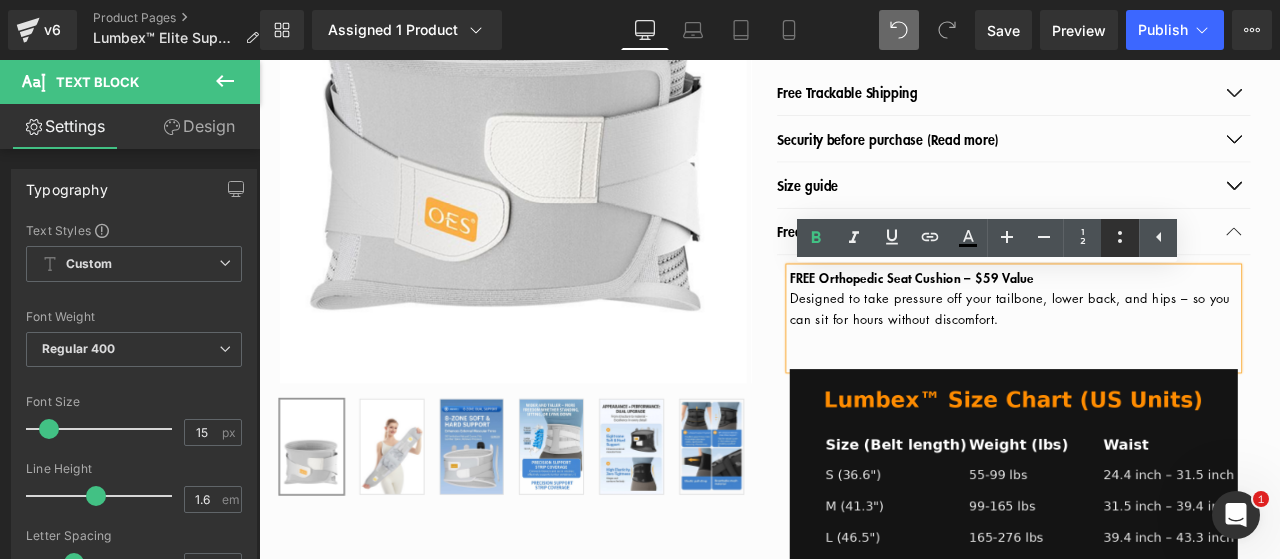 click 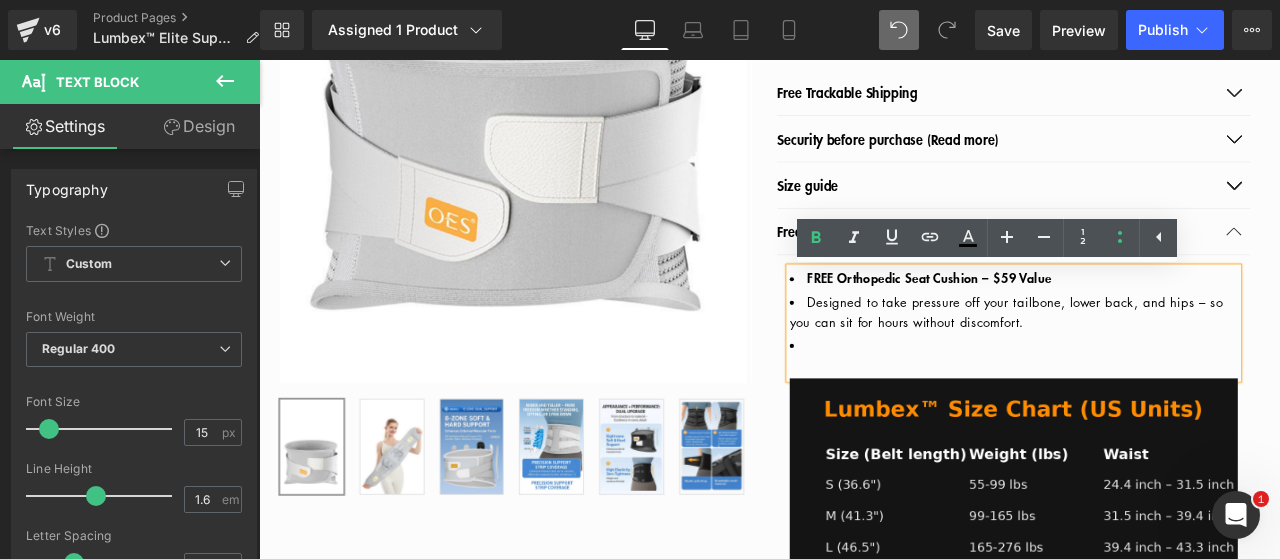 click on "Designed to take pressure off your tailbone, lower back, and hips – so you can sit for hours without discomfort." at bounding box center (1153, 358) 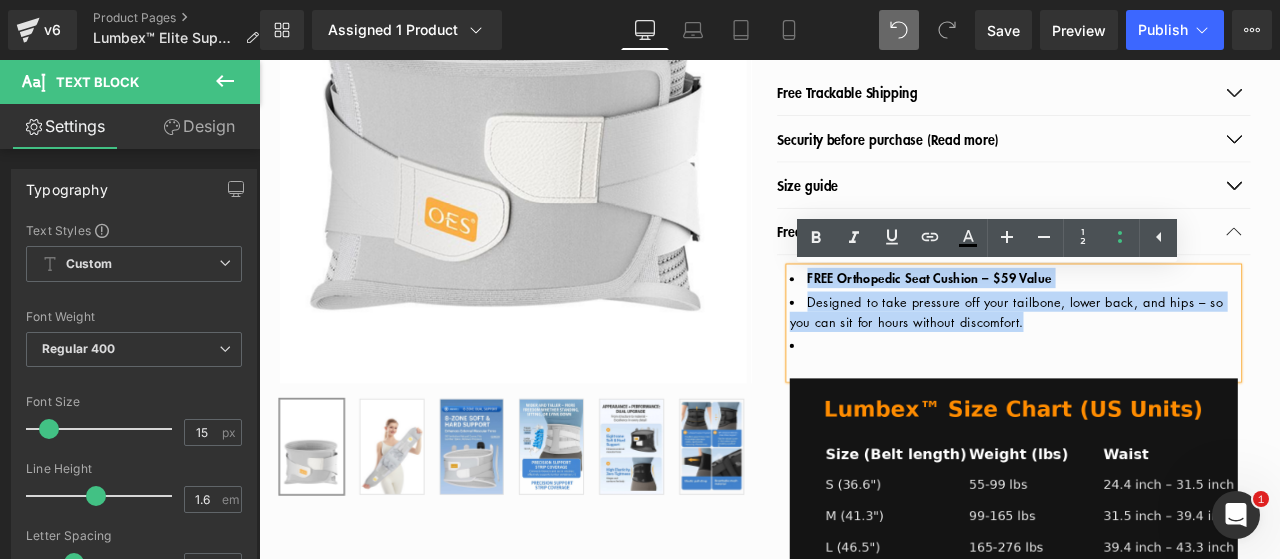 drag, startPoint x: 900, startPoint y: 312, endPoint x: 1180, endPoint y: 385, distance: 289.35965 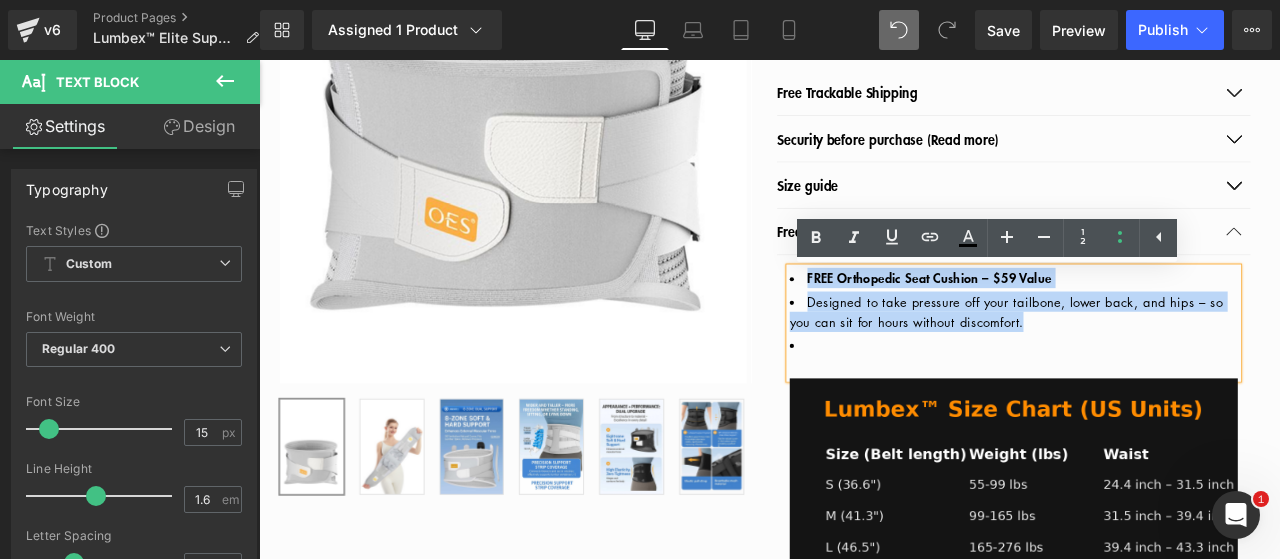click on "FREE Orthopedic Seat Cushion – $59 Value Designed to take pressure off your tailbone, lower back, and hips – so you can sit for hours without discomfort." at bounding box center [1153, 358] 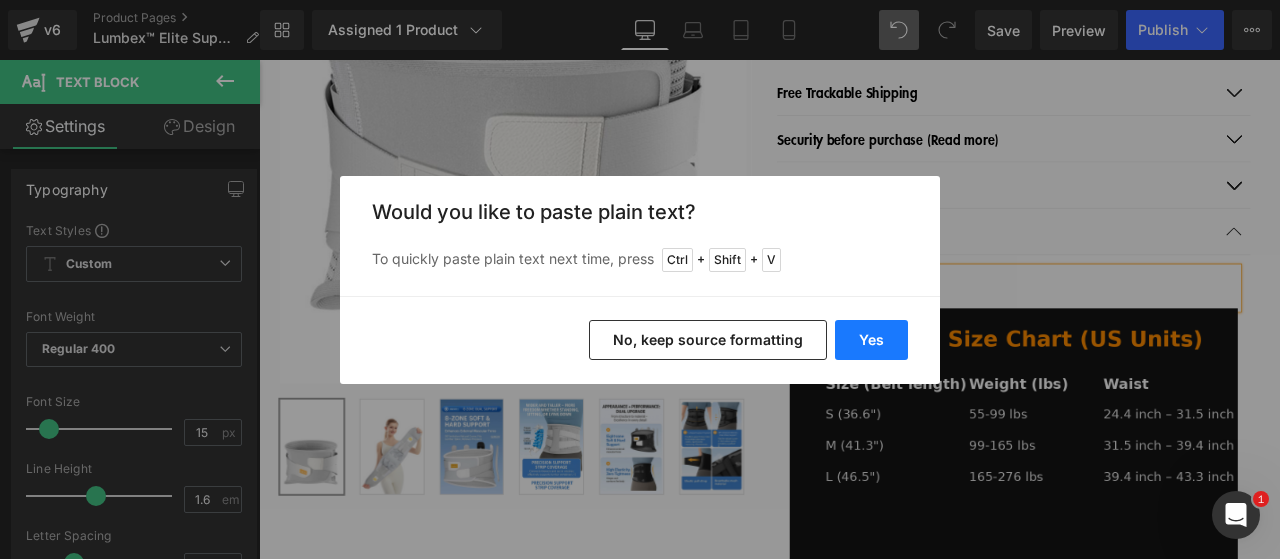 click on "Yes" at bounding box center (871, 340) 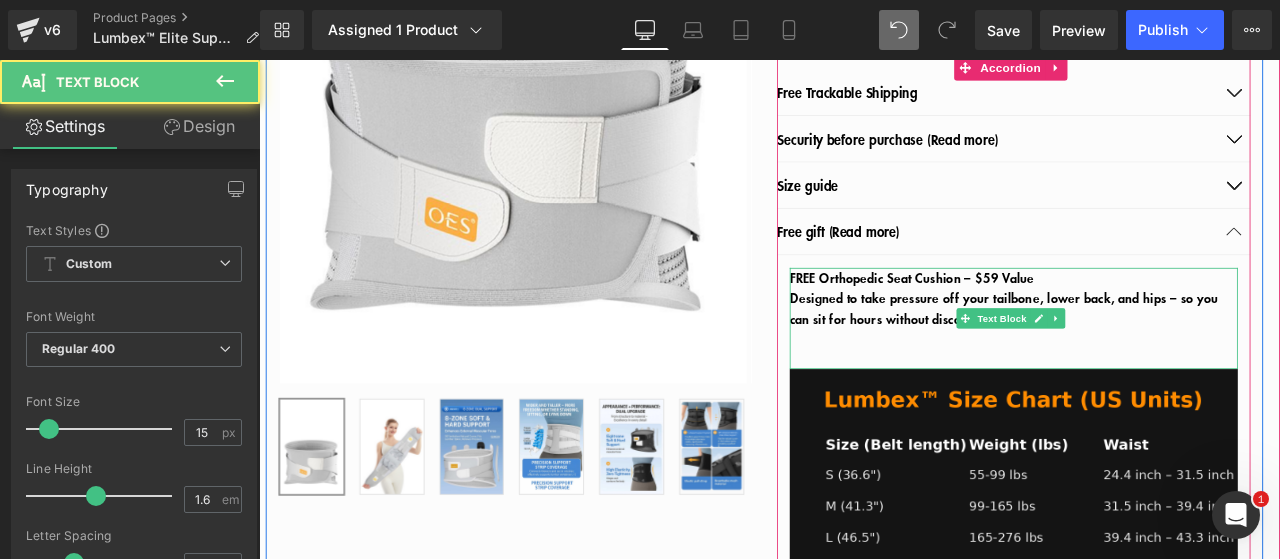 click at bounding box center (1153, 390) 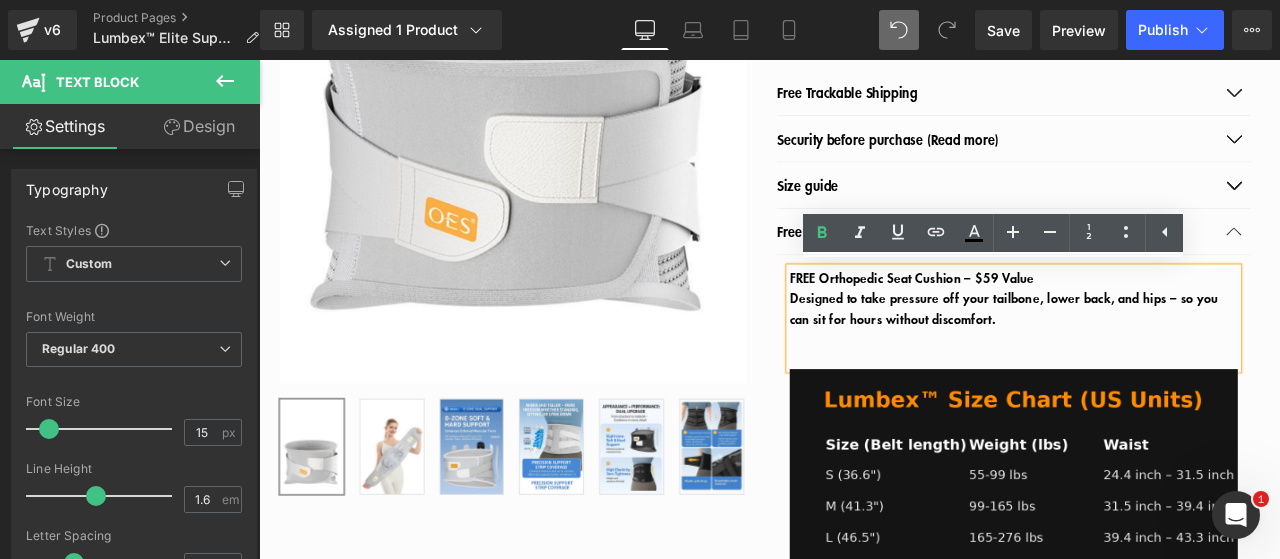 click on "Designed to take pressure off your tailbone, lower back, and hips – so you can sit for hours without discomfort." at bounding box center [1142, 354] 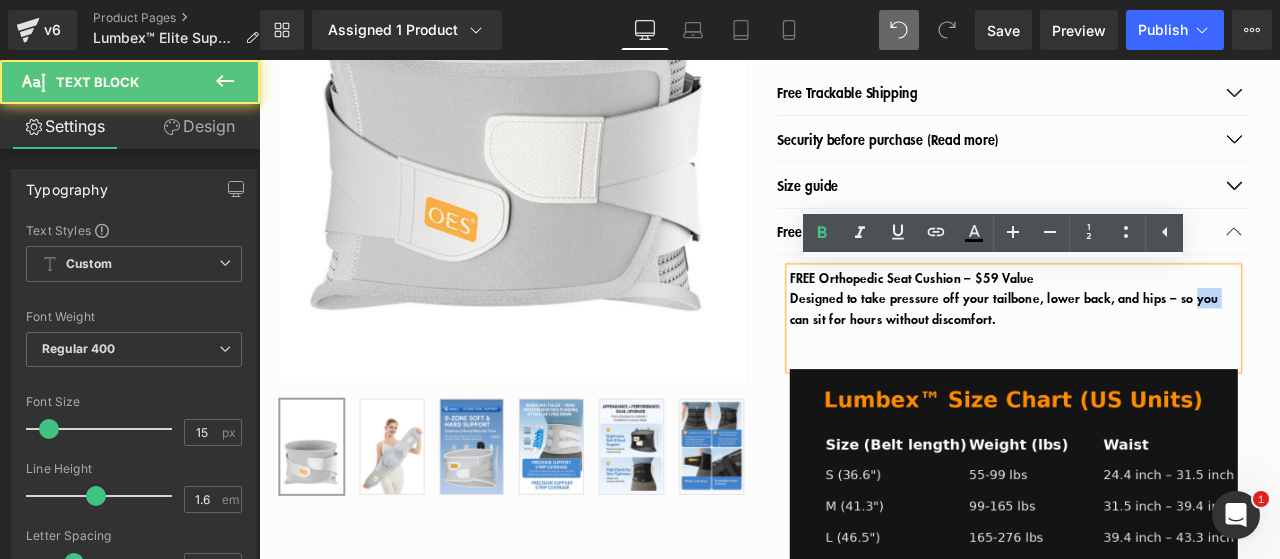 click on "Designed to take pressure off your tailbone, lower back, and hips – so you can sit for hours without discomfort." at bounding box center [1142, 354] 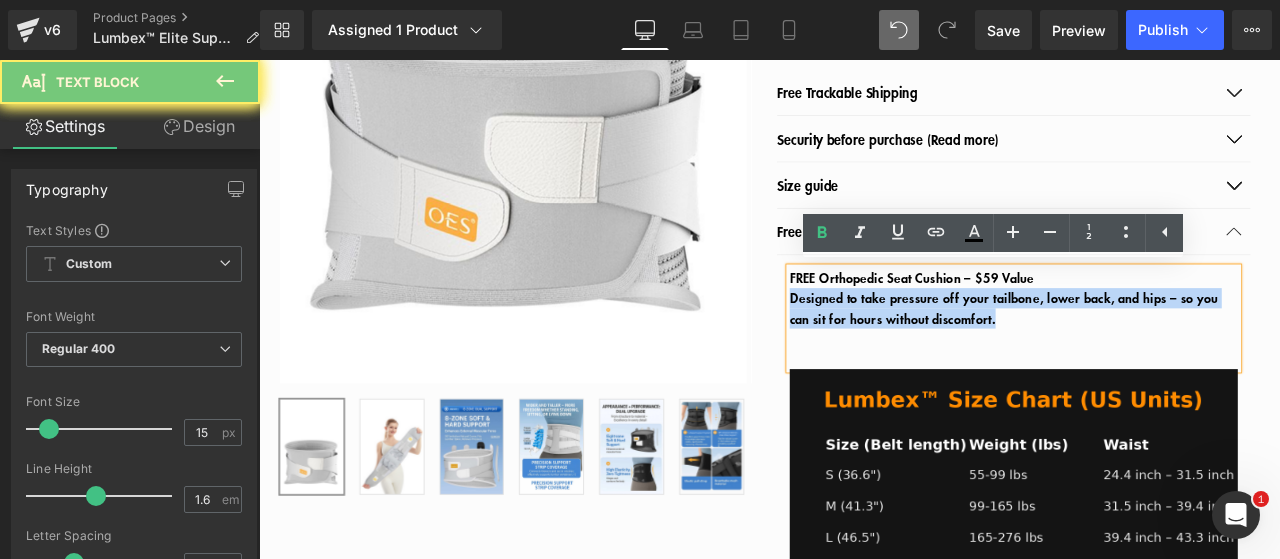 click on "Designed to take pressure off your tailbone, lower back, and hips – so you can sit for hours without discomfort." at bounding box center (1142, 354) 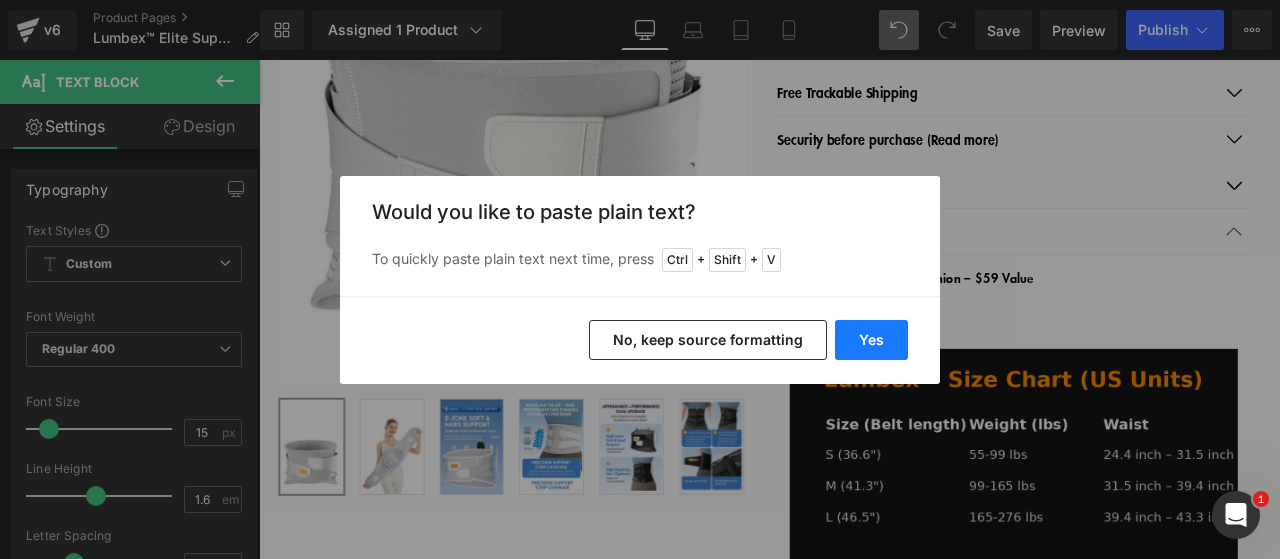 click on "Yes" at bounding box center [871, 340] 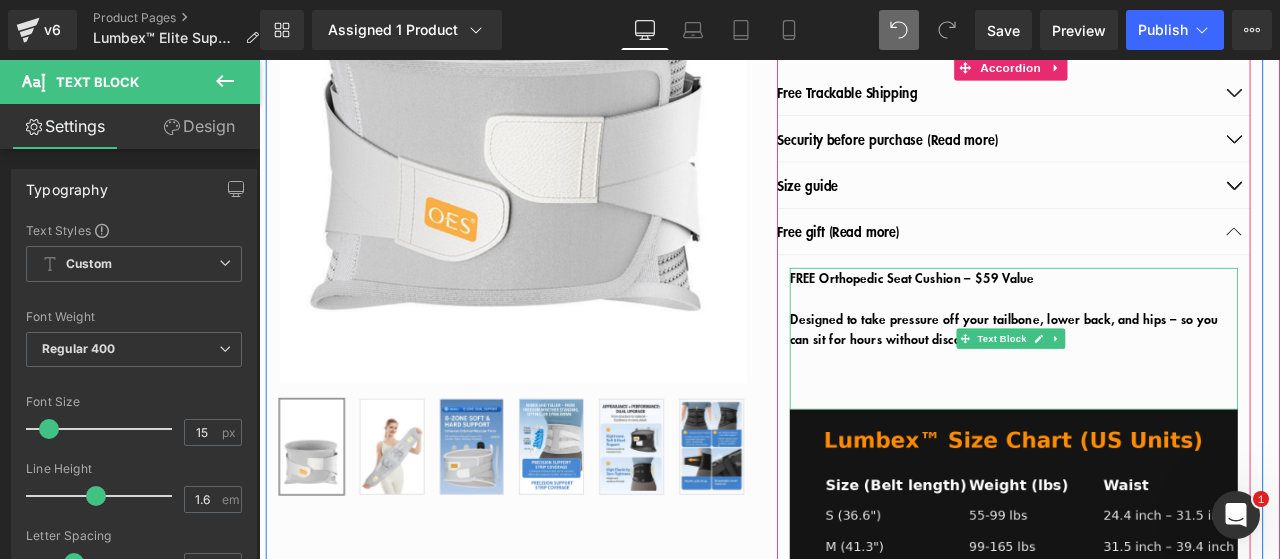 click on "Designed to take pressure off your tailbone, lower back, and hips – so you can sit for hours without discomfort." at bounding box center (1142, 378) 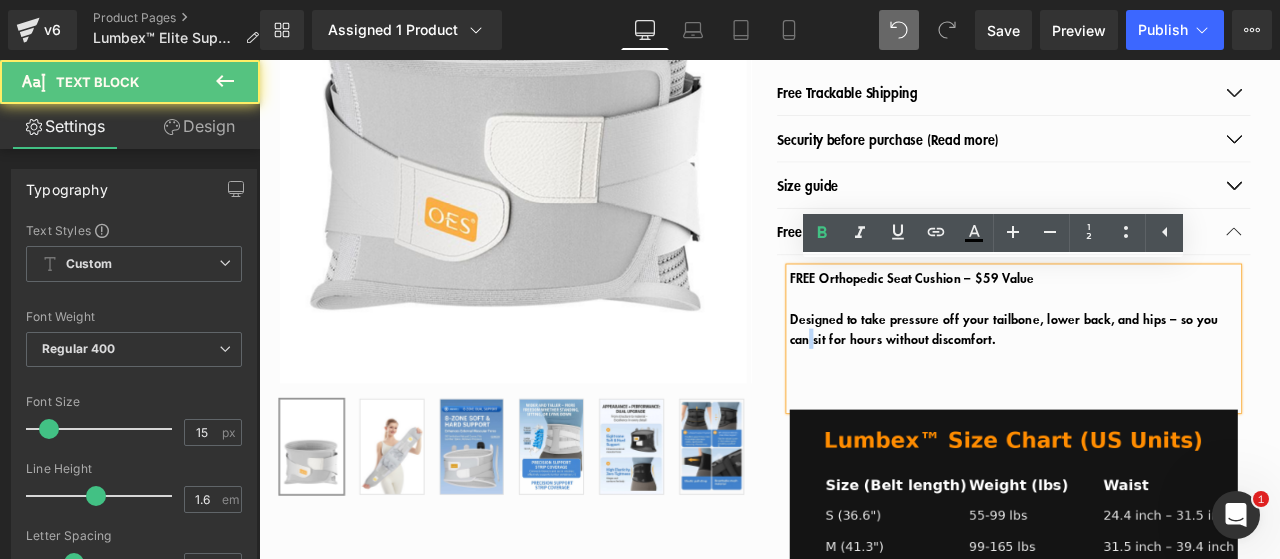 click on "Designed to take pressure off your tailbone, lower back, and hips – so you can sit for hours without discomfort." at bounding box center (1142, 378) 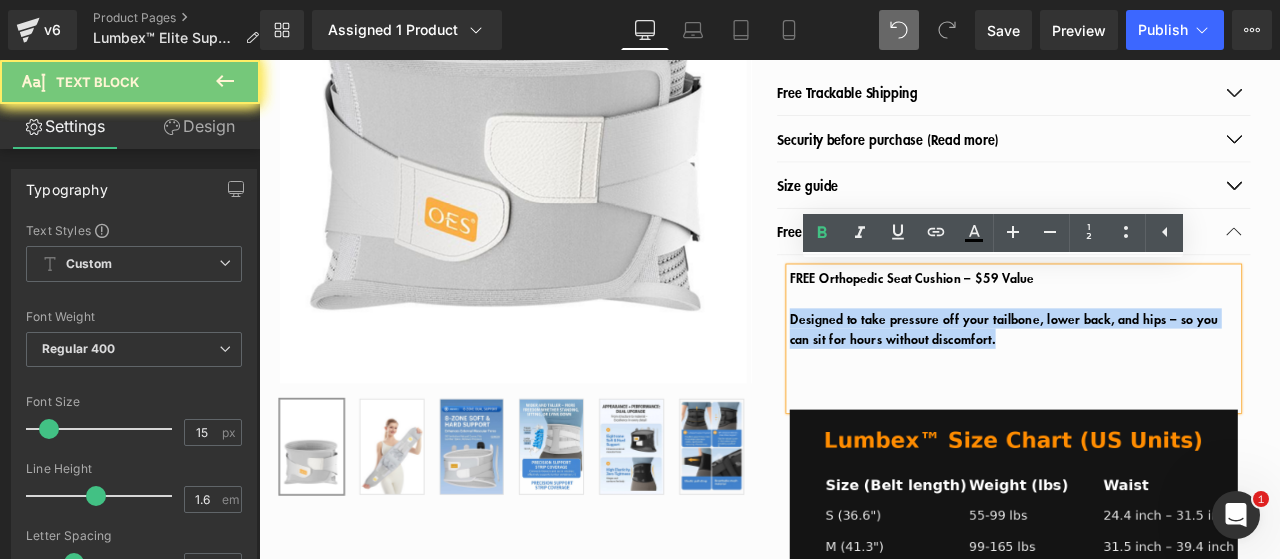 click on "Designed to take pressure off your tailbone, lower back, and hips – so you can sit for hours without discomfort." at bounding box center [1142, 378] 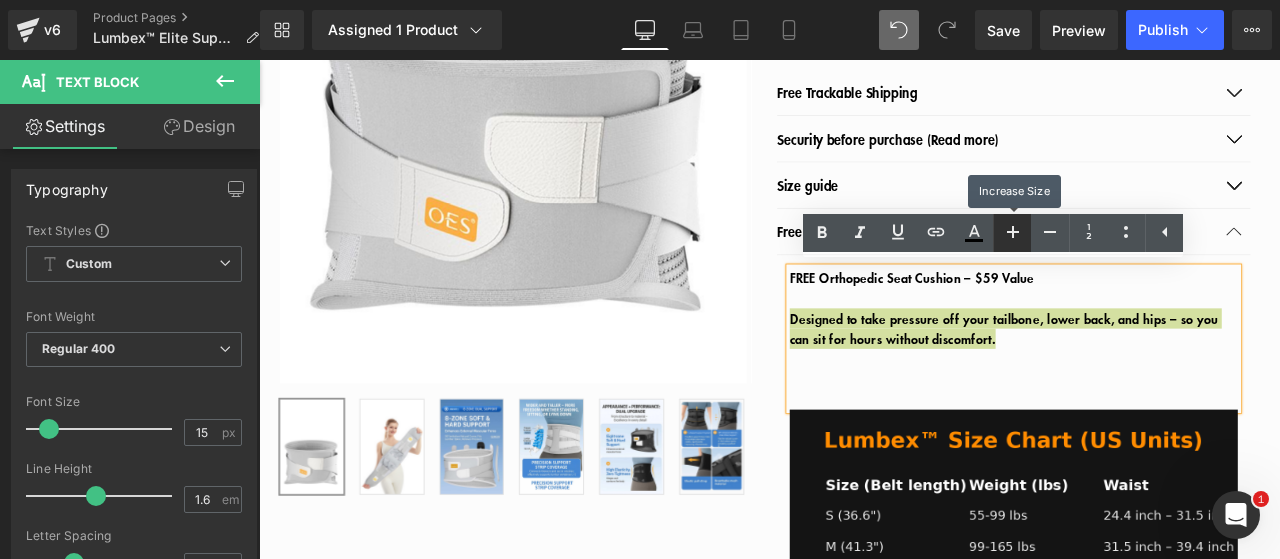 click 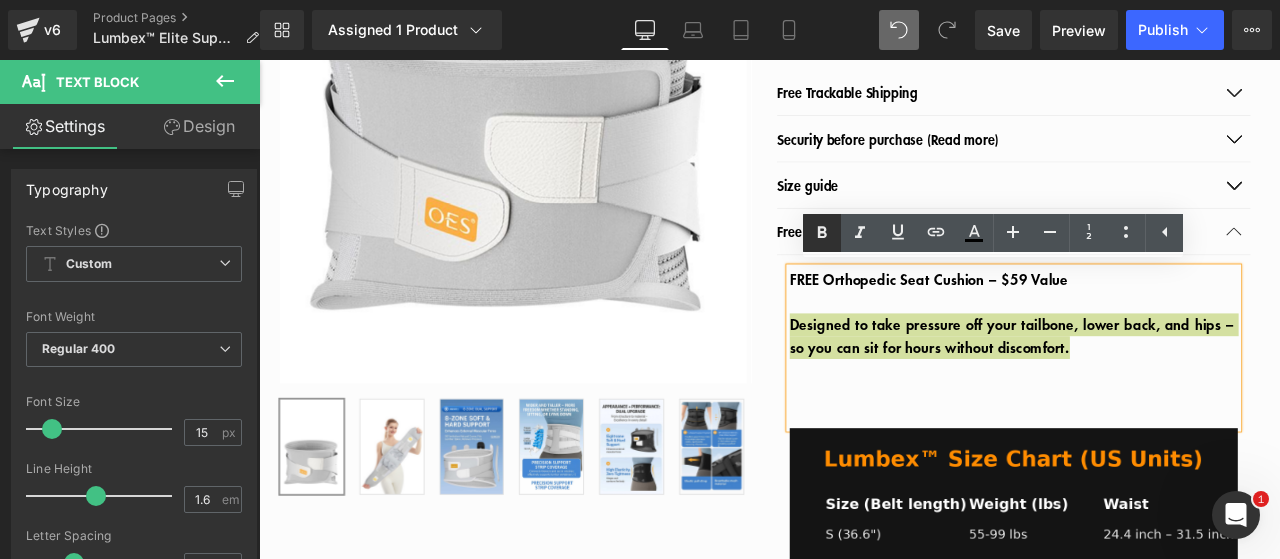 click 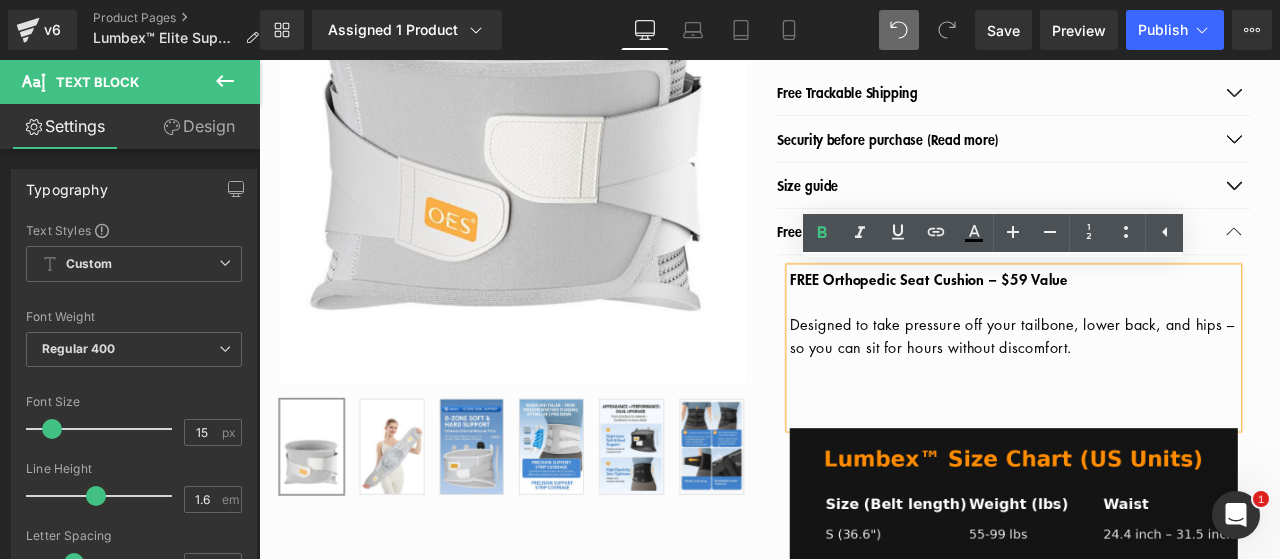 click on "FREE Orthopedic Seat Cushion – $59 Value" at bounding box center (1153, 319) 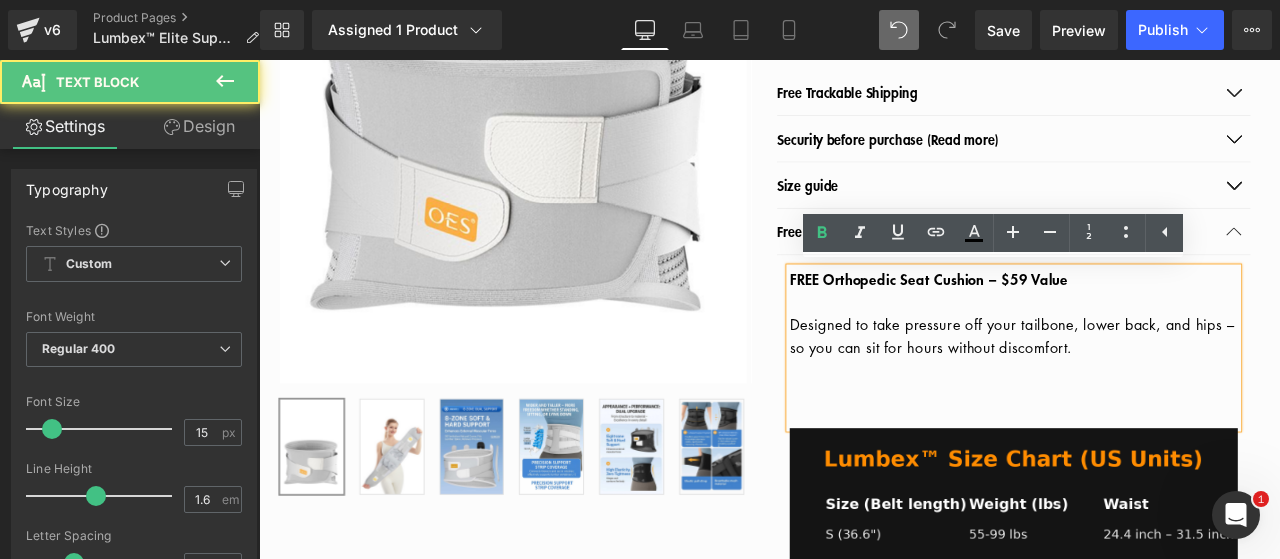 click on "FREE Orthopedic Seat Cushion – $59 Value" at bounding box center (1153, 319) 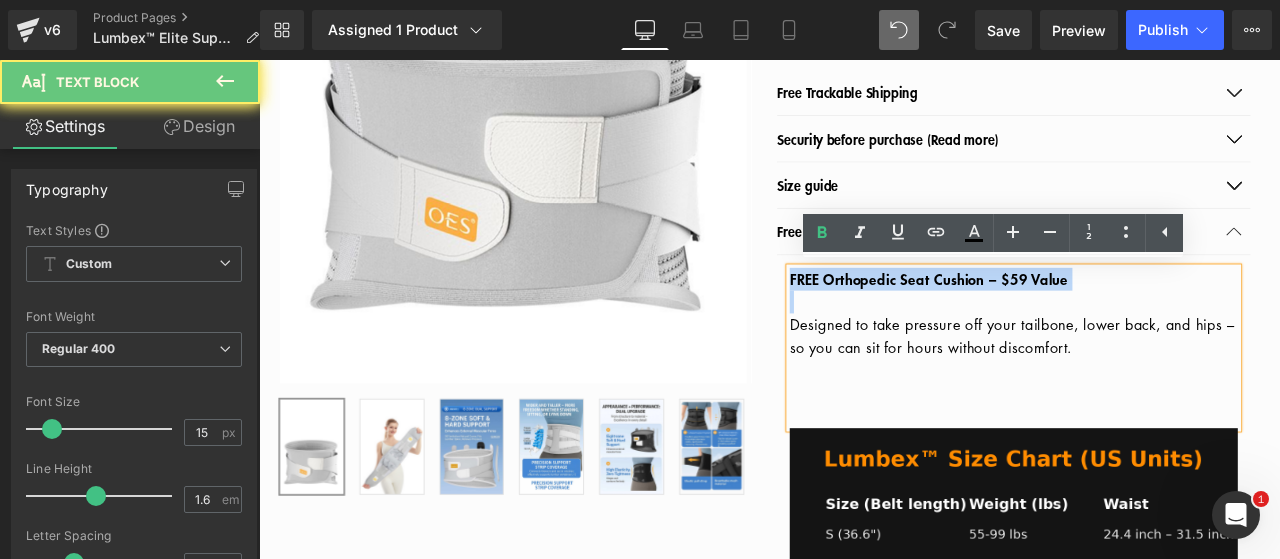 click on "FREE Orthopedic Seat Cushion – $59 Value" at bounding box center (1153, 319) 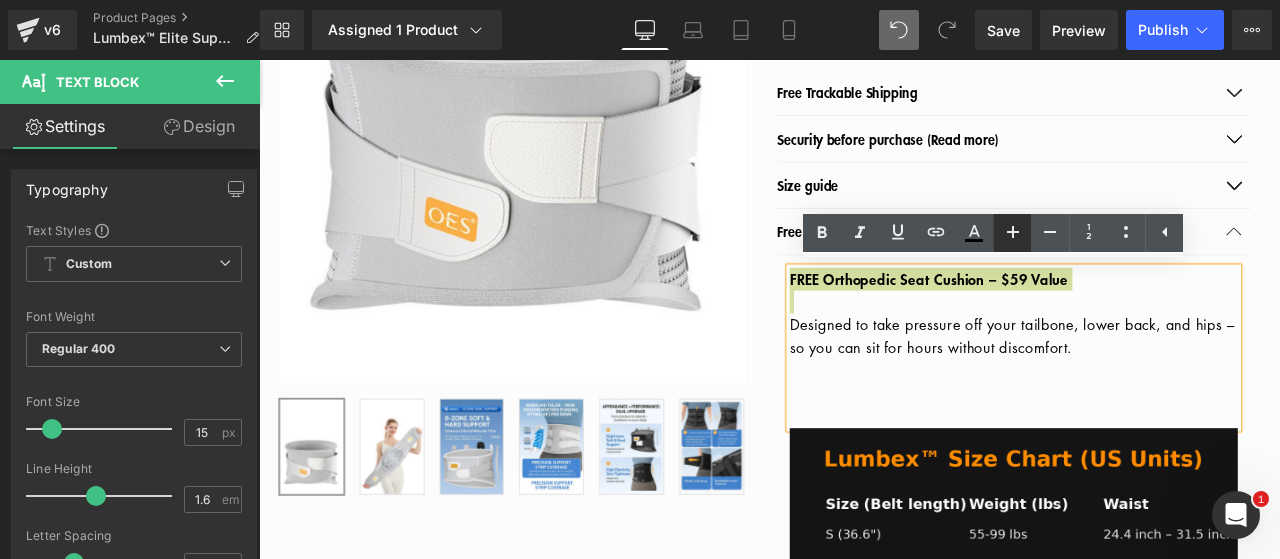 click 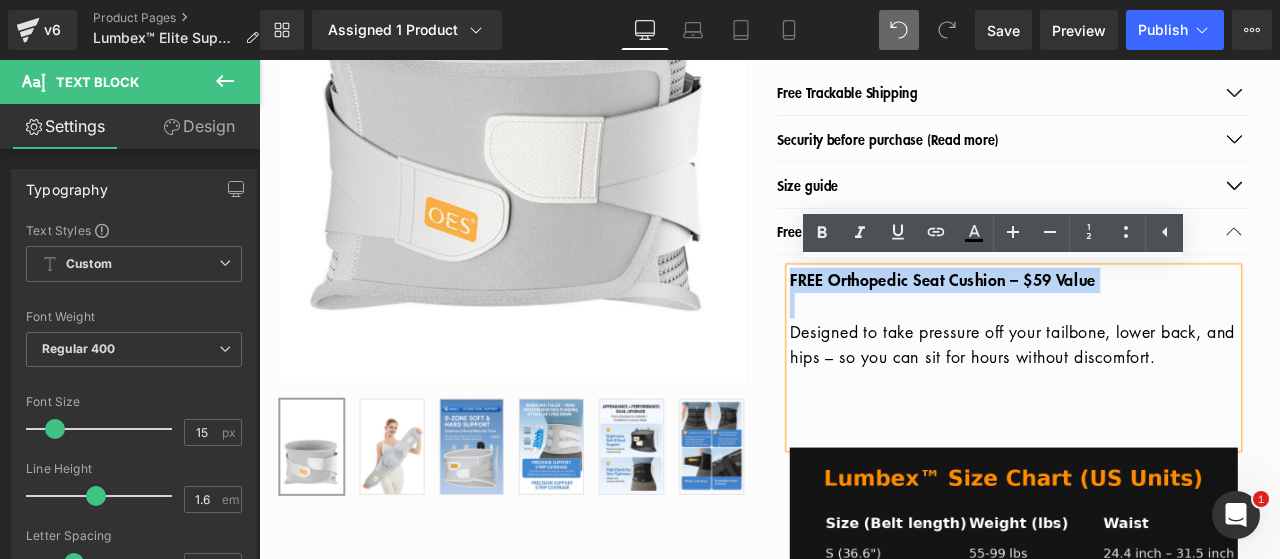 click on "Designed to take pressure off your tailbone, lower back, and hips – so you can sit for hours without discomfort." at bounding box center (1153, 397) 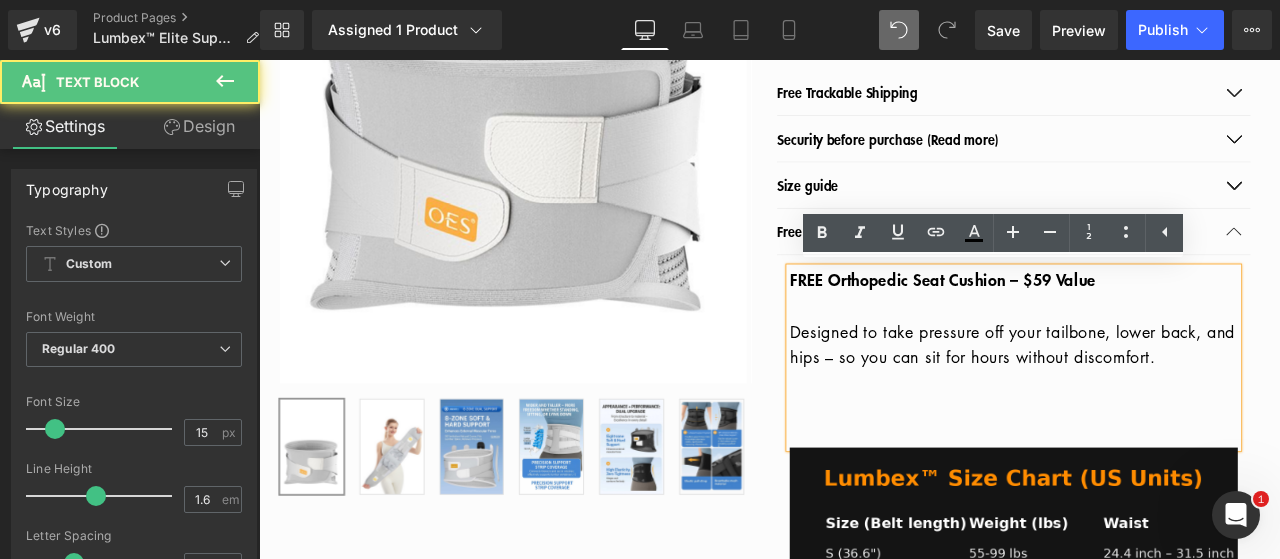 click at bounding box center (1153, 473) 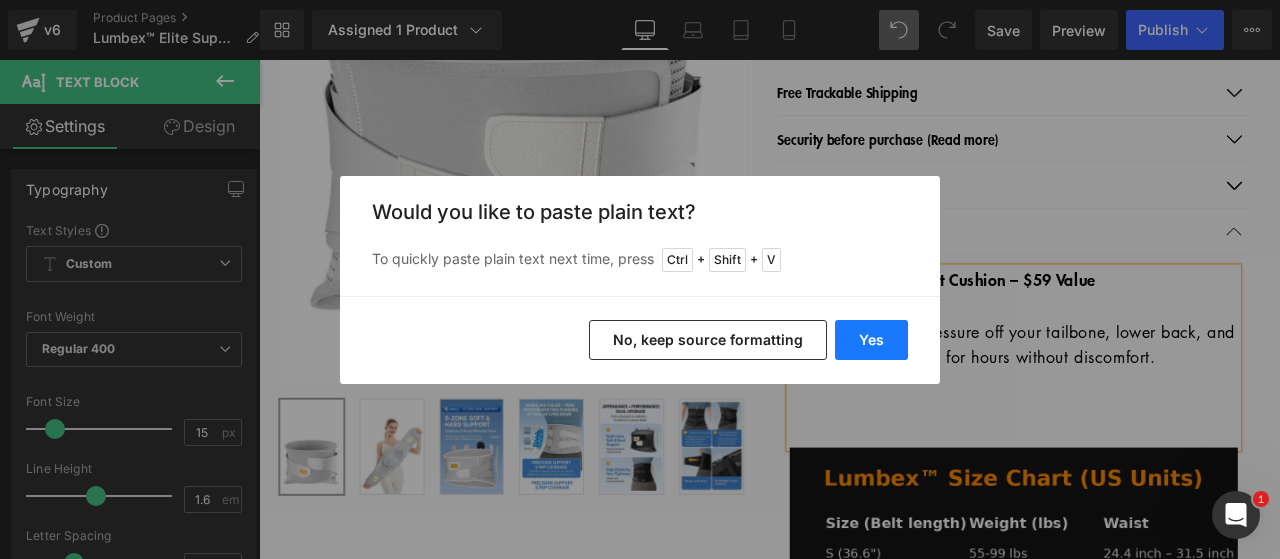 click on "Yes" at bounding box center [871, 340] 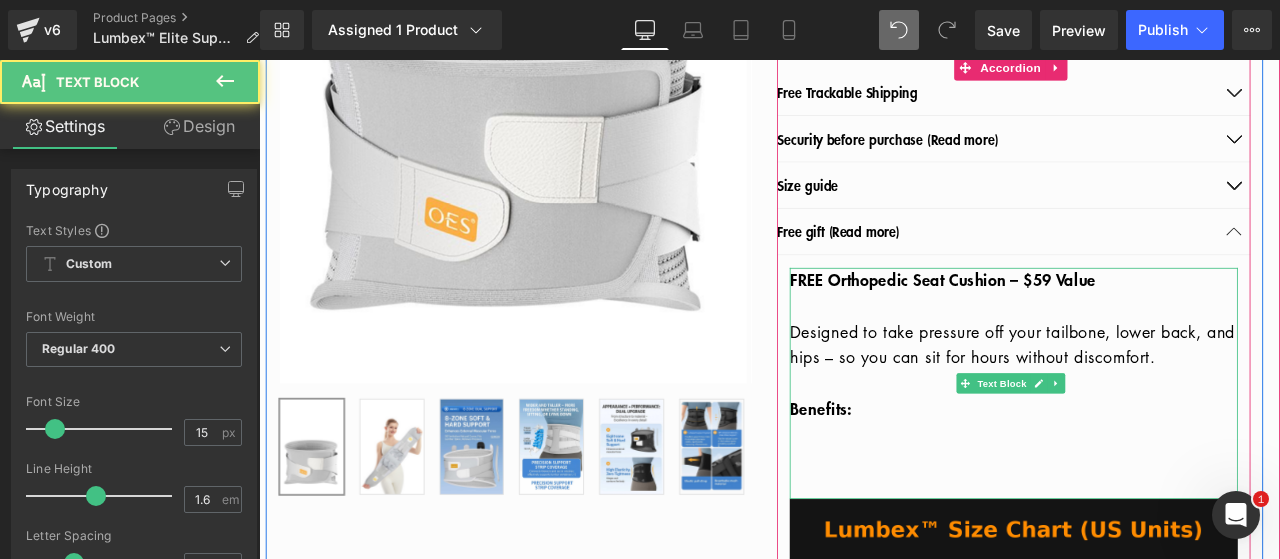click at bounding box center [1153, 534] 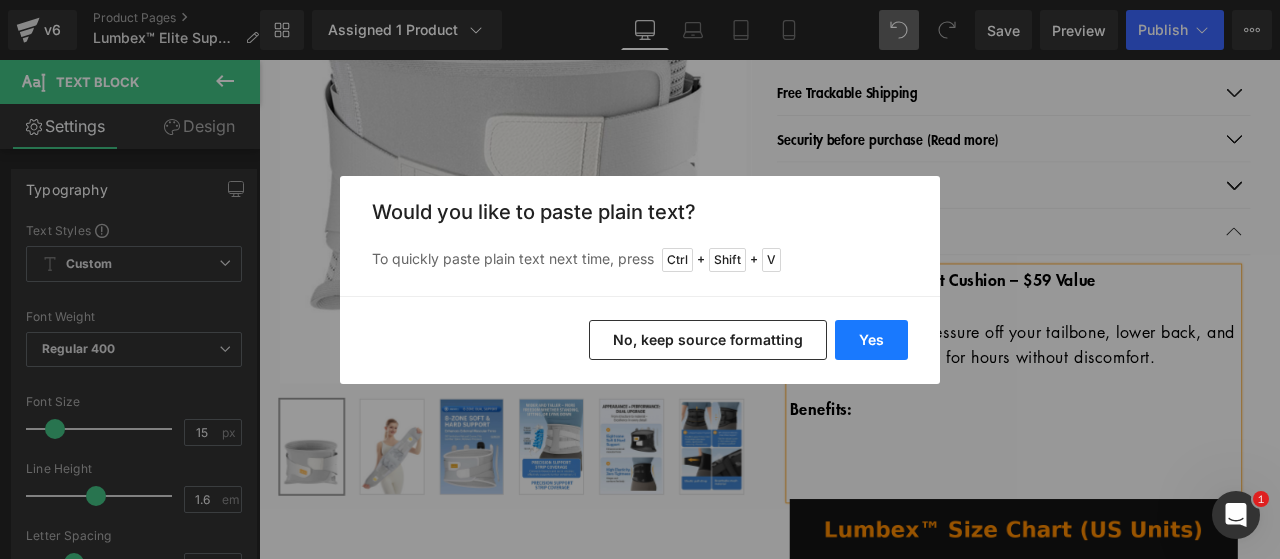 click on "Yes" at bounding box center [871, 340] 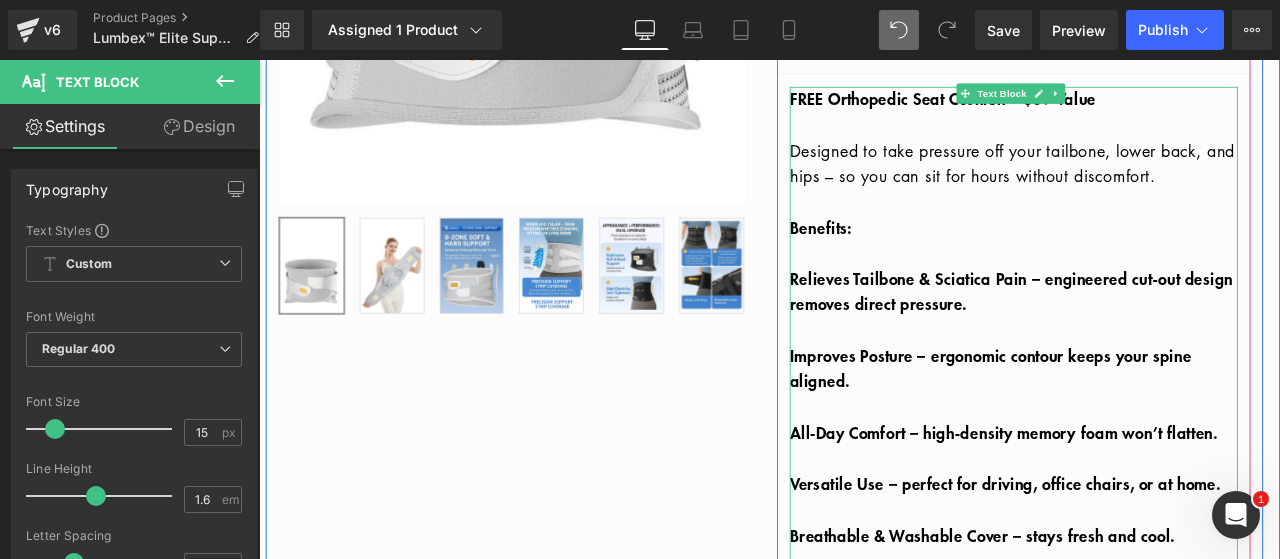 scroll, scrollTop: 900, scrollLeft: 0, axis: vertical 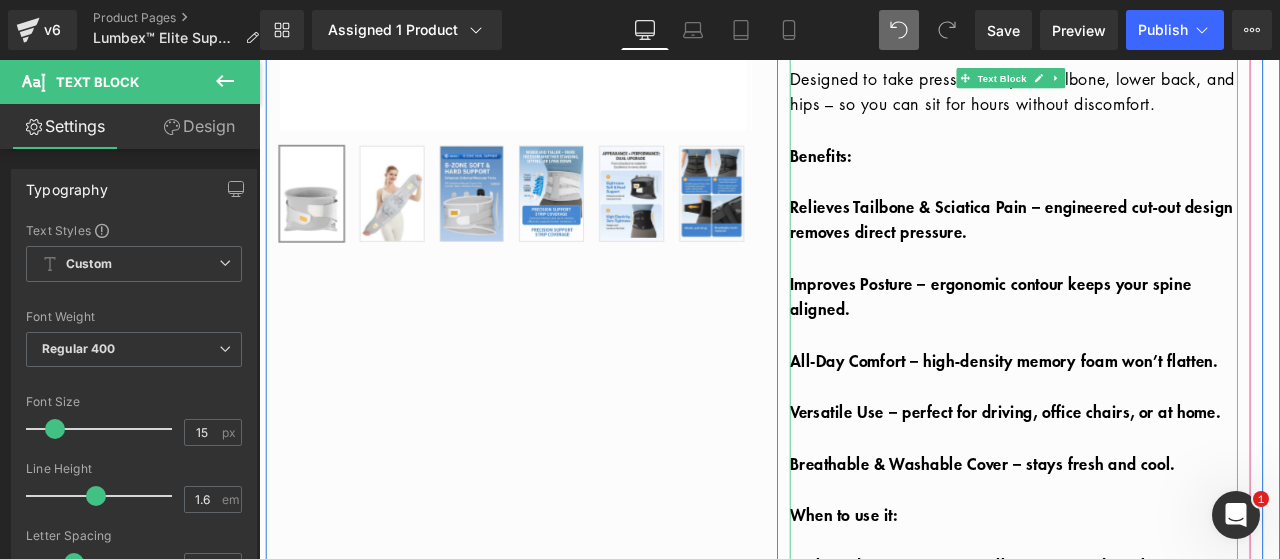 click on "Improves Posture – ergonomic contour keeps your spine aligned." at bounding box center (1126, 339) 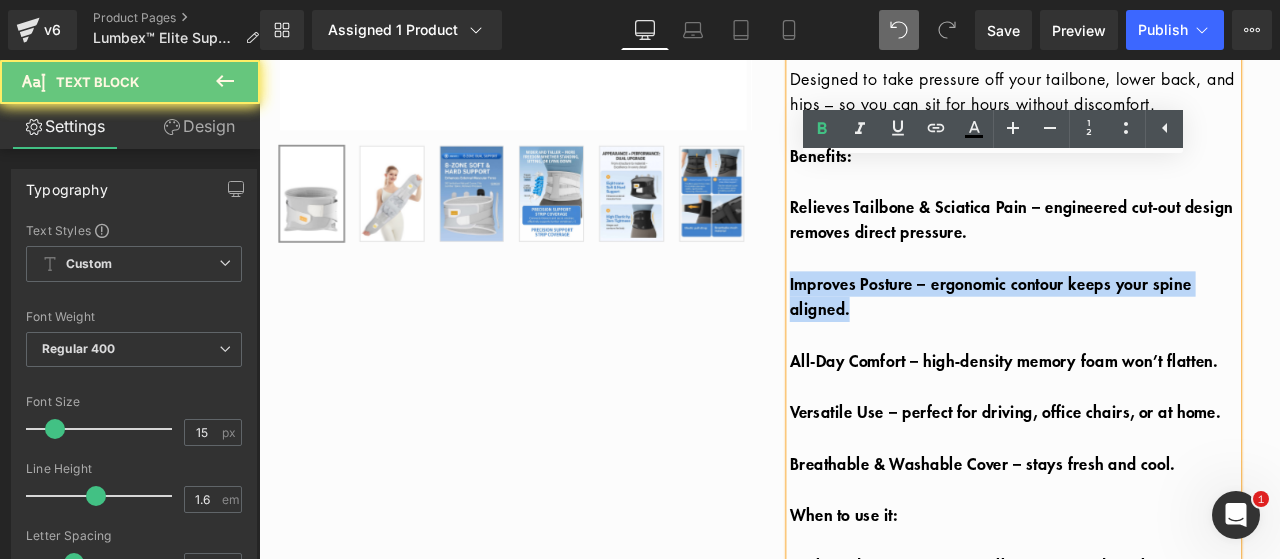 click on "Improves Posture – ergonomic contour keeps your spine aligned." at bounding box center [1126, 339] 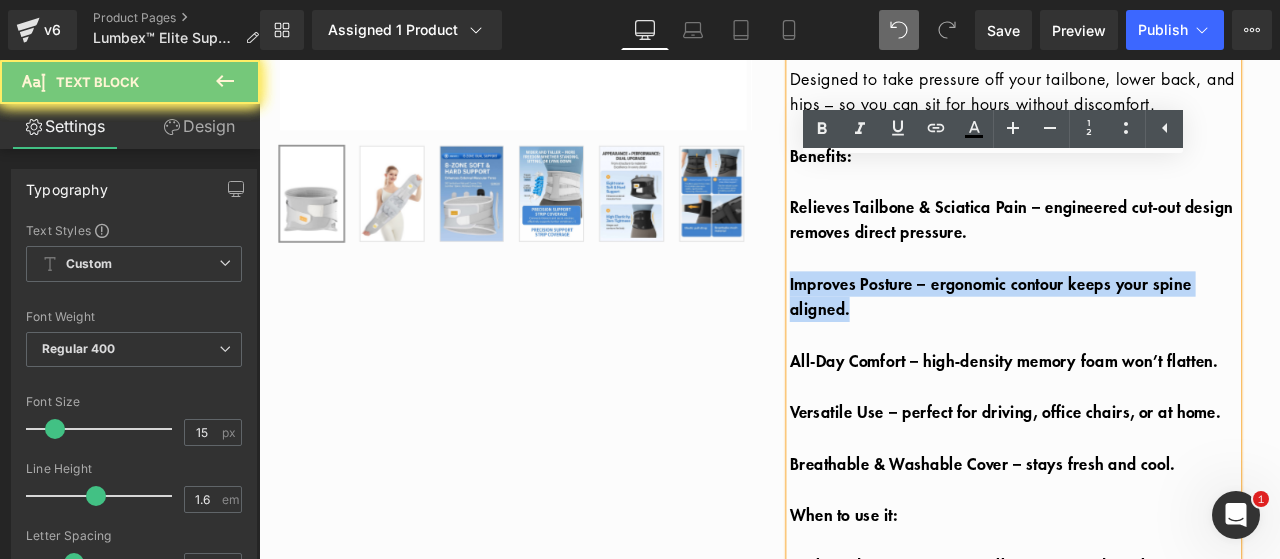 click on "Relieves Tailbone & Sciatica Pain – engineered cut‑out design removes direct pressure." at bounding box center [1150, 248] 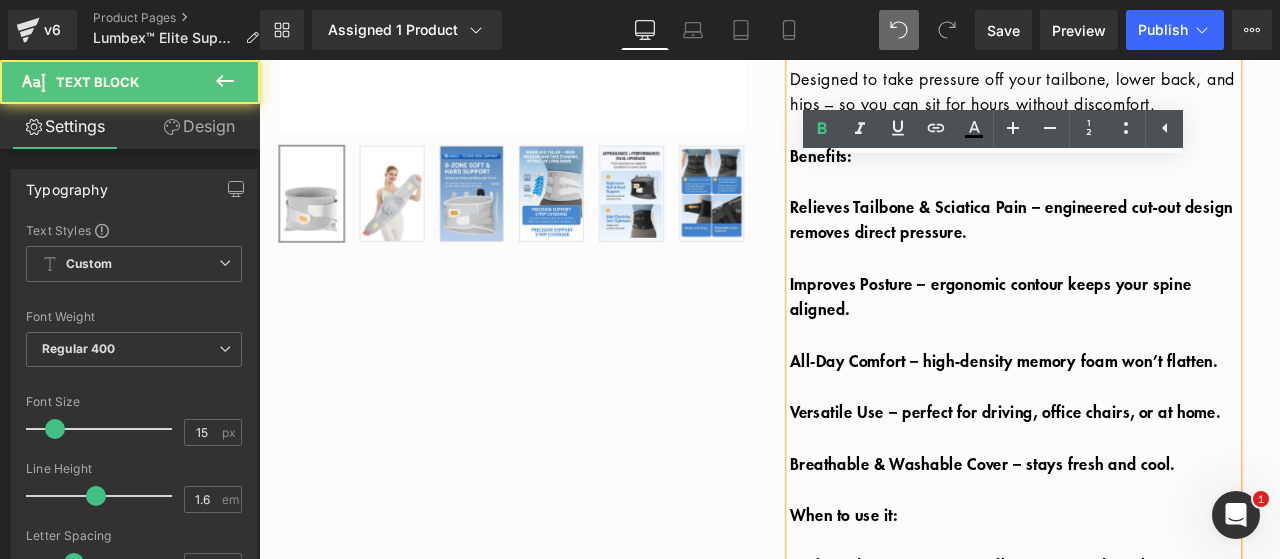 click on "Relieves Tailbone & Sciatica Pain – engineered cut‑out design removes direct pressure." at bounding box center (1150, 248) 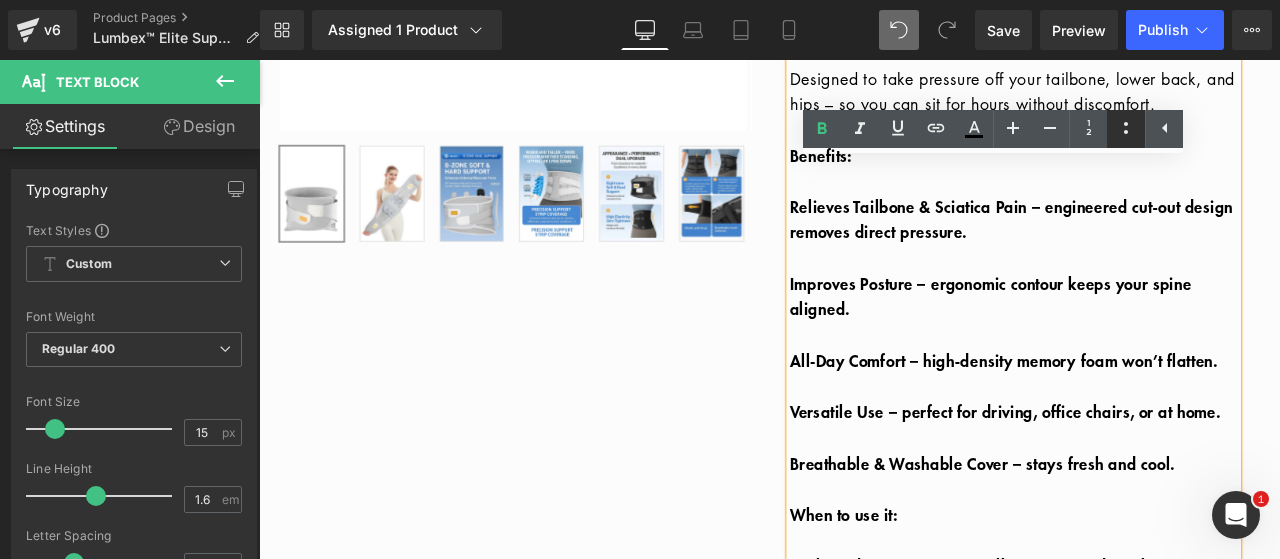 click 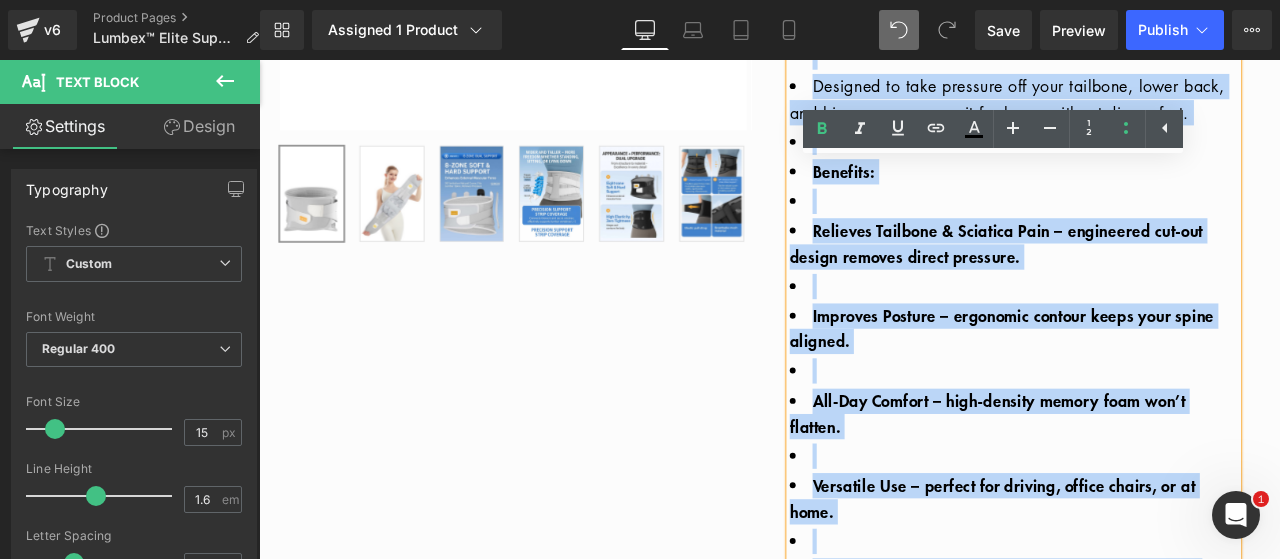 click on "Relieves Tailbone & Sciatica Pain – engineered cut‑out design removes direct pressure." at bounding box center [1153, 277] 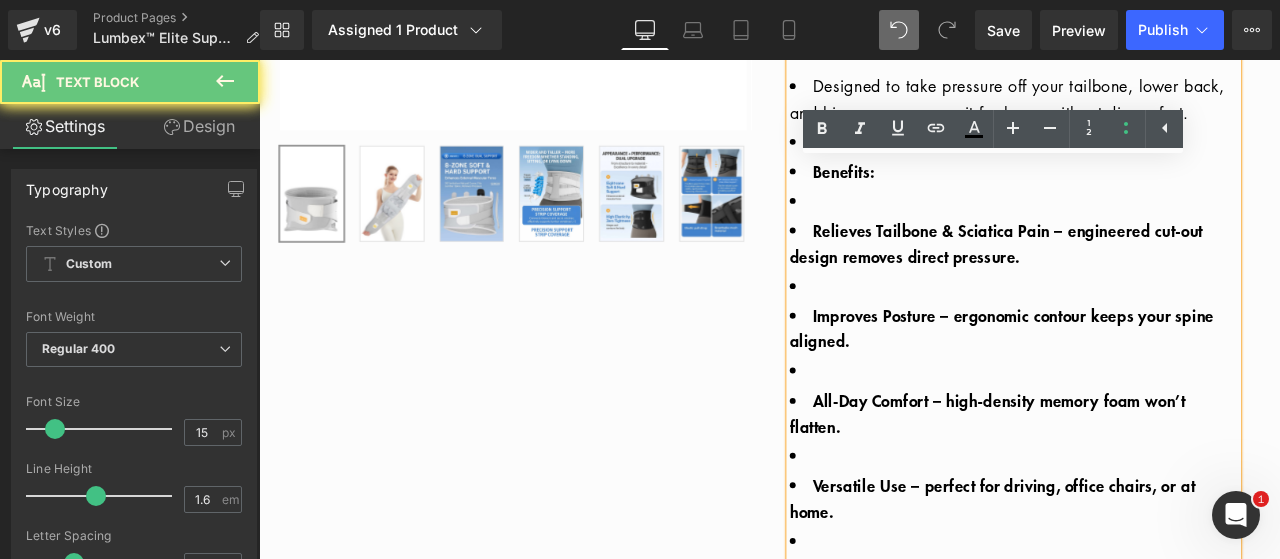 click on "Benefits:" at bounding box center [1153, 192] 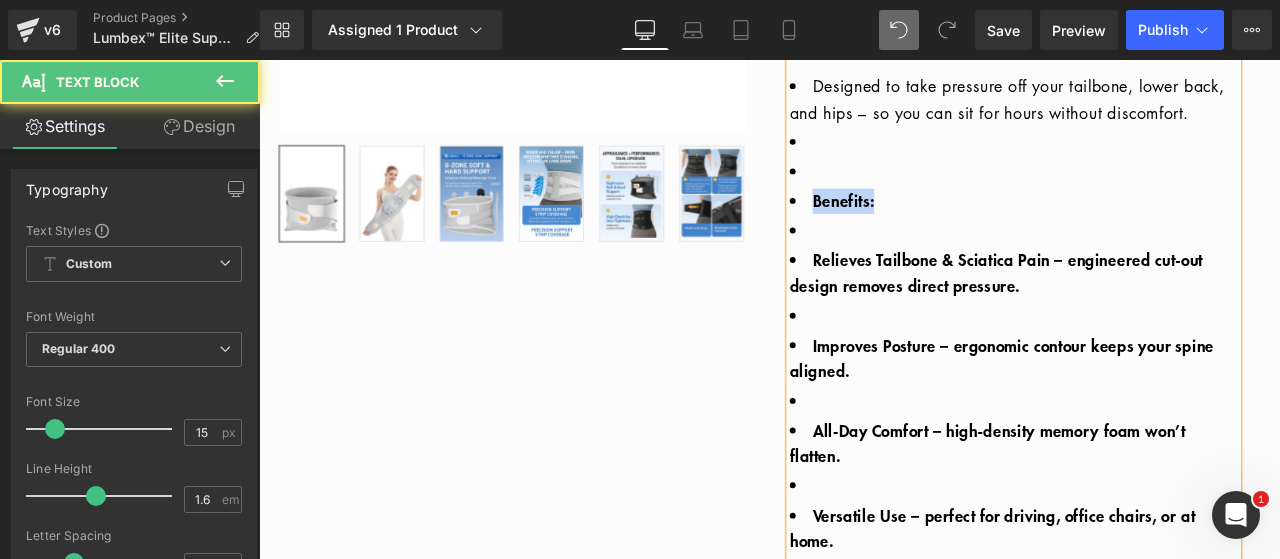 drag, startPoint x: 906, startPoint y: 217, endPoint x: 993, endPoint y: 228, distance: 87.69264 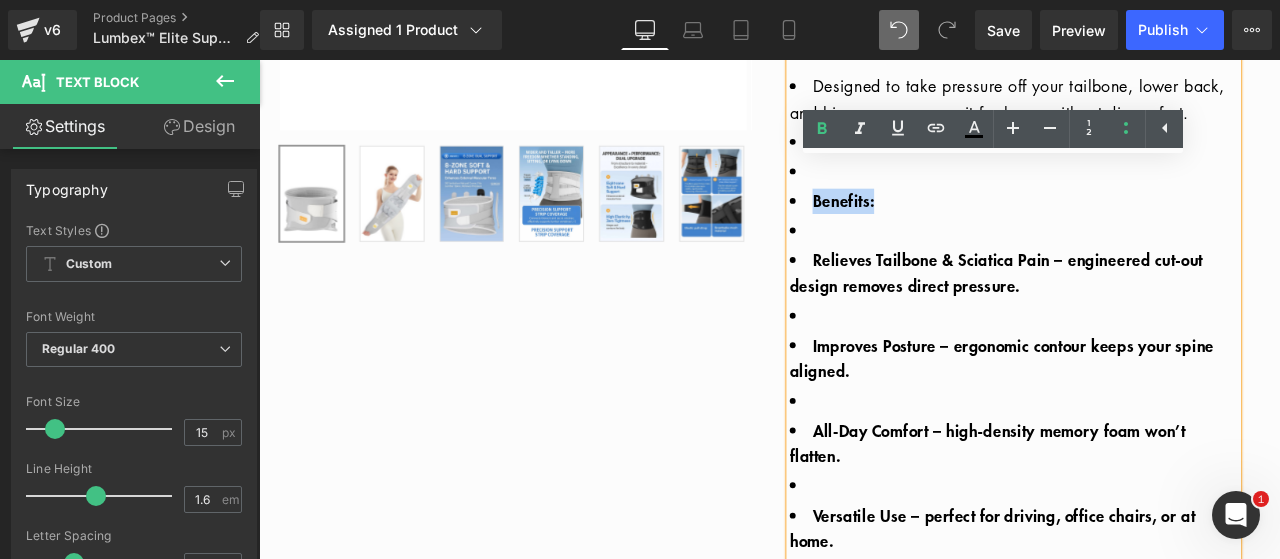 copy on "Benefits:" 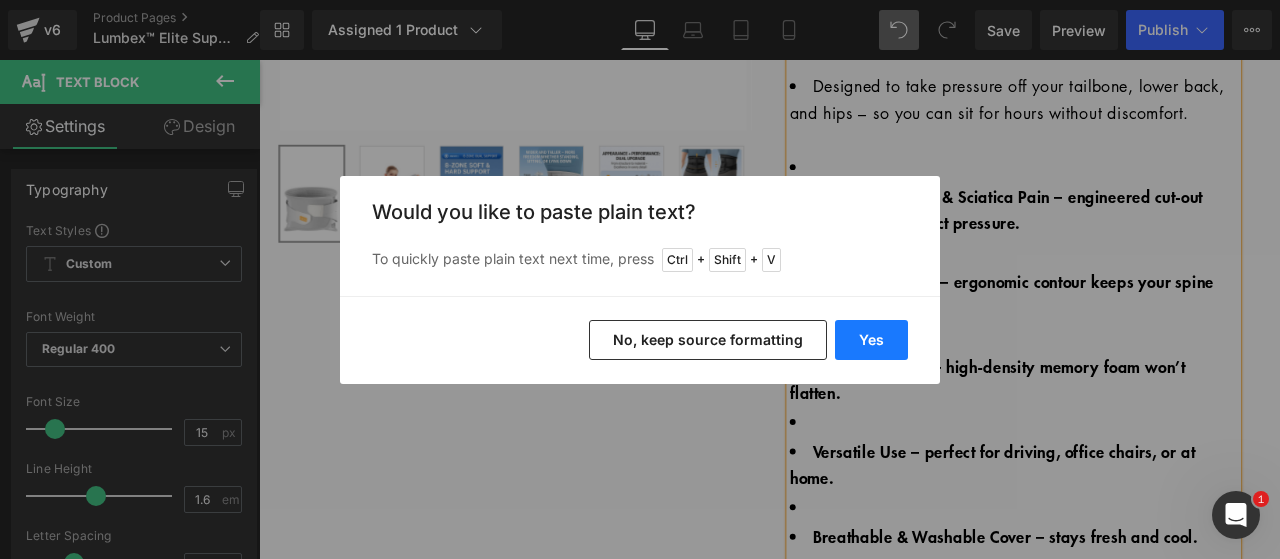 click on "Yes" at bounding box center (871, 340) 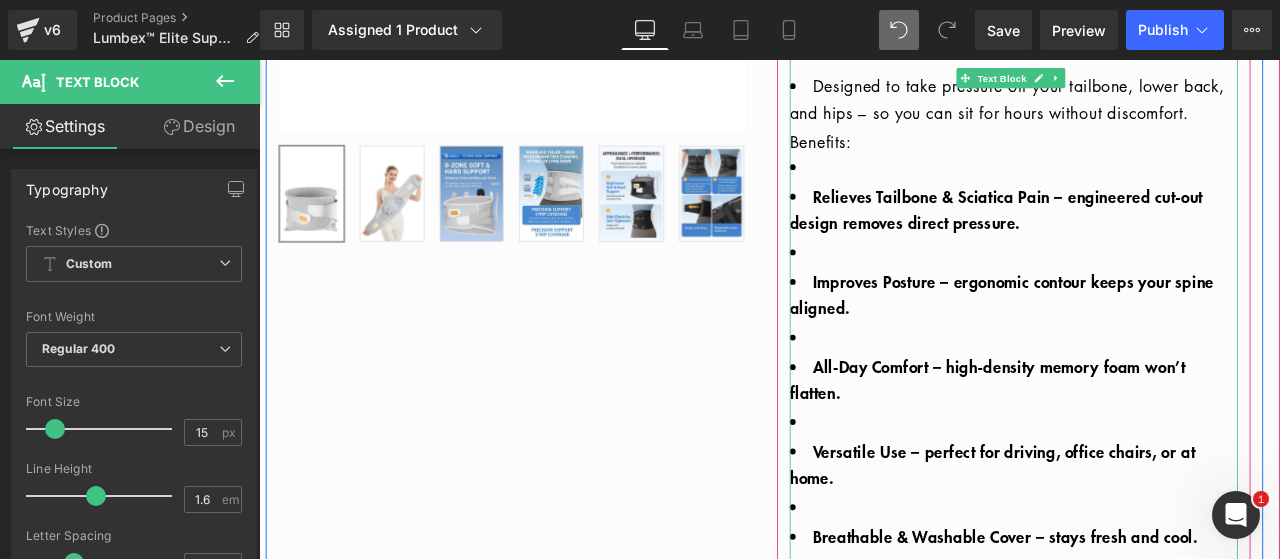click at bounding box center (1153, 187) 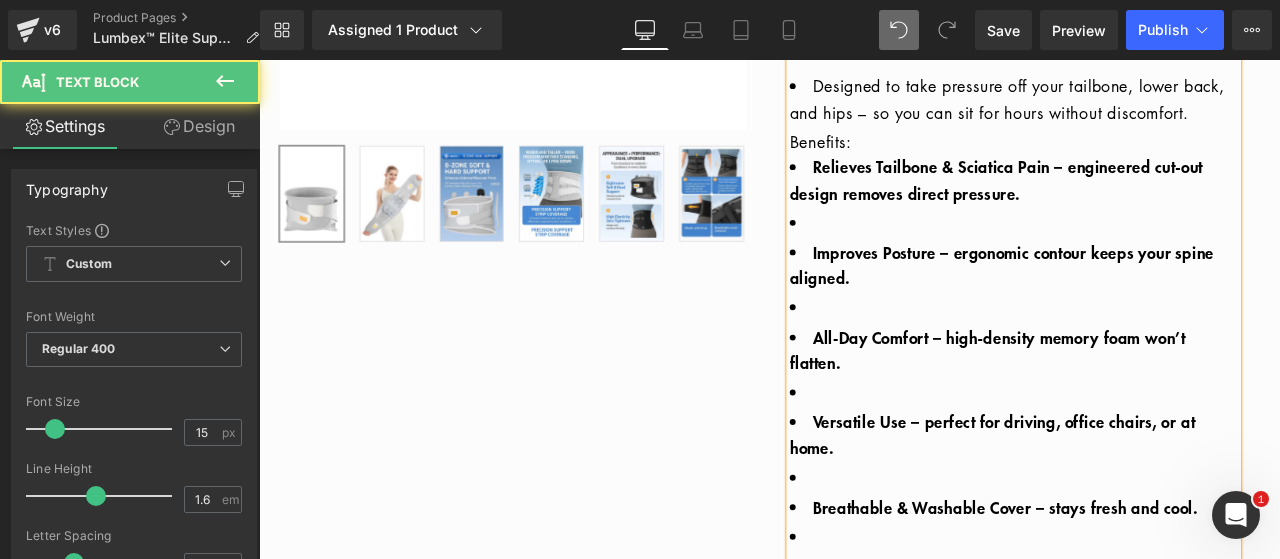 click on "Benefits:" at bounding box center (1153, 157) 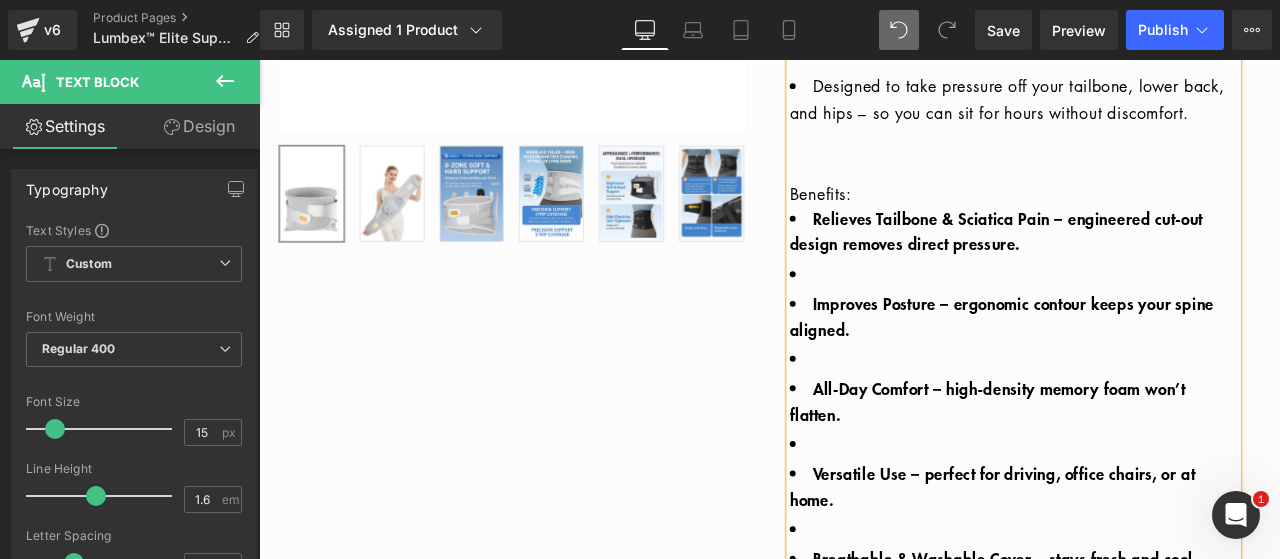 click on "Benefits:" at bounding box center [1153, 218] 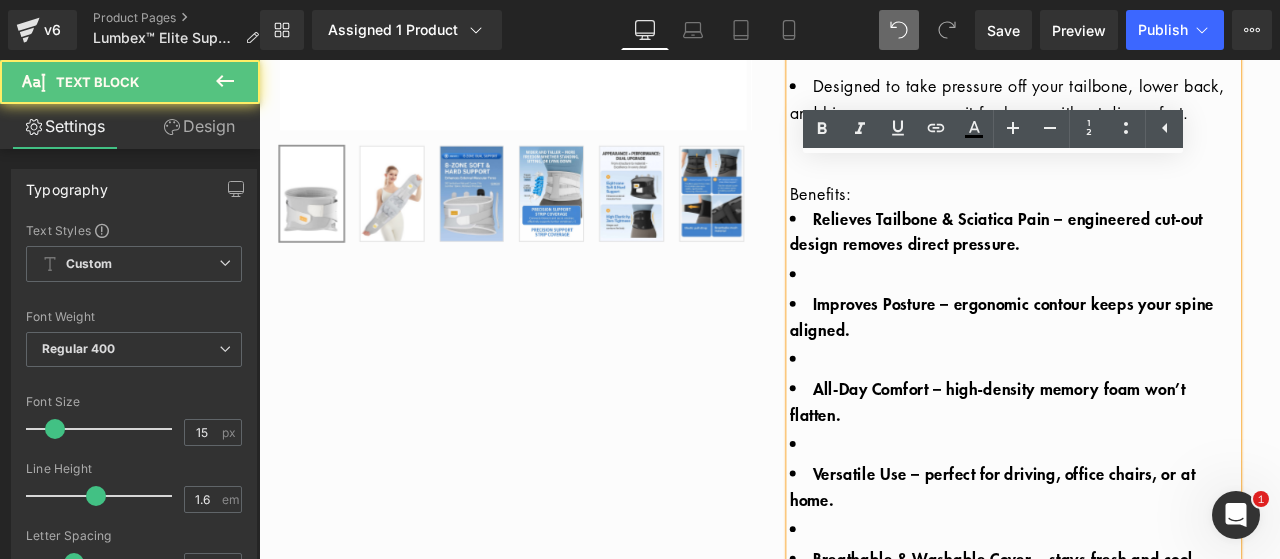 click on "Benefits:" at bounding box center [1153, 218] 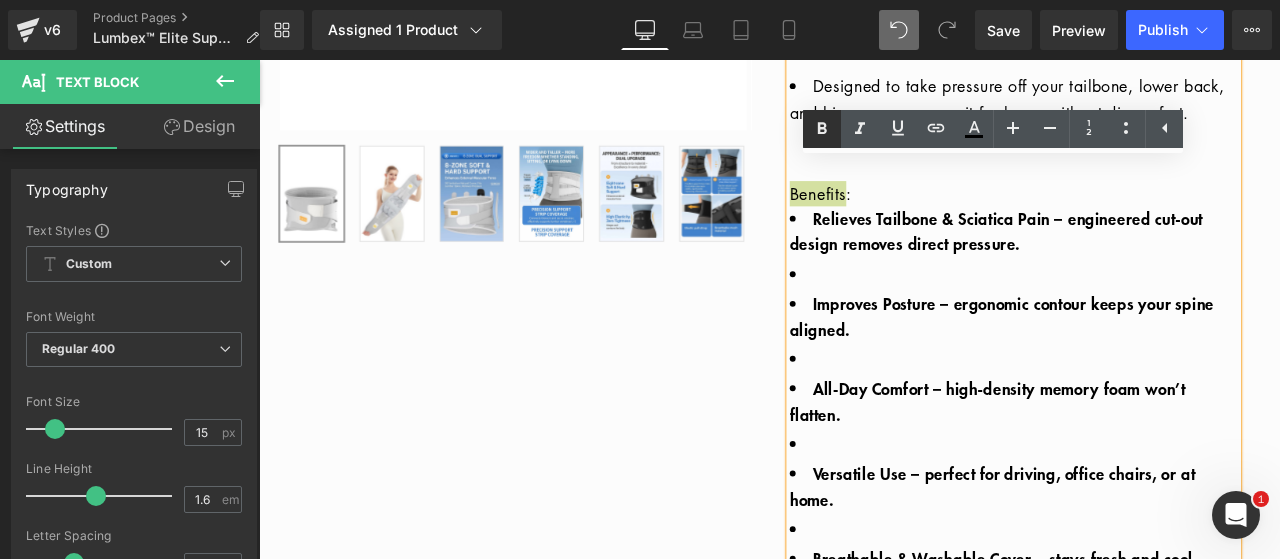 click 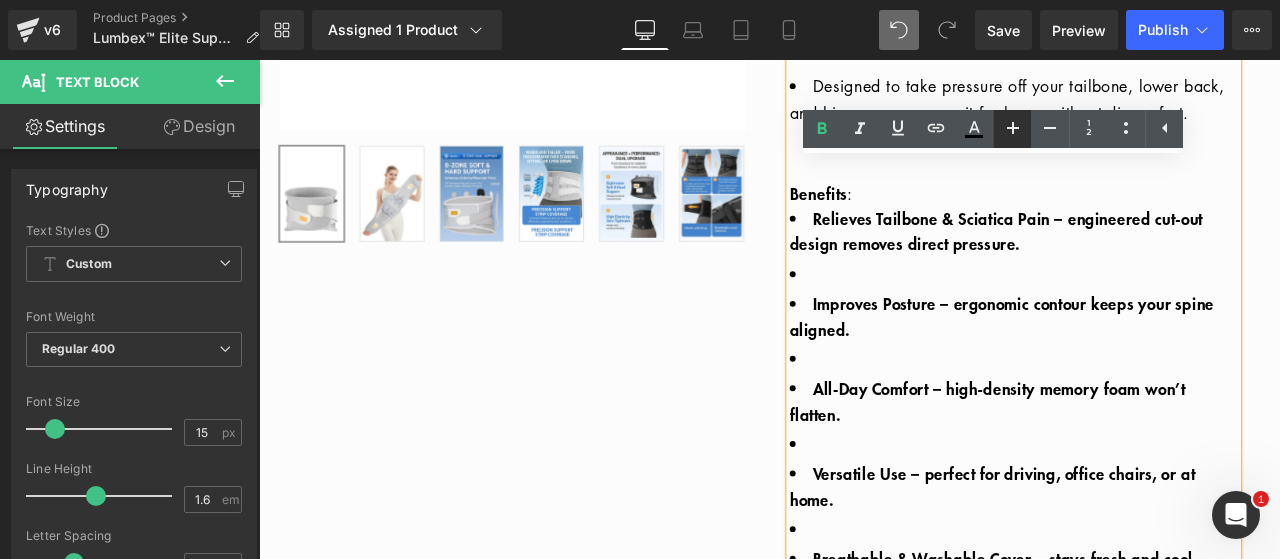 click 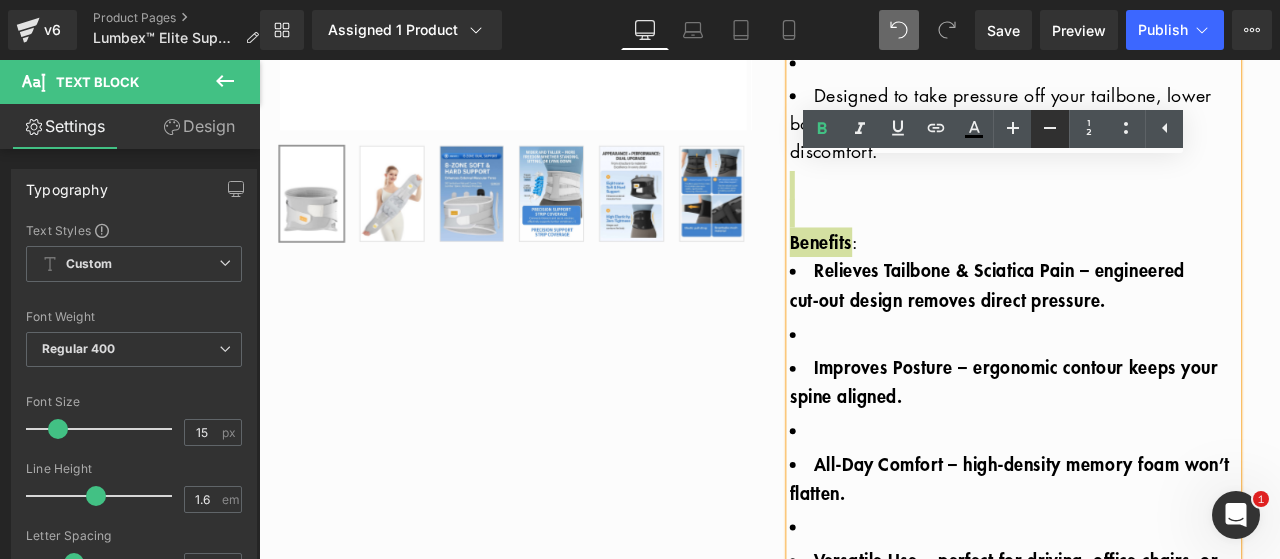 click 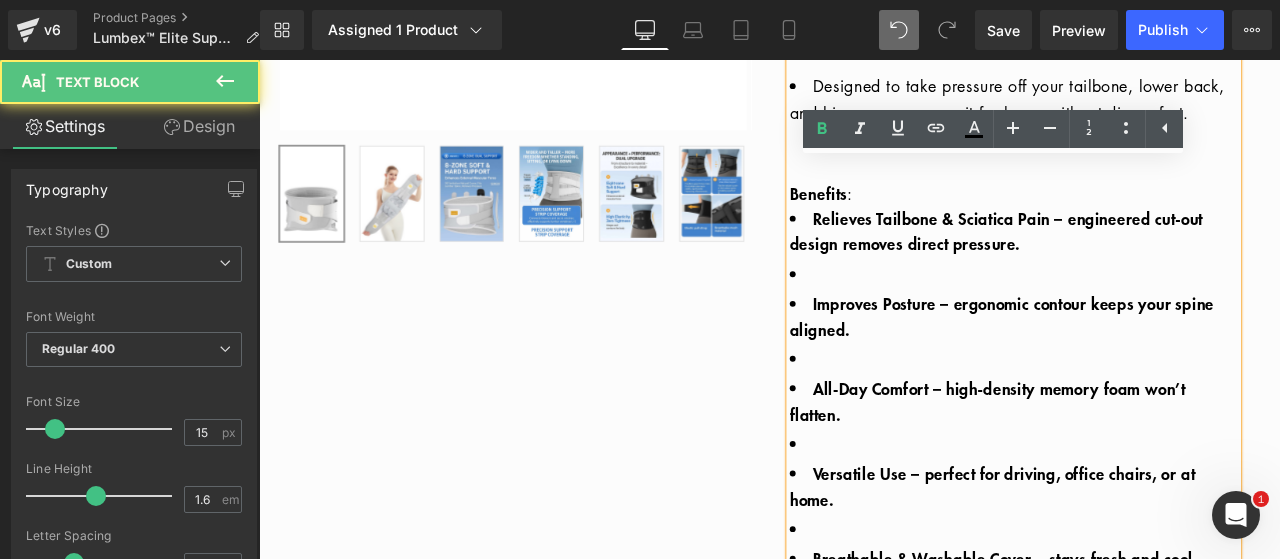 click at bounding box center [1153, 314] 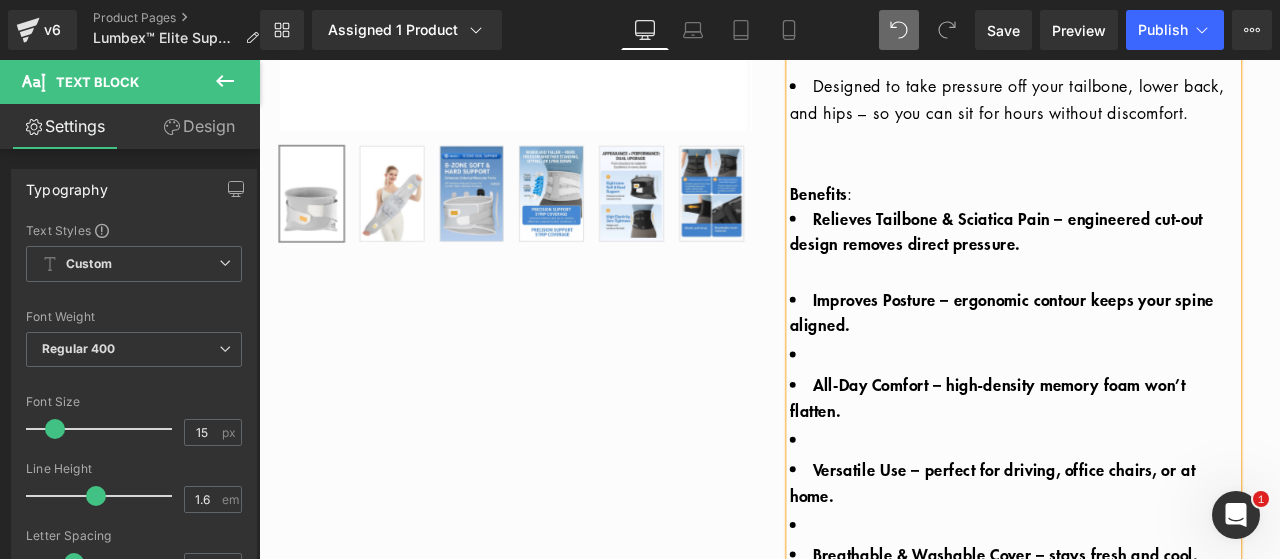 click on "Relieves Tailbone & Sciatica Pain – engineered cut‑out design removes direct pressure." at bounding box center (1153, 263) 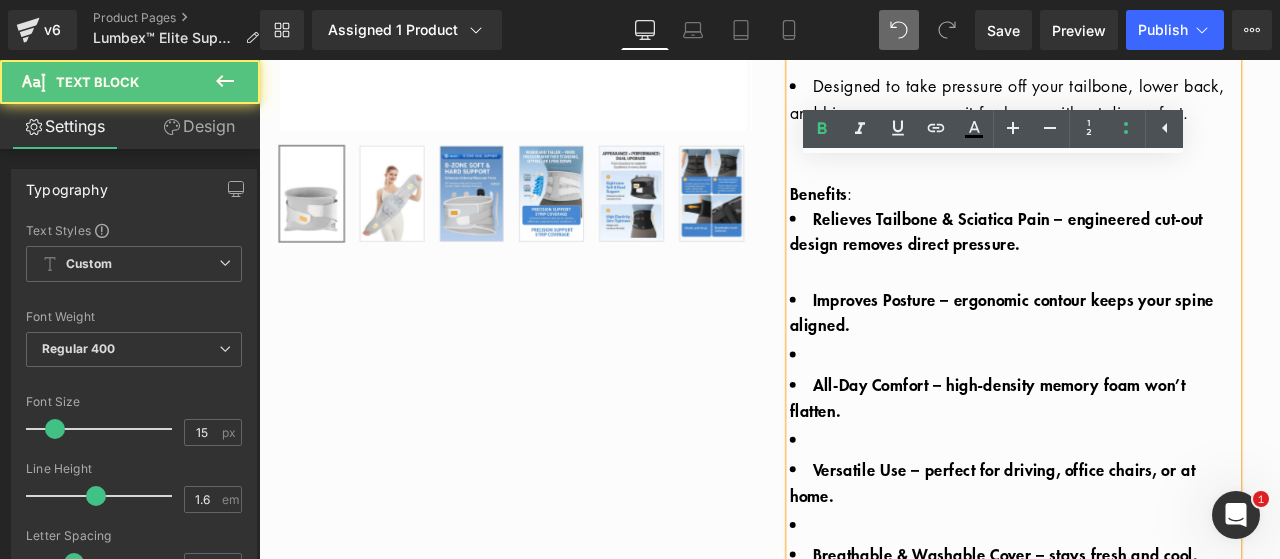 click on "Relieves Tailbone & Sciatica Pain – engineered cut‑out design removes direct pressure." at bounding box center (1153, 263) 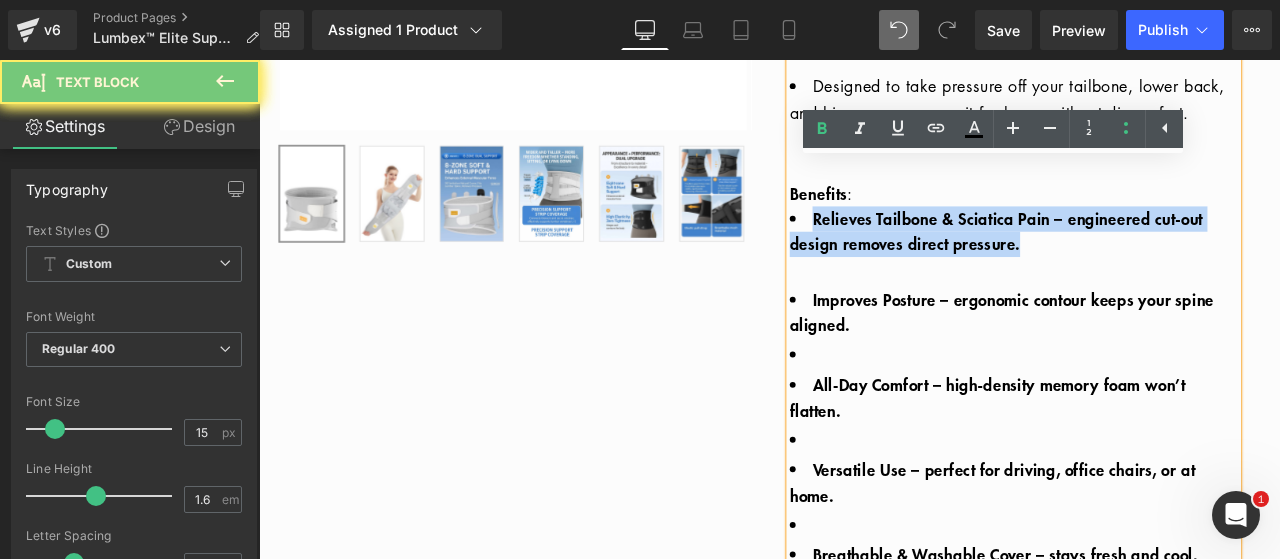 click on "Relieves Tailbone & Sciatica Pain – engineered cut‑out design removes direct pressure." at bounding box center (1153, 263) 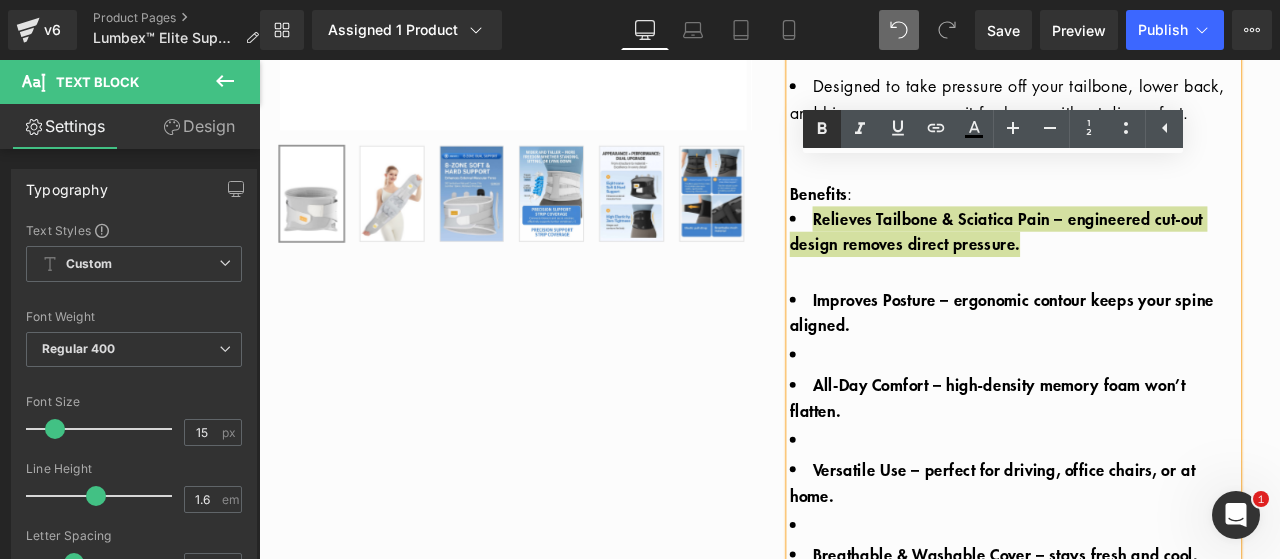 click 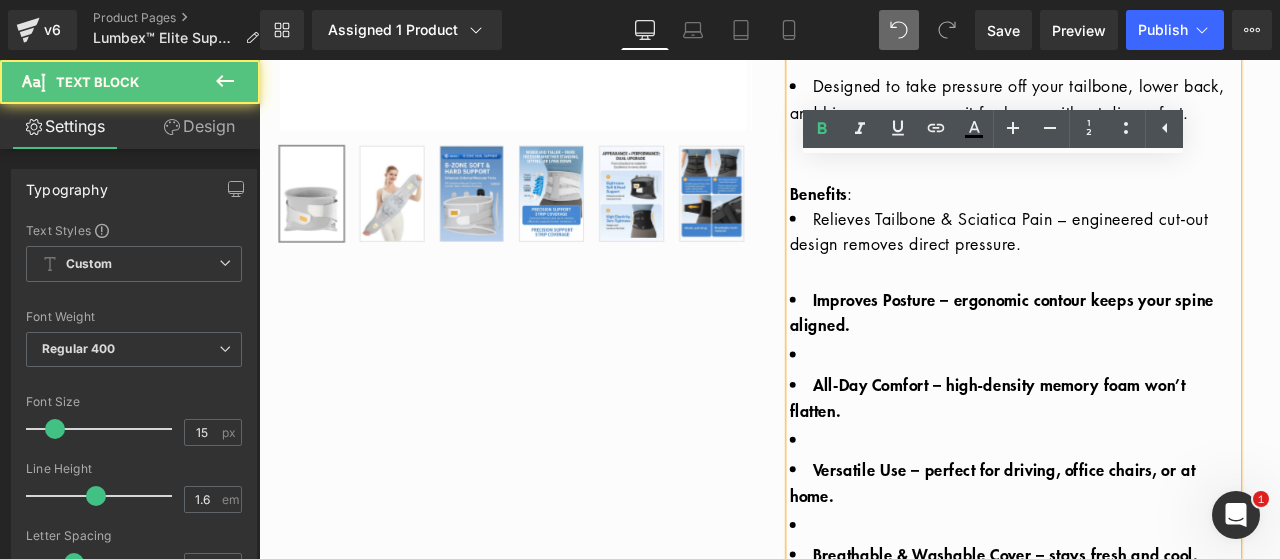 click on "Improves Posture – ergonomic contour keeps your spine aligned." at bounding box center (1153, 359) 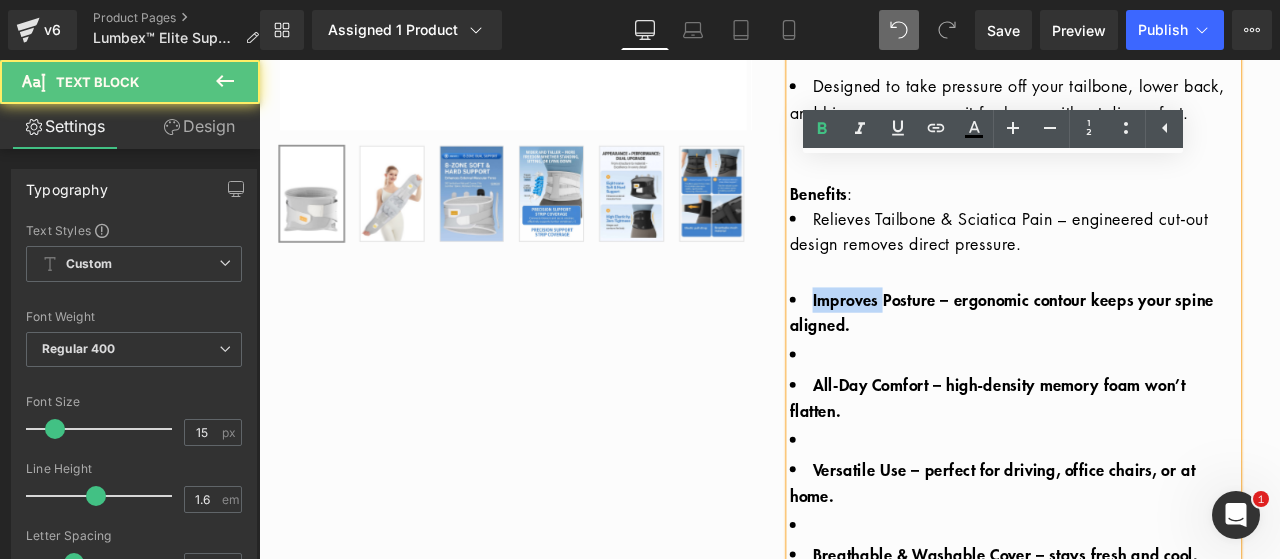 click on "Improves Posture – ergonomic contour keeps your spine aligned." at bounding box center (1153, 359) 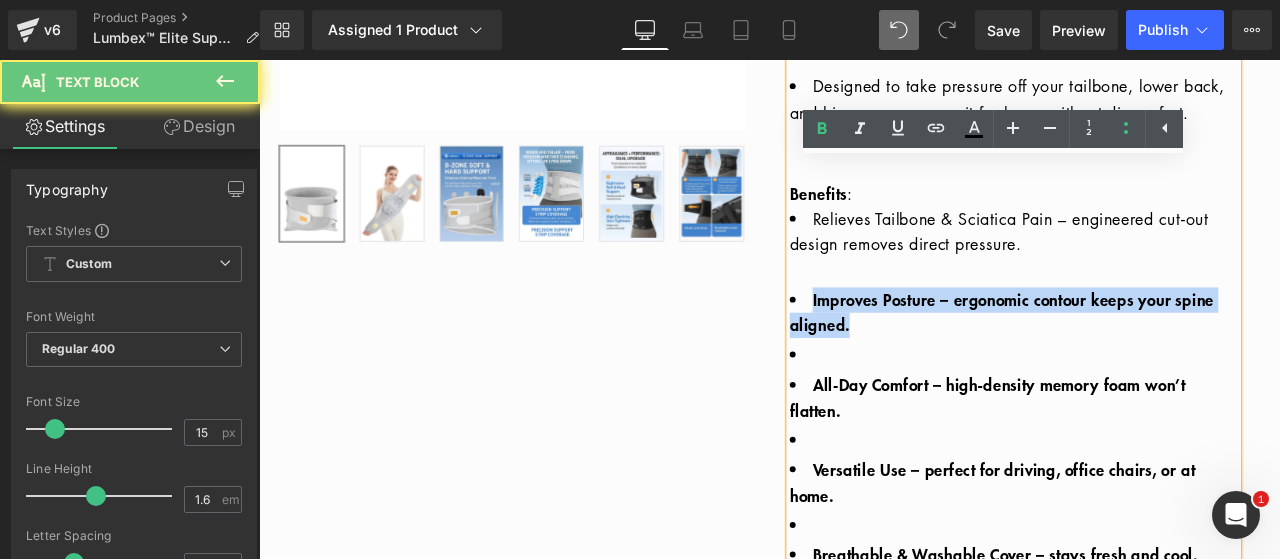click on "Improves Posture – ergonomic contour keeps your spine aligned." at bounding box center [1153, 359] 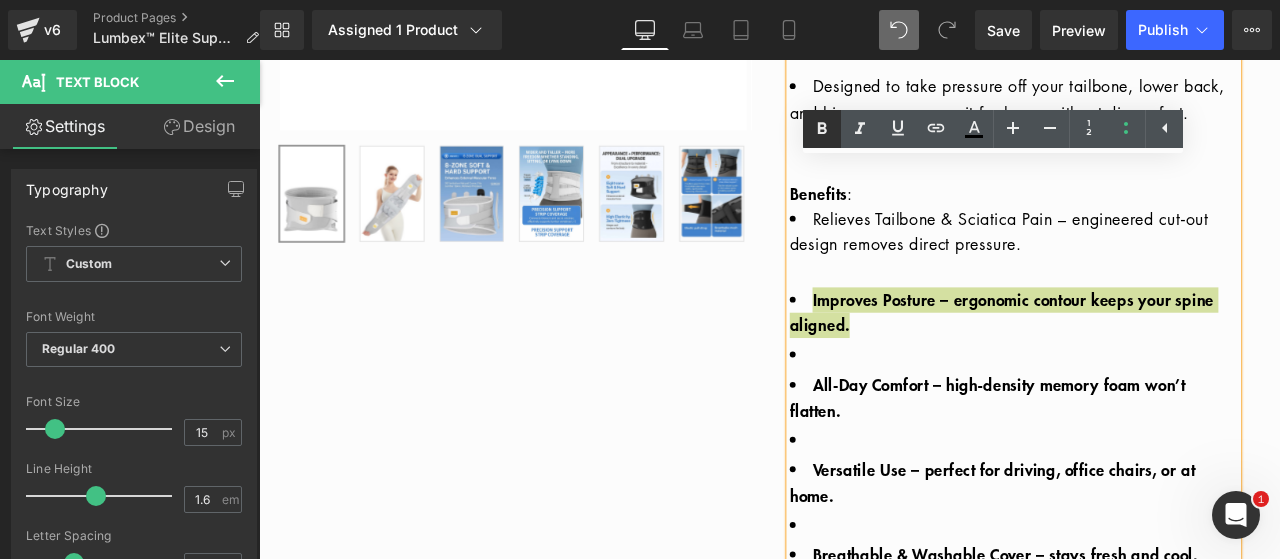 click at bounding box center (822, 129) 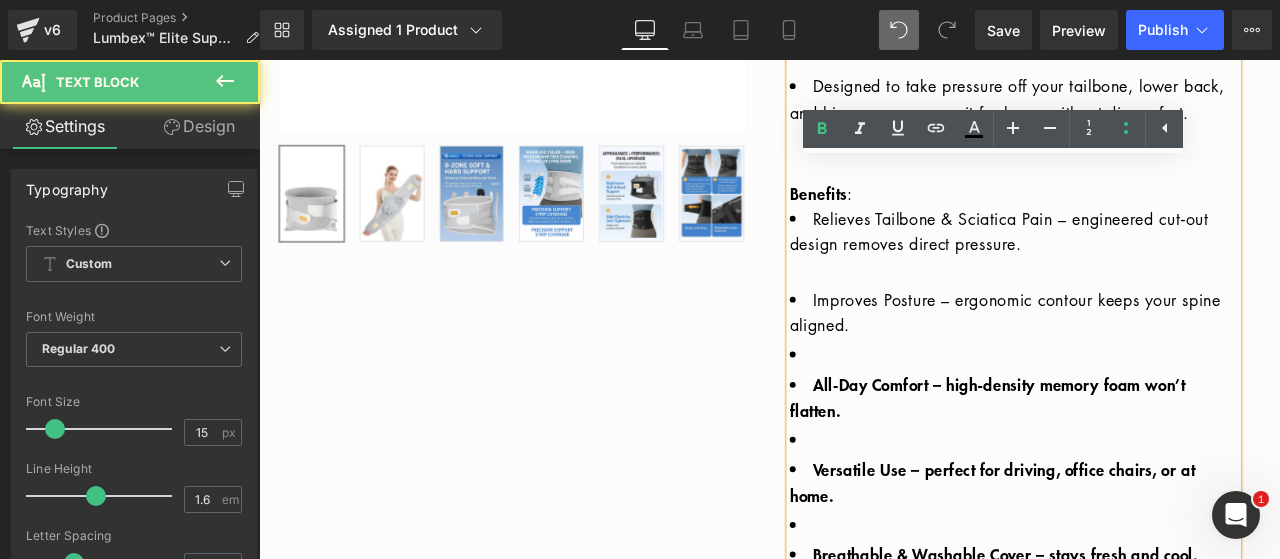 click at bounding box center [1153, 314] 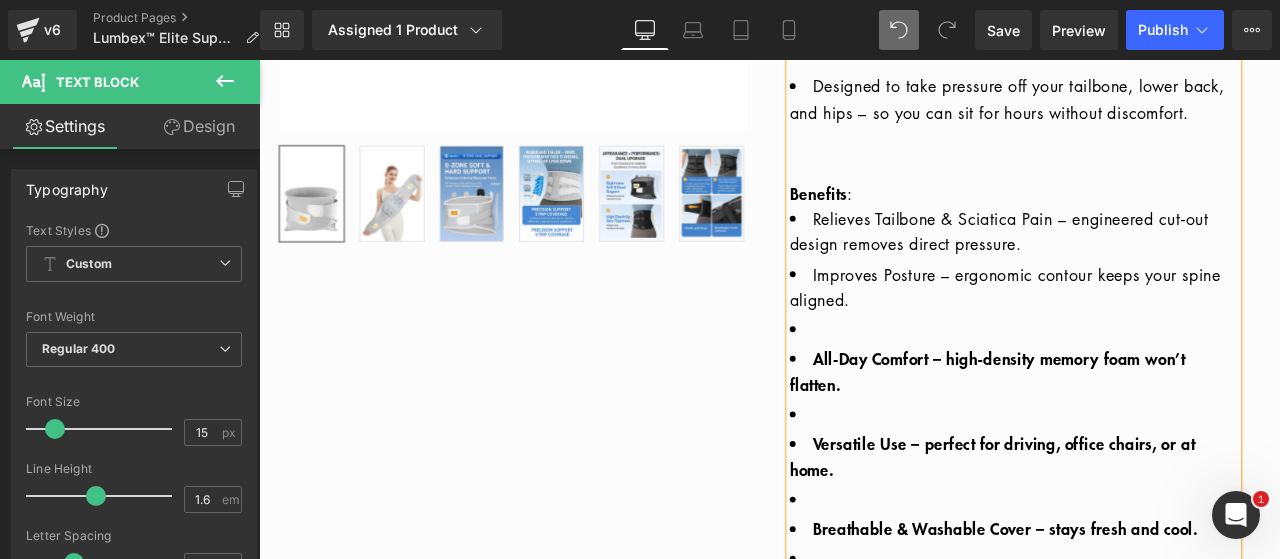 scroll, scrollTop: 950, scrollLeft: 0, axis: vertical 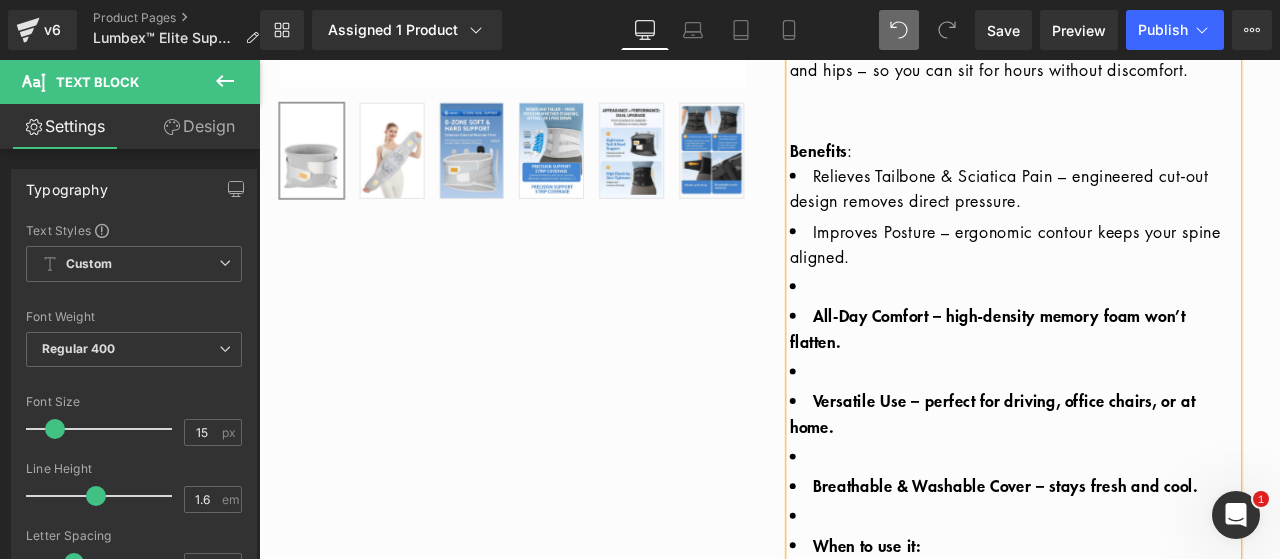 click at bounding box center [1153, 329] 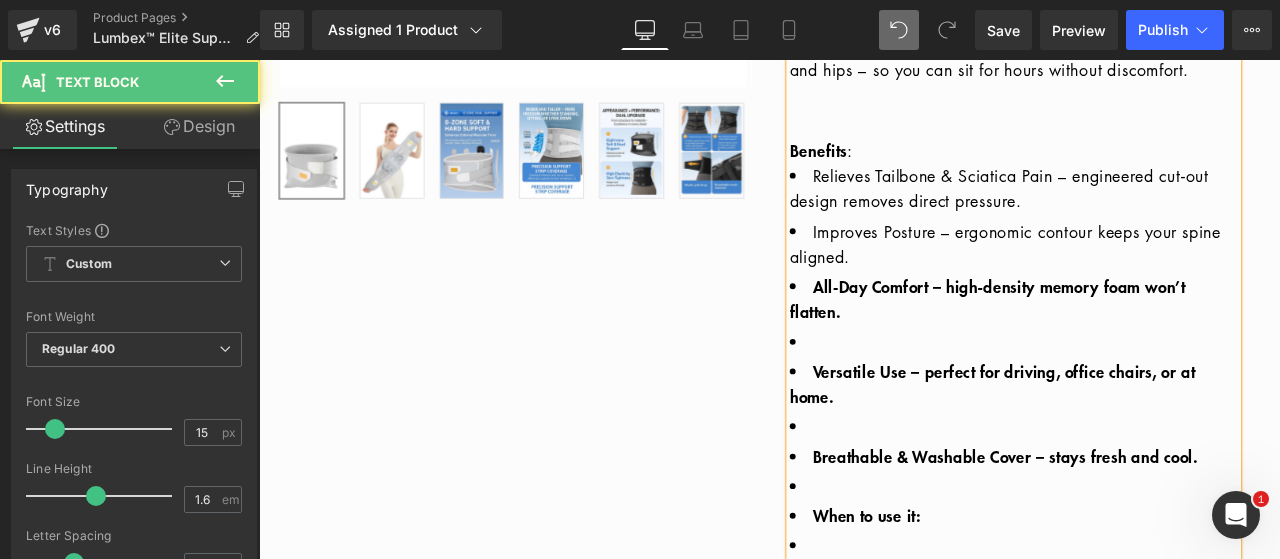 click on "All‑Day Comfort – high‑density memory foam won’t flatten." at bounding box center (1122, 343) 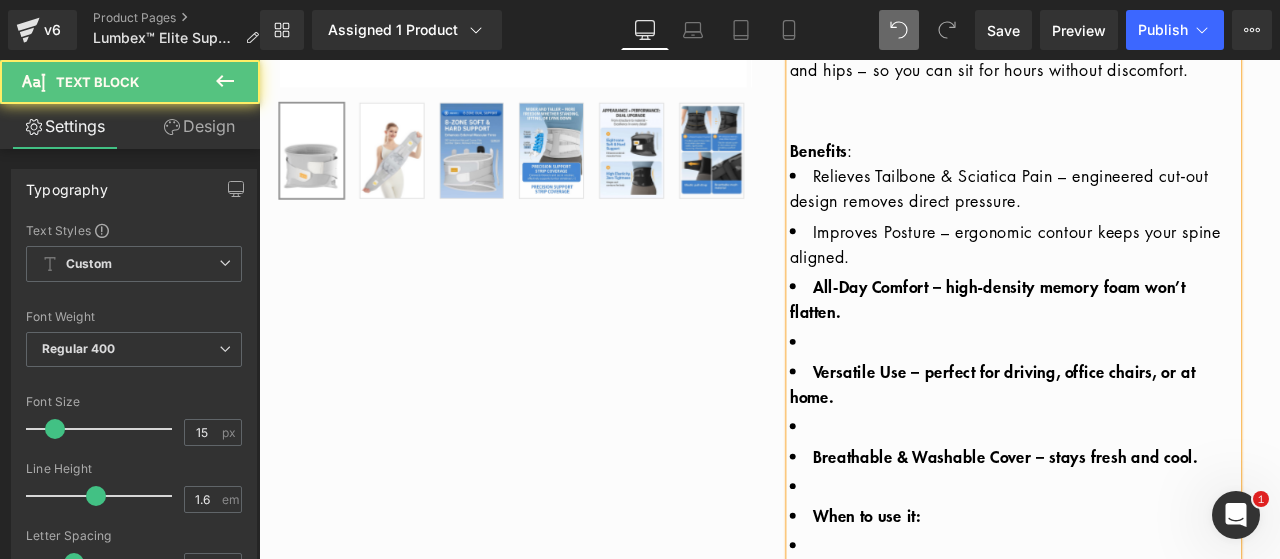 click on "All‑Day Comfort – high‑density memory foam won’t flatten." at bounding box center [1122, 343] 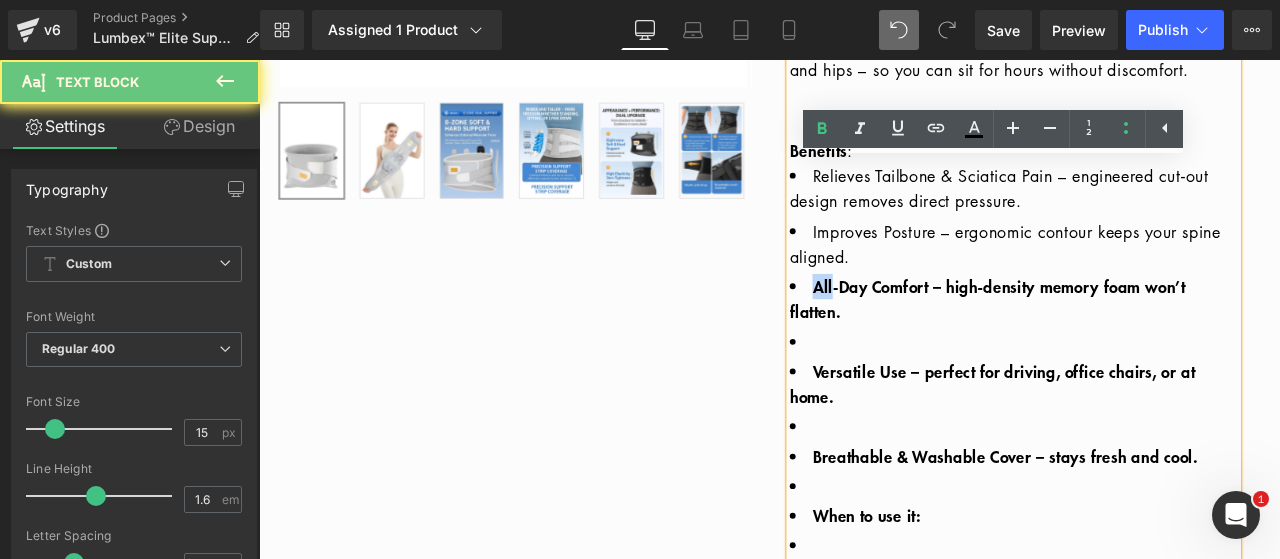 click on "All‑Day Comfort – high‑density memory foam won’t flatten." at bounding box center [1122, 343] 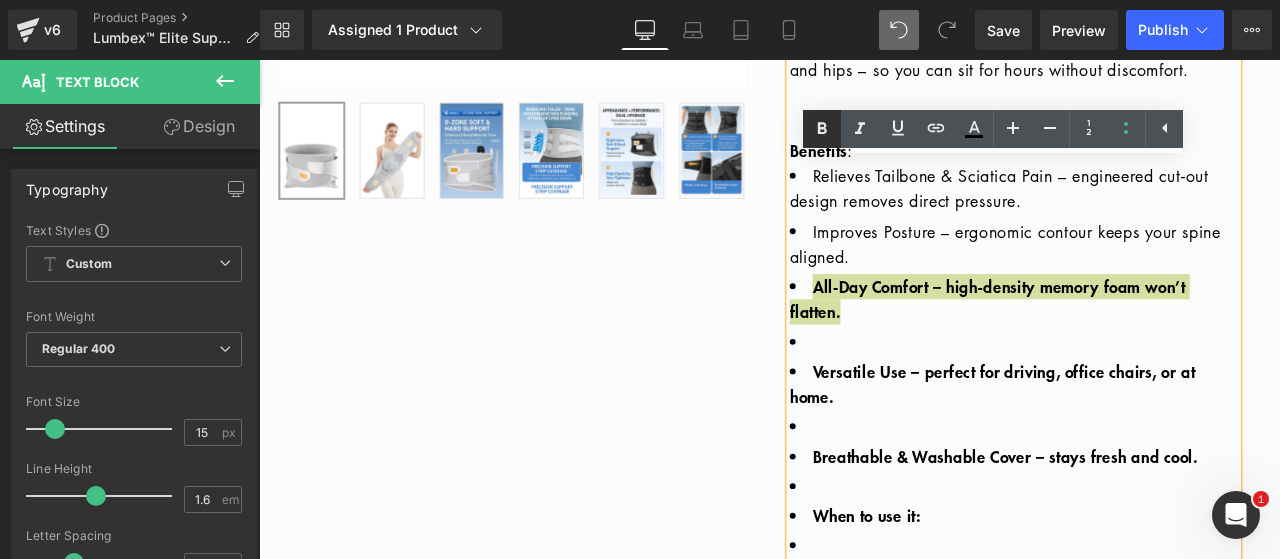 click at bounding box center (822, 129) 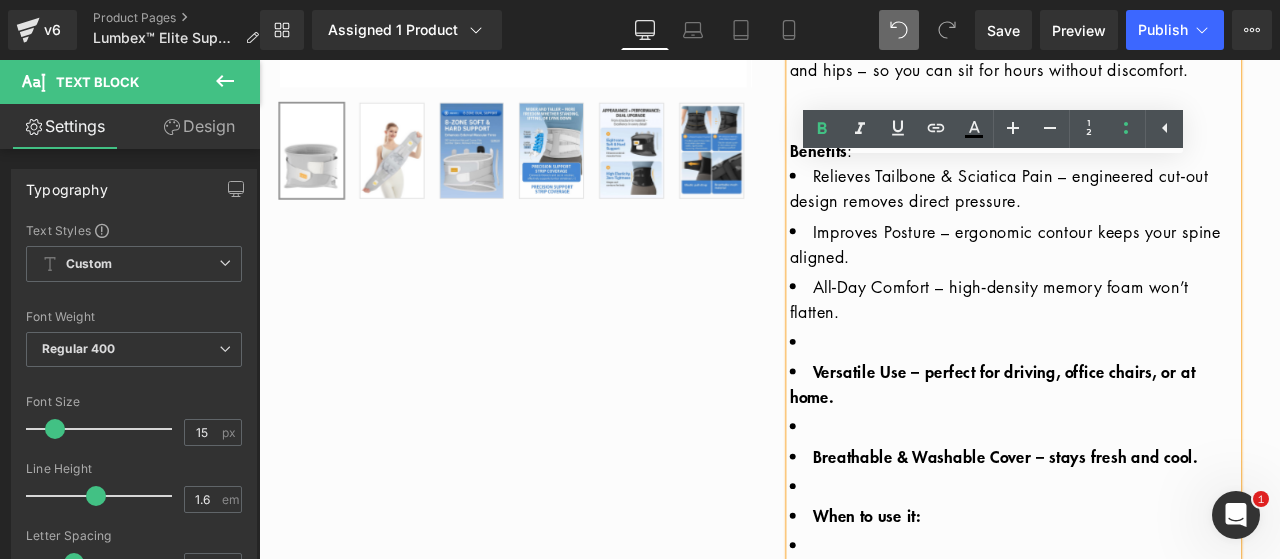click at bounding box center (1153, 395) 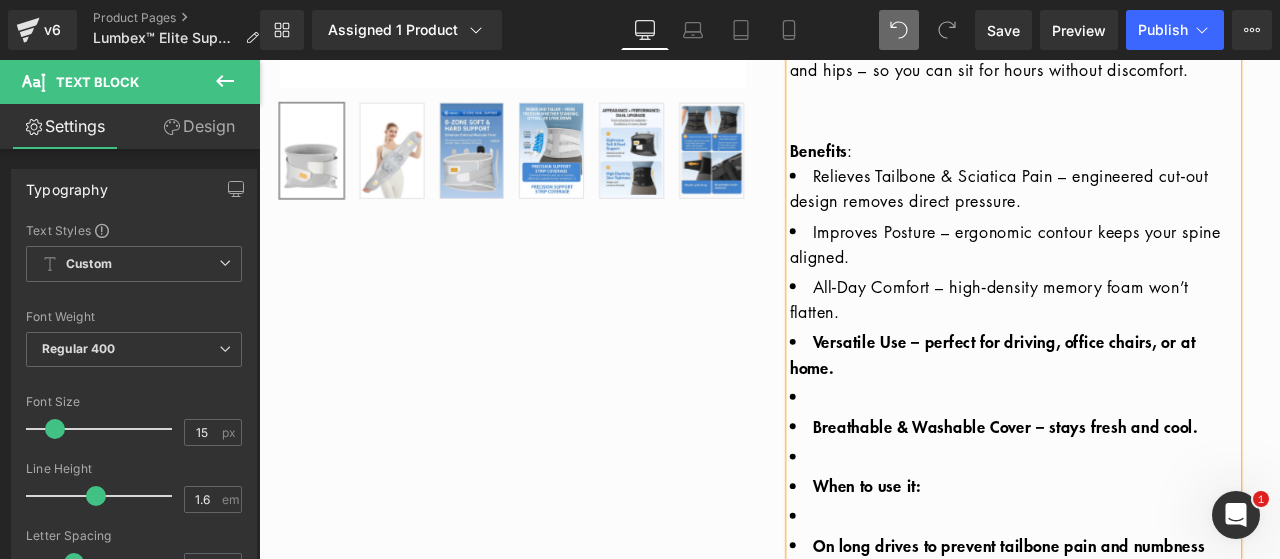 click on "Versatile Use – perfect for driving, office chairs, or at home." at bounding box center [1128, 409] 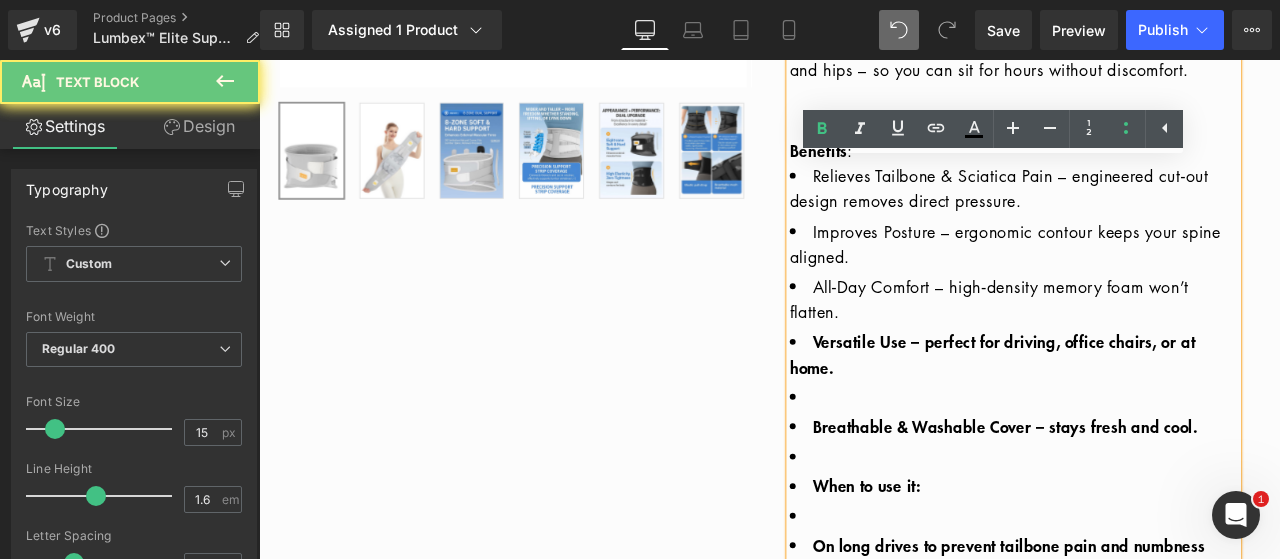 click on "Versatile Use – perfect for driving, office chairs, or at home." at bounding box center (1128, 409) 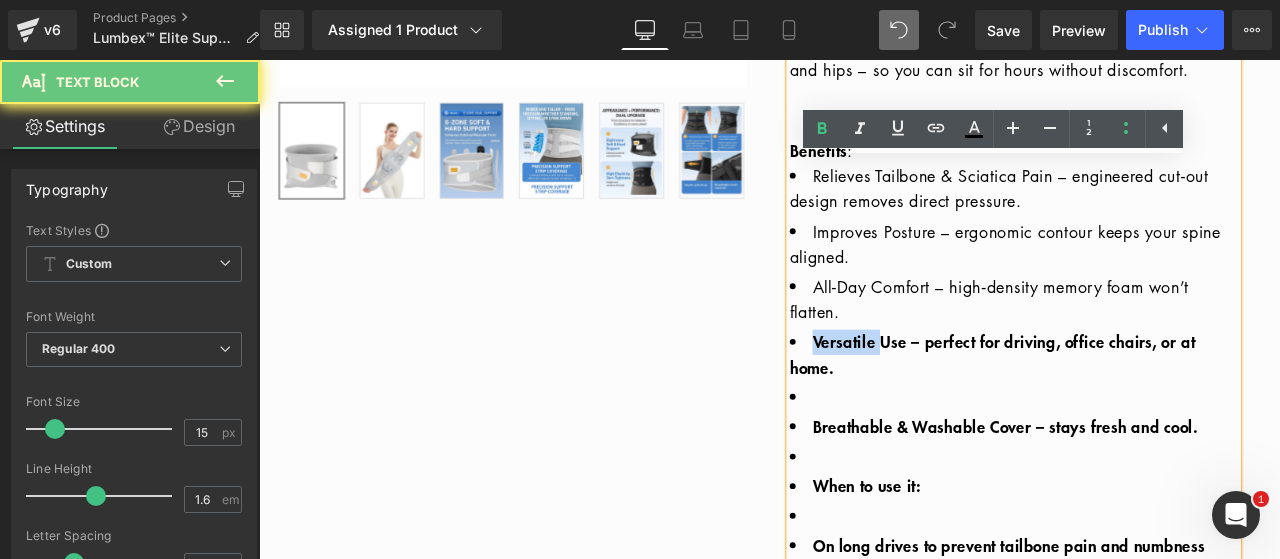 click on "Versatile Use – perfect for driving, office chairs, or at home." at bounding box center (1128, 409) 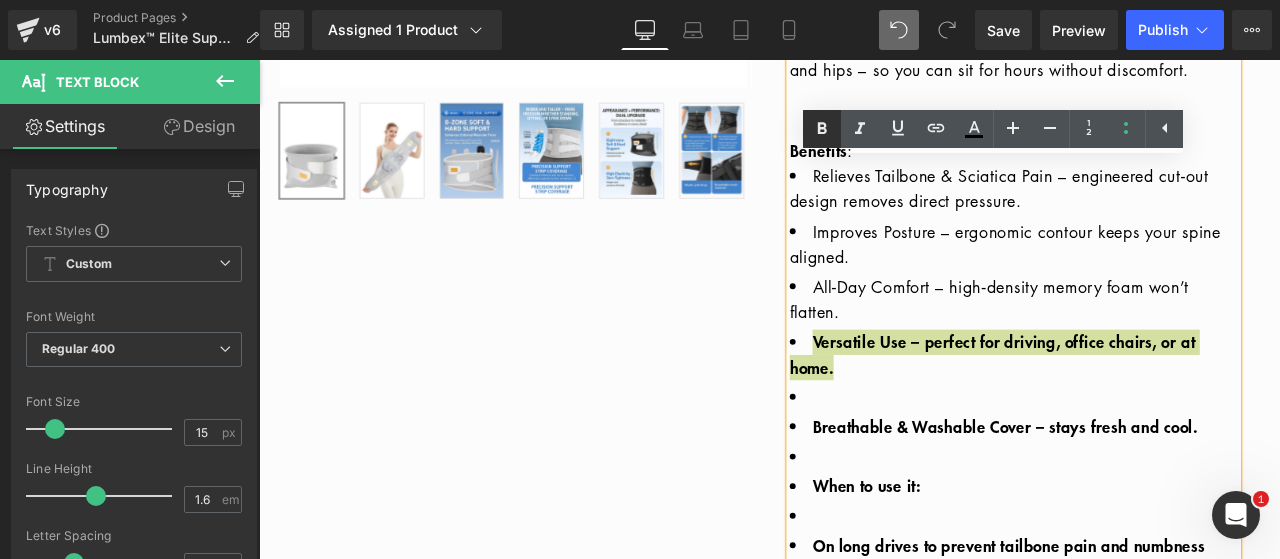 click 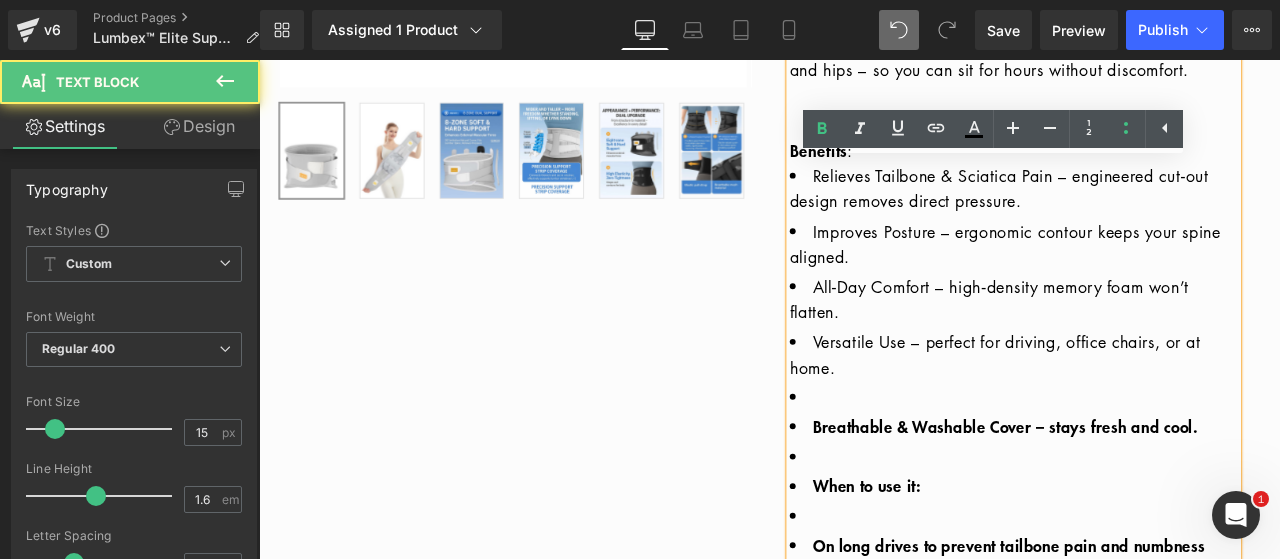 click at bounding box center [1153, 460] 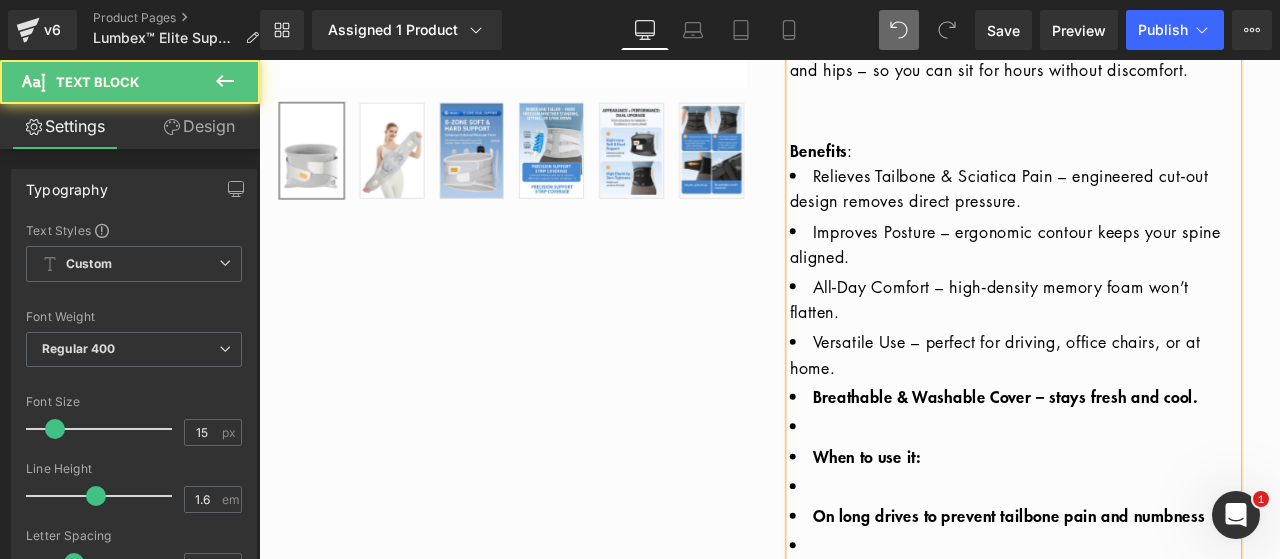 click on "Breathable & Washable Cover – stays fresh and cool." at bounding box center [1143, 459] 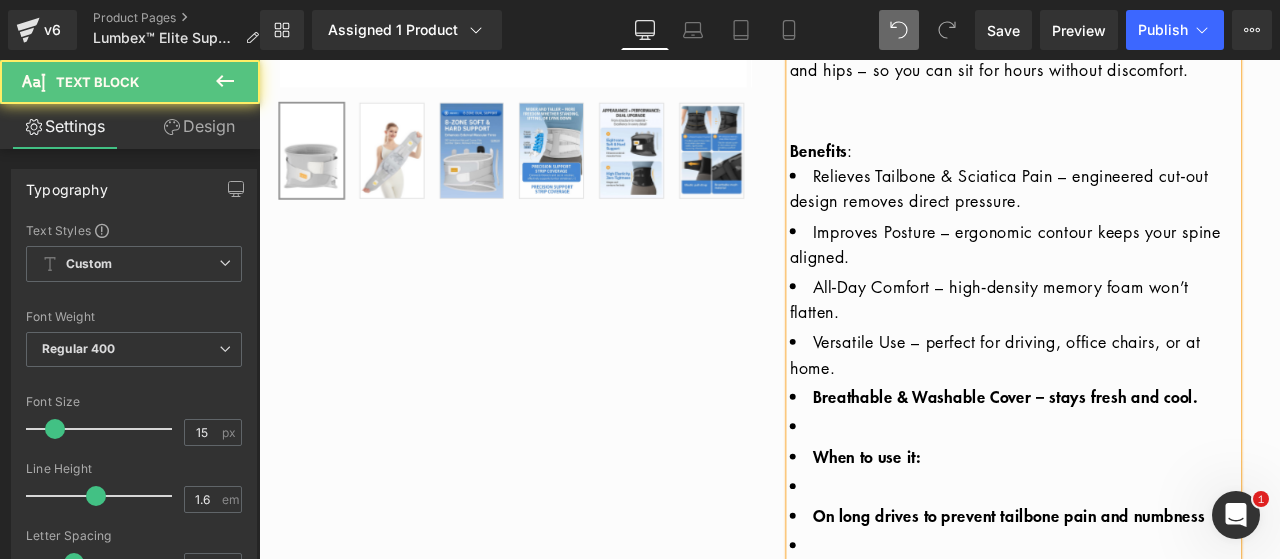 click on "Breathable & Washable Cover – stays fresh and cool." at bounding box center (1143, 459) 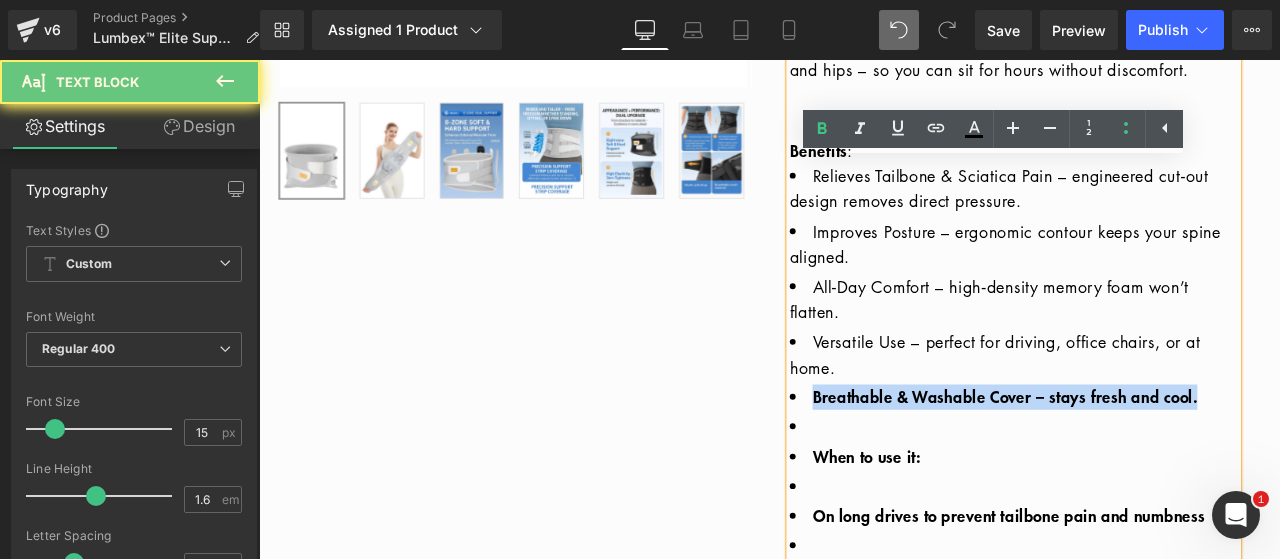 click on "Breathable & Washable Cover – stays fresh and cool." at bounding box center [1143, 459] 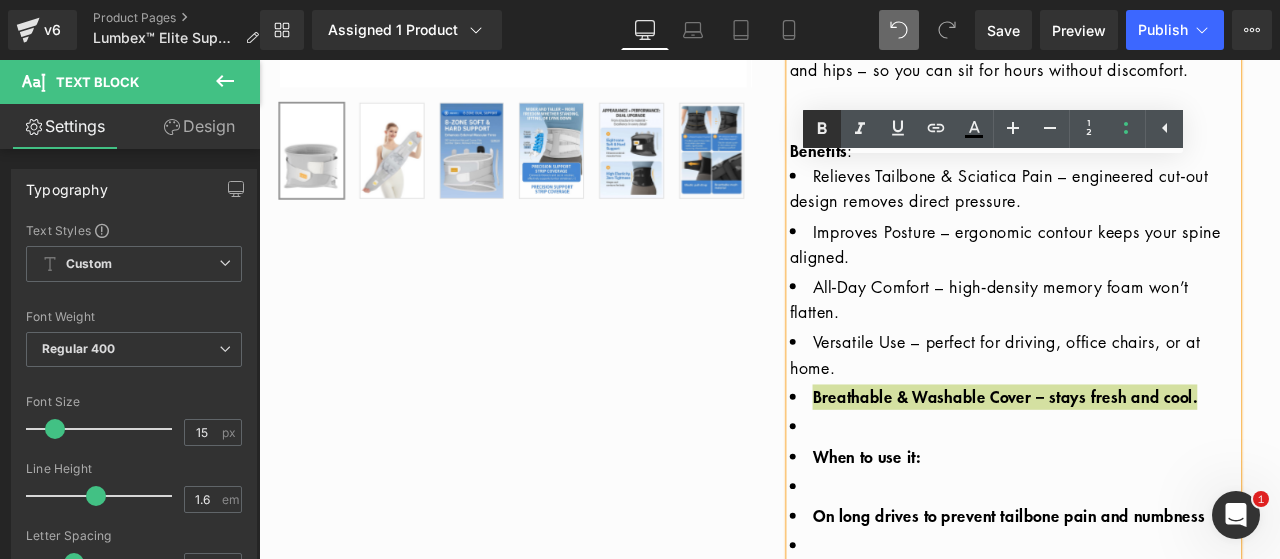 click 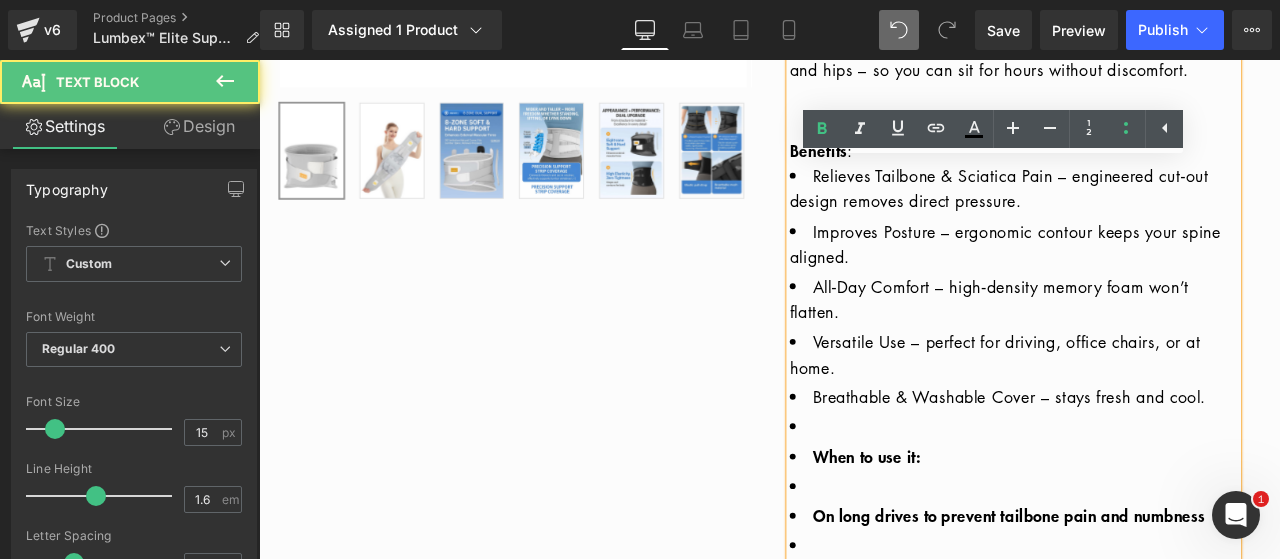 click on "When to use it:" at bounding box center [979, 530] 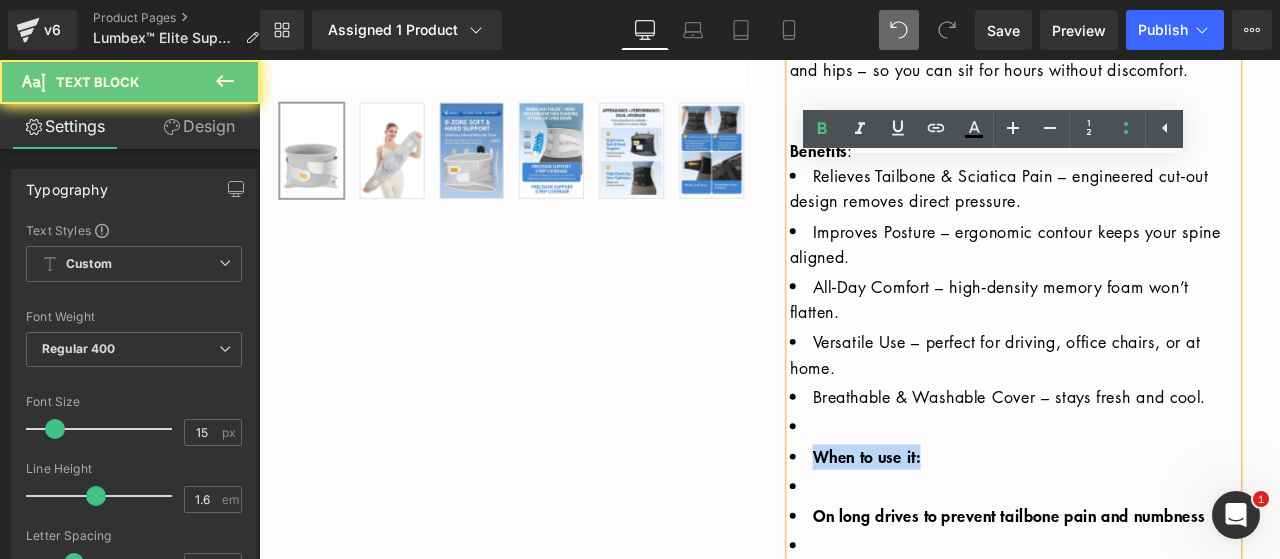 click on "When to use it:" at bounding box center (979, 530) 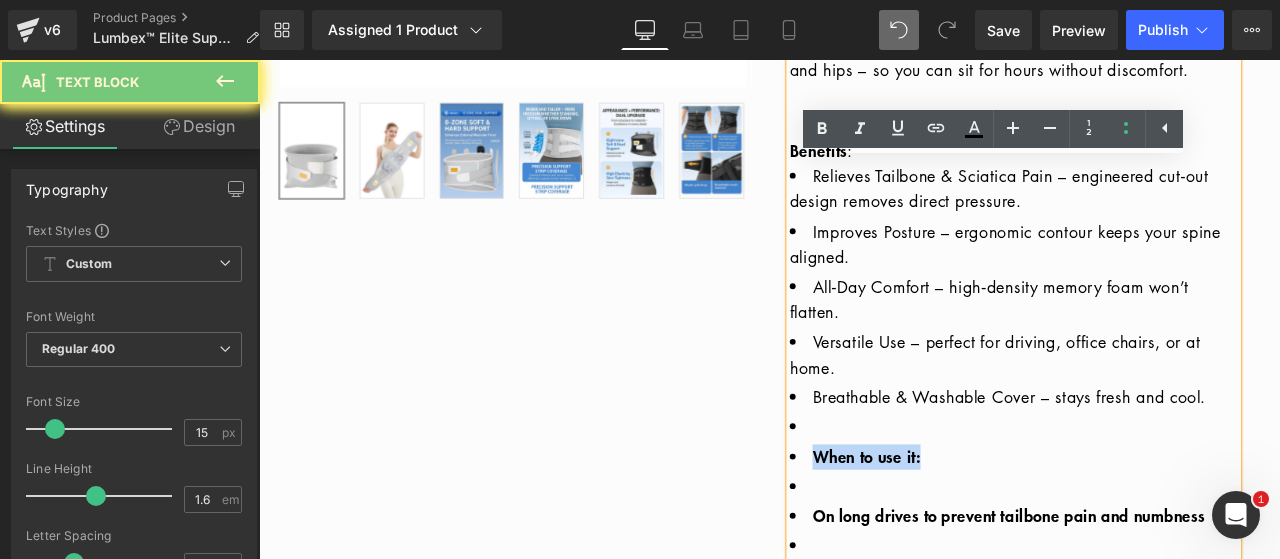 copy on "When to use it:" 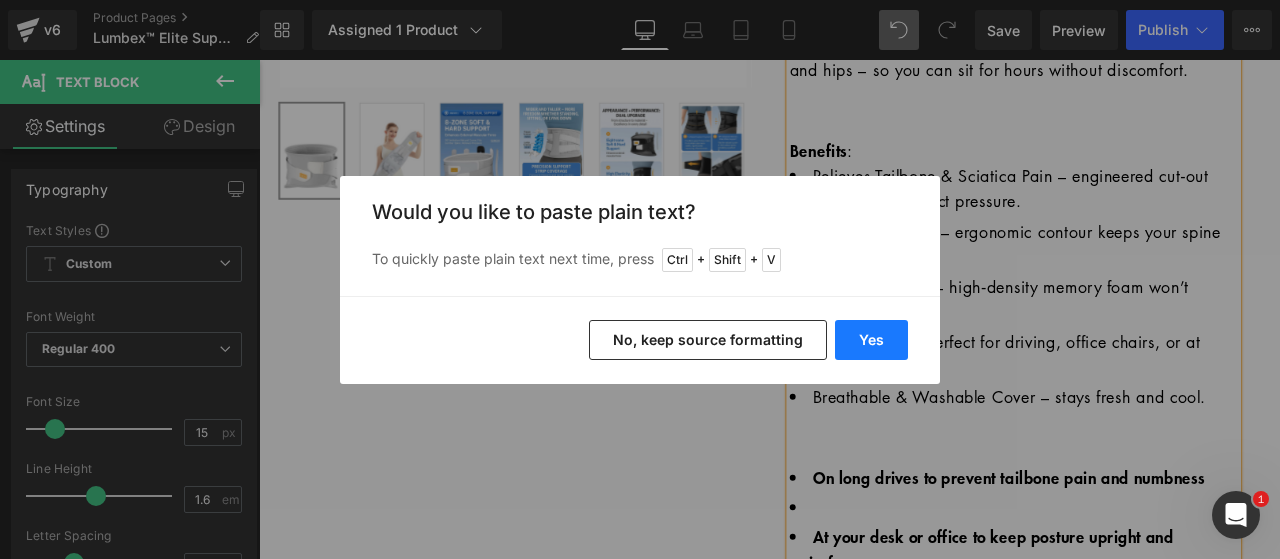 click on "Yes" at bounding box center (871, 340) 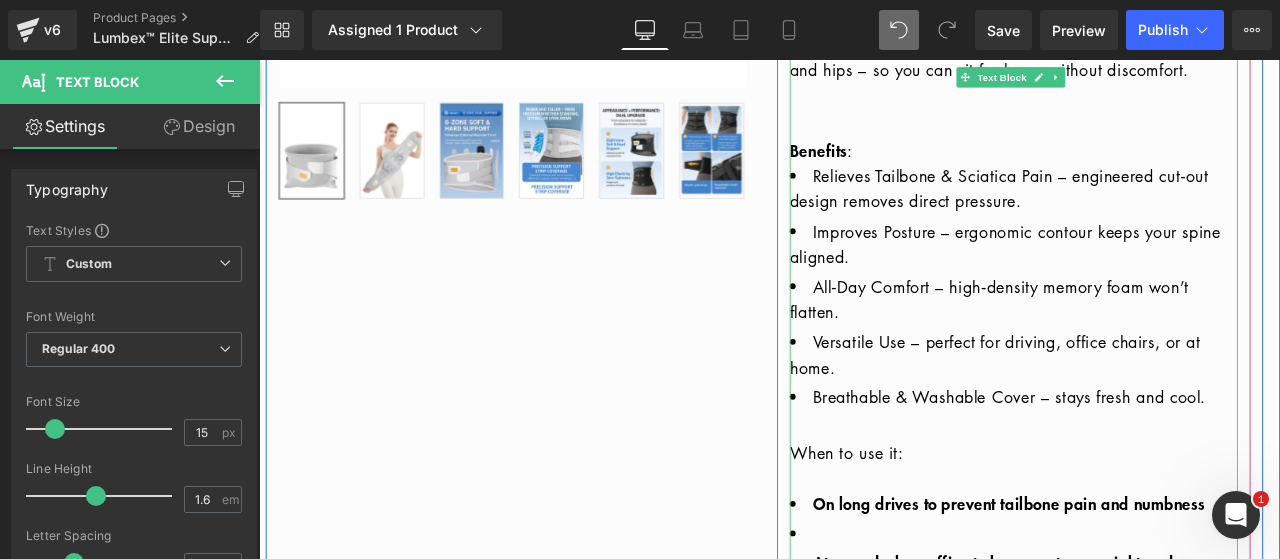 click on "When to use it:" at bounding box center (1153, 526) 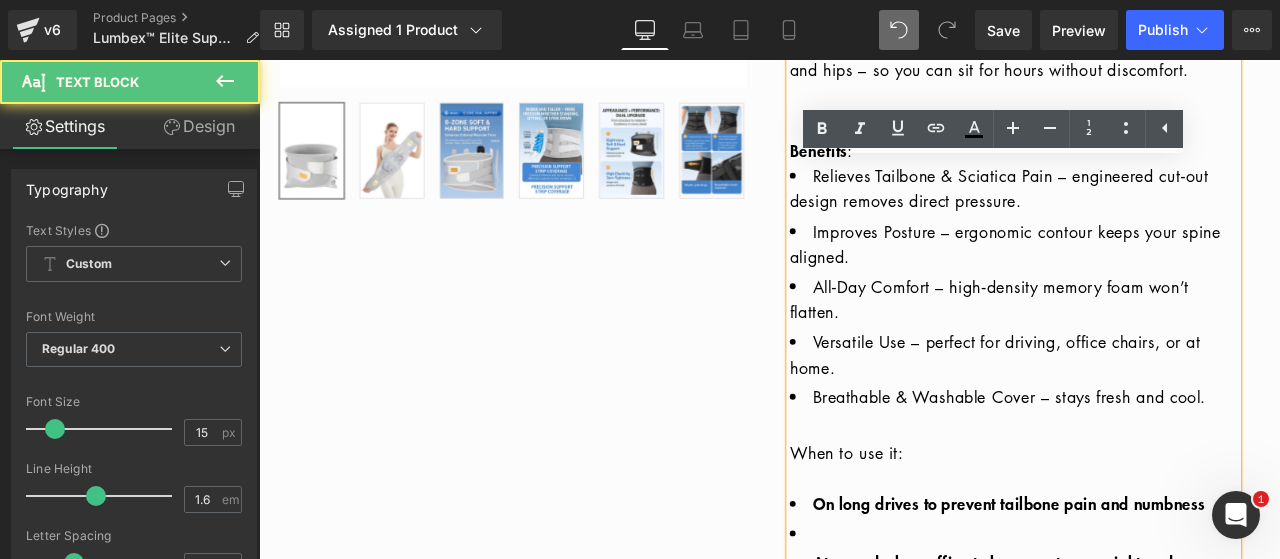click on "When to use it:" at bounding box center [1153, 526] 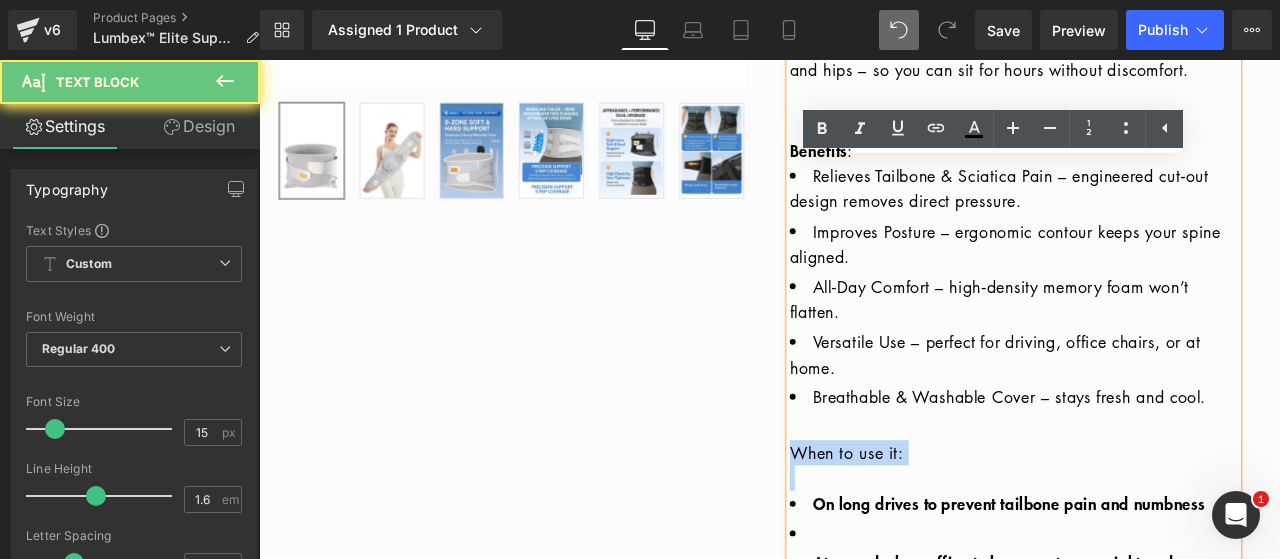 click on "When to use it:" at bounding box center [1153, 526] 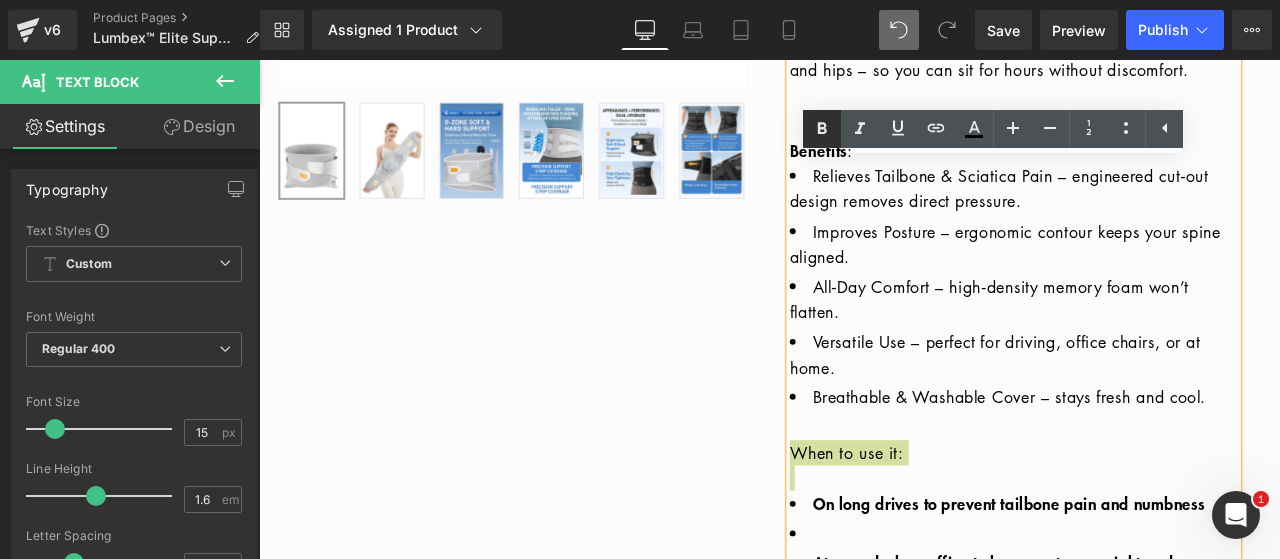 click 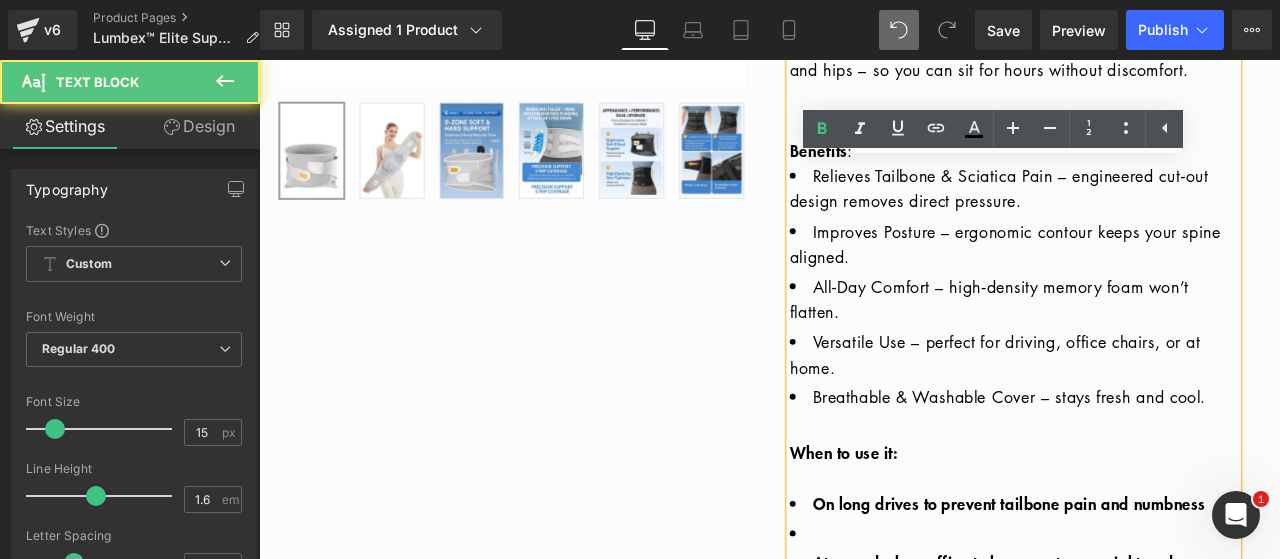 click at bounding box center (1153, 556) 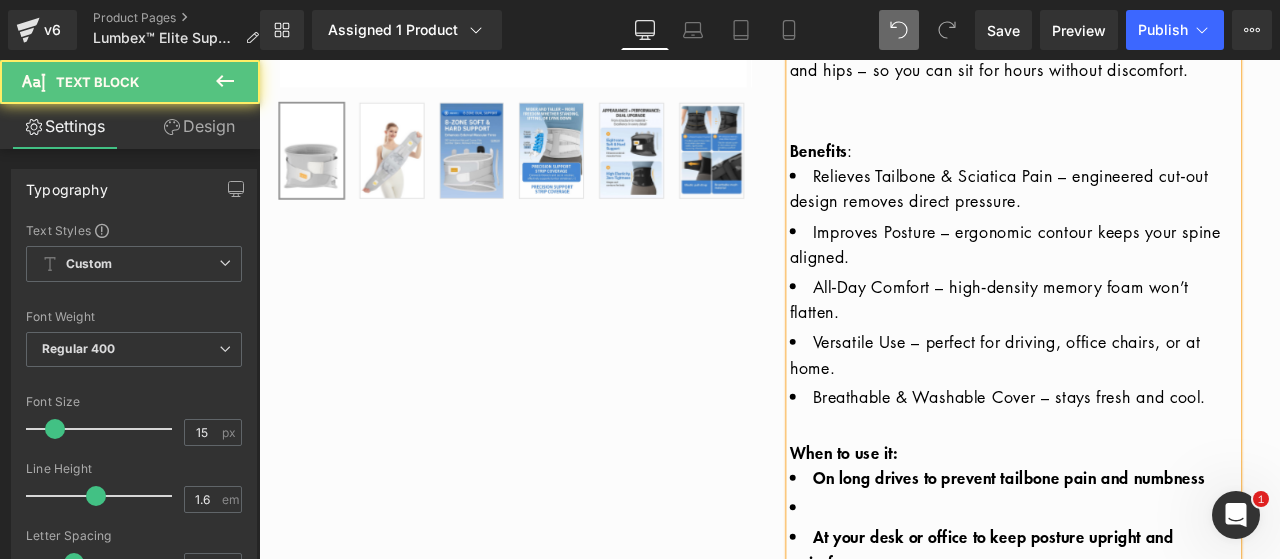 click on "On long drives to prevent tailbone pain and numbness" at bounding box center [1148, 555] 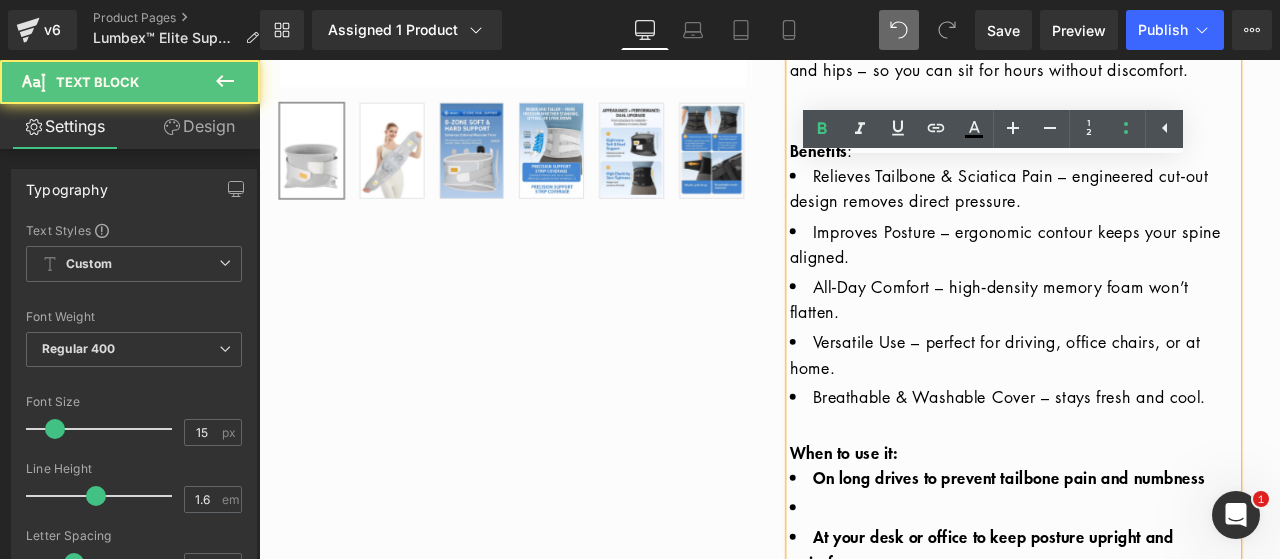 click on "On long drives to prevent tailbone pain and numbness" at bounding box center (1148, 555) 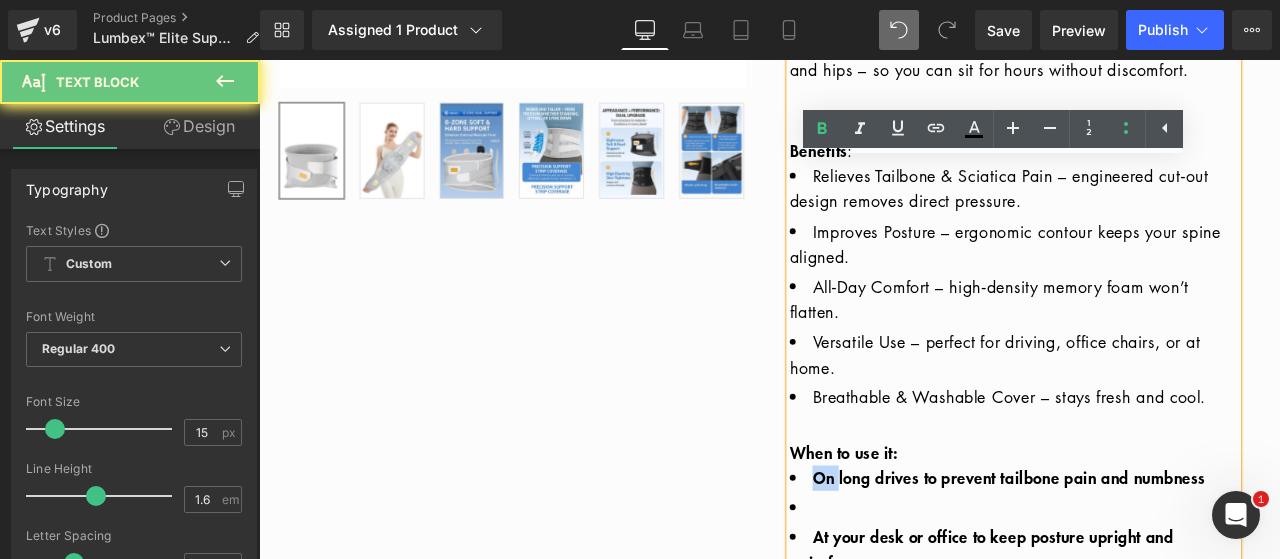 click on "On long drives to prevent tailbone pain and numbness" at bounding box center [1148, 555] 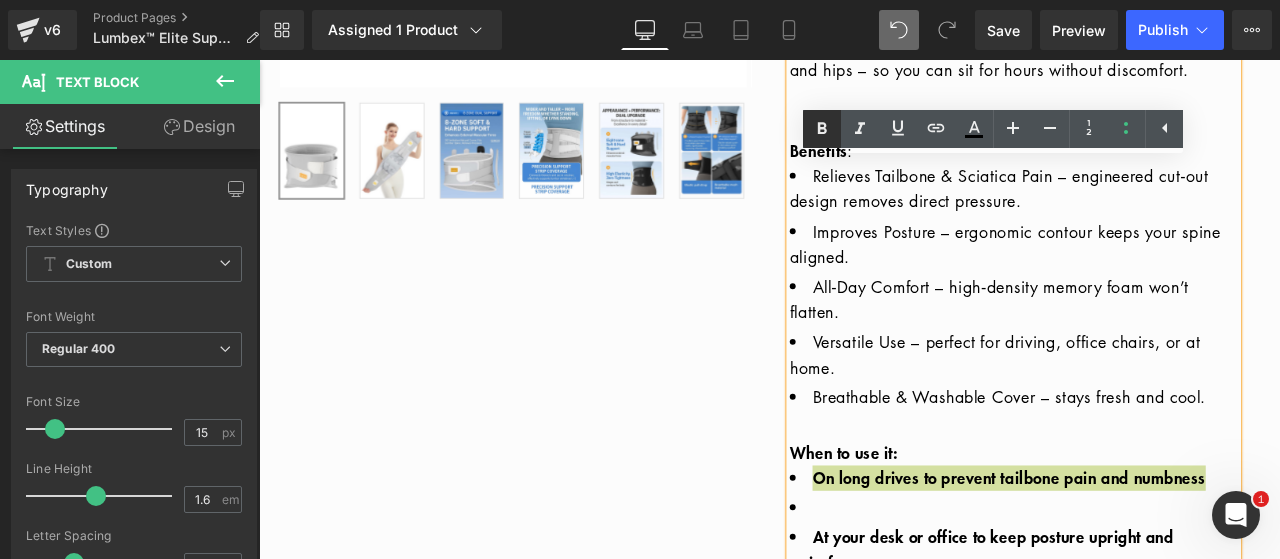 click 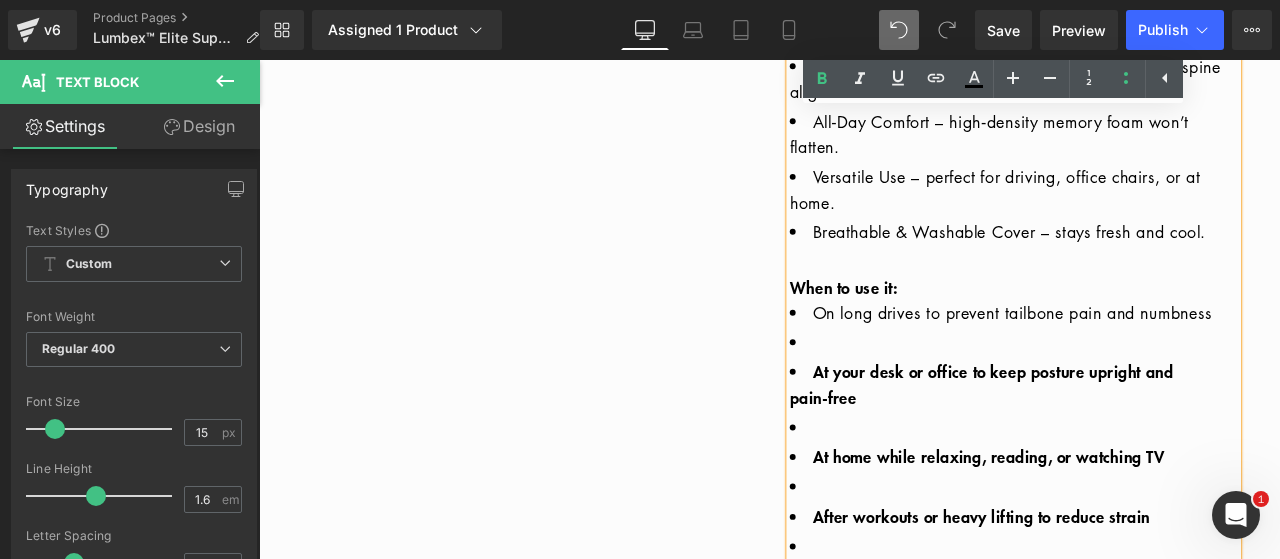 scroll, scrollTop: 1156, scrollLeft: 0, axis: vertical 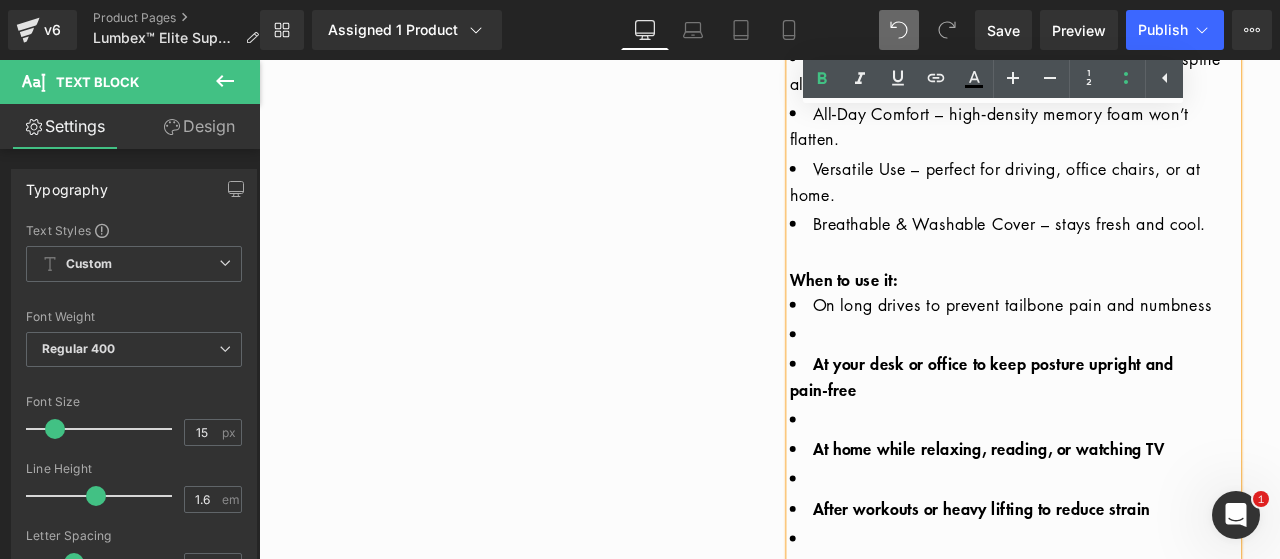 click at bounding box center [1153, 385] 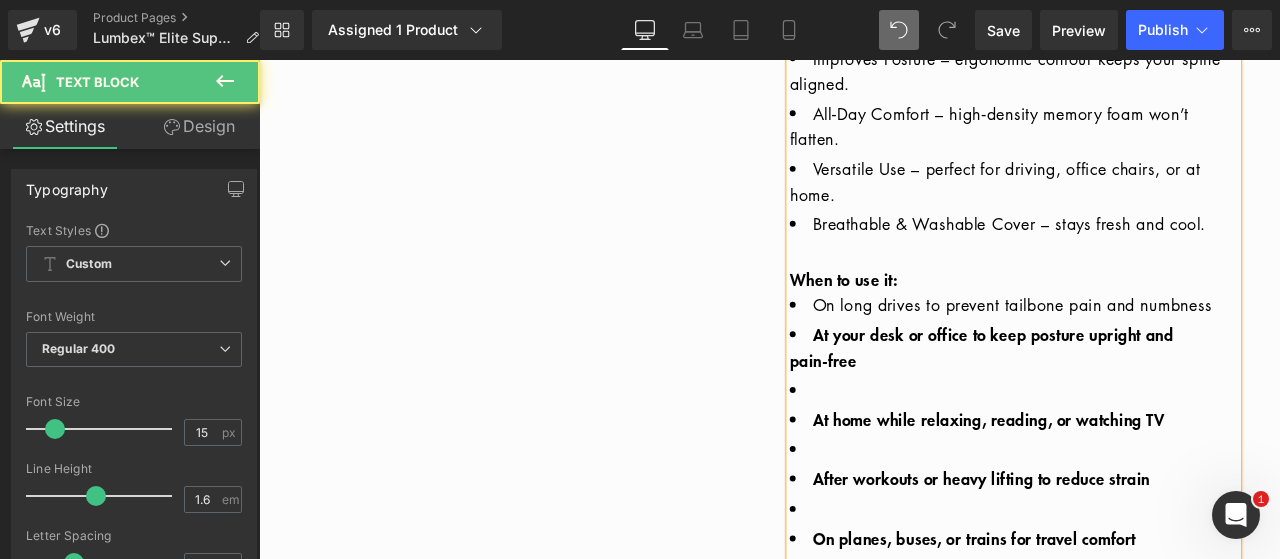 click on "At your desk or office to keep posture upright and pain‑free" at bounding box center [1115, 399] 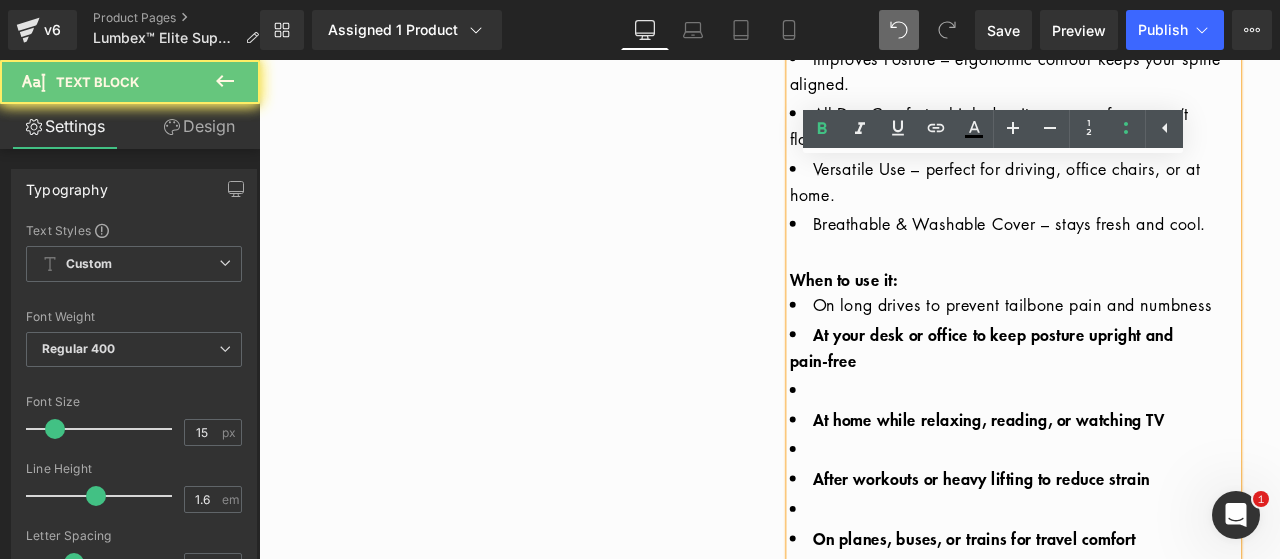 click on "At your desk or office to keep posture upright and pain‑free" at bounding box center (1115, 399) 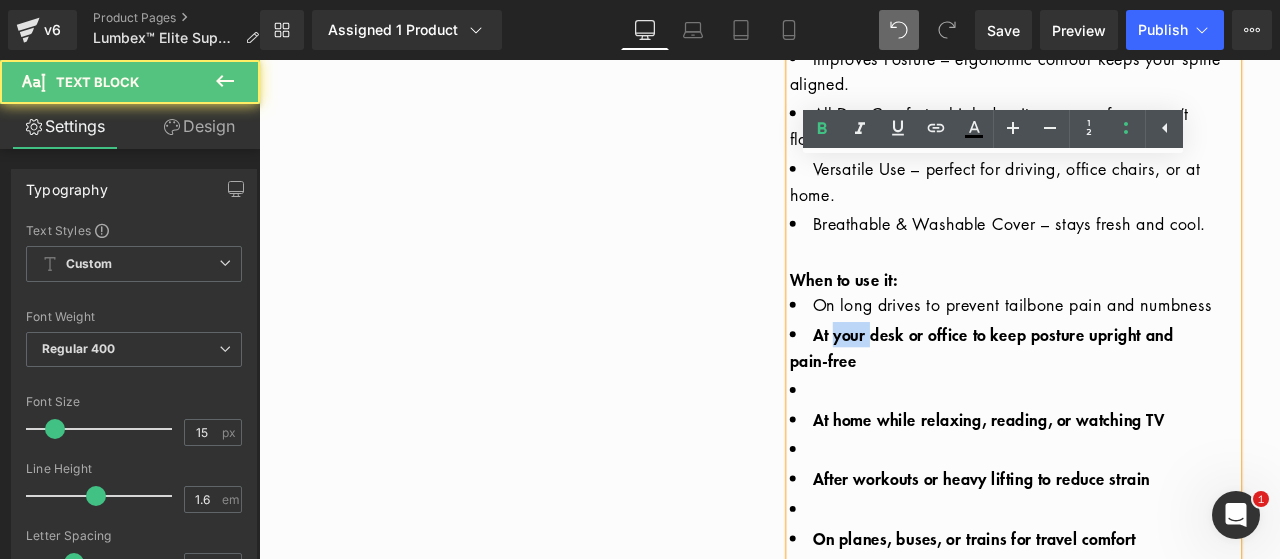 click on "At your desk or office to keep posture upright and pain‑free" at bounding box center (1115, 399) 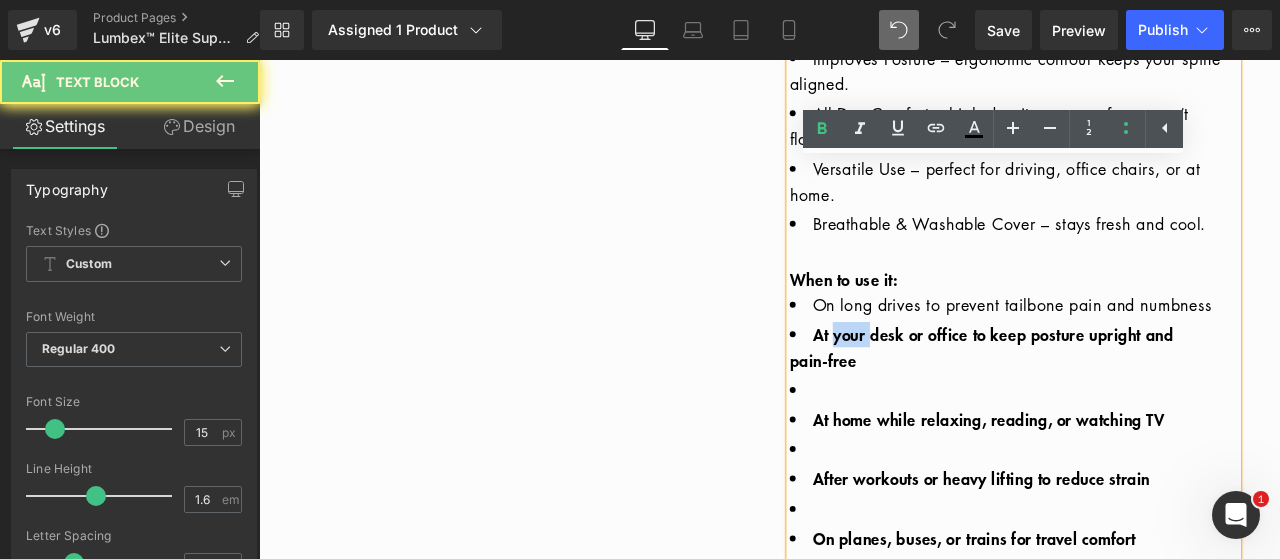 click on "At your desk or office to keep posture upright and pain‑free" at bounding box center (1115, 399) 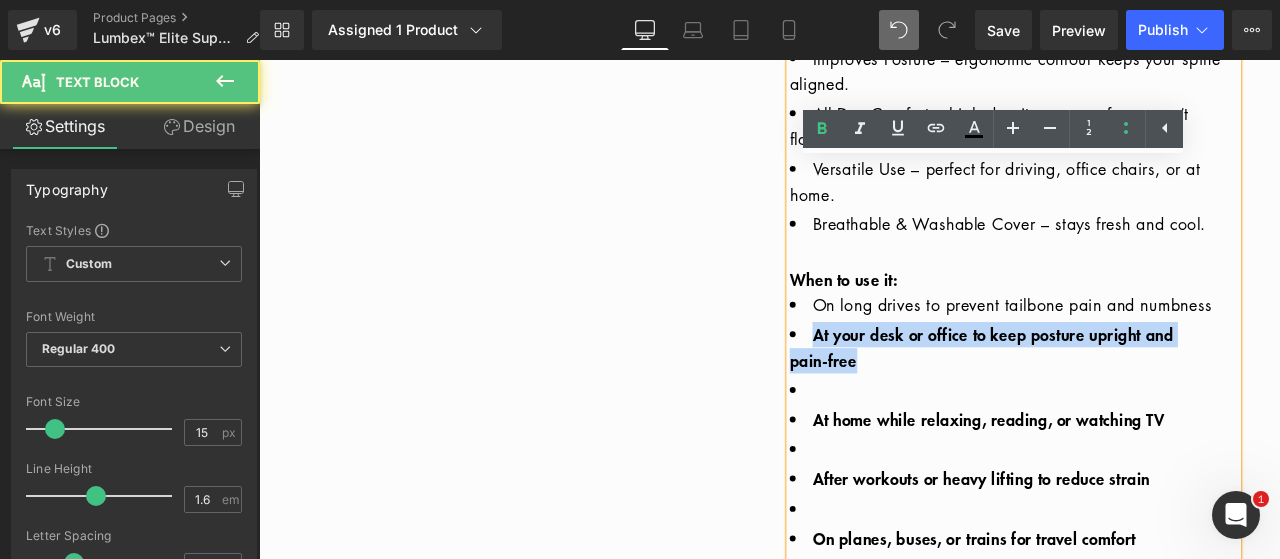 click on "At your desk or office to keep posture upright and pain‑free" at bounding box center [1115, 399] 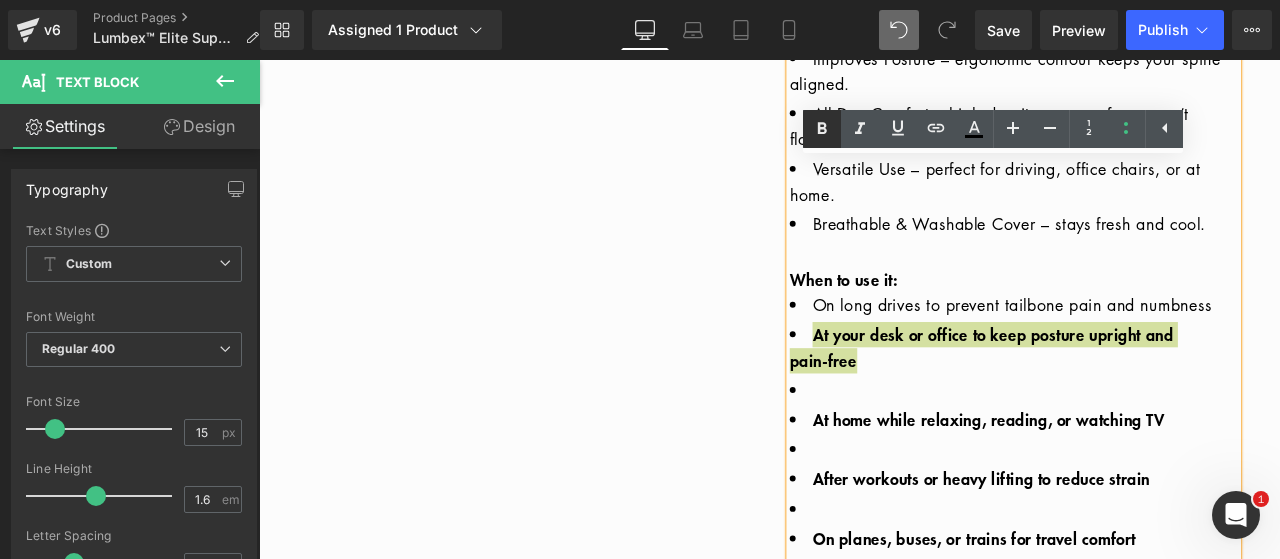 click at bounding box center [822, 129] 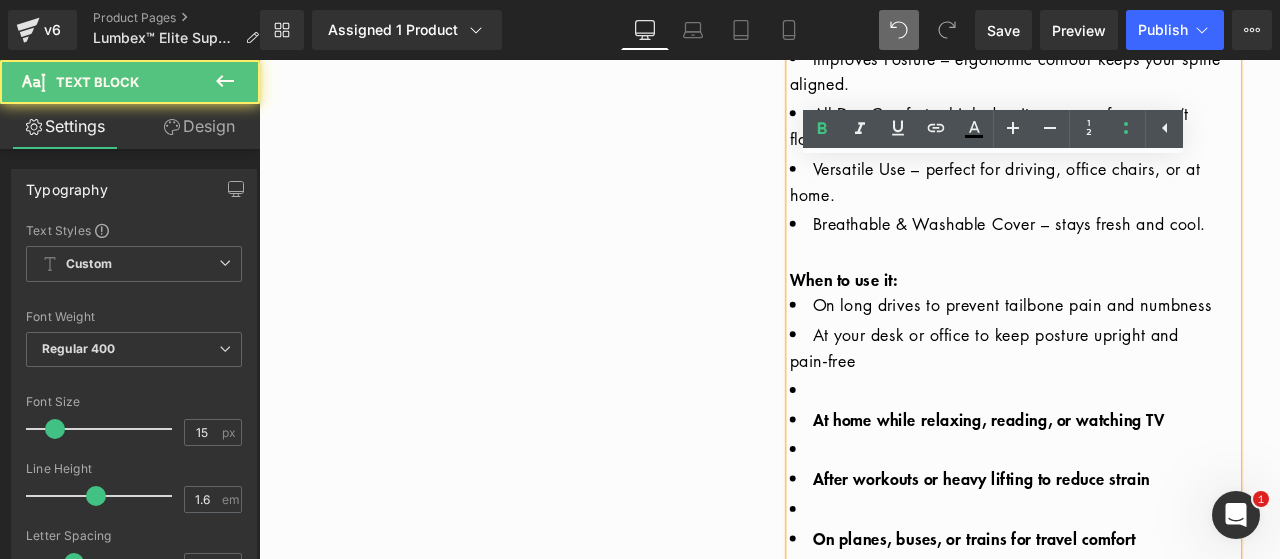 click at bounding box center (1153, 451) 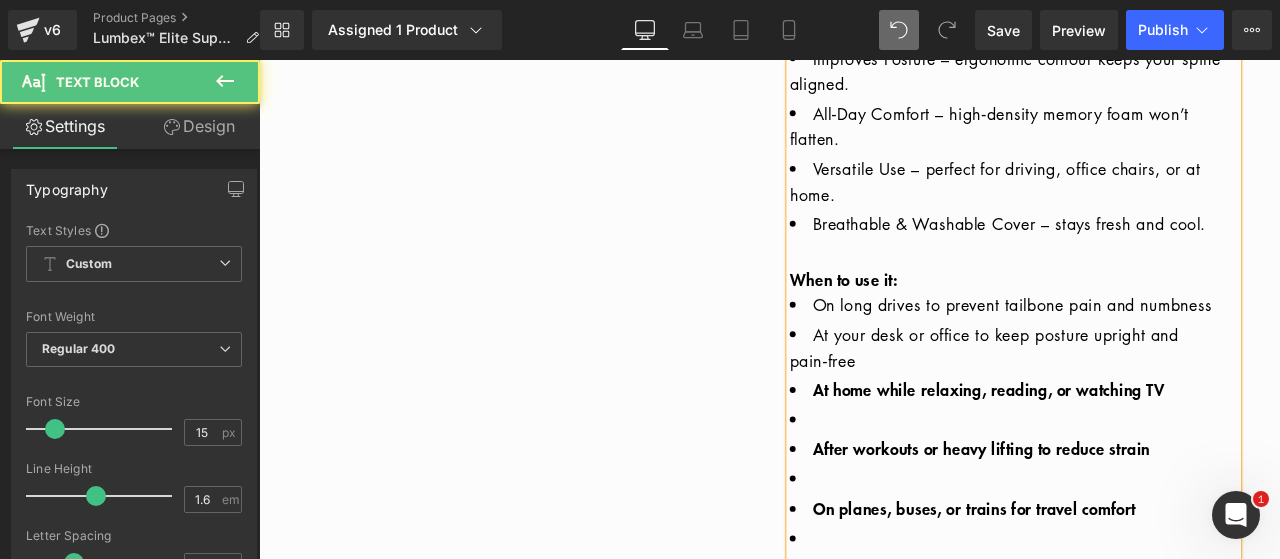 click on "At home while relaxing, reading, or watching TV" at bounding box center (1153, 451) 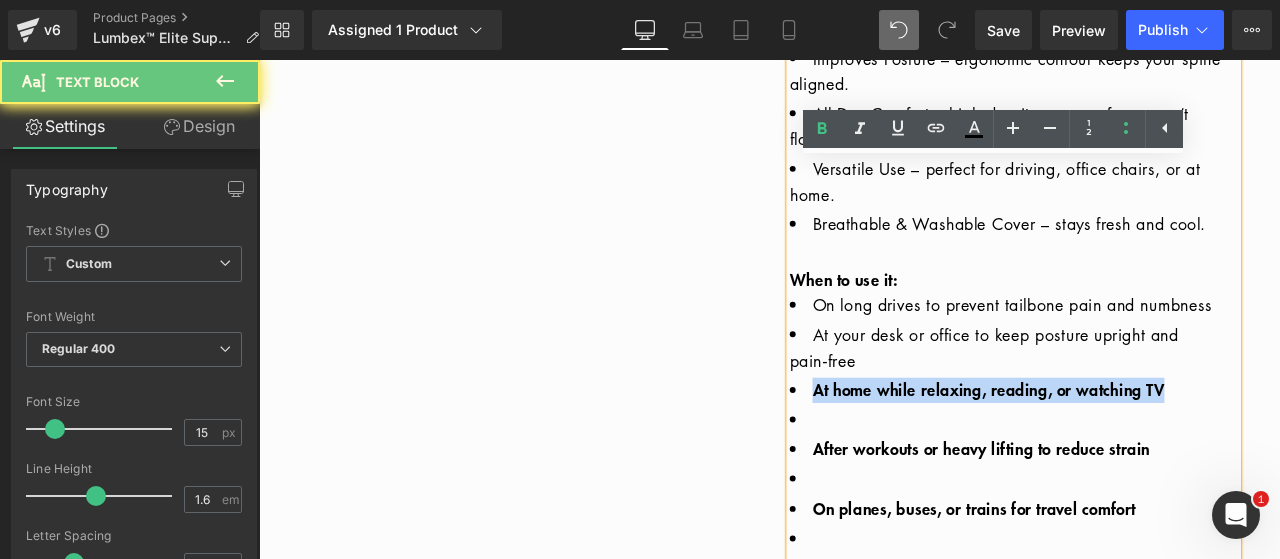 click on "At home while relaxing, reading, or watching TV" at bounding box center [1153, 451] 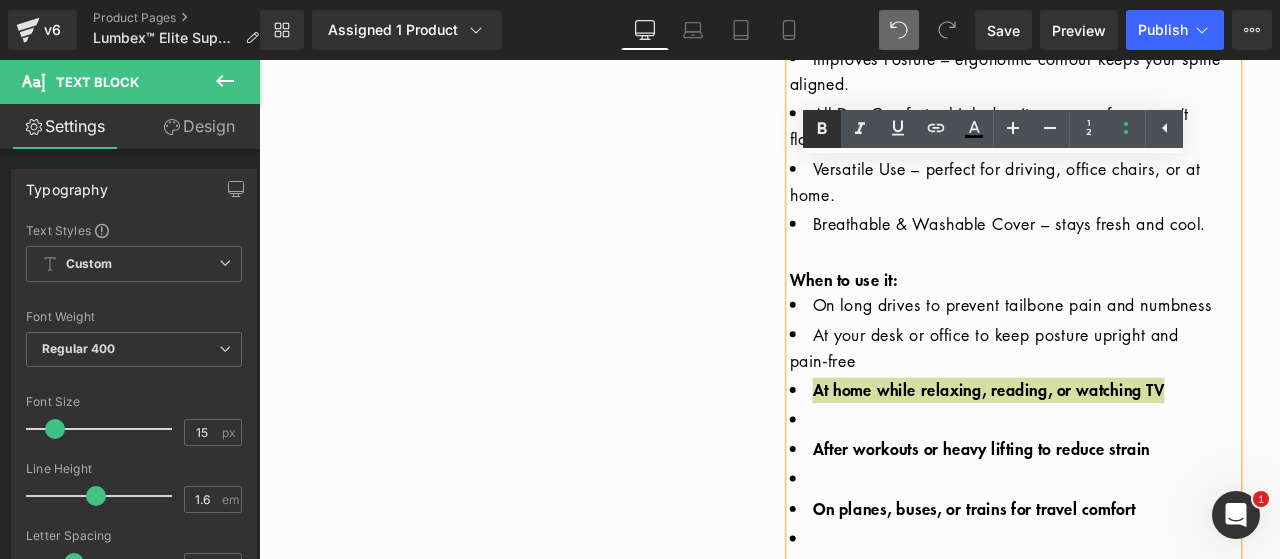 click 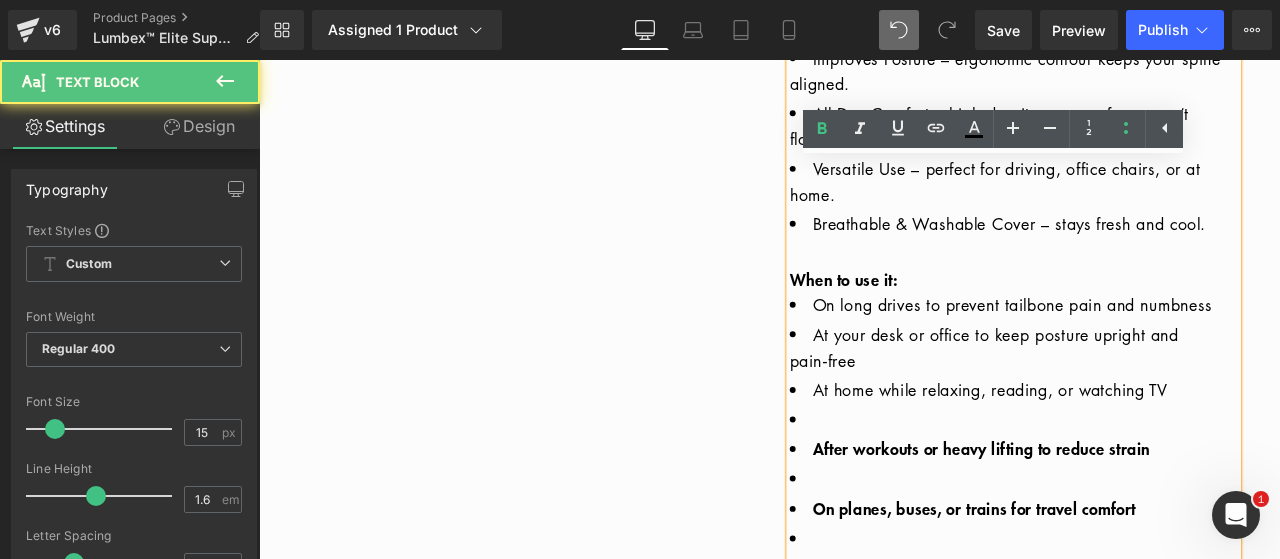 click at bounding box center (1153, 486) 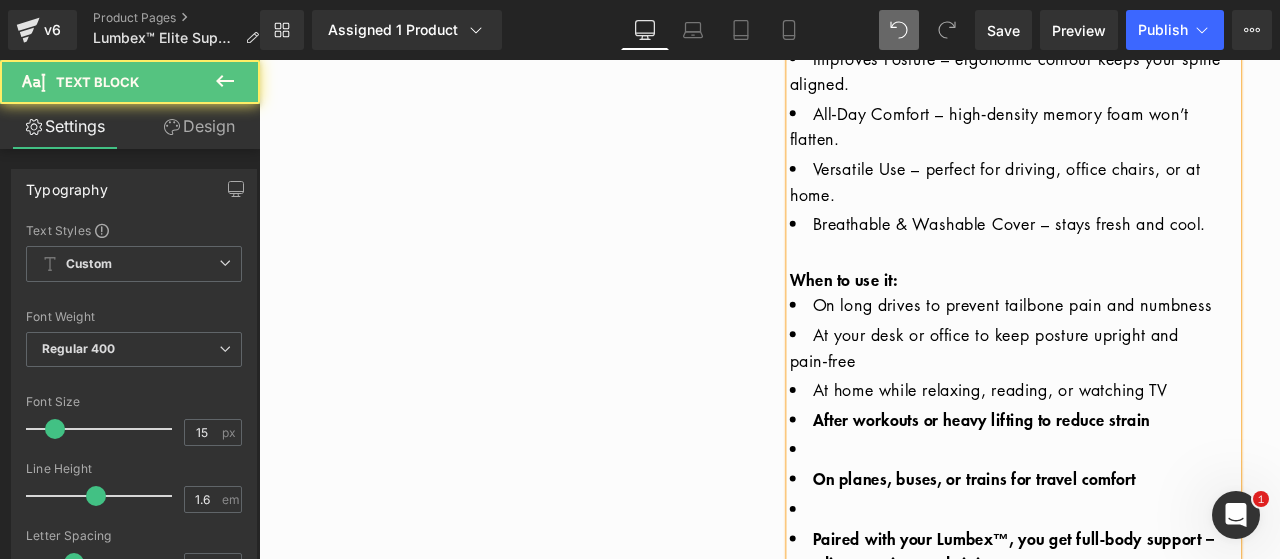 click on "After workouts or heavy lifting to reduce strain" at bounding box center (1115, 485) 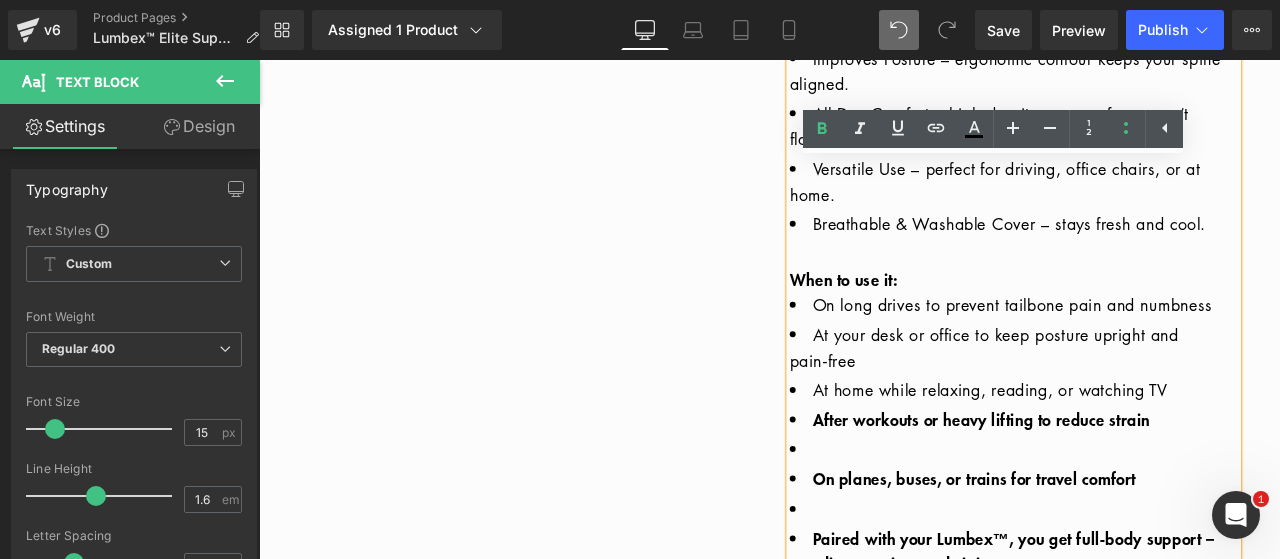 click on "After workouts or heavy lifting to reduce strain" at bounding box center (1115, 485) 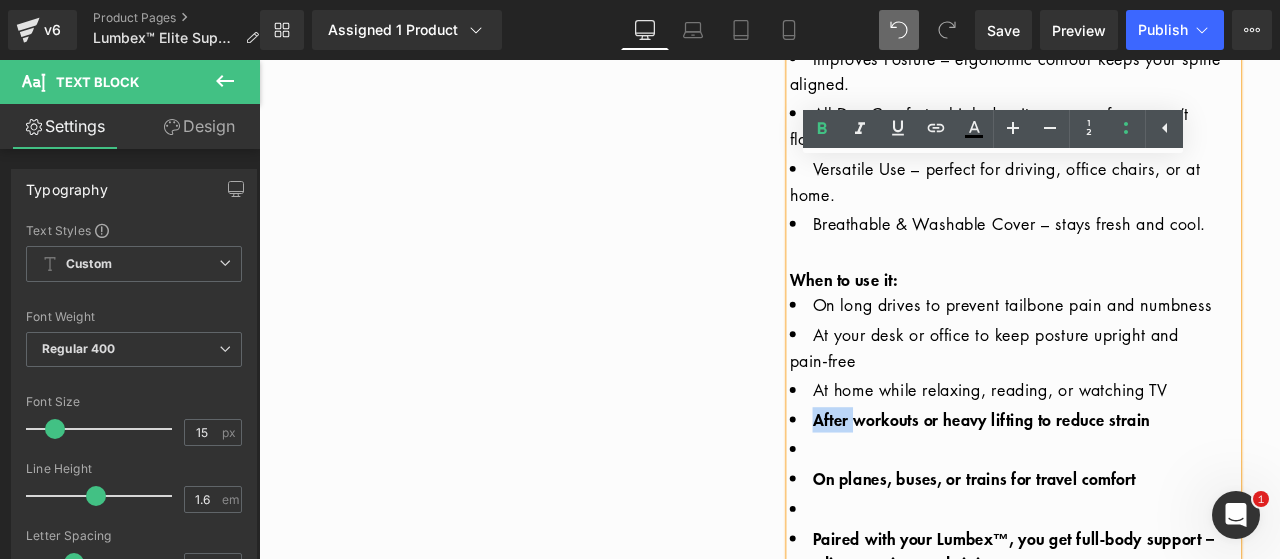 click on "After workouts or heavy lifting to reduce strain" at bounding box center [1115, 485] 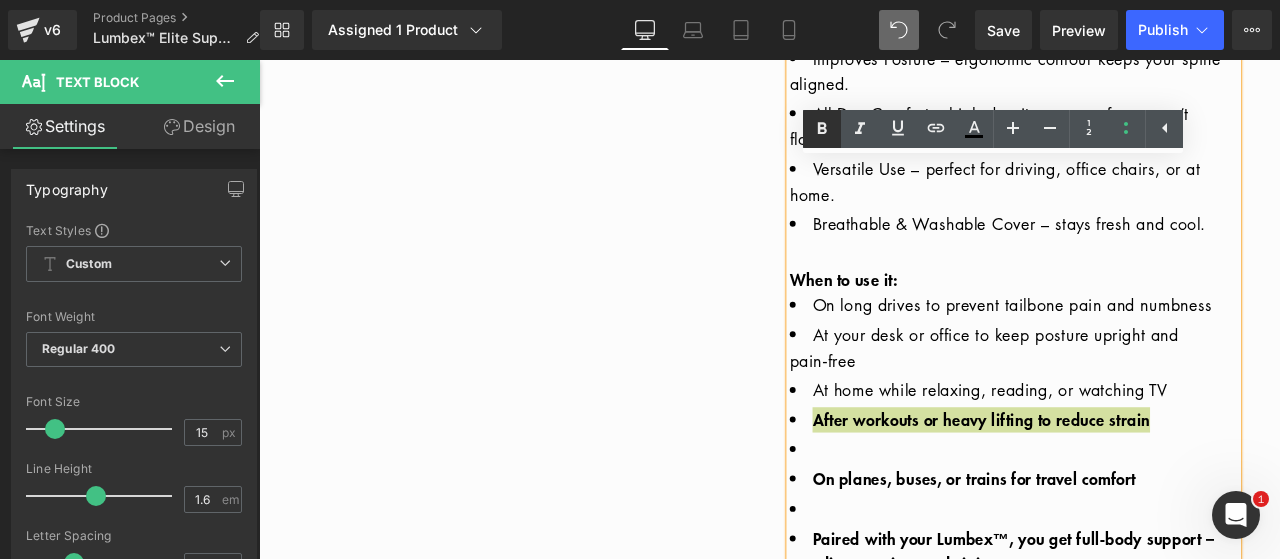 click 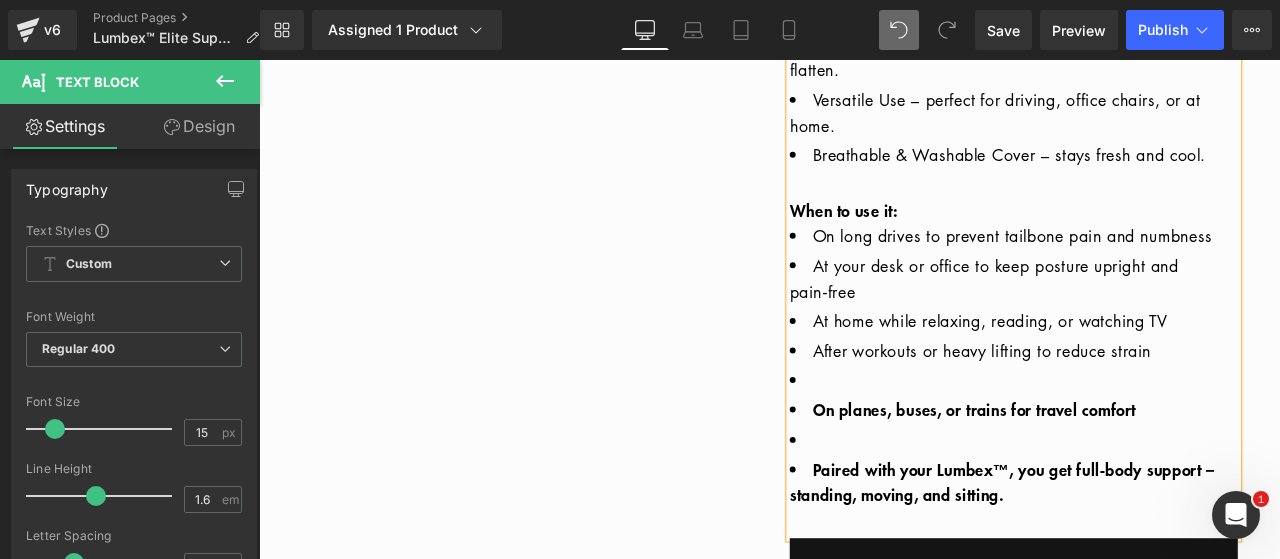 scroll, scrollTop: 1238, scrollLeft: 0, axis: vertical 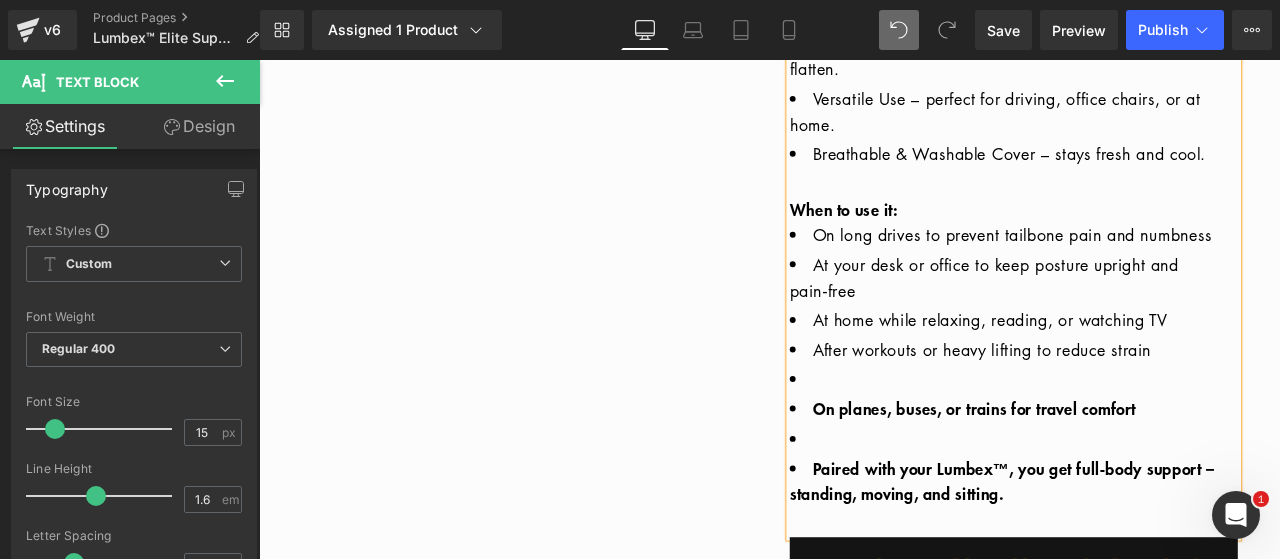 click on "On planes, buses, or trains for travel comfort" at bounding box center [1153, 474] 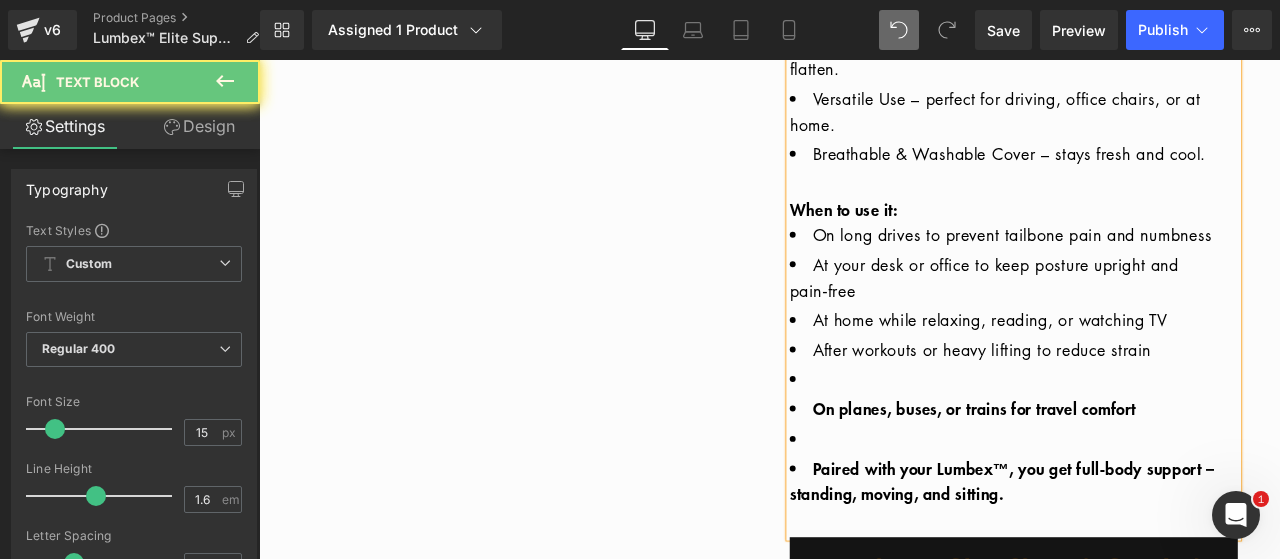 click at bounding box center (1153, 439) 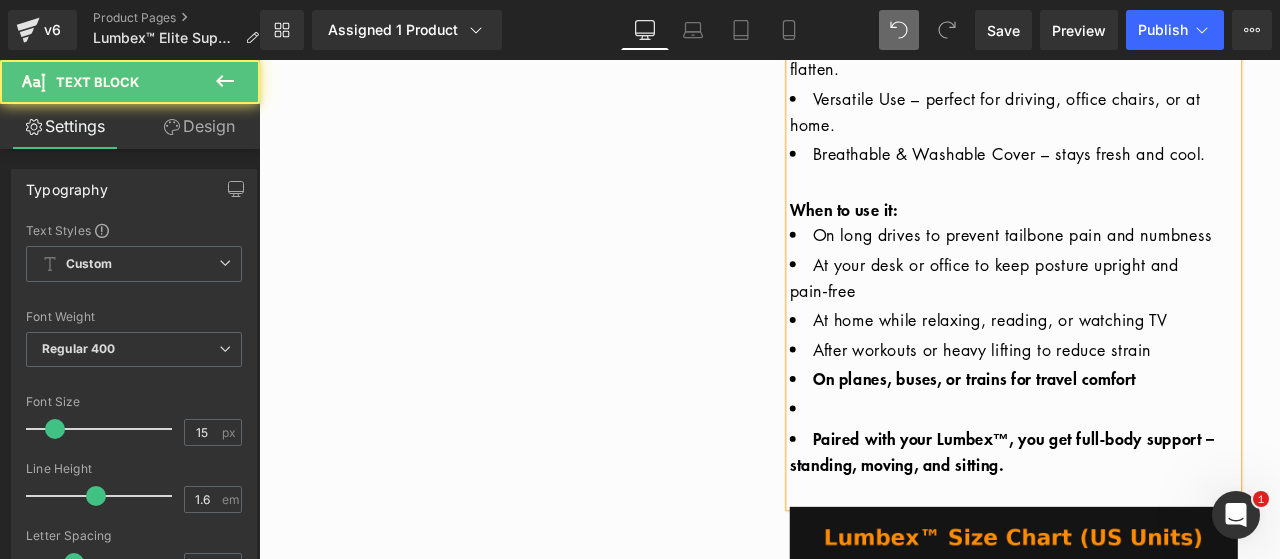 click on "On planes, buses, or trains for travel comfort" at bounding box center [1106, 438] 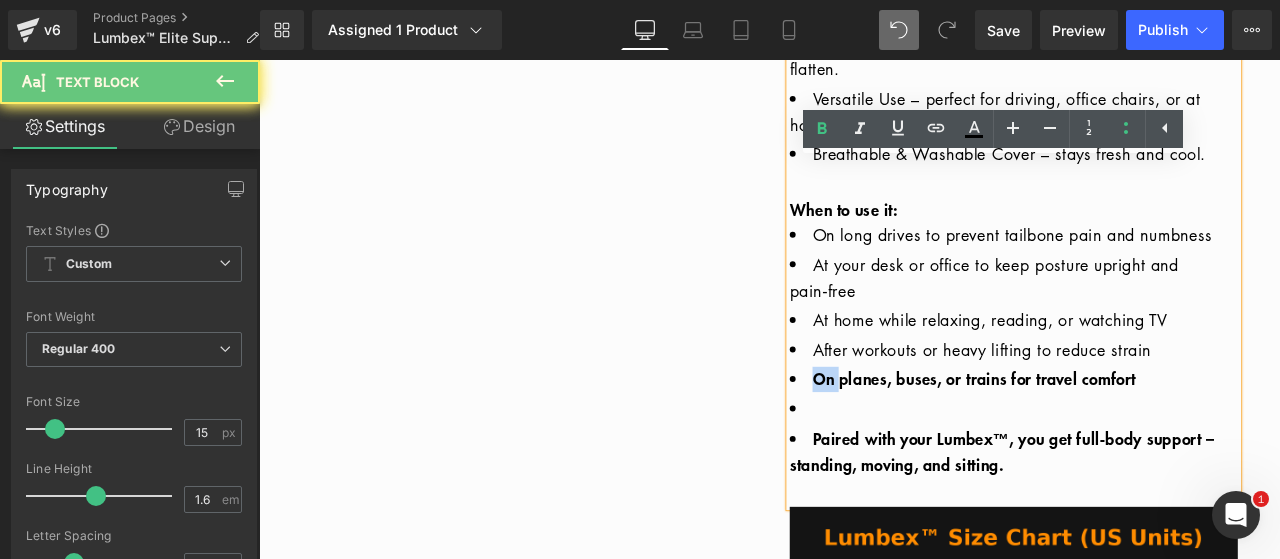 click on "On planes, buses, or trains for travel comfort" at bounding box center [1106, 438] 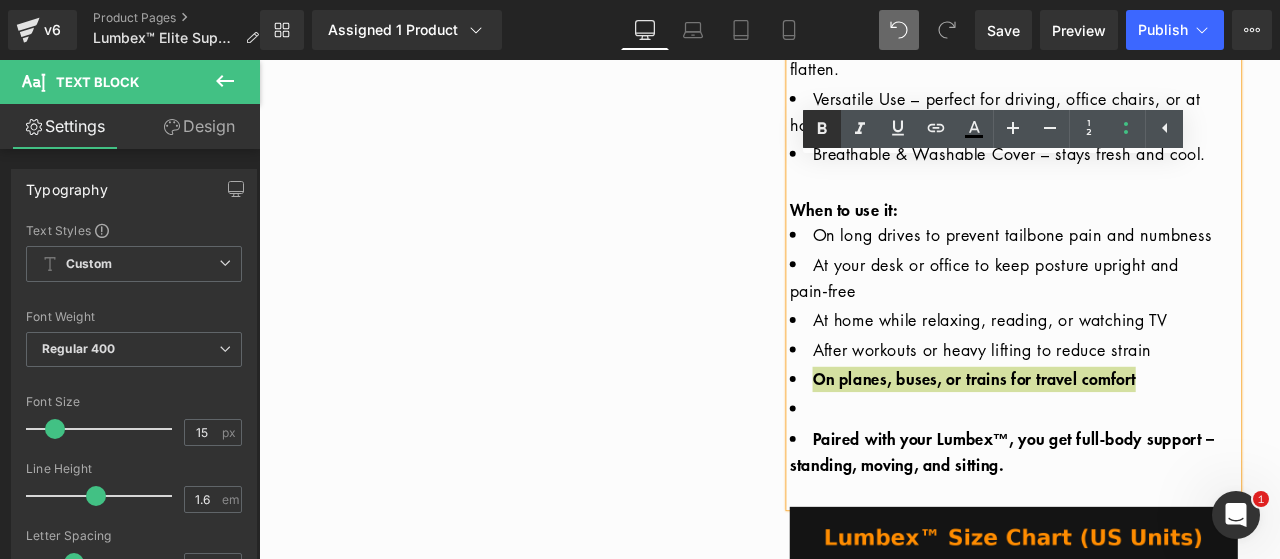 click 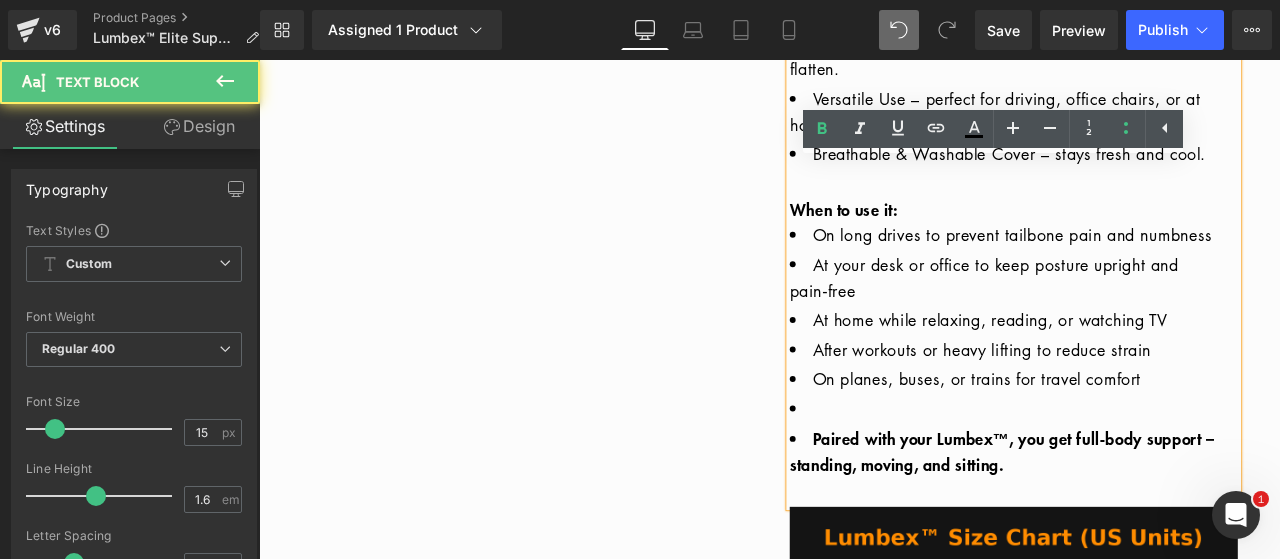 click at bounding box center (1153, 474) 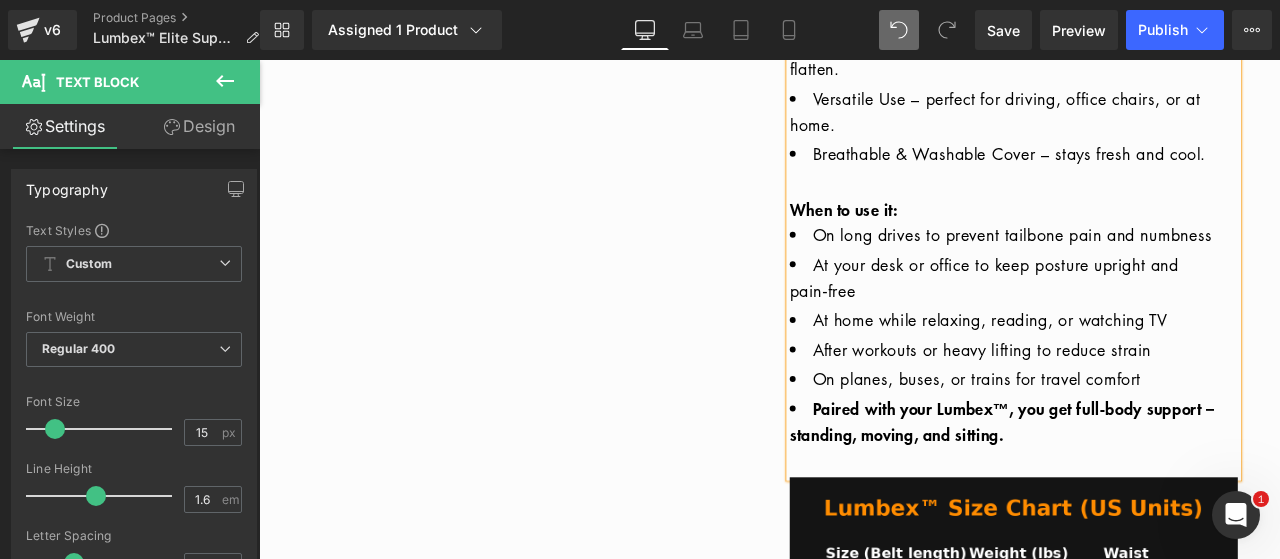 click on "Paired with your Lumbex™, you get full‑body support – standing, moving, and sitting." at bounding box center (1139, 488) 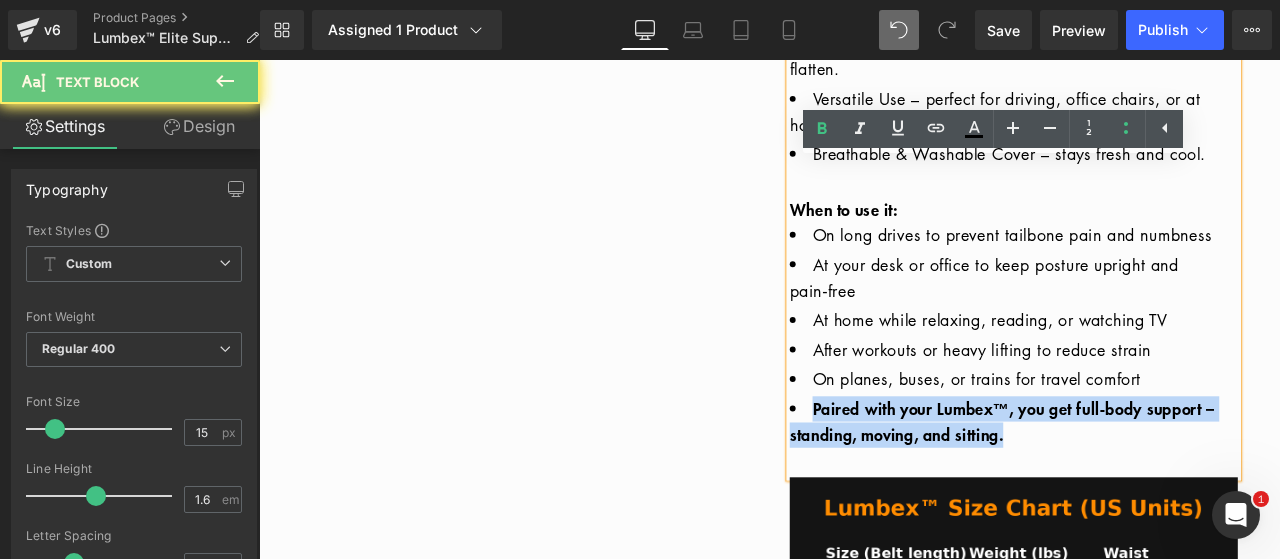 click on "Paired with your Lumbex™, you get full‑body support – standing, moving, and sitting." at bounding box center (1139, 488) 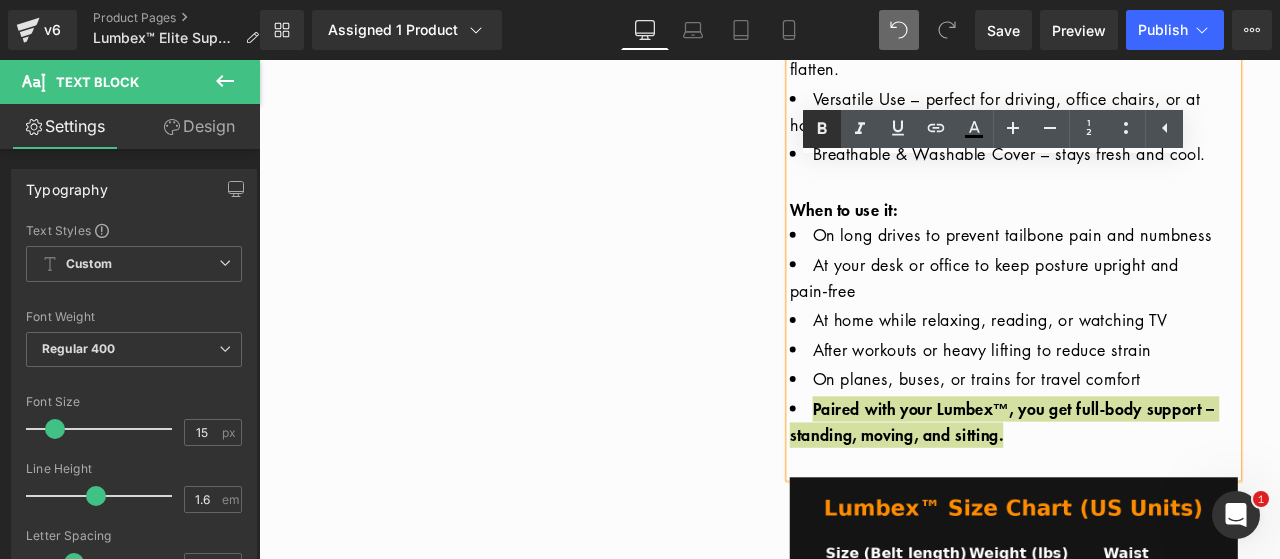 click 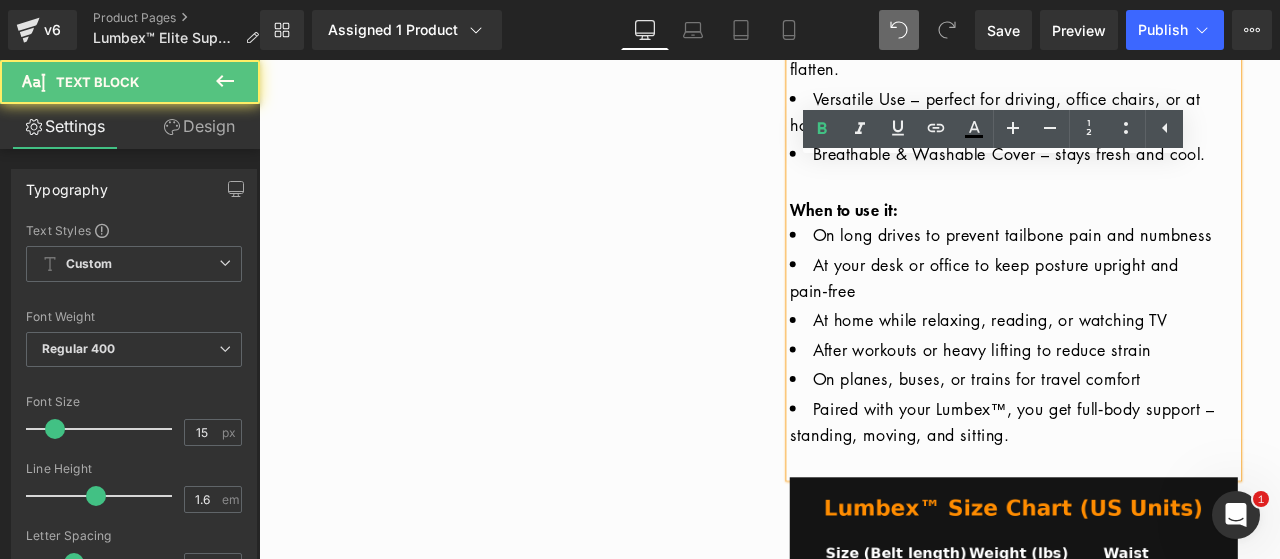 click on "At your desk or office to keep posture upright and pain‑free" at bounding box center [1153, 318] 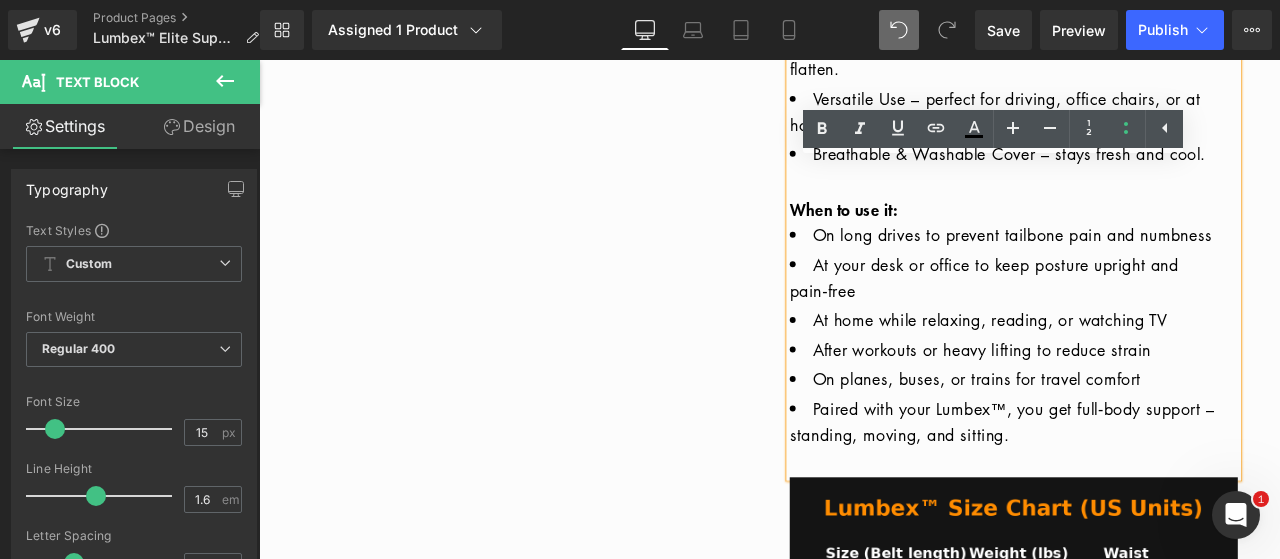 click on "Paired with your Lumbex™, you get full‑body support – standing, moving, and sitting." at bounding box center [1153, 489] 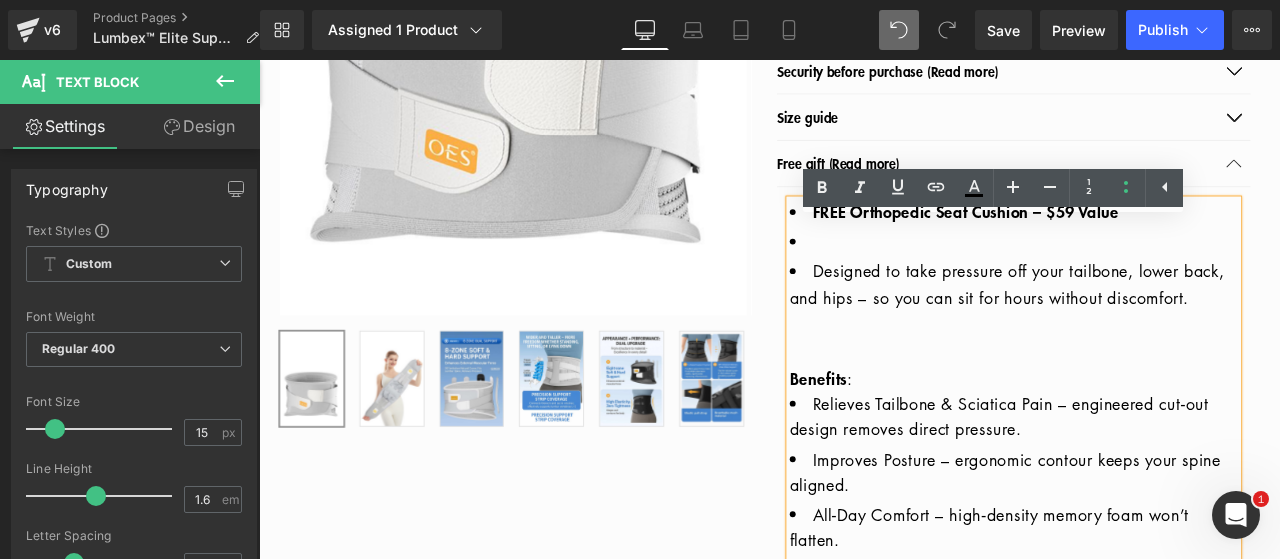 scroll, scrollTop: 638, scrollLeft: 0, axis: vertical 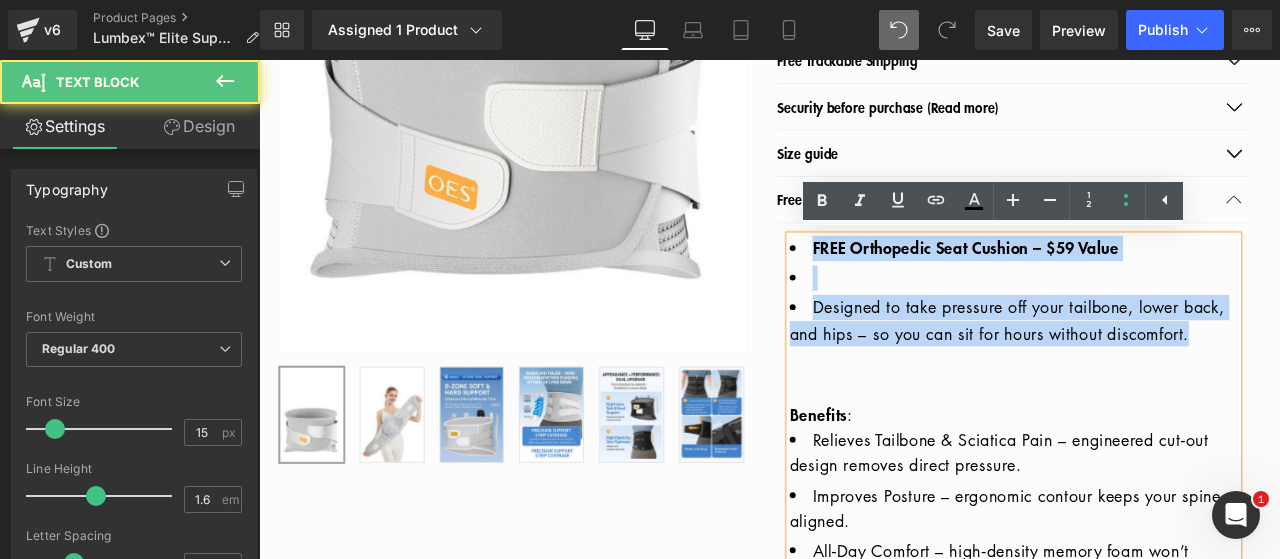 drag, startPoint x: 1312, startPoint y: 385, endPoint x: 886, endPoint y: 295, distance: 435.40326 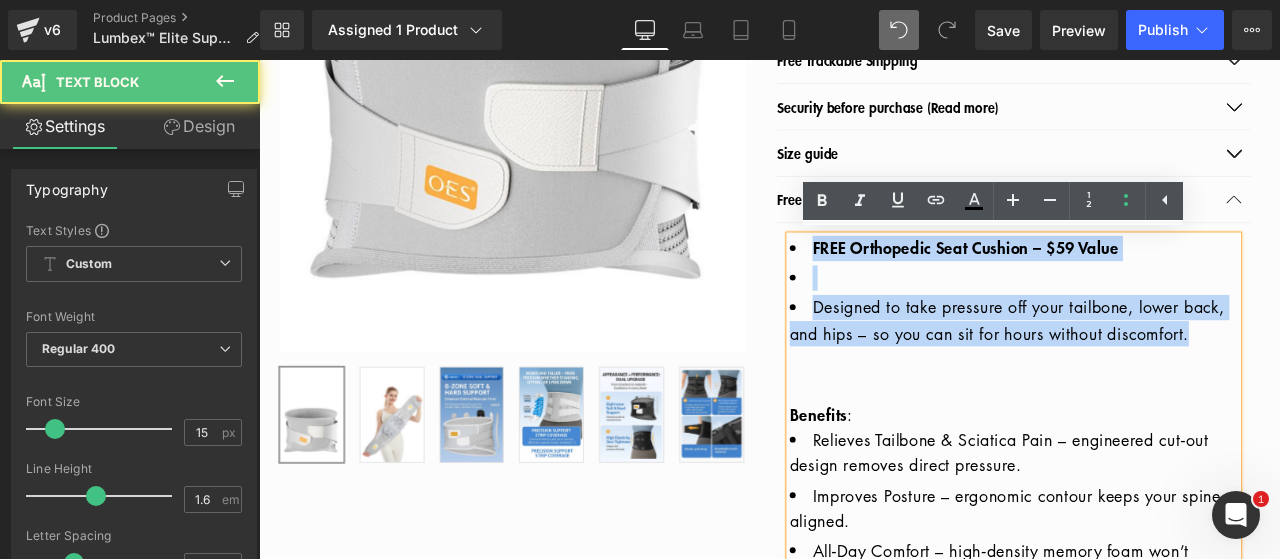 click on "FREE Orthopedic Seat Cushion – $59 Value
Designed to take pressure off your tailbone, lower back, and hips – so you can sit for hours without discomfort." at bounding box center [1153, 333] 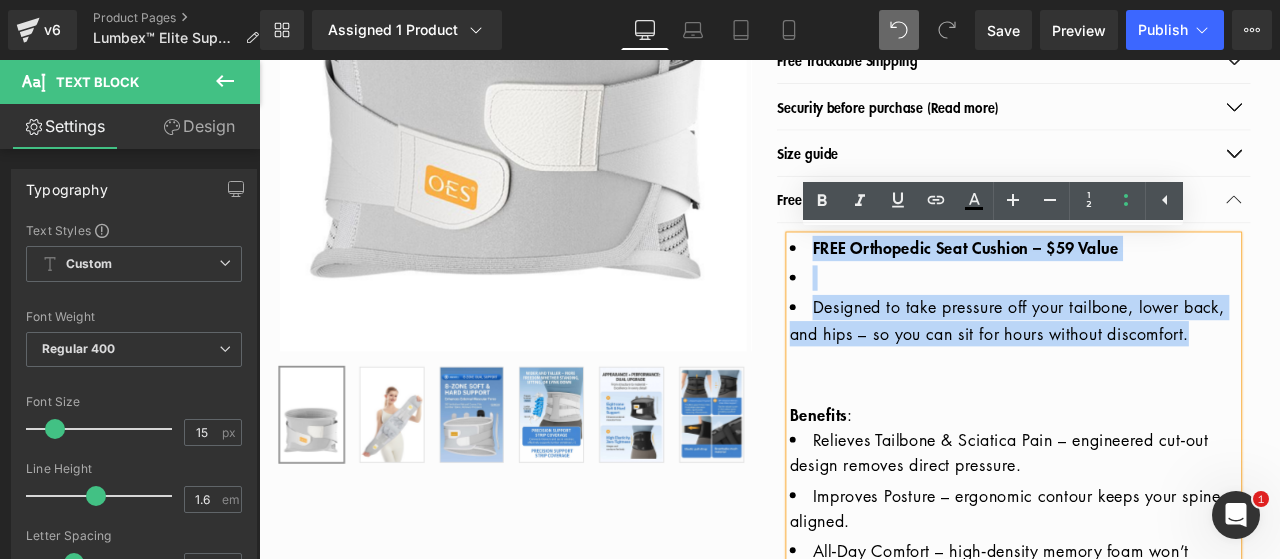 copy on "FREE Orthopedic Seat Cushion – $59 Value
Designed to take pressure off your tailbone, lower back, and hips – so you can sit for hours without discomfort." 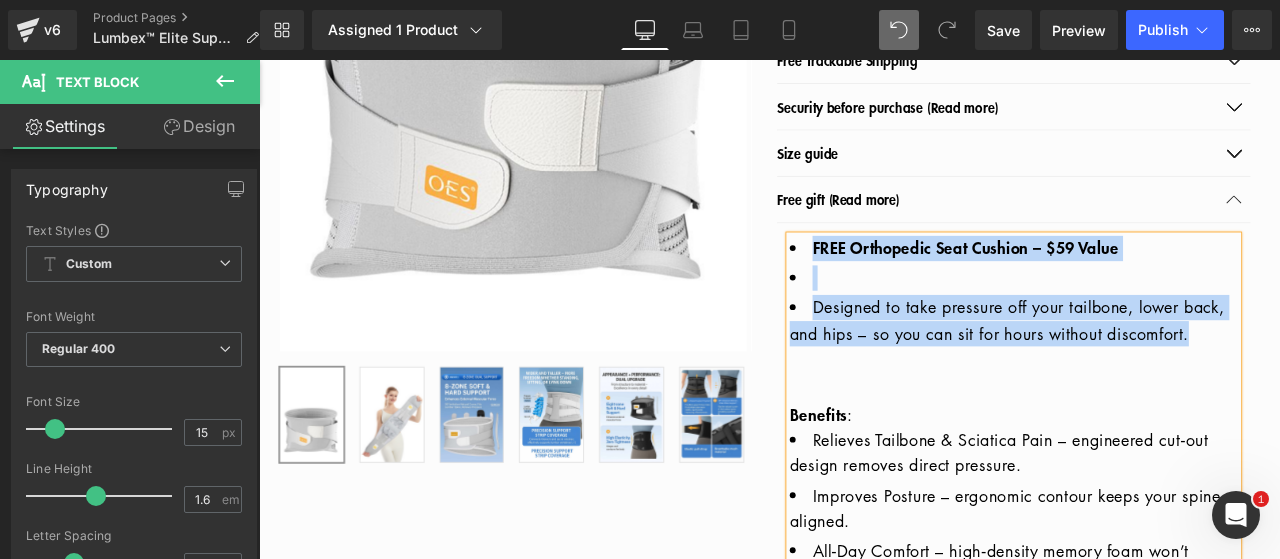 type 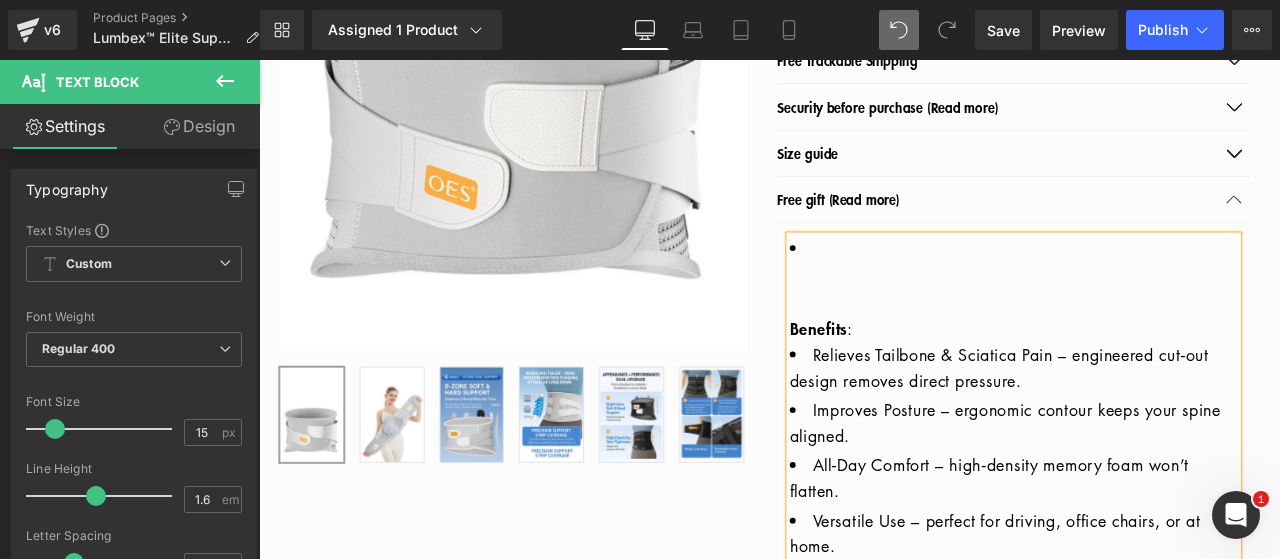 scroll, scrollTop: 633, scrollLeft: 0, axis: vertical 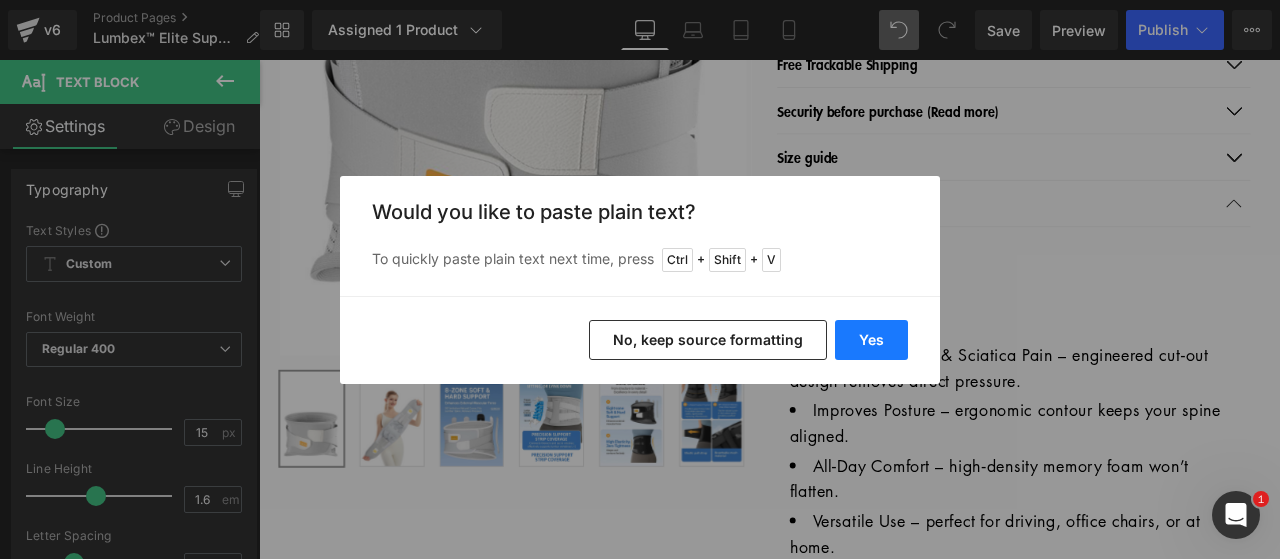 click on "Yes" at bounding box center (871, 340) 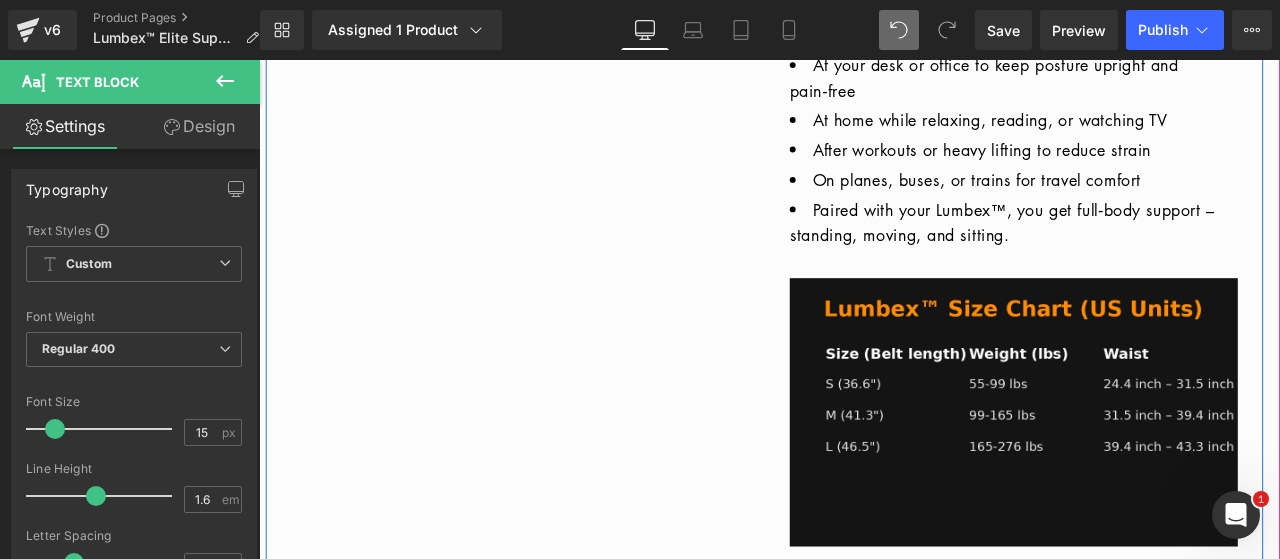 scroll, scrollTop: 1433, scrollLeft: 0, axis: vertical 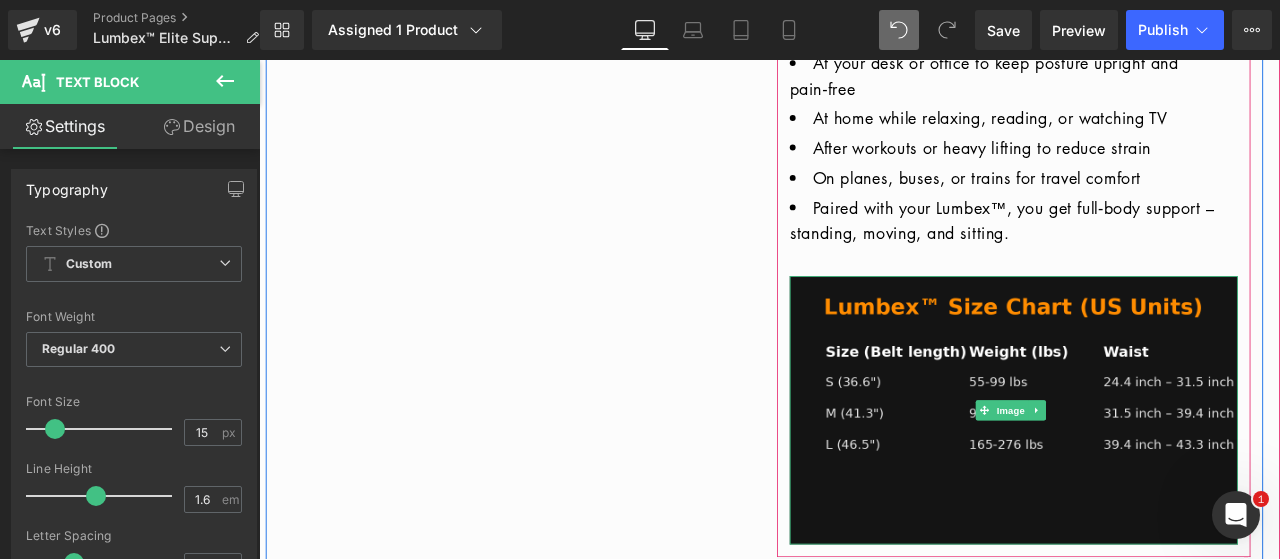 click at bounding box center (1153, 475) 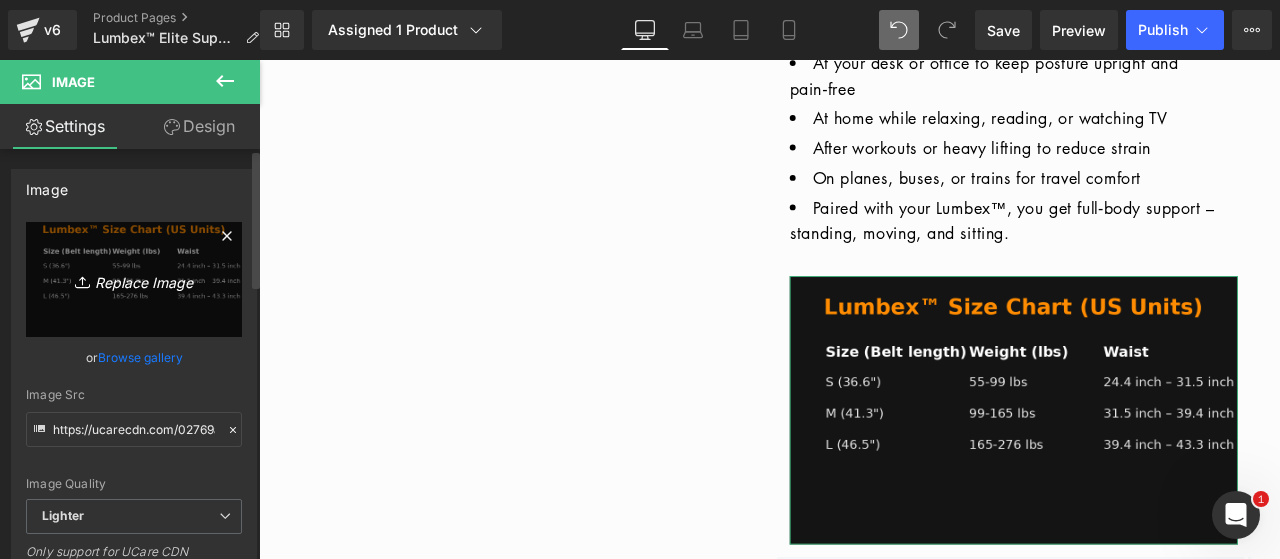 click on "Replace Image" at bounding box center (134, 279) 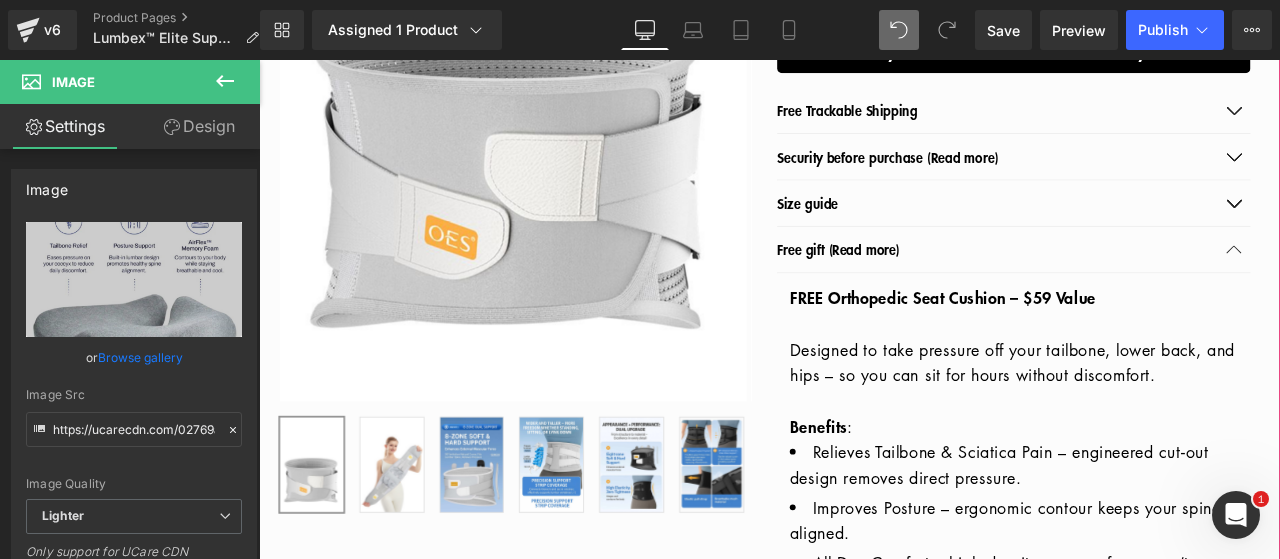 scroll, scrollTop: 533, scrollLeft: 0, axis: vertical 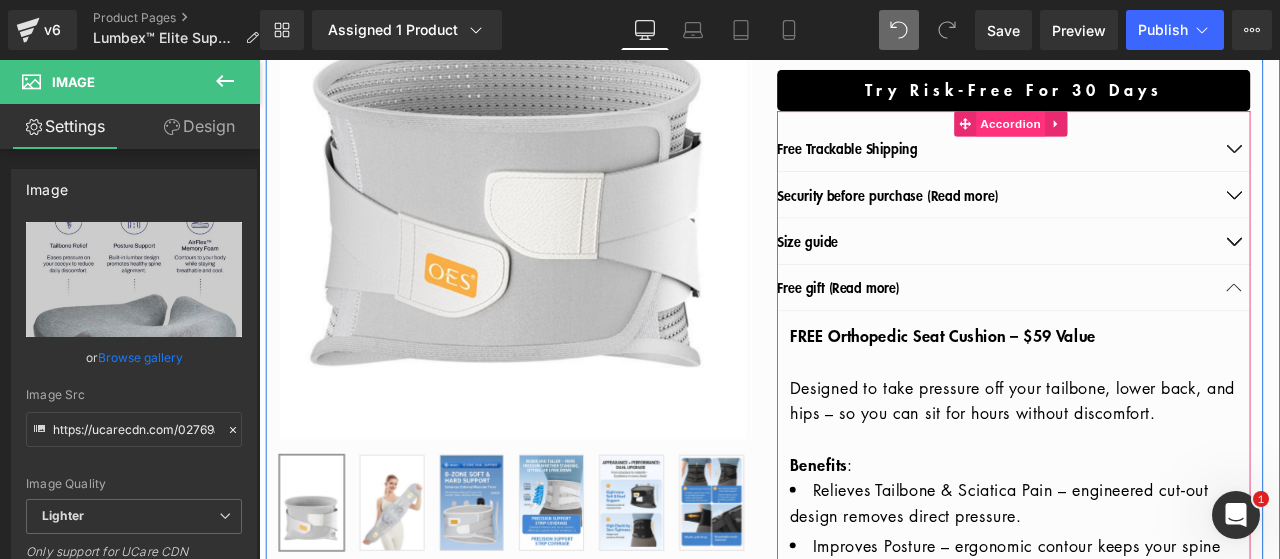 click on "Accordion" at bounding box center (1150, 136) 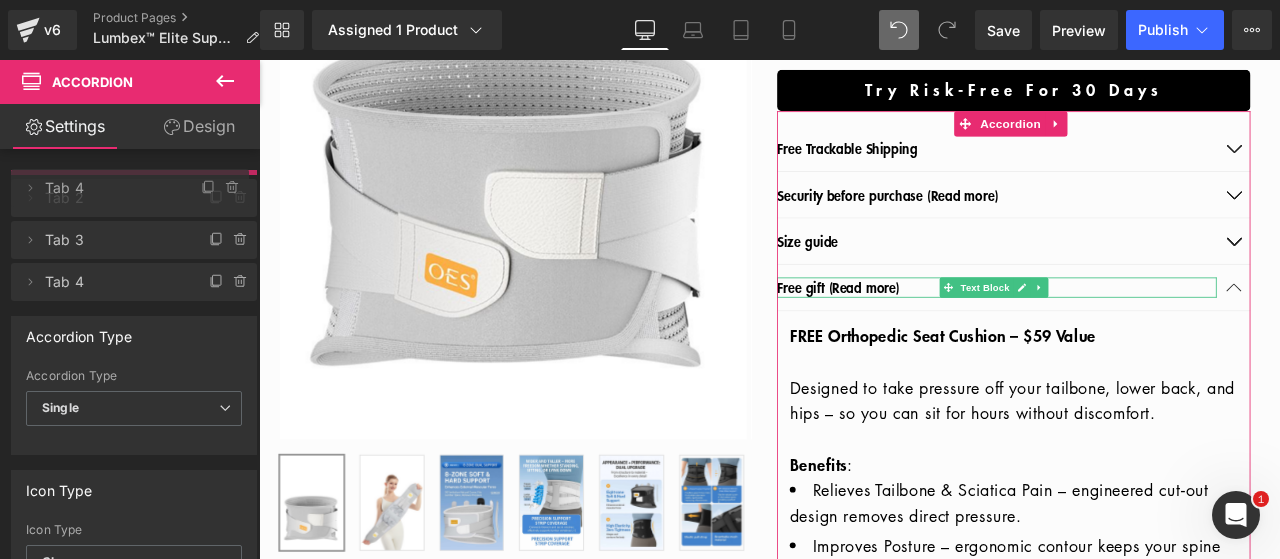 drag, startPoint x: 99, startPoint y: 210, endPoint x: 92, endPoint y: 185, distance: 25.96151 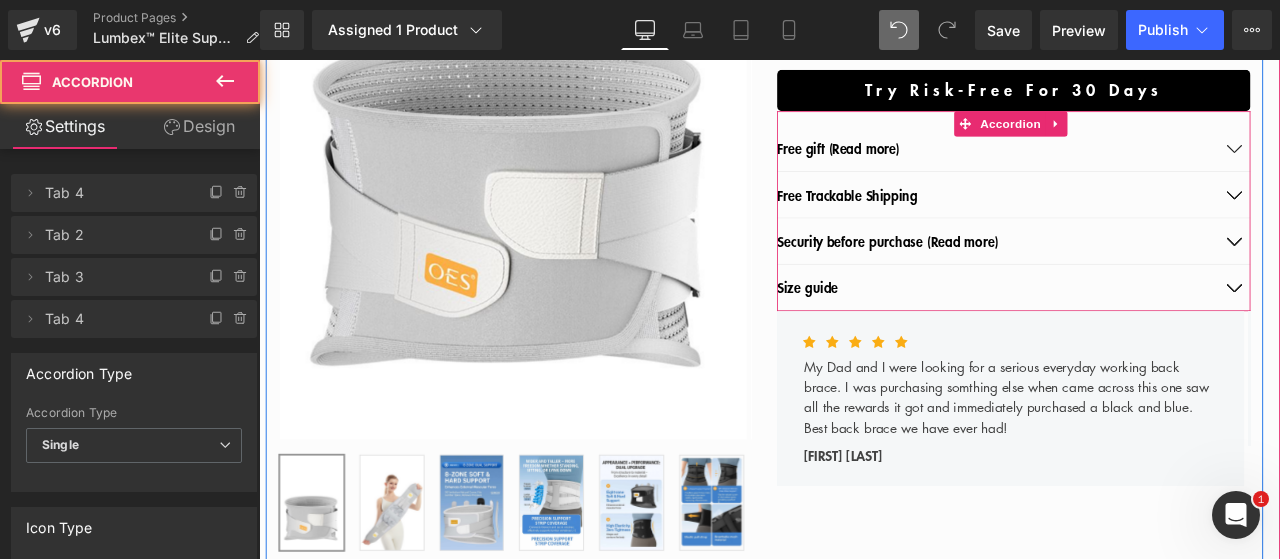 click at bounding box center [1414, 171] 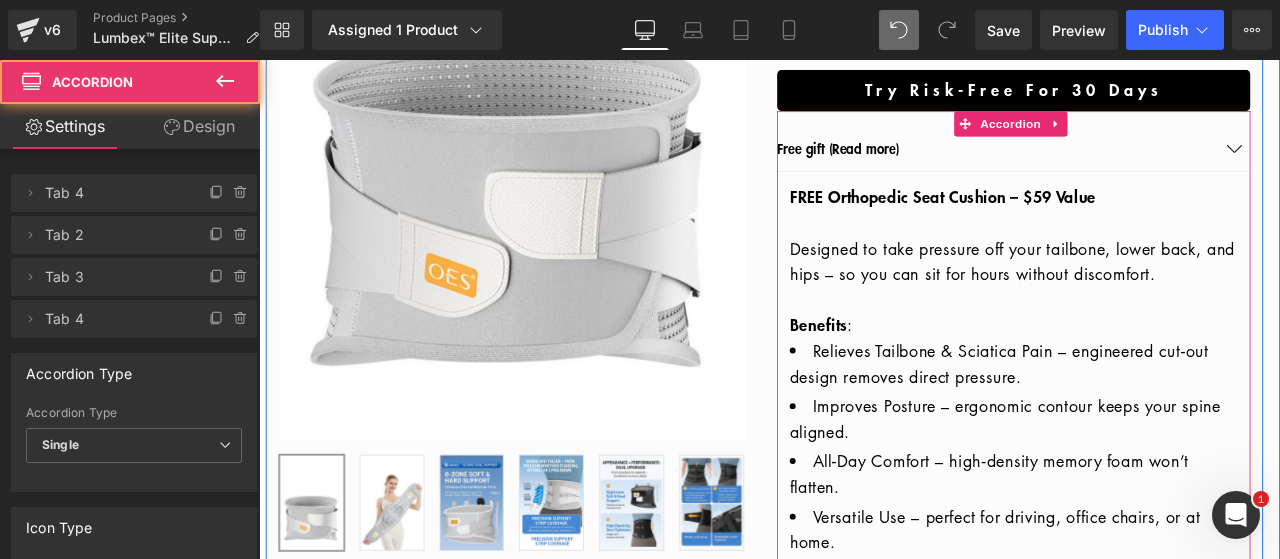 click at bounding box center [1414, 165] 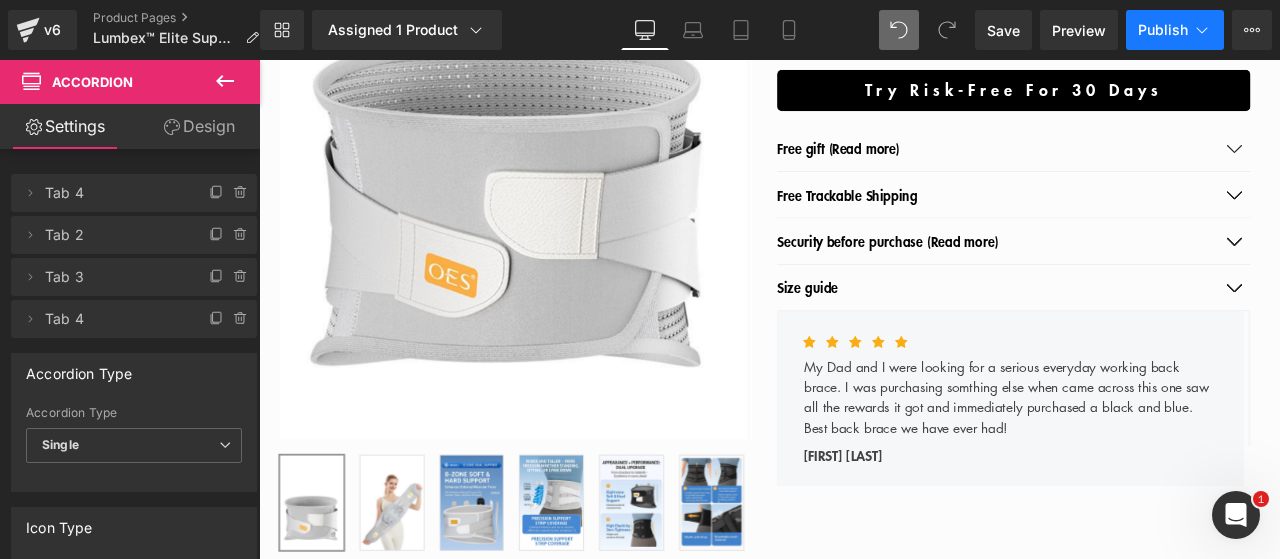 click on "Publish" at bounding box center (1163, 30) 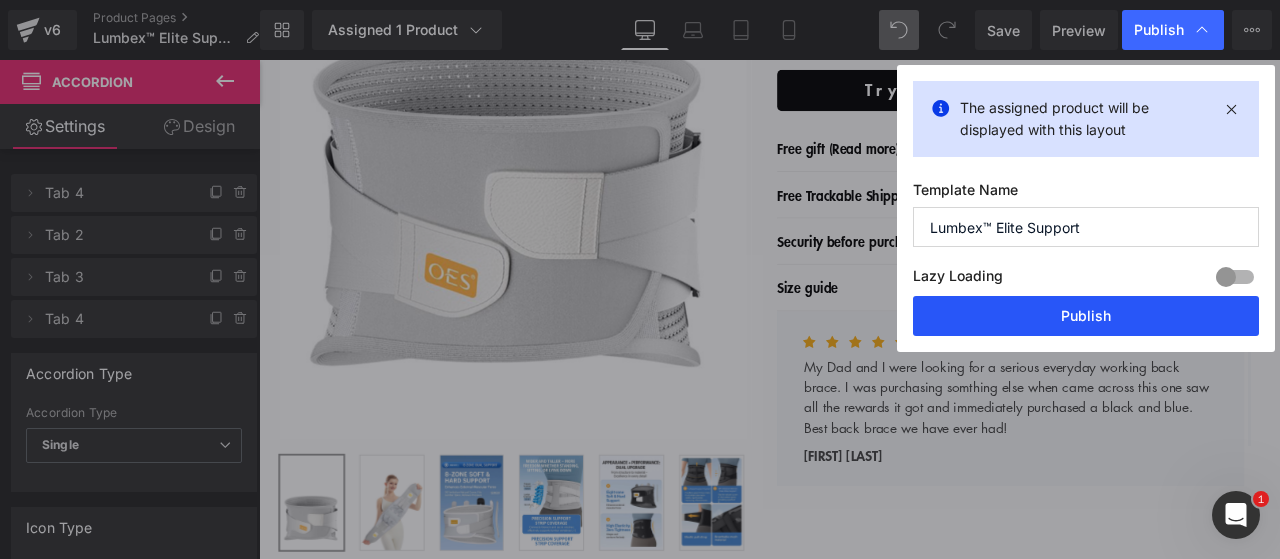 click on "Publish" at bounding box center [1086, 316] 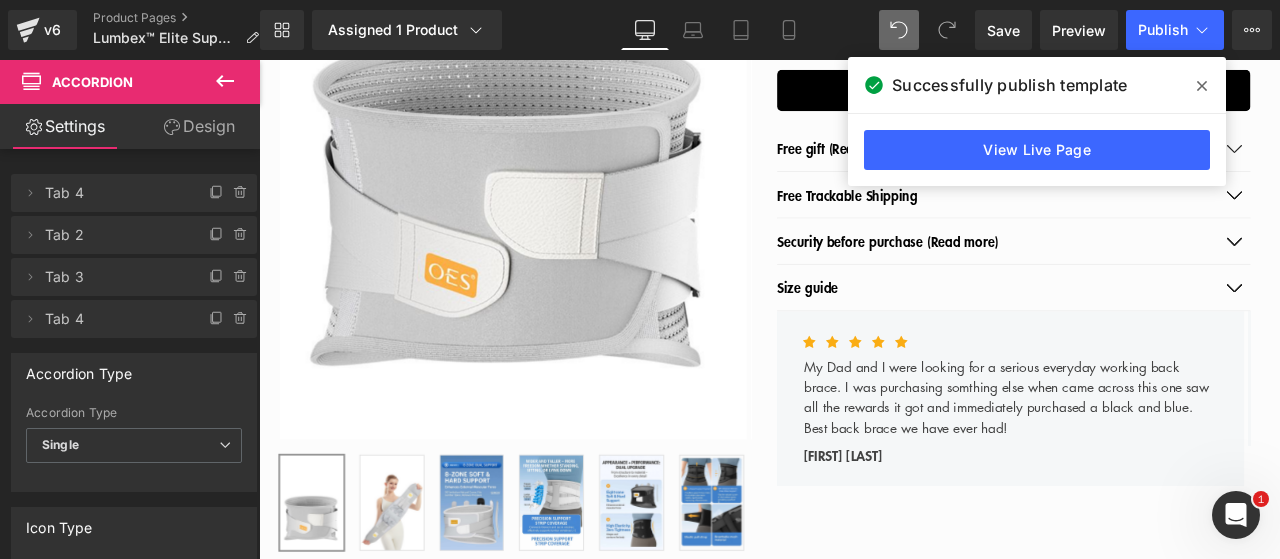 click 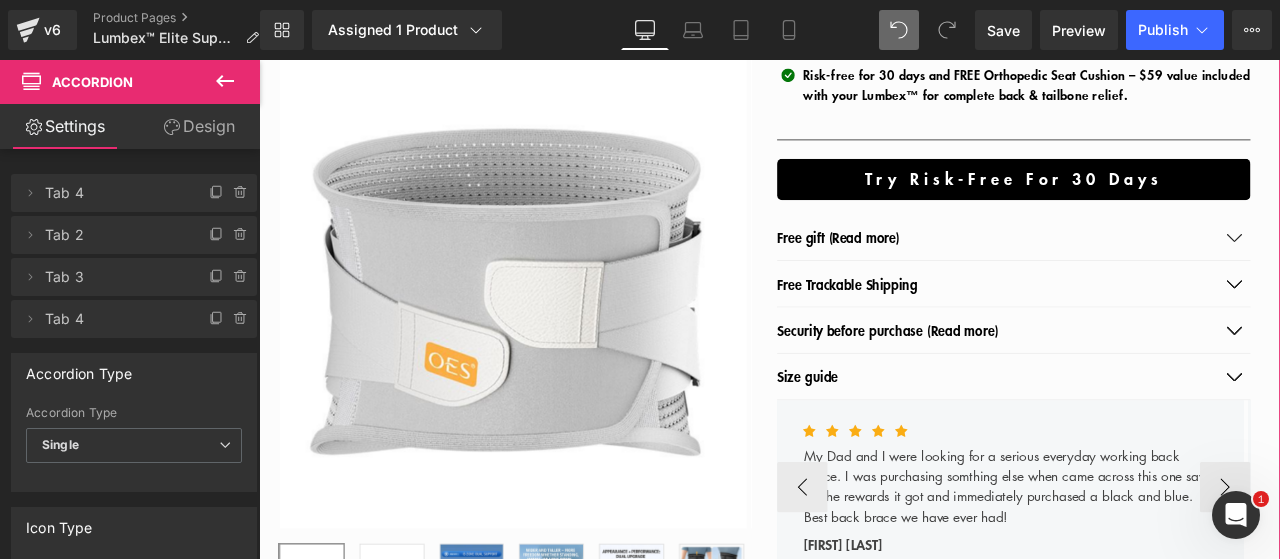 scroll, scrollTop: 533, scrollLeft: 0, axis: vertical 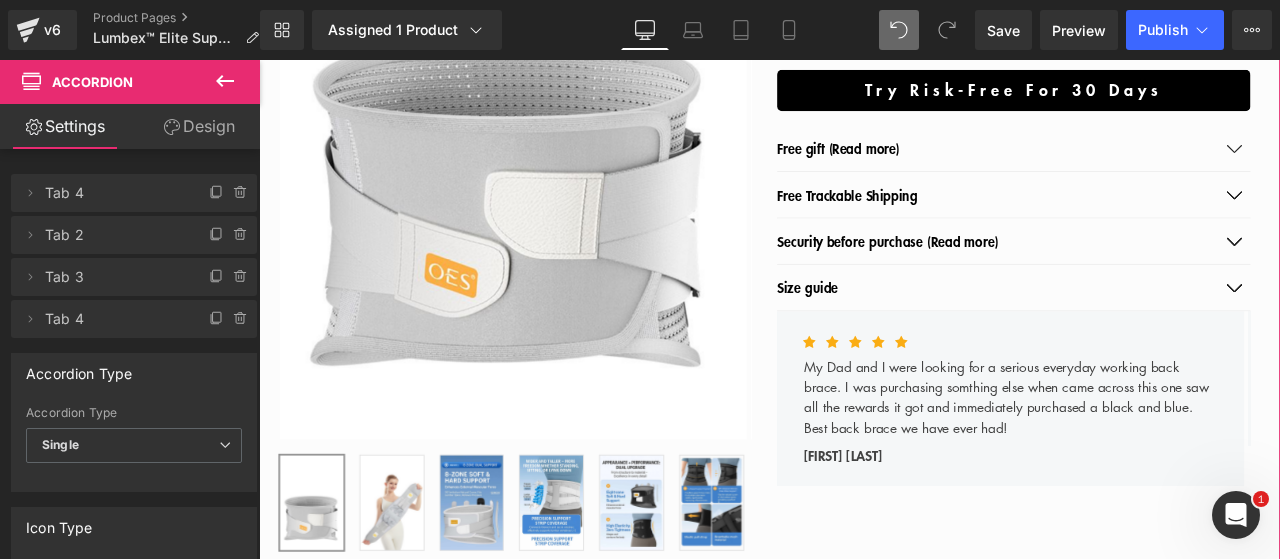 click at bounding box center [1414, 330] 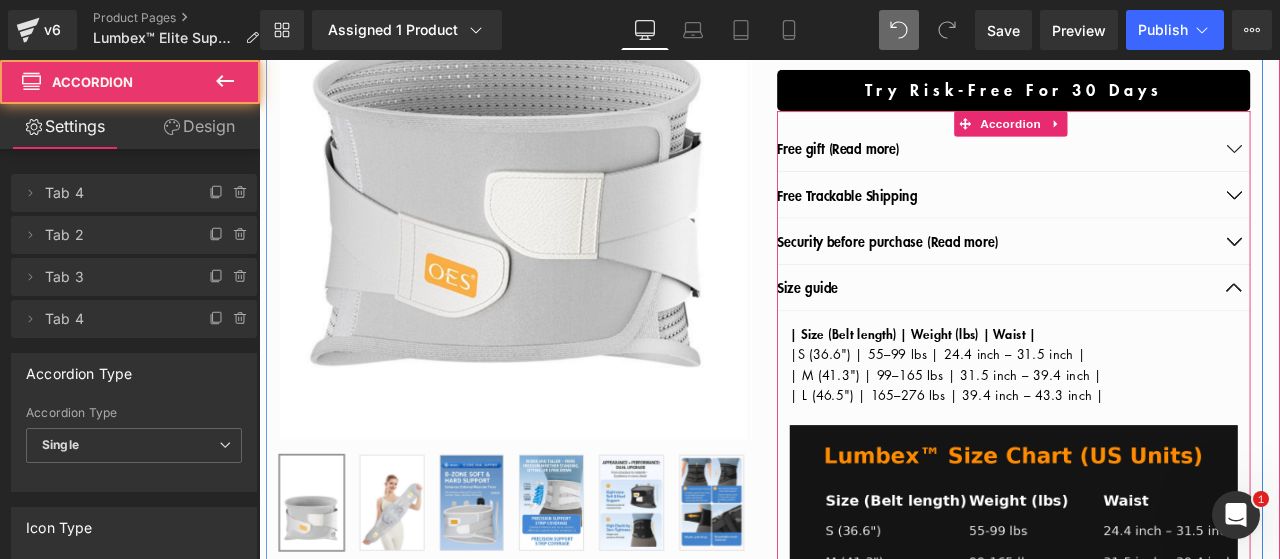 click at bounding box center (1414, 165) 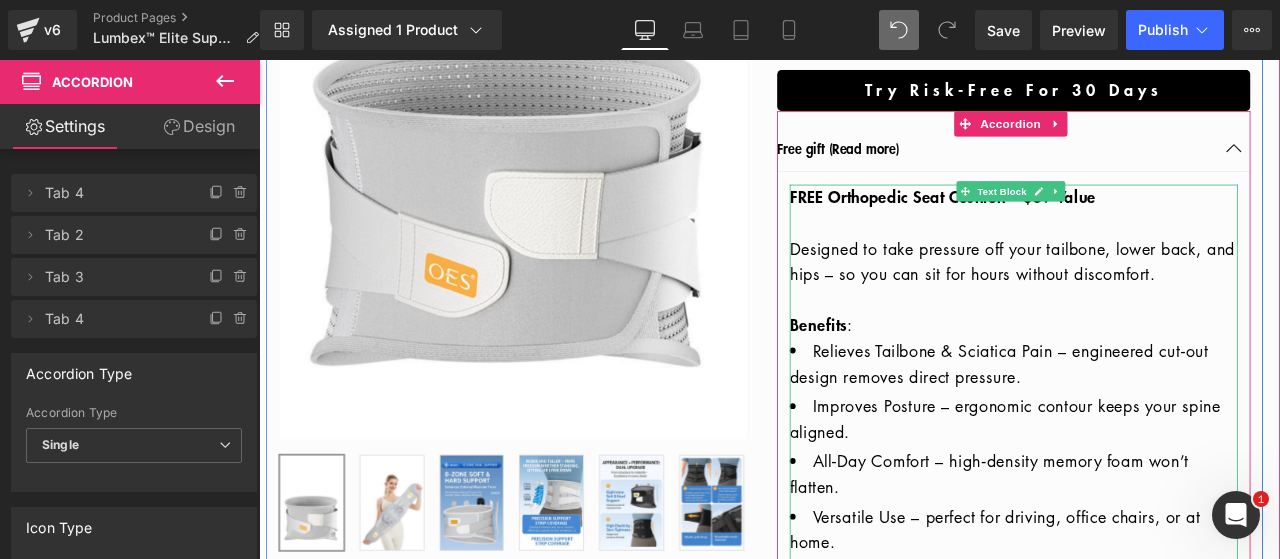 click at bounding box center (1153, 253) 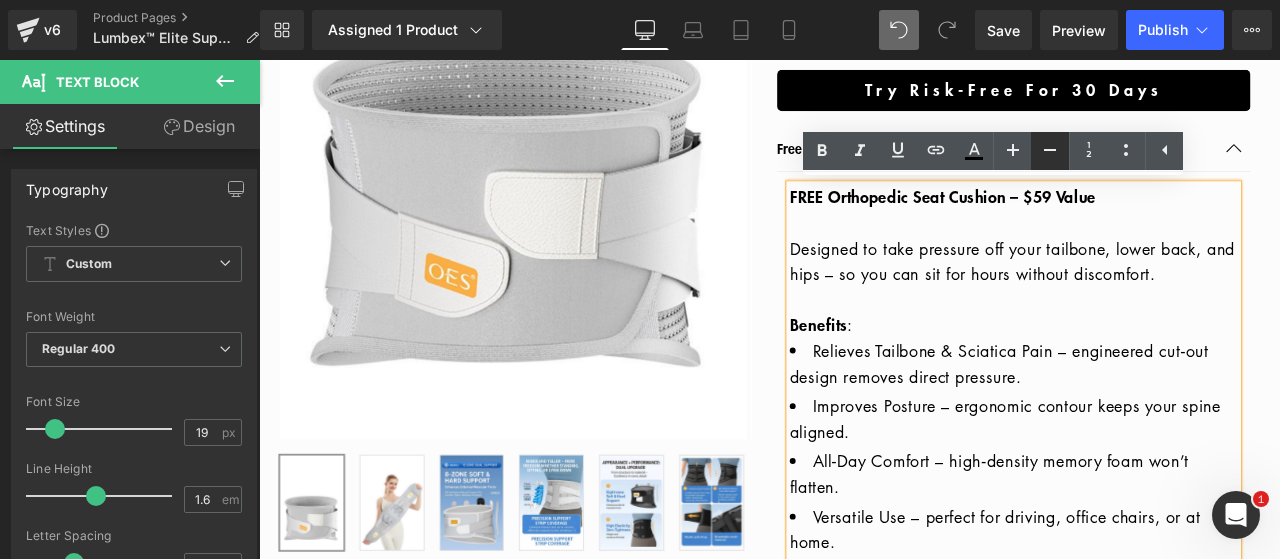 click 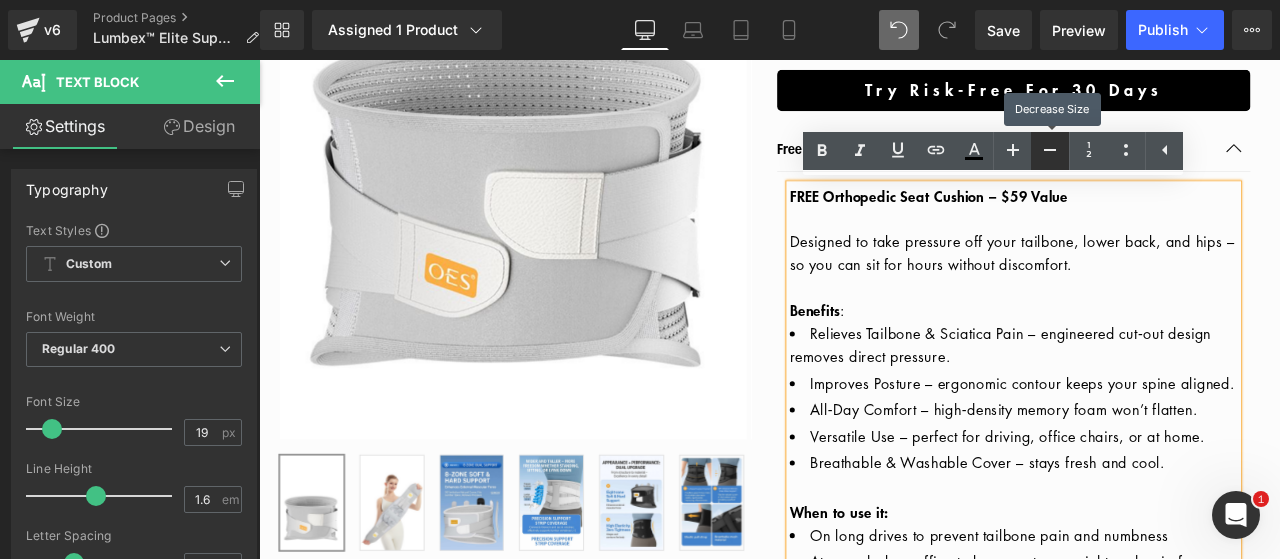 click 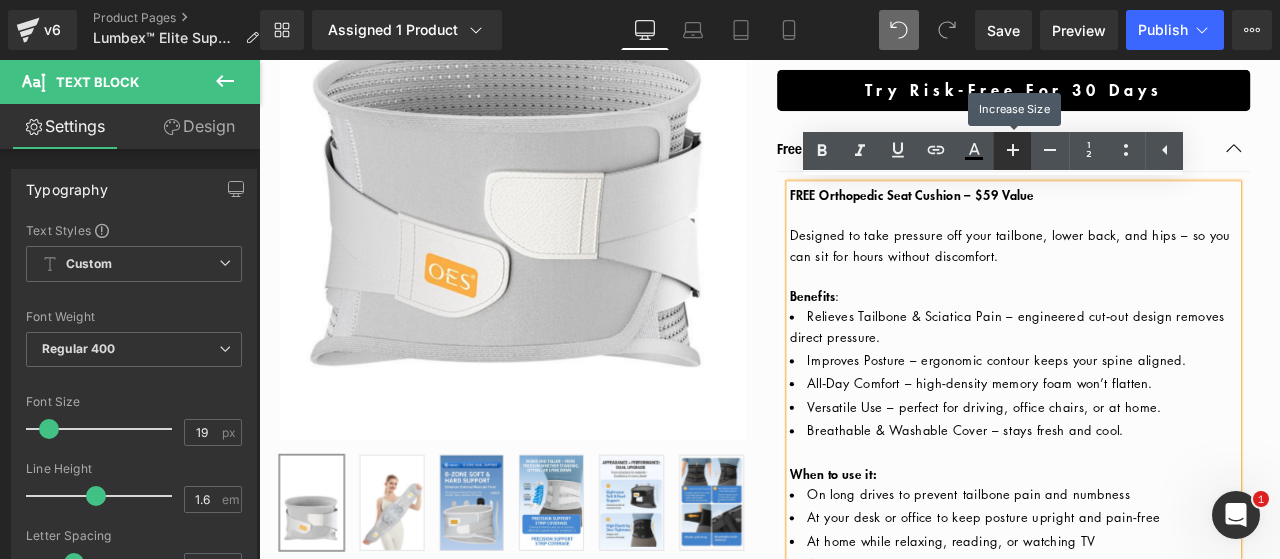 click at bounding box center [1012, 151] 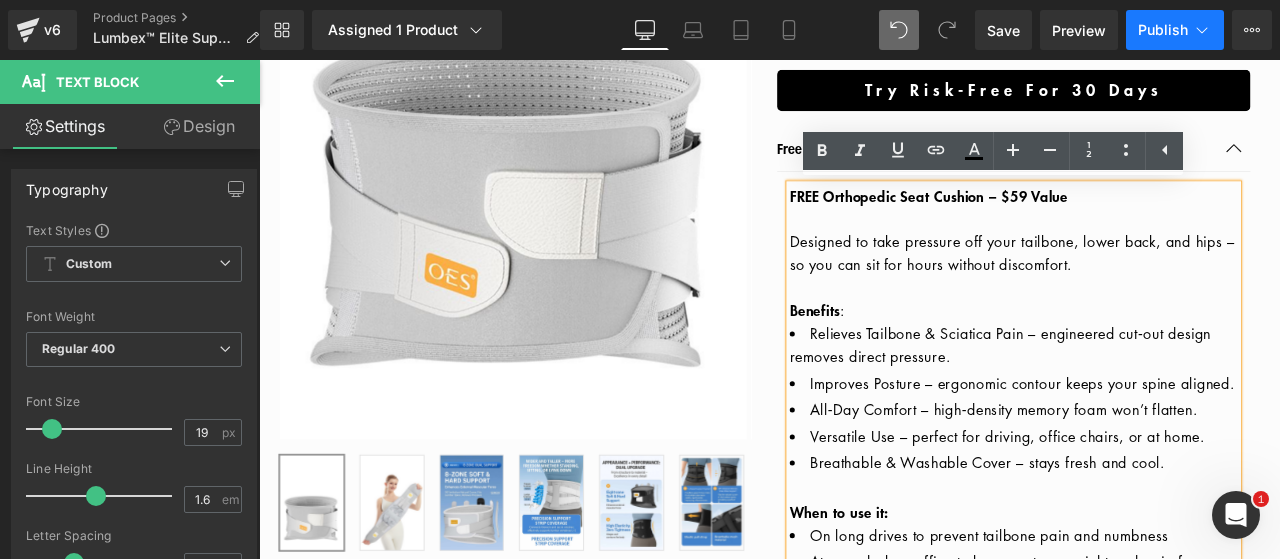 click on "Publish" at bounding box center (1163, 30) 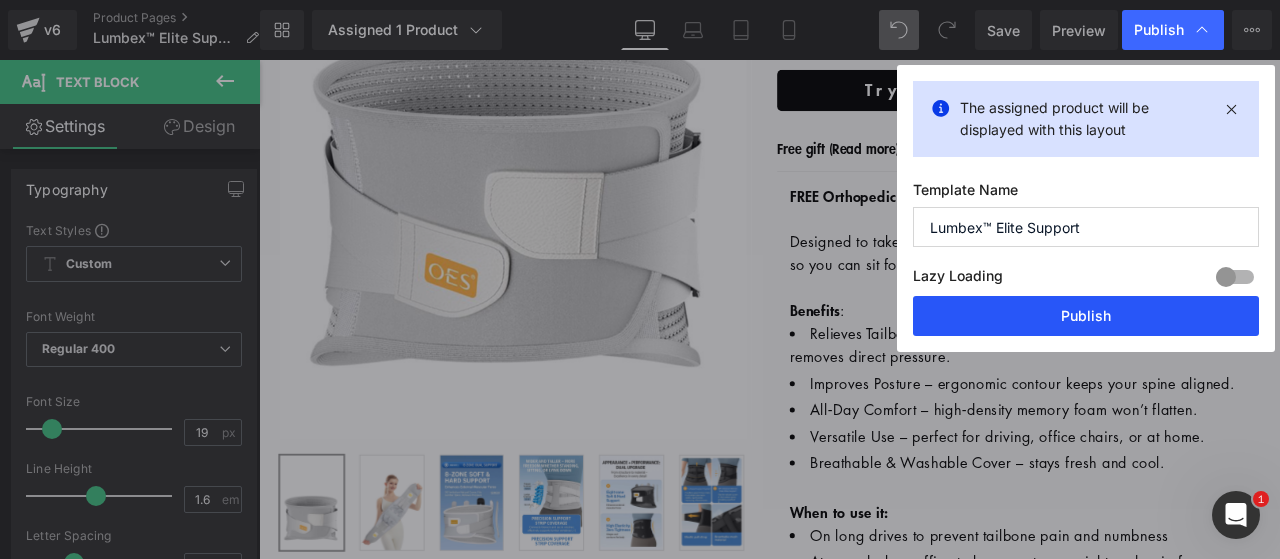 drag, startPoint x: 1018, startPoint y: 325, endPoint x: 899, endPoint y: 312, distance: 119.70798 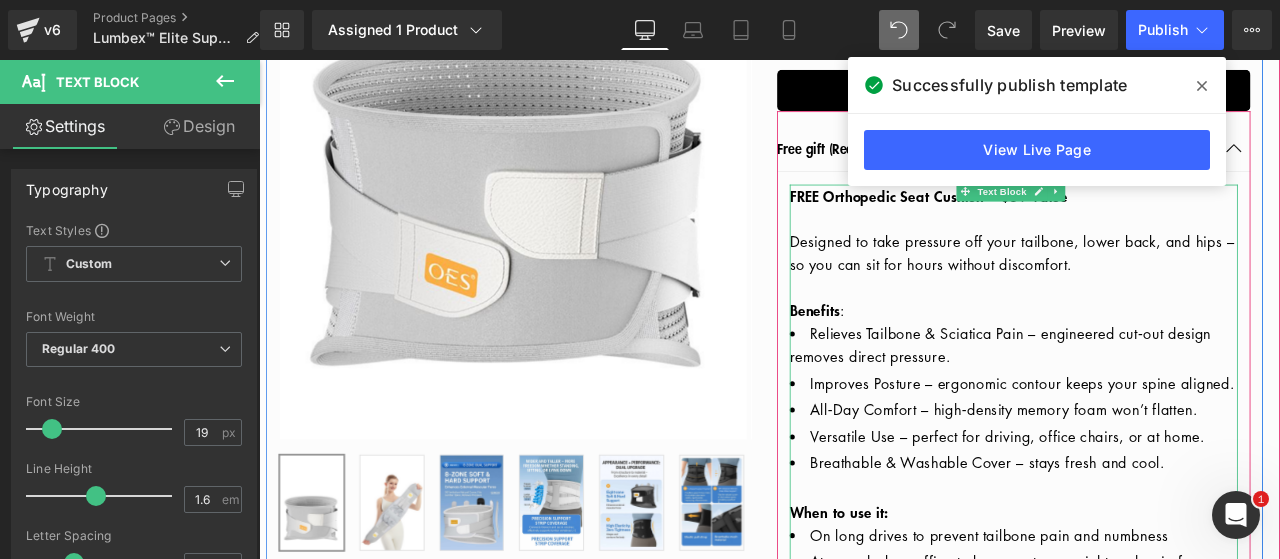 click on "Designed to take pressure off your tailbone, lower back, and hips – so you can sit for hours without discomfort." at bounding box center (1153, 289) 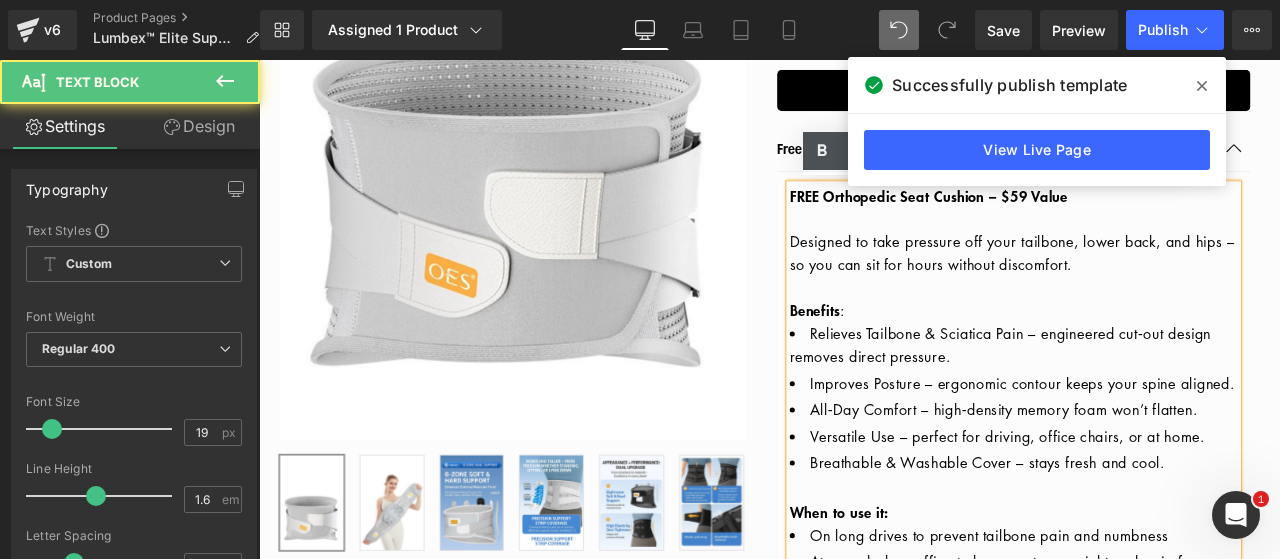 click at bounding box center (1202, 86) 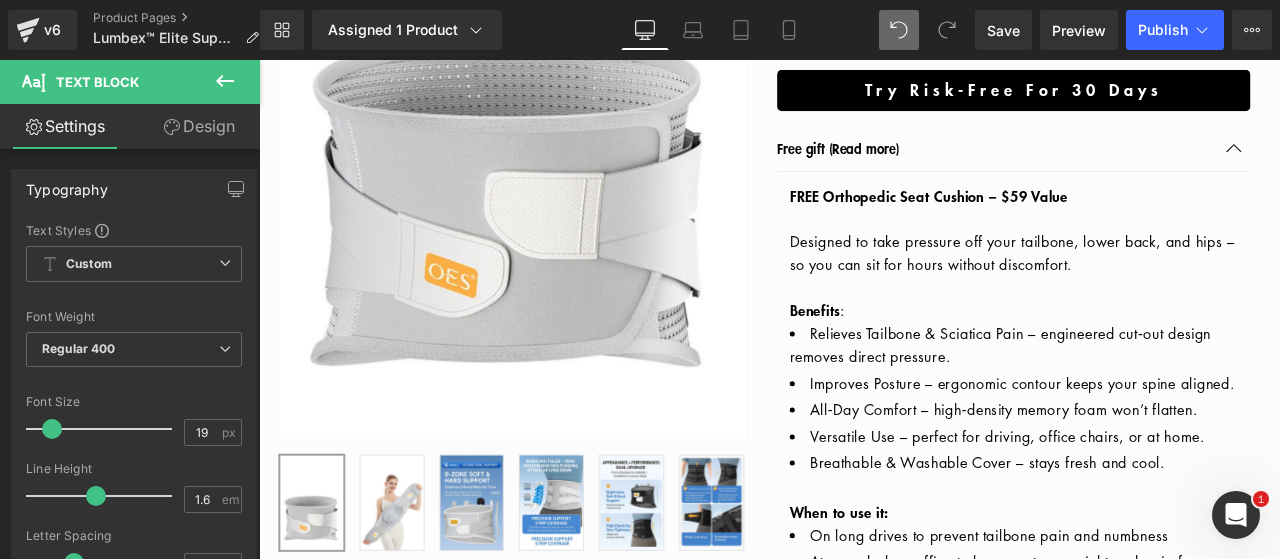 click on "Designed to take pressure off your tailbone, lower back, and hips – so you can sit for hours without discomfort." at bounding box center [1153, 289] 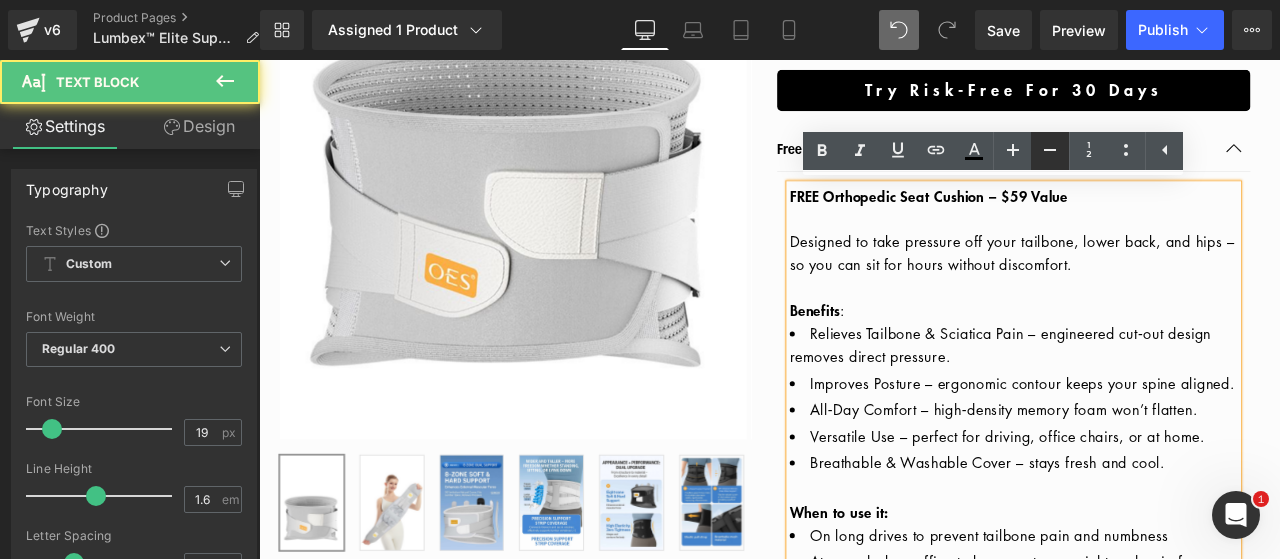 click 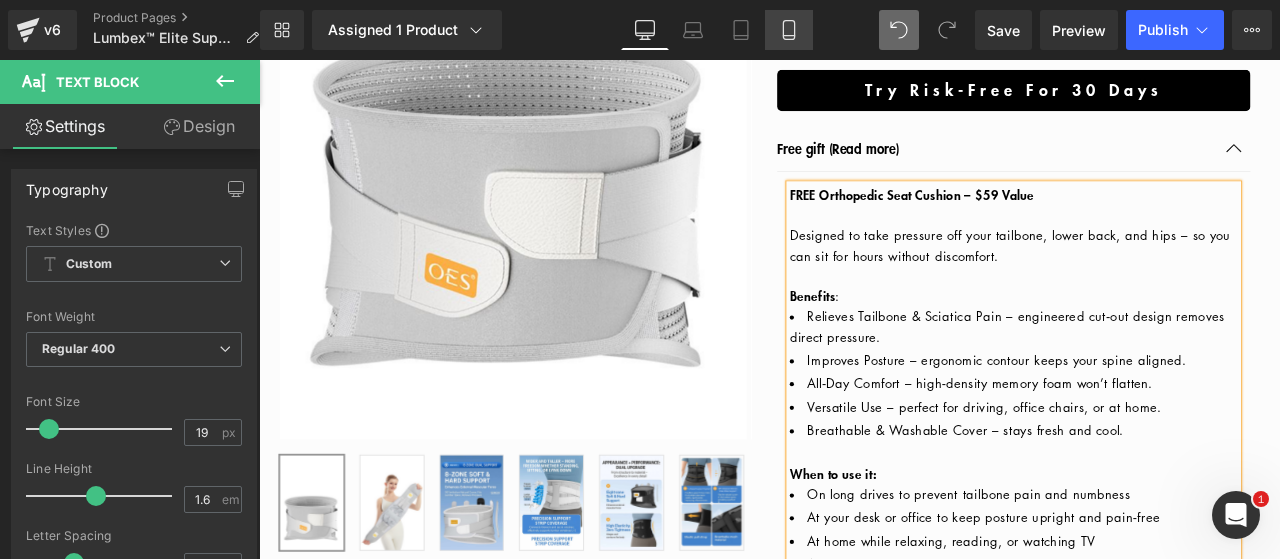 click on "Mobile" at bounding box center [789, 30] 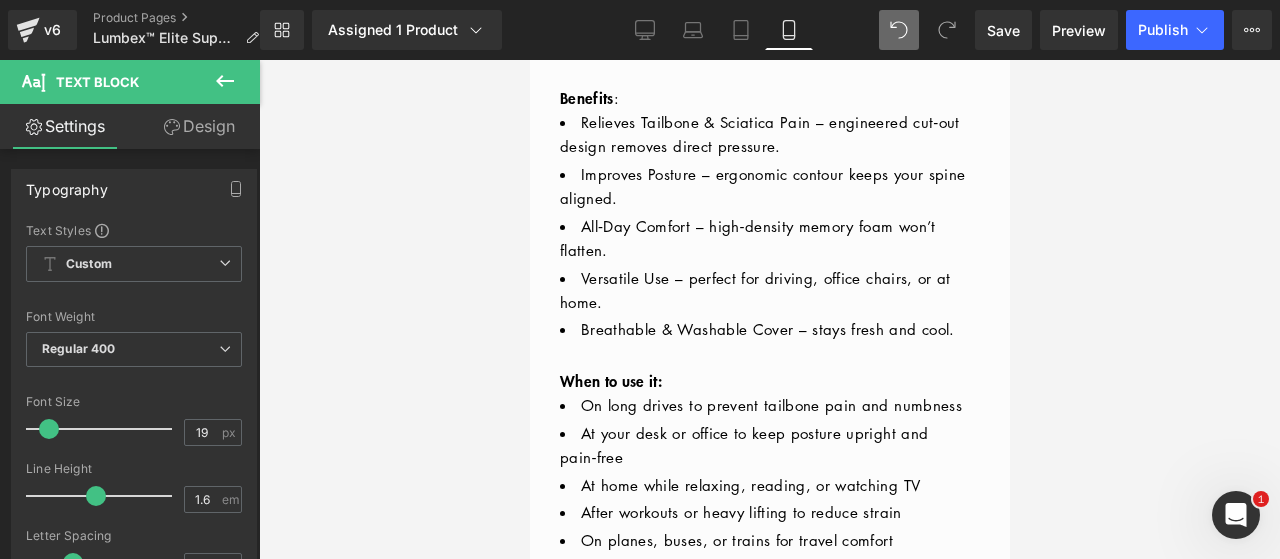 scroll, scrollTop: 1386, scrollLeft: 0, axis: vertical 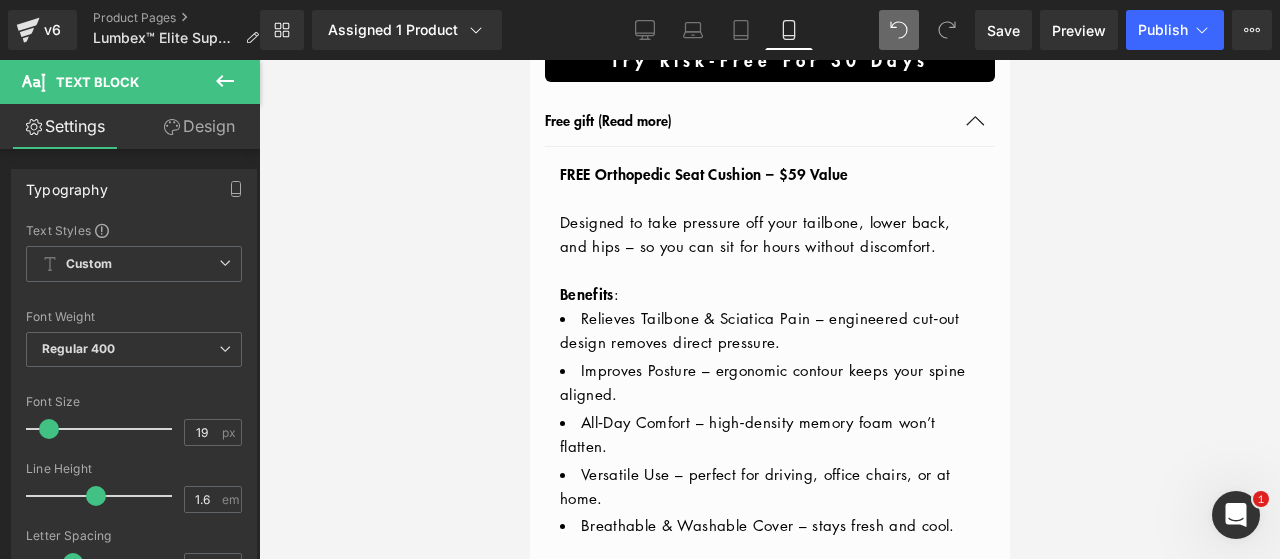 click on "Designed to take pressure off your tailbone, lower back, and hips – so you can sit for hours without discomfort." at bounding box center (769, 234) 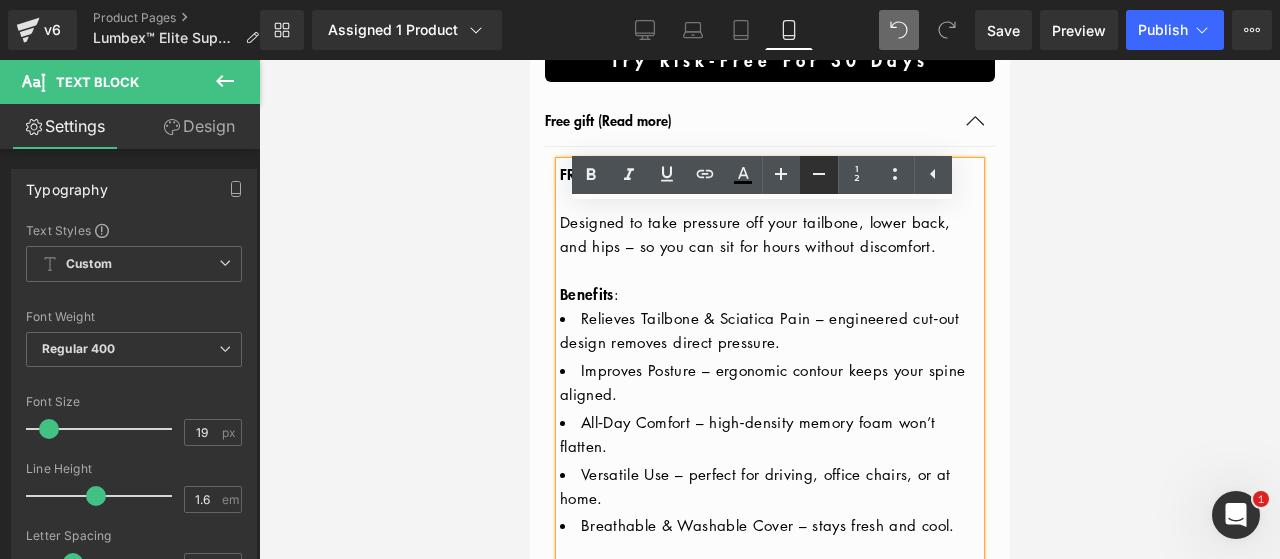 click 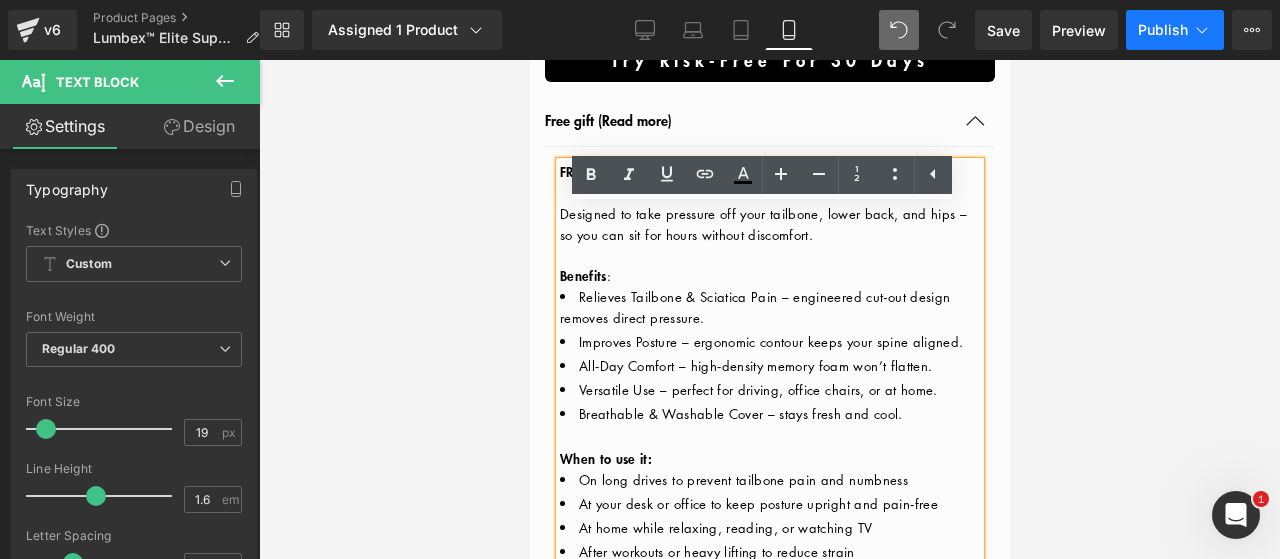 click on "Publish" at bounding box center (1163, 30) 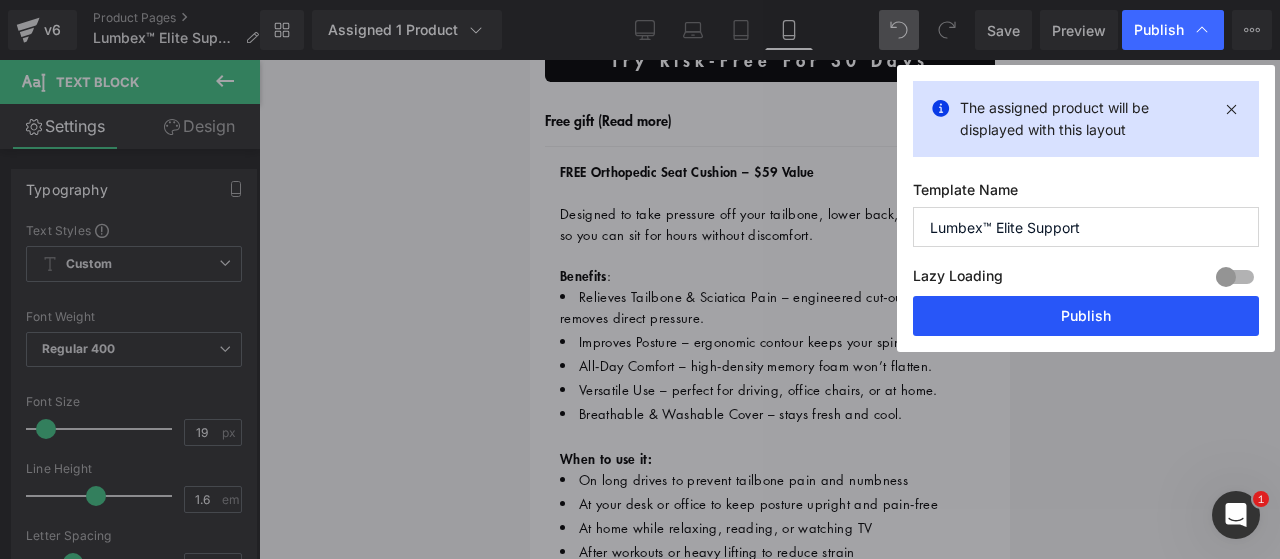 click on "Publish" at bounding box center [1086, 316] 